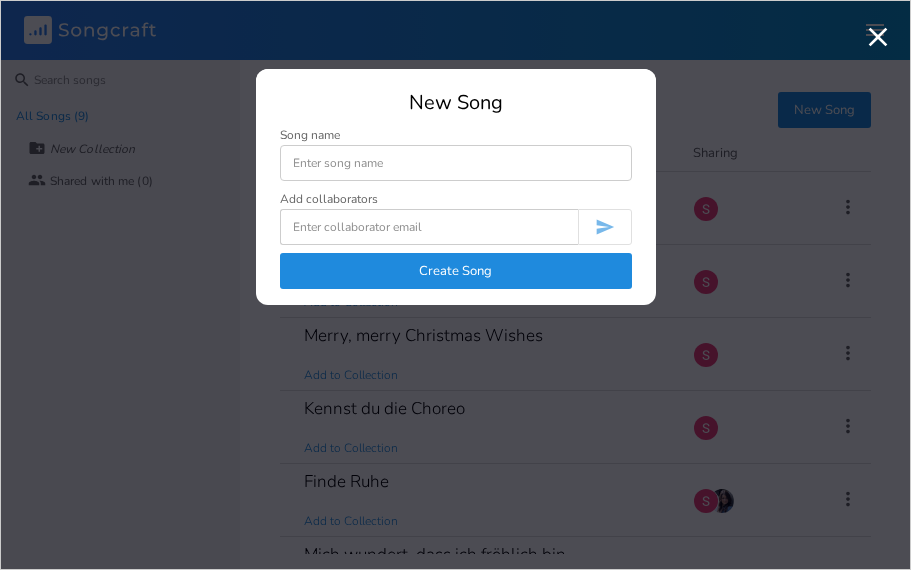 scroll, scrollTop: 0, scrollLeft: 0, axis: both 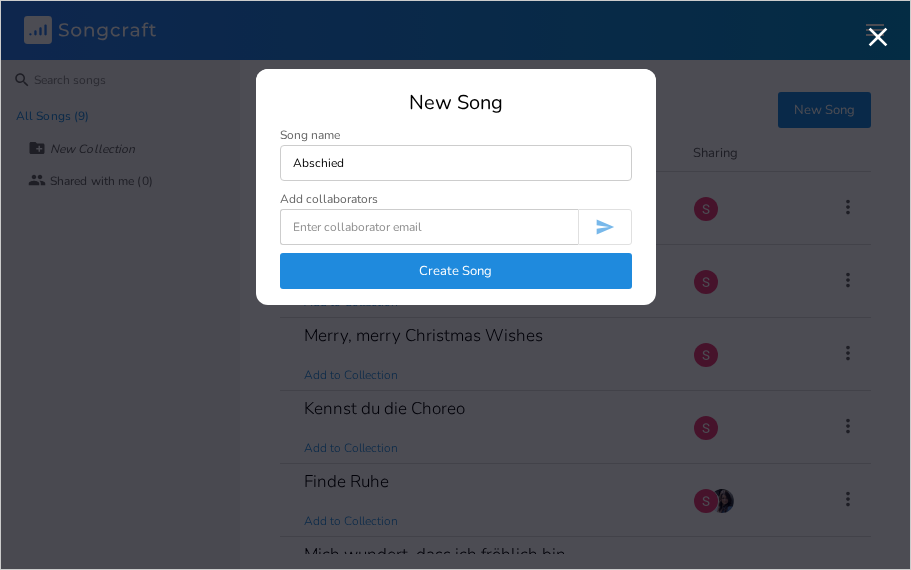 type on "Abschied" 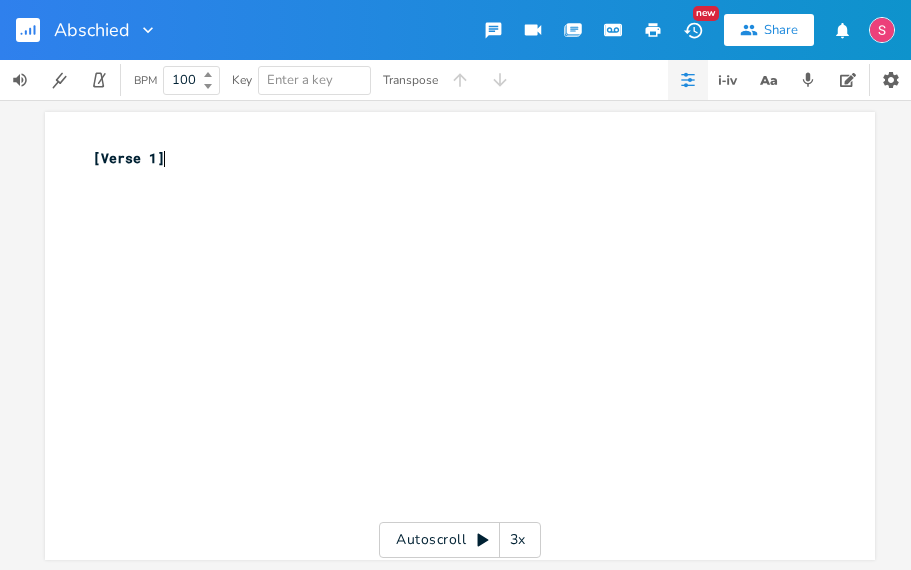 scroll, scrollTop: 8, scrollLeft: 0, axis: vertical 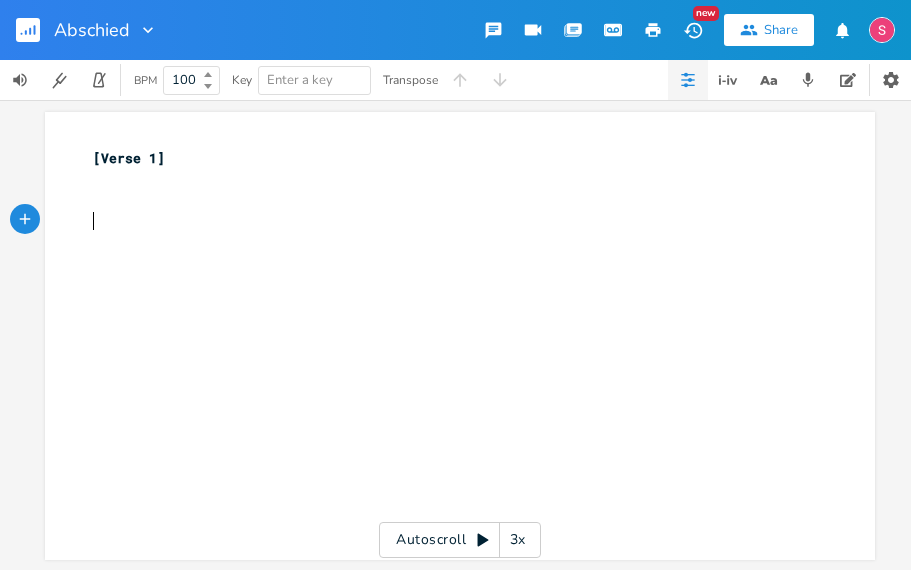 type on "P" 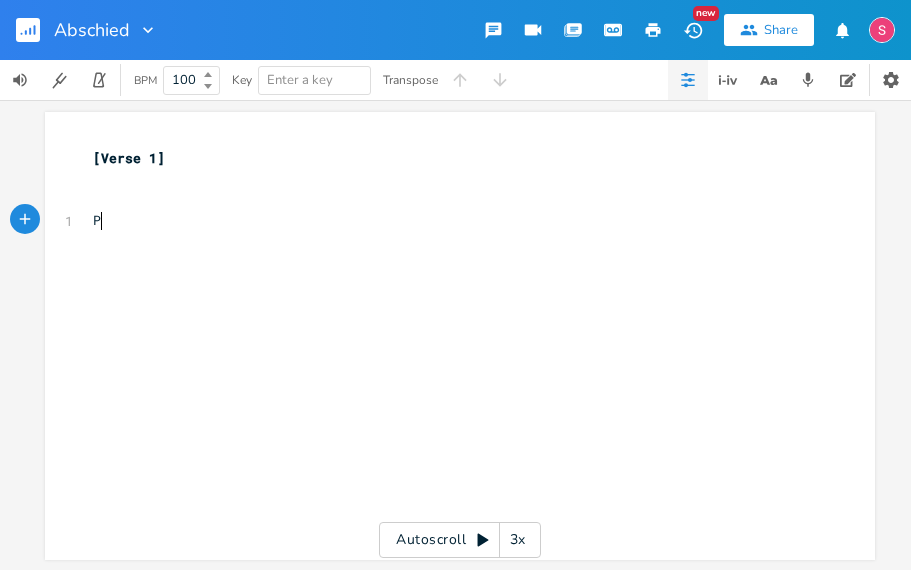 scroll, scrollTop: 1, scrollLeft: 9, axis: both 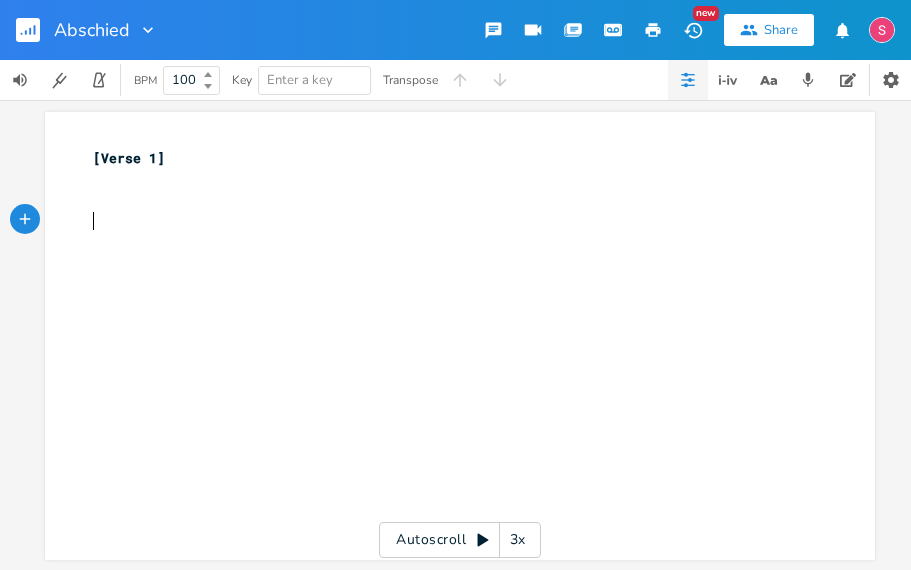 type on "{" 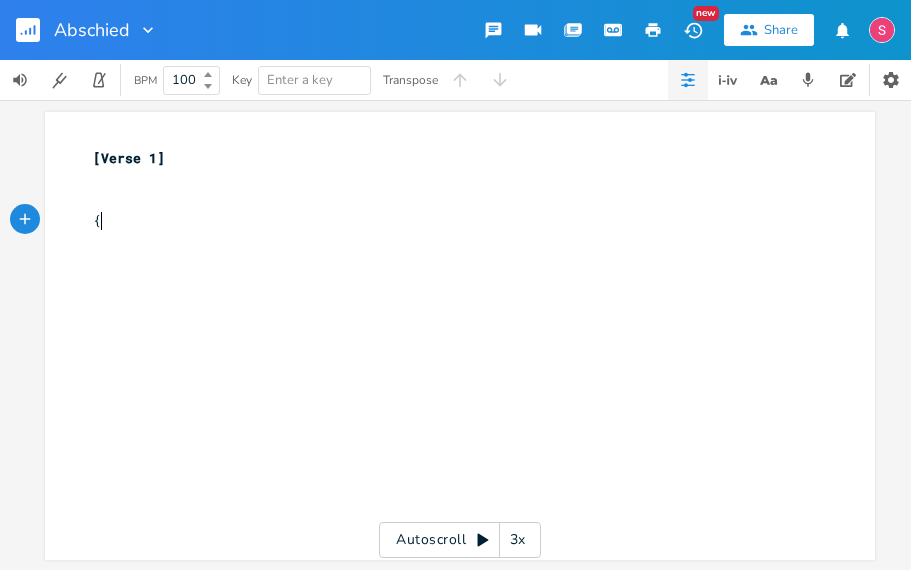 scroll, scrollTop: 1, scrollLeft: 0, axis: vertical 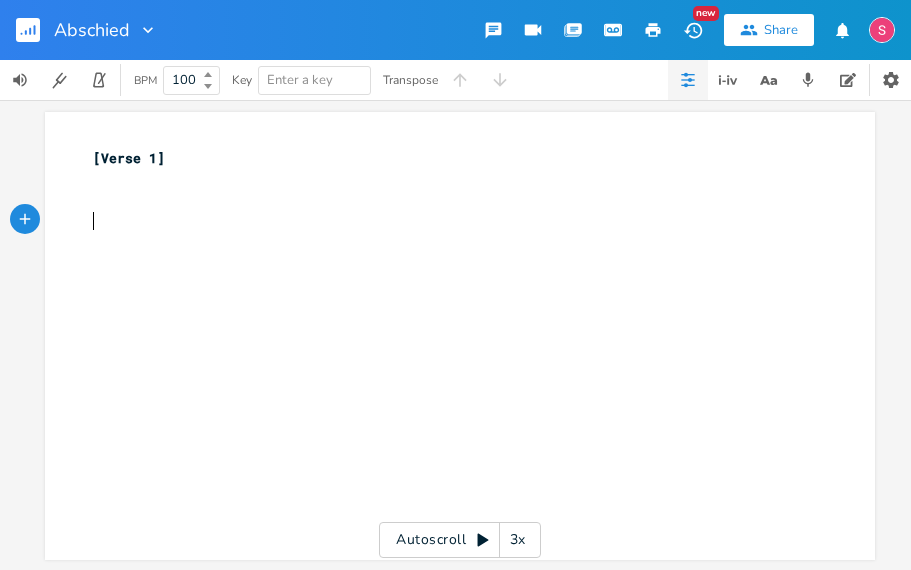 type on "[Verse 1]" 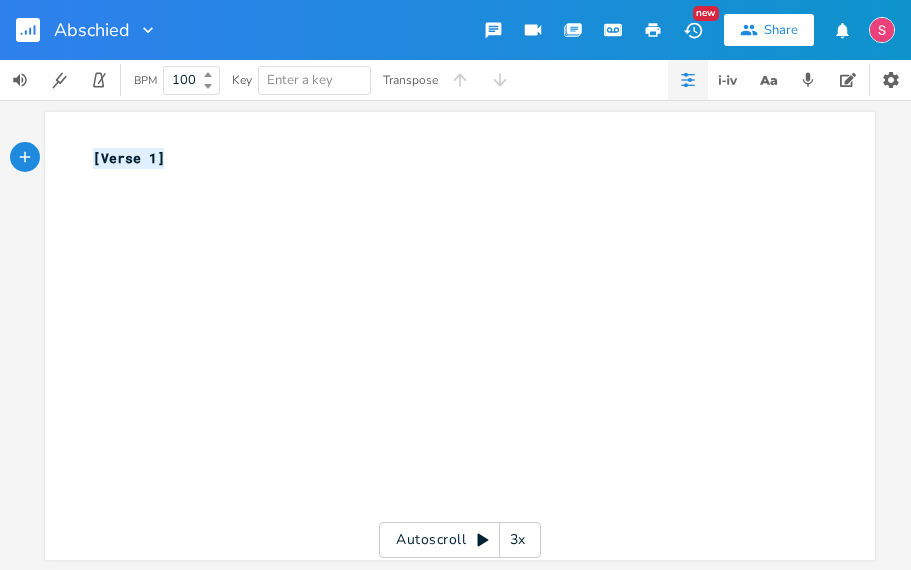 scroll, scrollTop: 1, scrollLeft: 64, axis: both 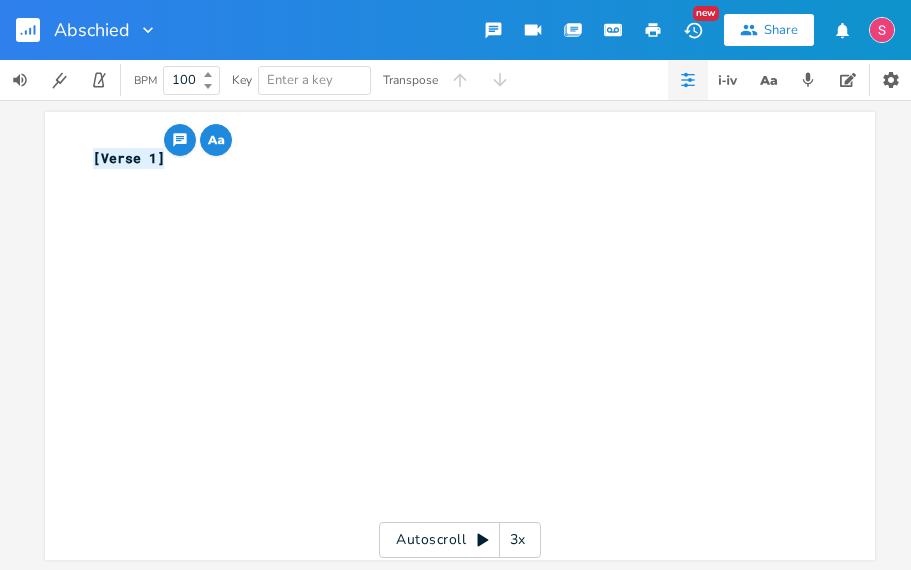 drag, startPoint x: 173, startPoint y: 155, endPoint x: 76, endPoint y: 155, distance: 97 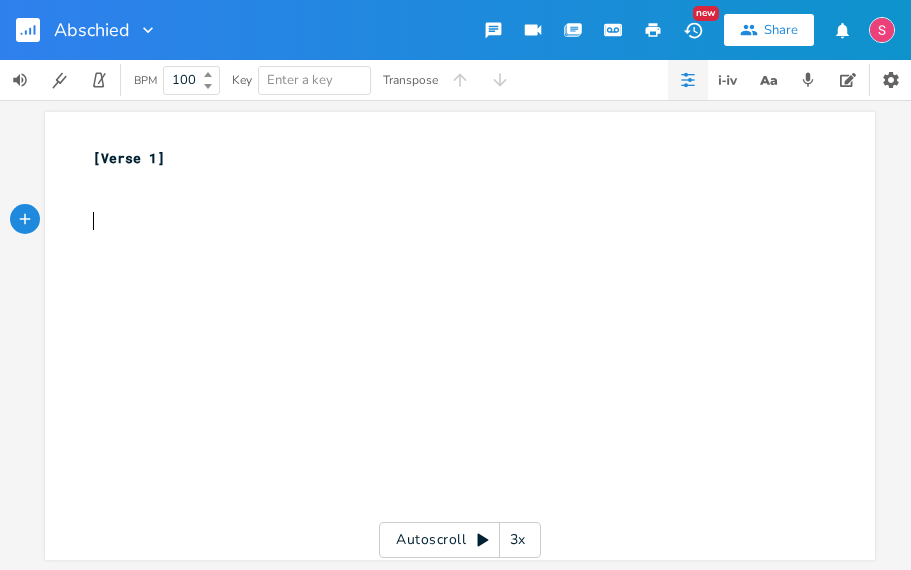 click on "​" at bounding box center (450, 220) 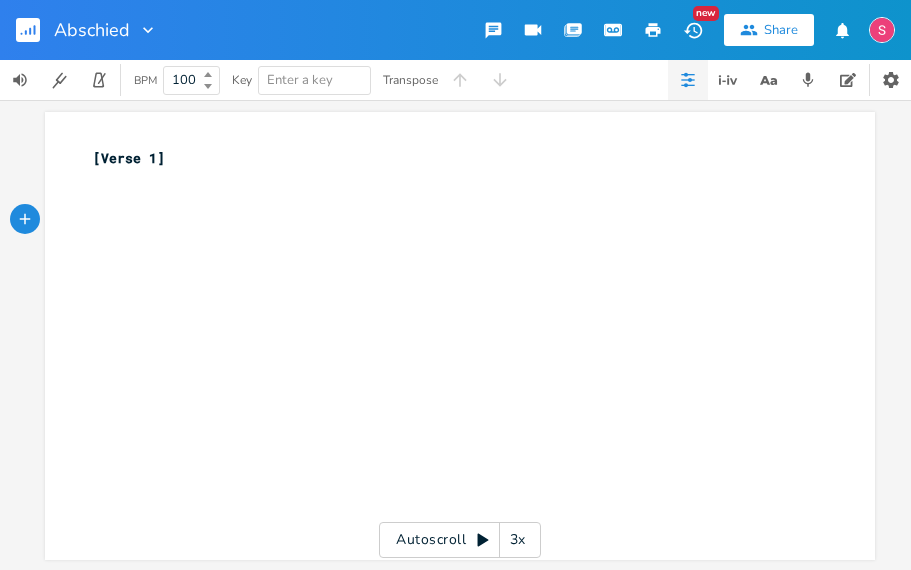 paste on "V" 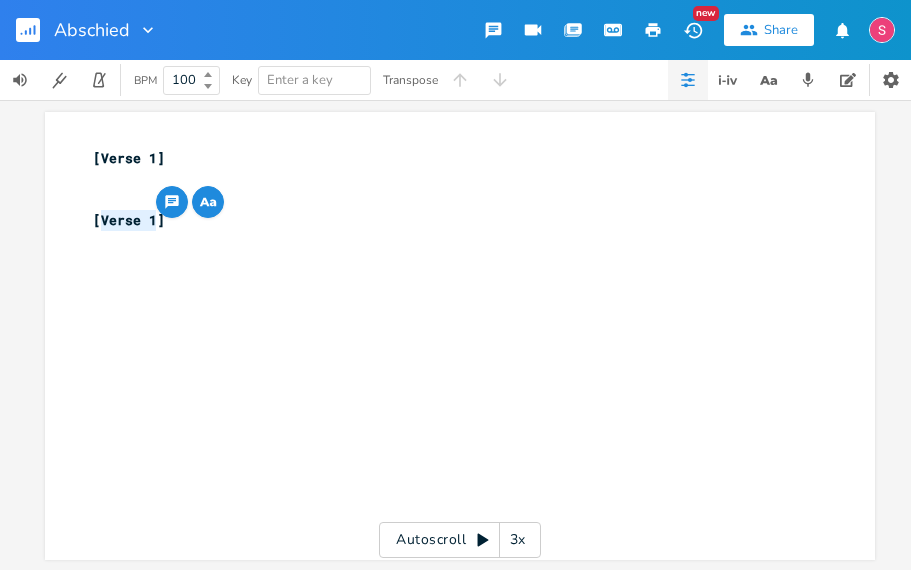 drag, startPoint x: 99, startPoint y: 217, endPoint x: 157, endPoint y: 218, distance: 58.00862 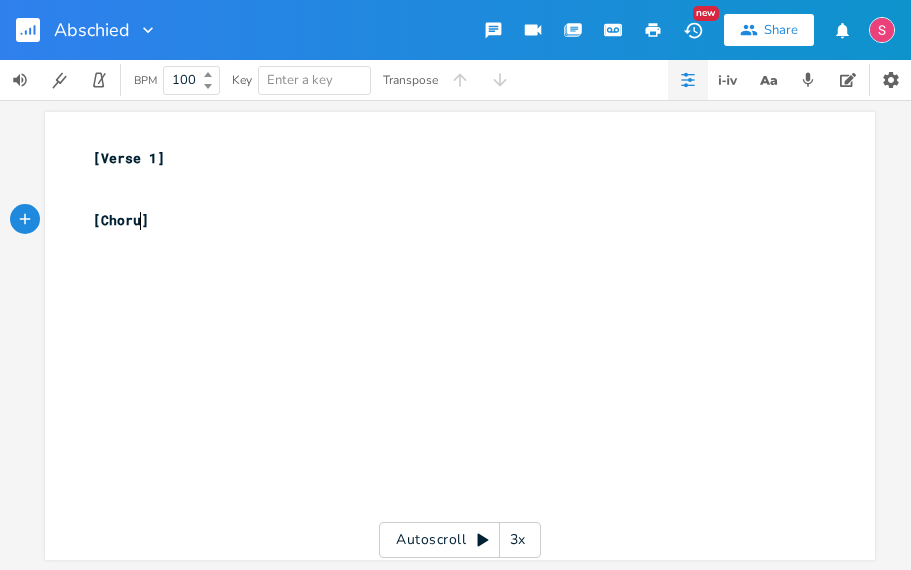 type on "Chorus" 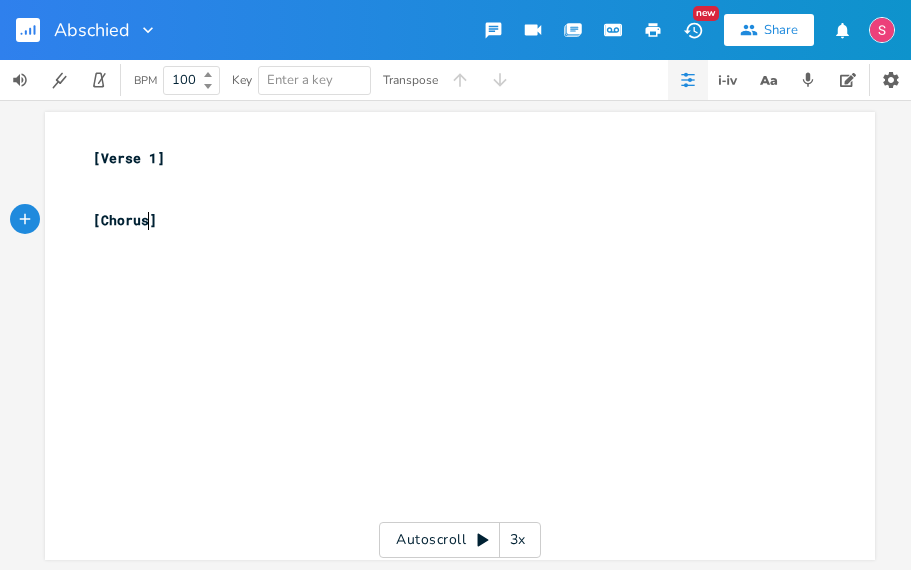 click on "​" at bounding box center [450, 179] 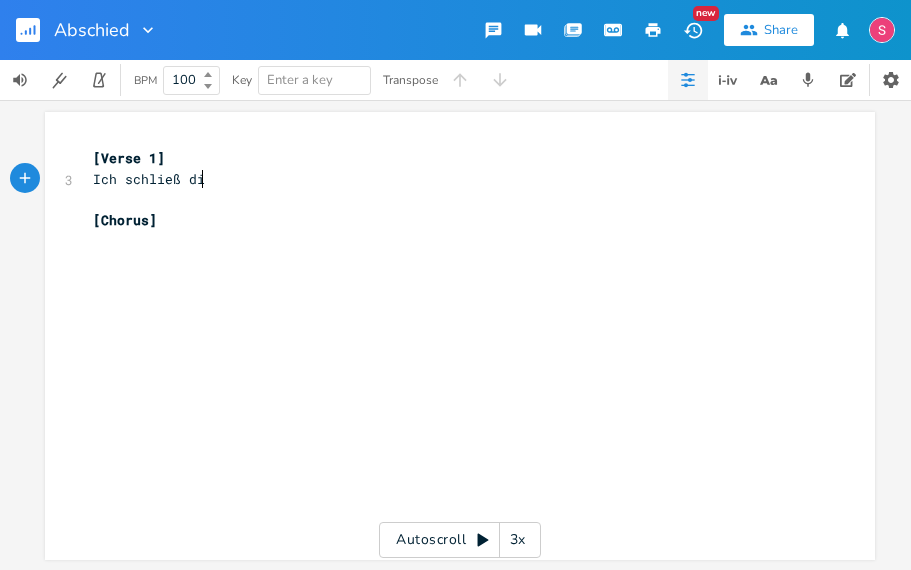 scroll, scrollTop: 1, scrollLeft: 105, axis: both 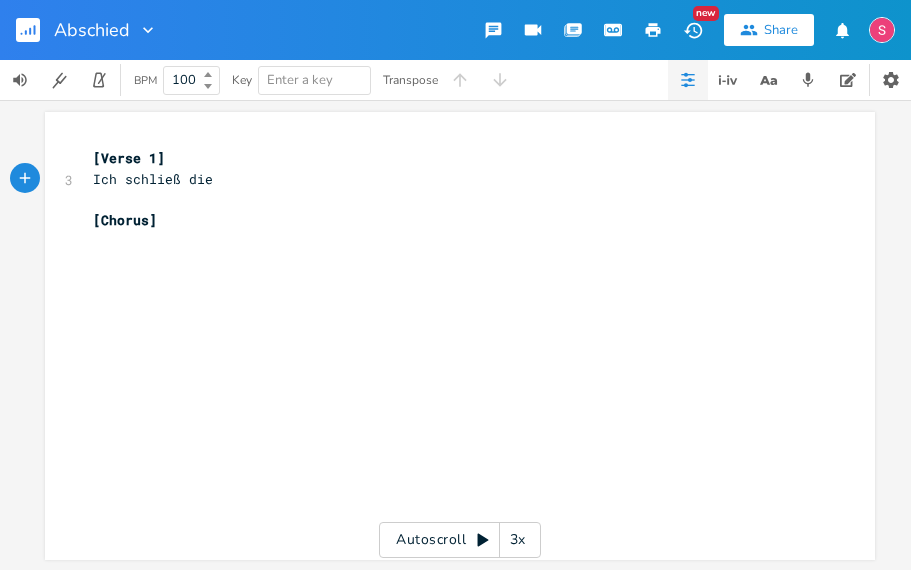 type on "Ich schließ die" 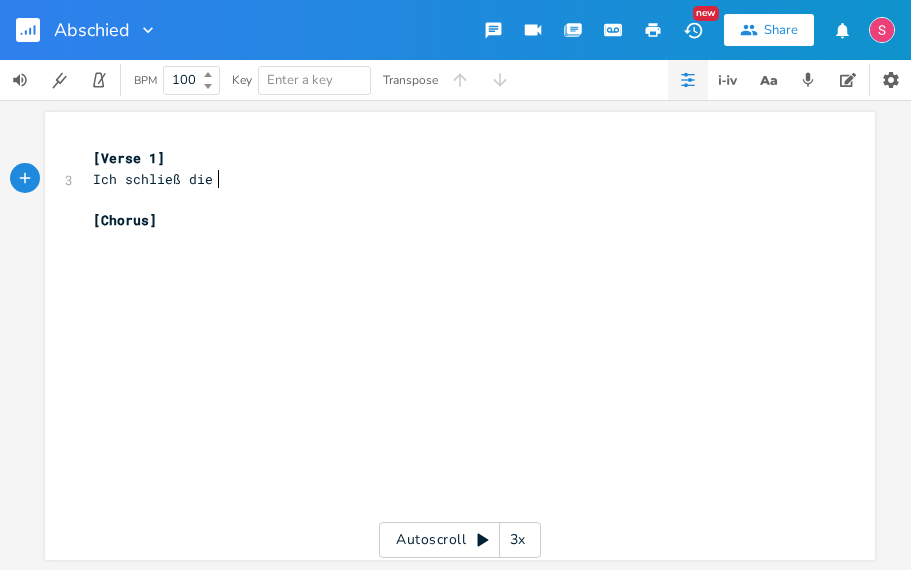 scroll, scrollTop: 1, scrollLeft: 0, axis: vertical 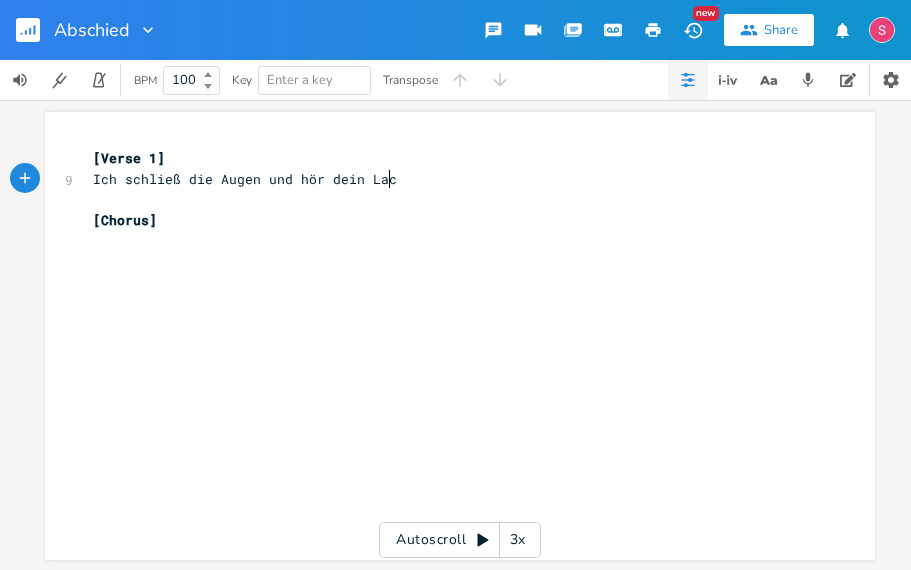 type on "Augen und hör dein Lachen" 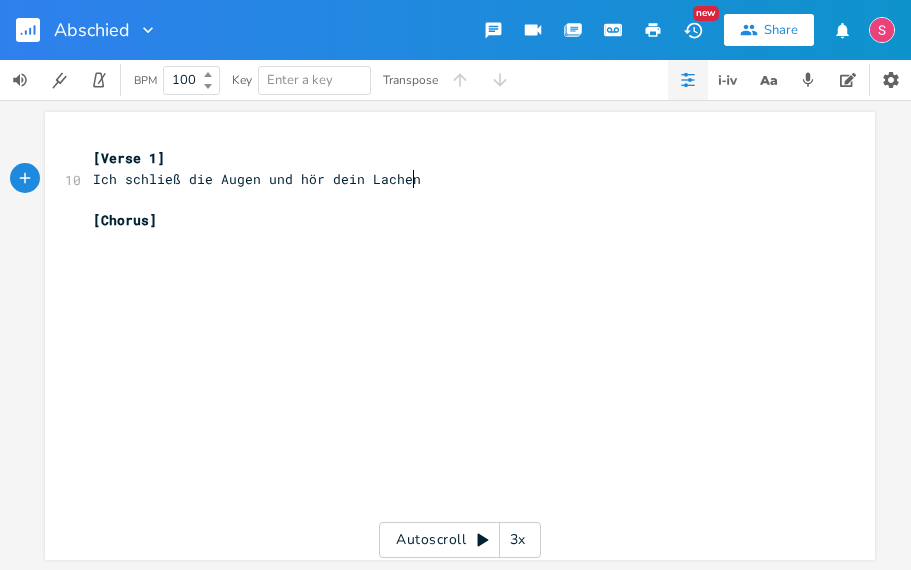 scroll, scrollTop: 1, scrollLeft: 0, axis: vertical 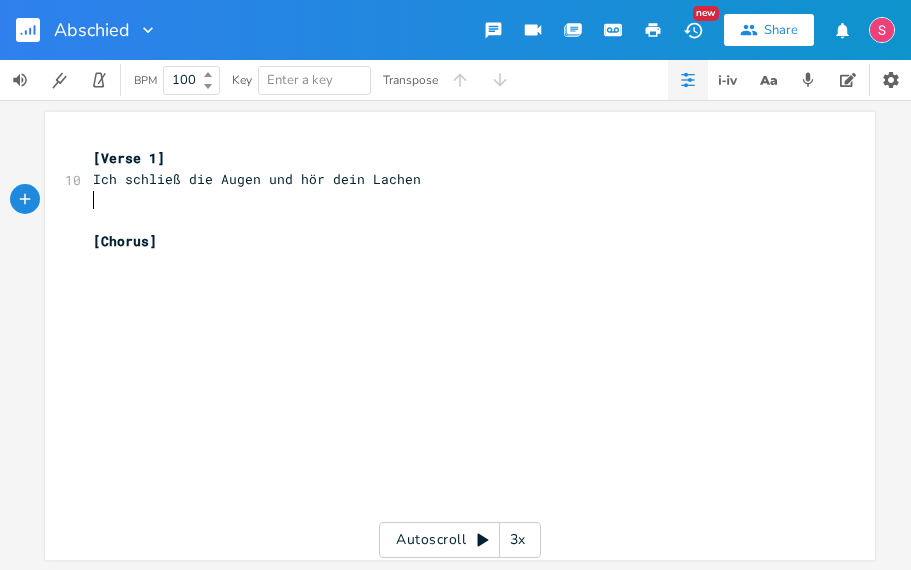click on "[Verse 1]" at bounding box center (129, 158) 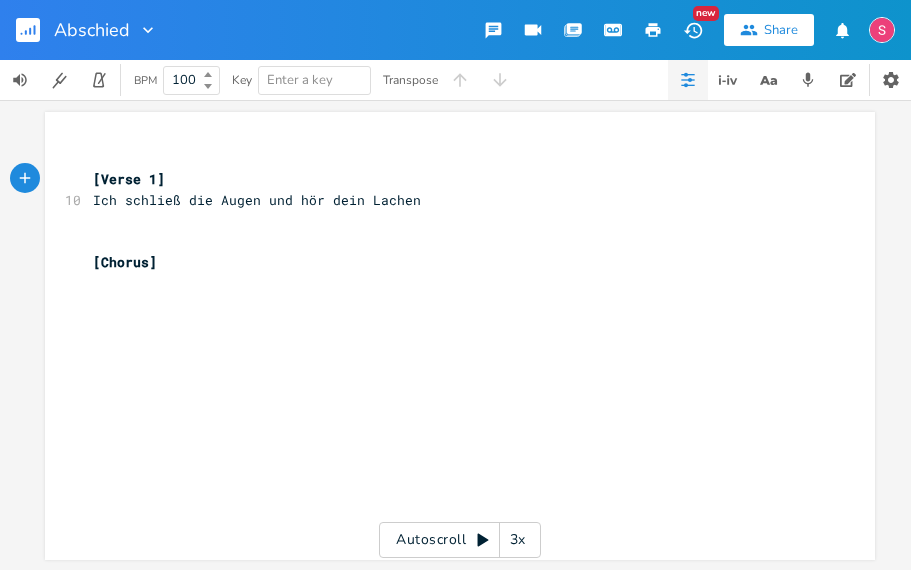click on "[Verse 1]" at bounding box center (450, 179) 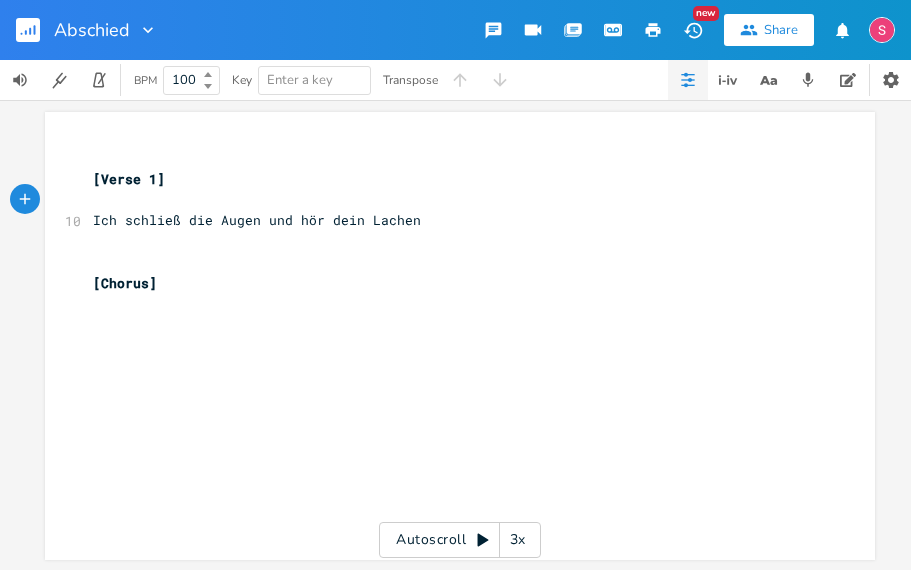 click on "​" at bounding box center (450, 262) 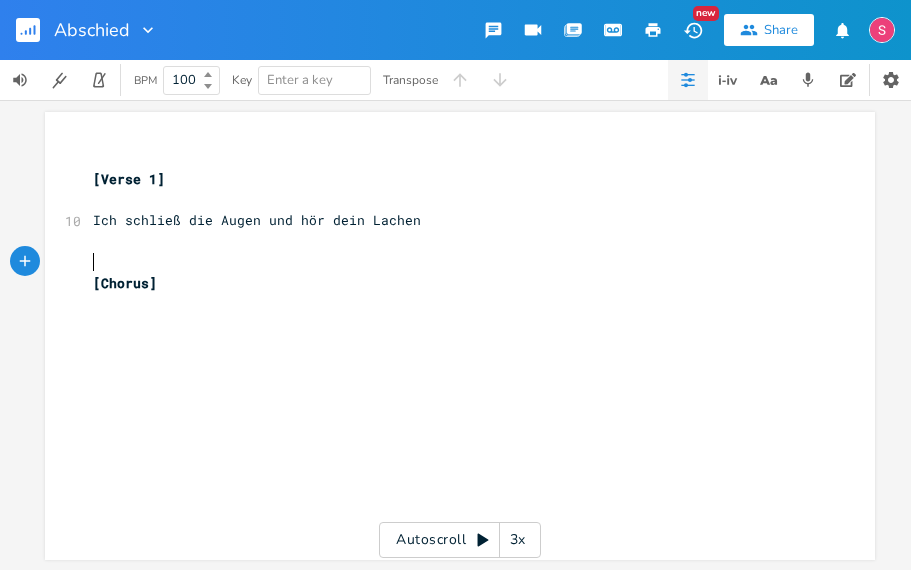 click on "​" at bounding box center (450, 200) 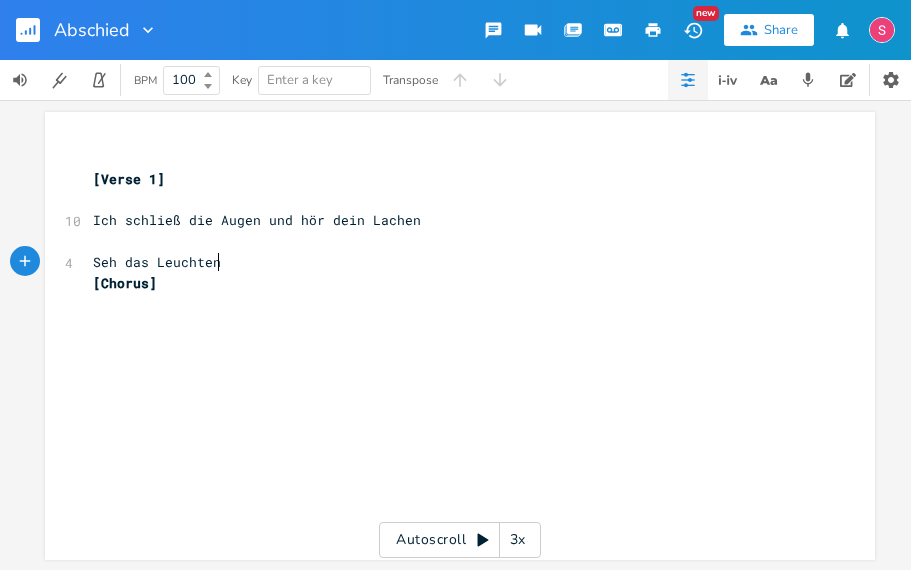 scroll, scrollTop: 1, scrollLeft: 126, axis: both 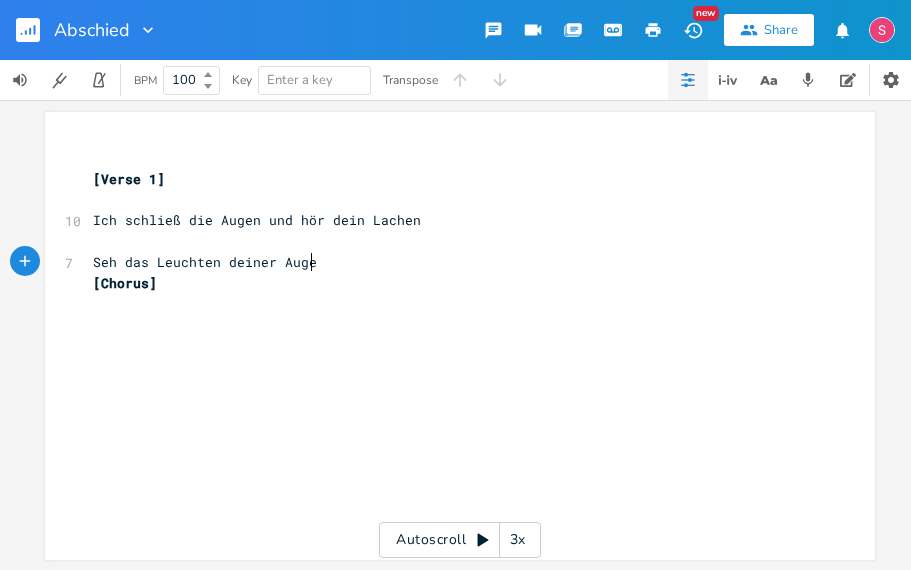 type on "Seh das Leuchten deiner Augen" 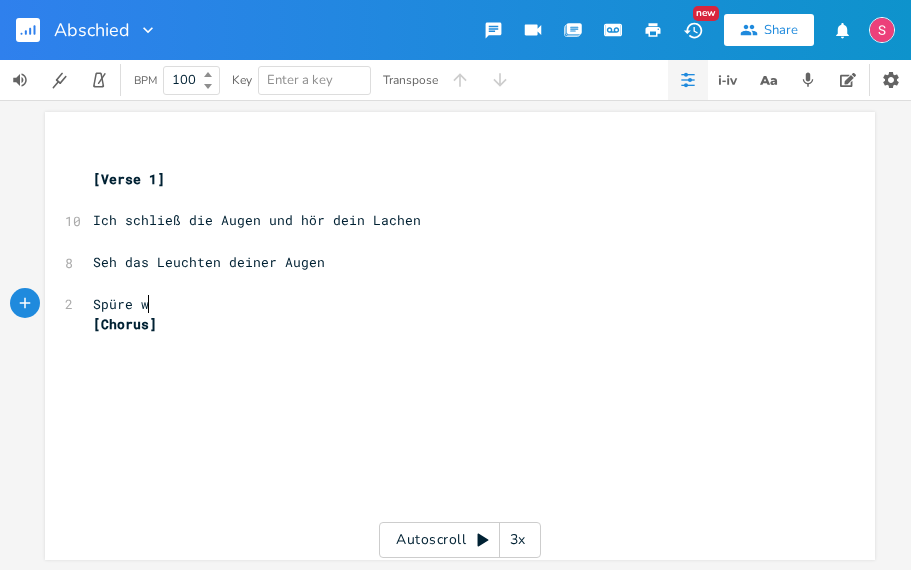 scroll, scrollTop: 1, scrollLeft: 72, axis: both 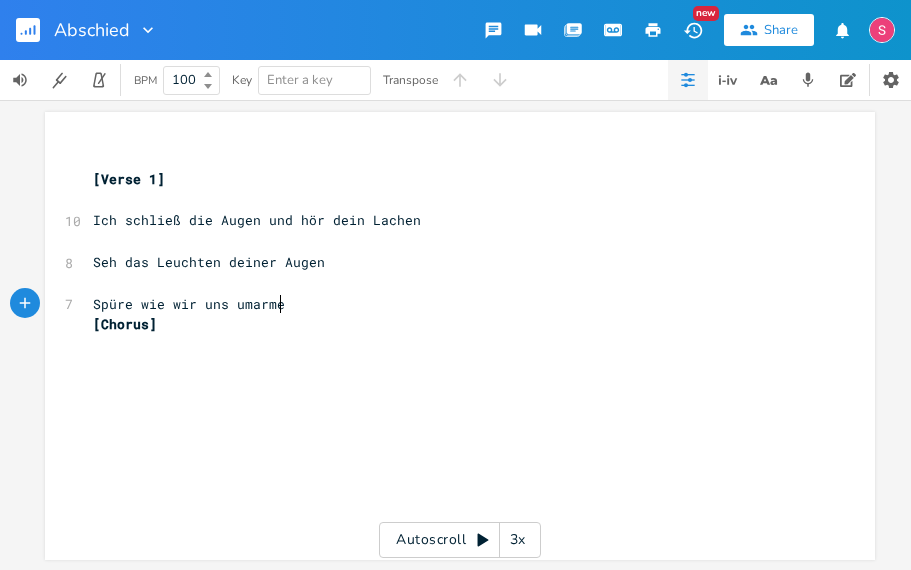 type on "Spüre wie wir uns umarmen" 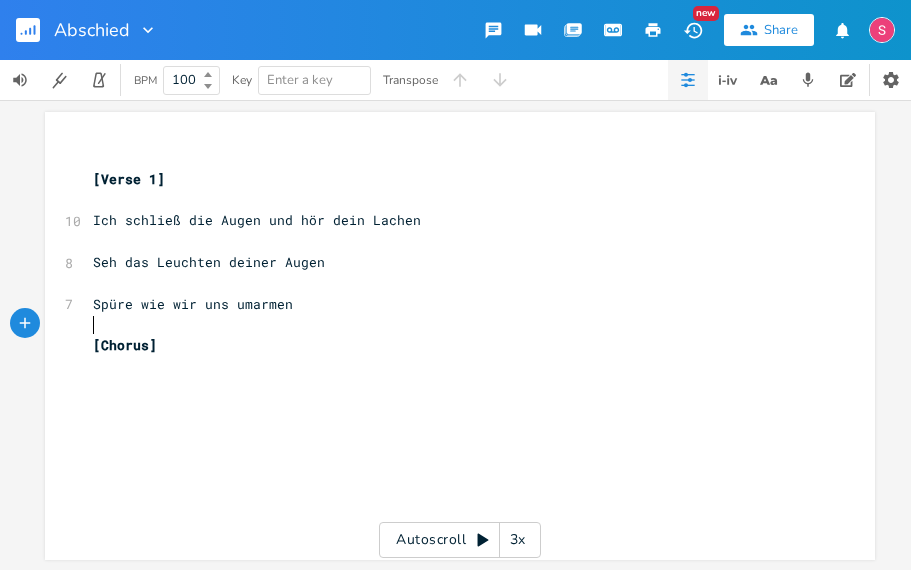 scroll, scrollTop: 1, scrollLeft: 0, axis: vertical 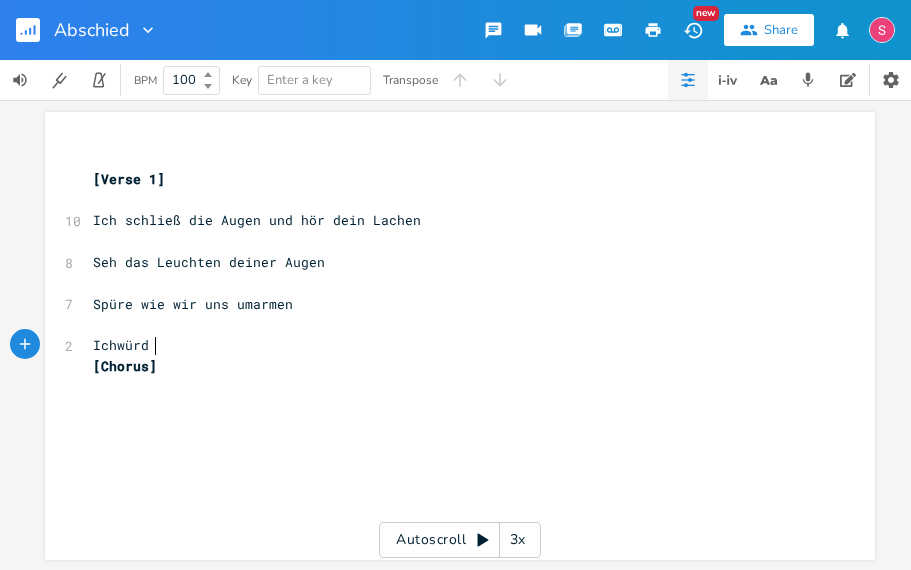 type on "Ichwürd am" 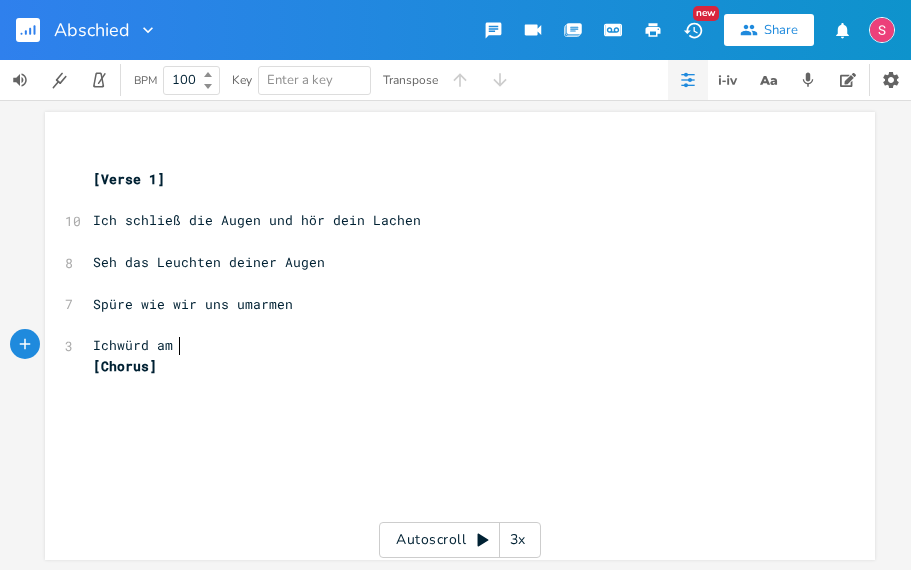 scroll, scrollTop: 1, scrollLeft: 0, axis: vertical 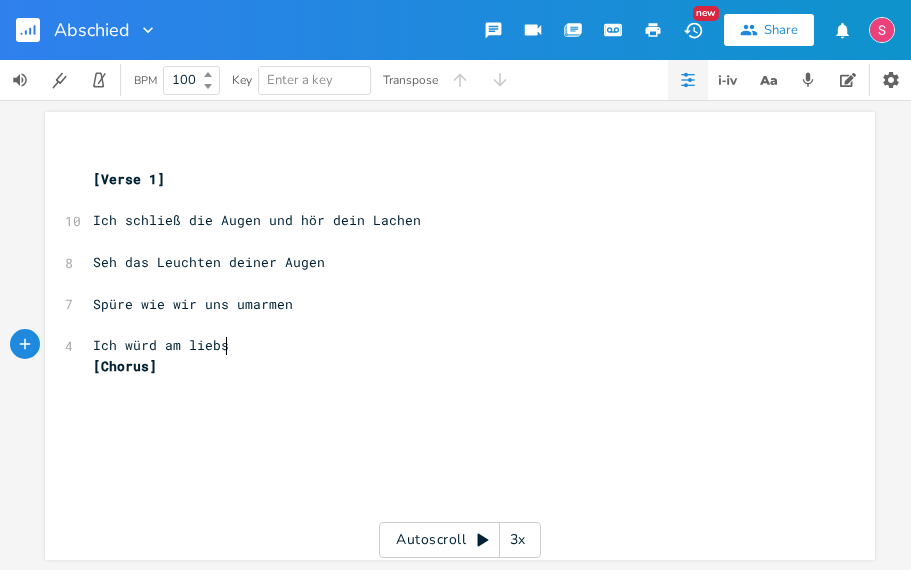 type on "würd am liebstn" 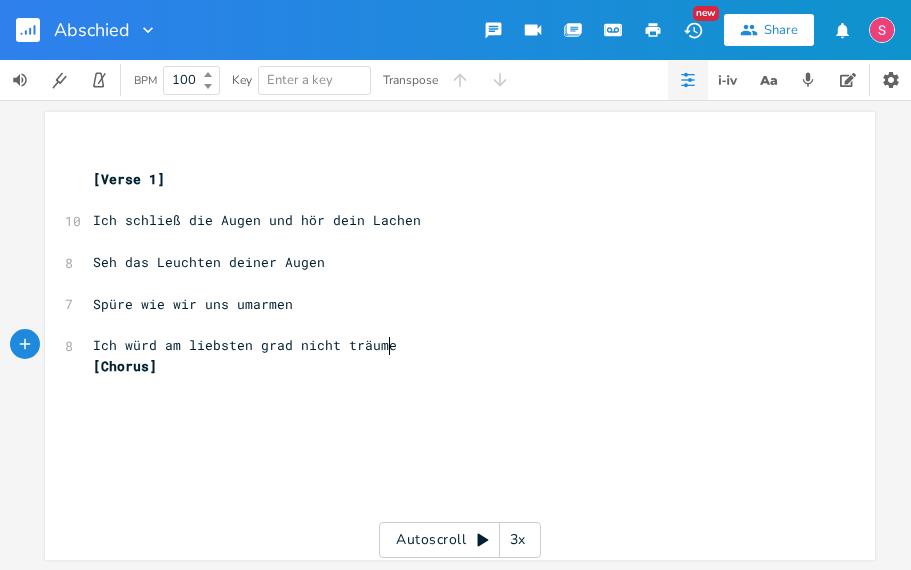 type on "en grad nicht träumen" 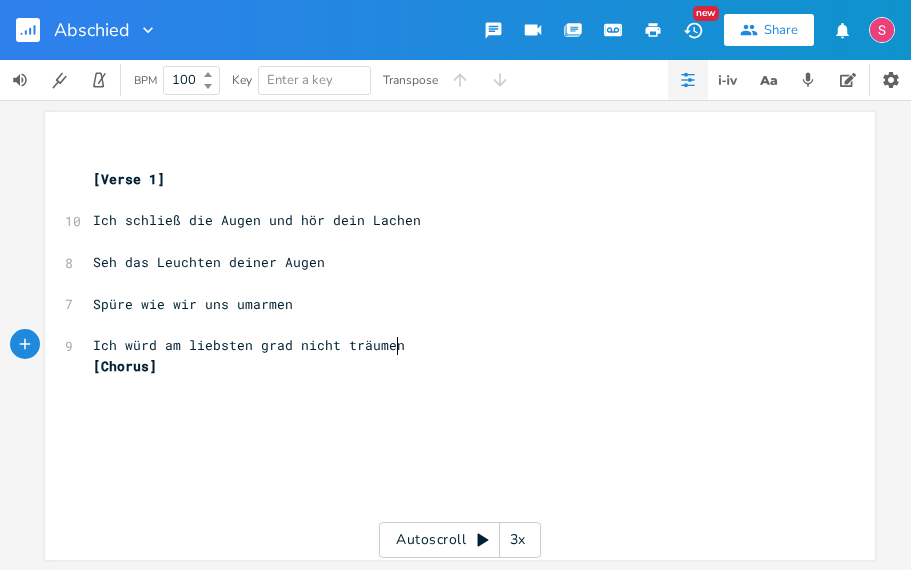 scroll, scrollTop: 1, scrollLeft: 0, axis: vertical 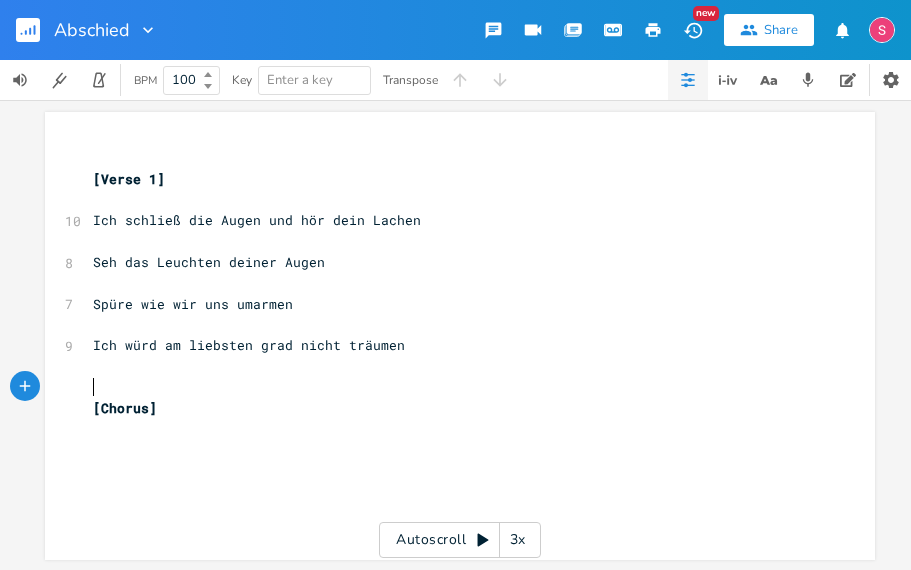 paste on "P" 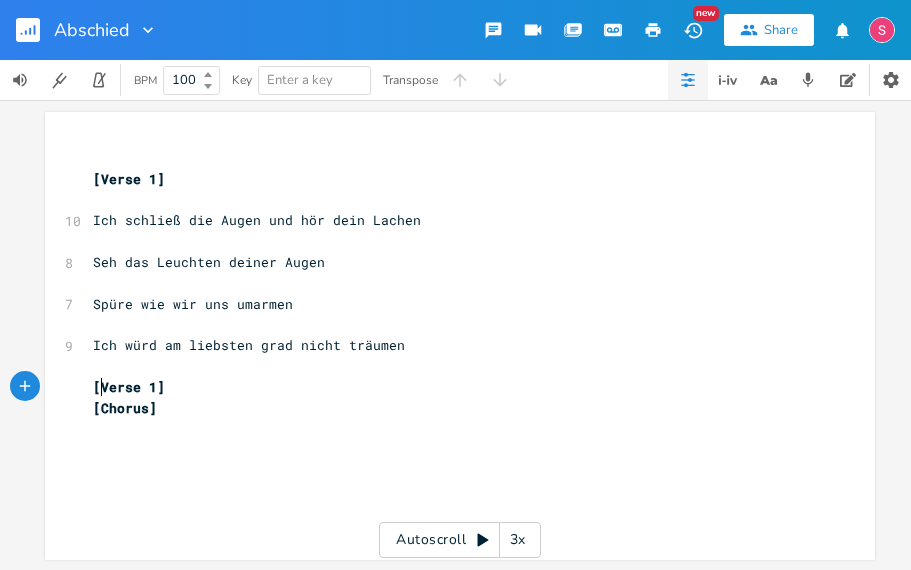 click on "[Verse 1]" at bounding box center [129, 387] 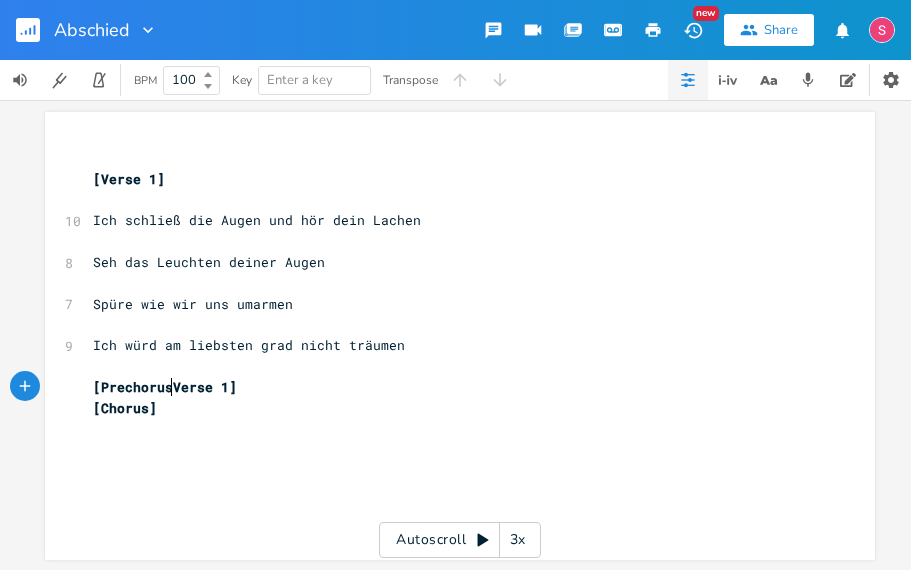 type on "Prechorus" 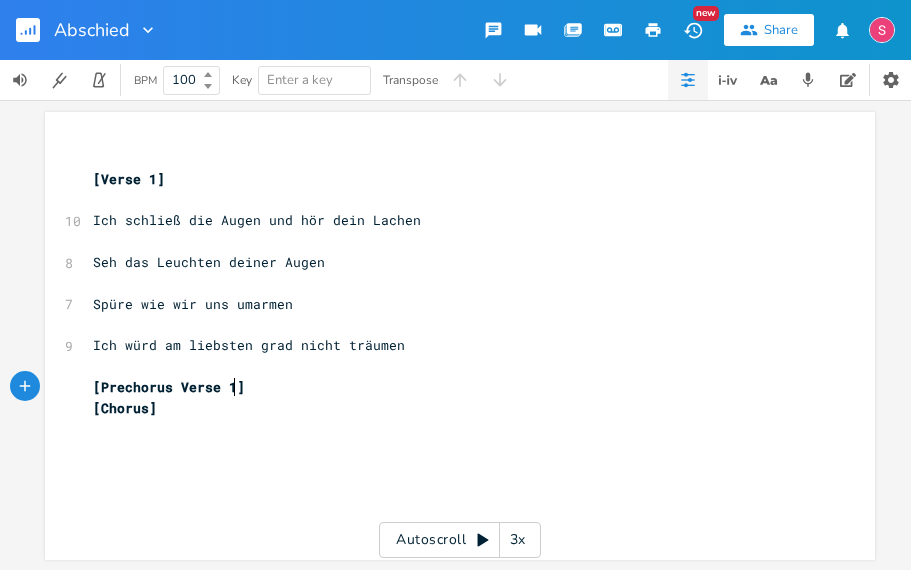 scroll, scrollTop: 1, scrollLeft: 0, axis: vertical 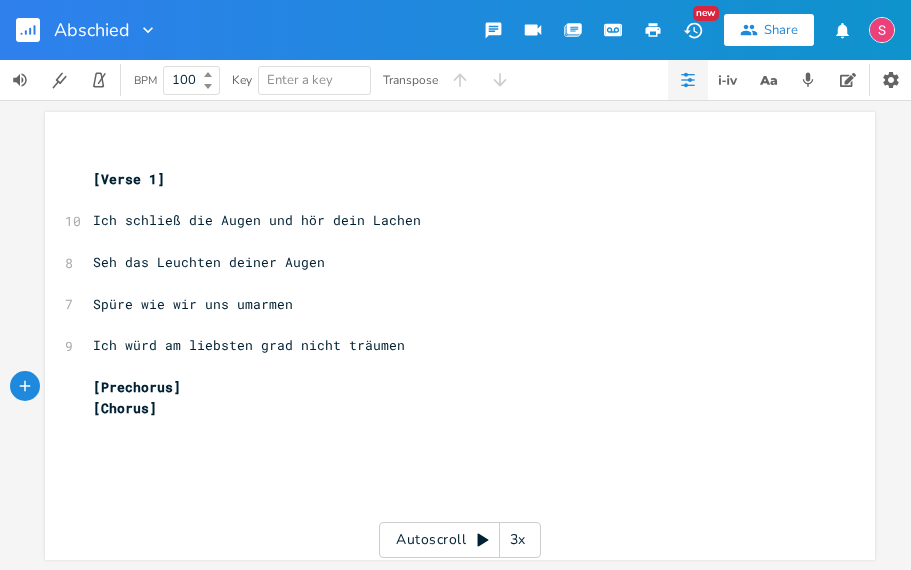 click on "[Prechorus]" at bounding box center (450, 387) 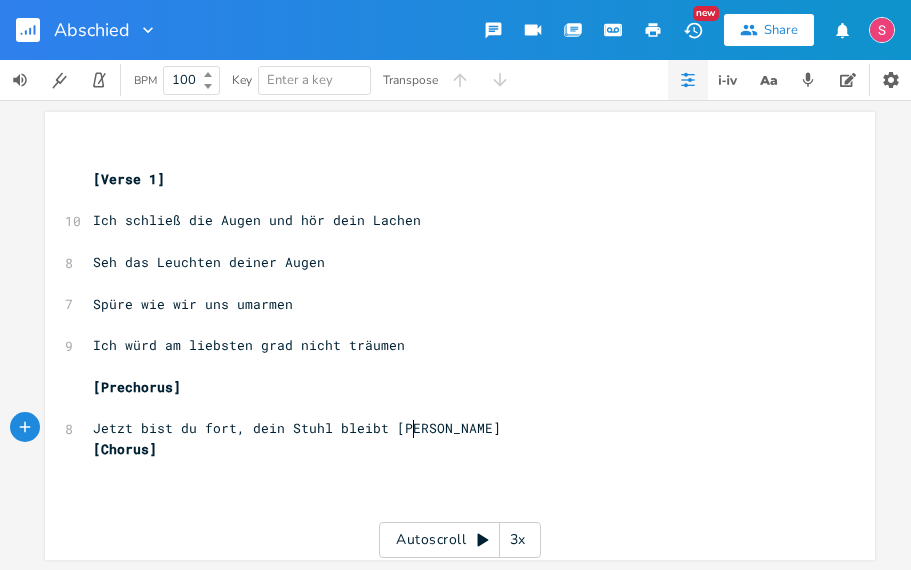 scroll, scrollTop: 1, scrollLeft: 272, axis: both 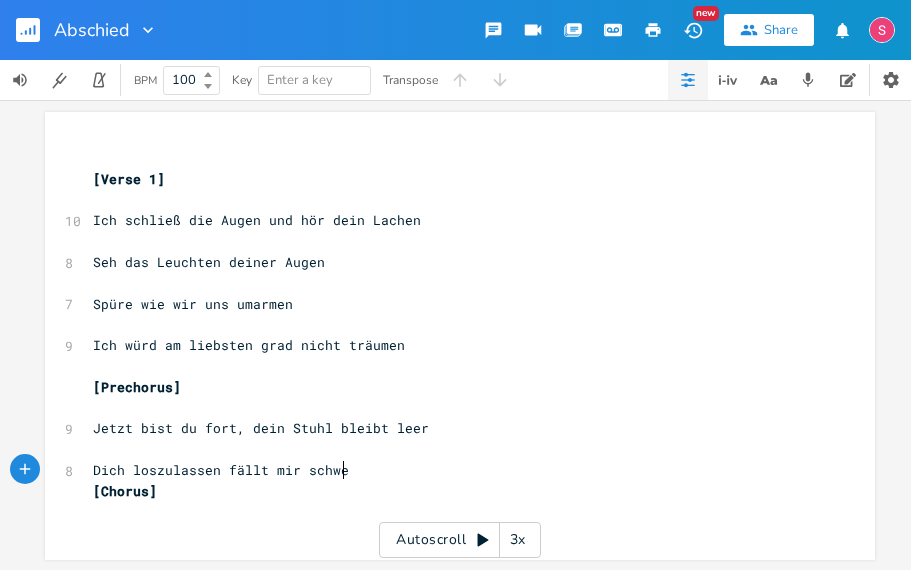 type on "Dich loszulassen fällt mir schwer" 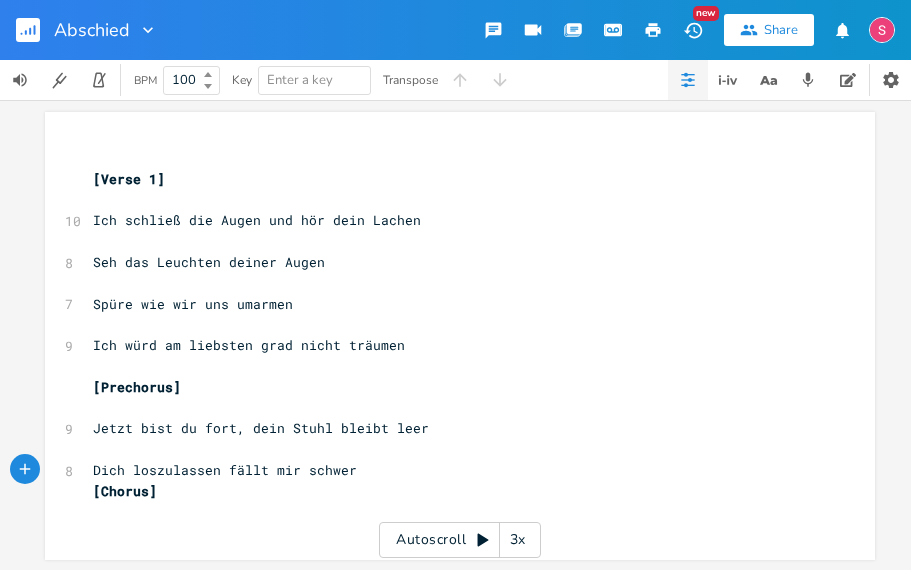 scroll, scrollTop: 2, scrollLeft: 0, axis: vertical 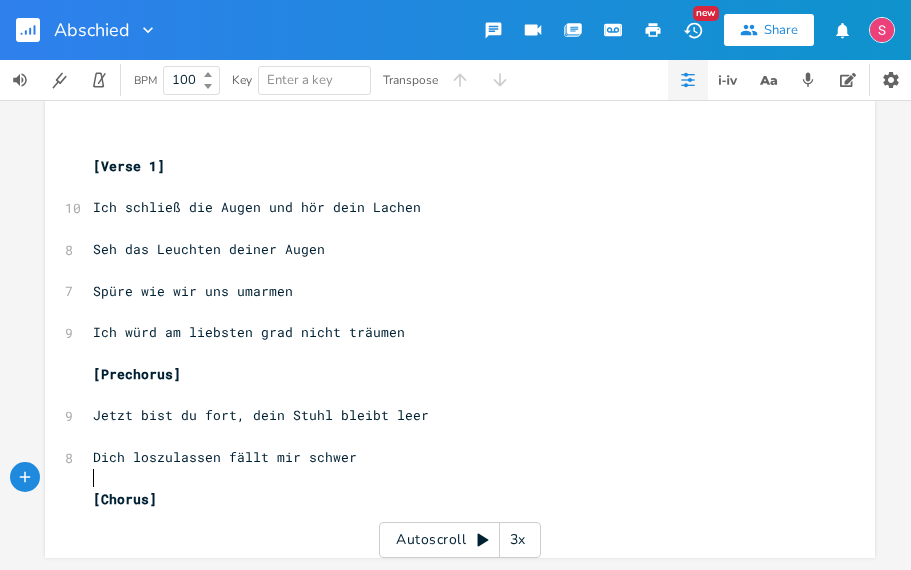 click on "[Chorus]" at bounding box center [450, 499] 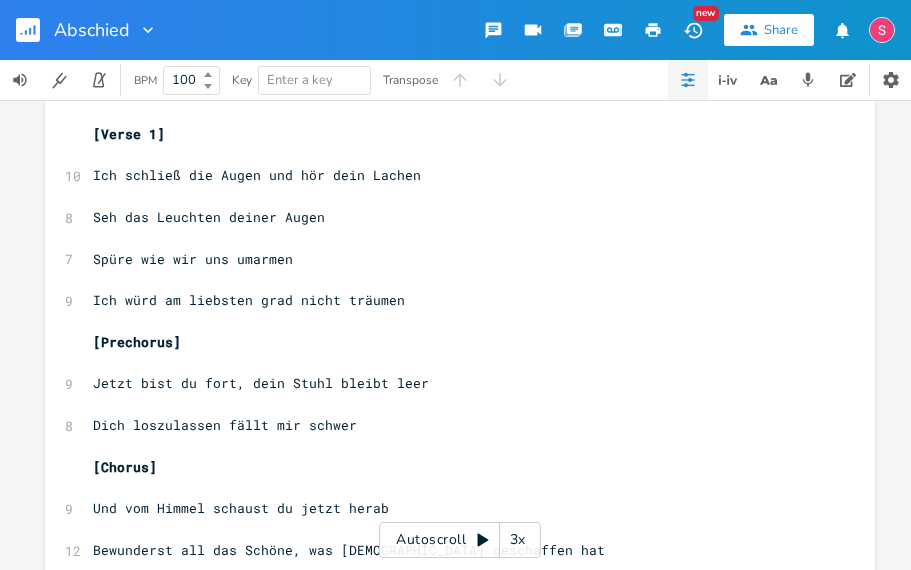 scroll, scrollTop: 0, scrollLeft: 0, axis: both 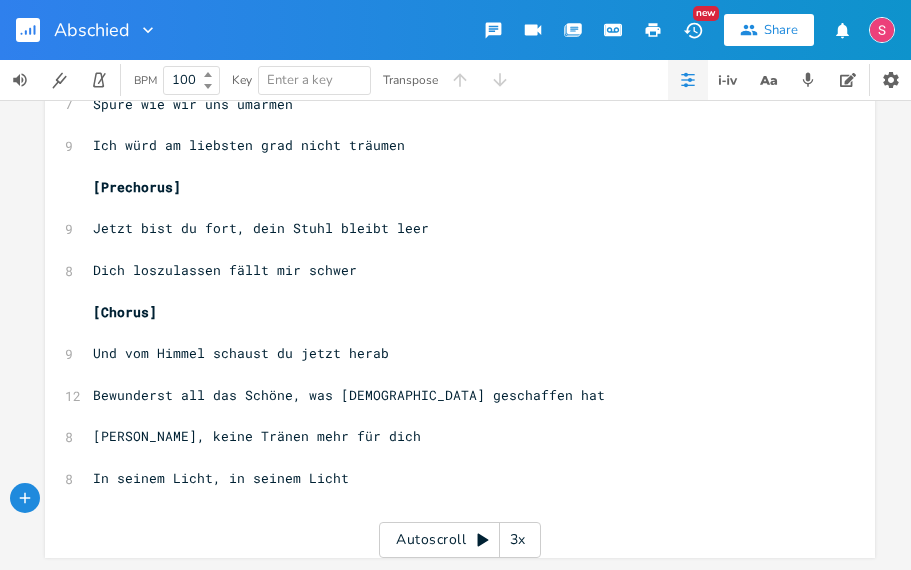 click on "In seinem Licht, in seinem Licht" at bounding box center (450, 478) 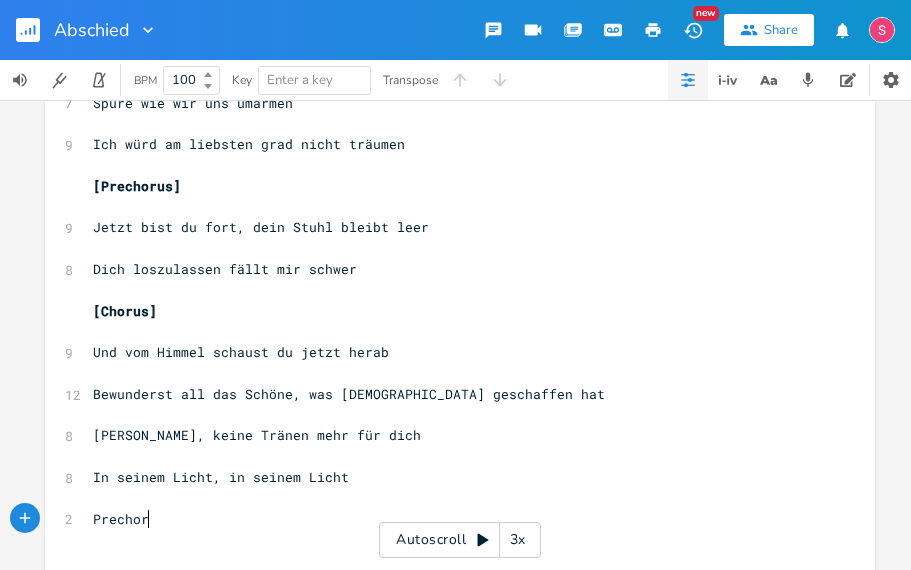 scroll, scrollTop: 1, scrollLeft: 71, axis: both 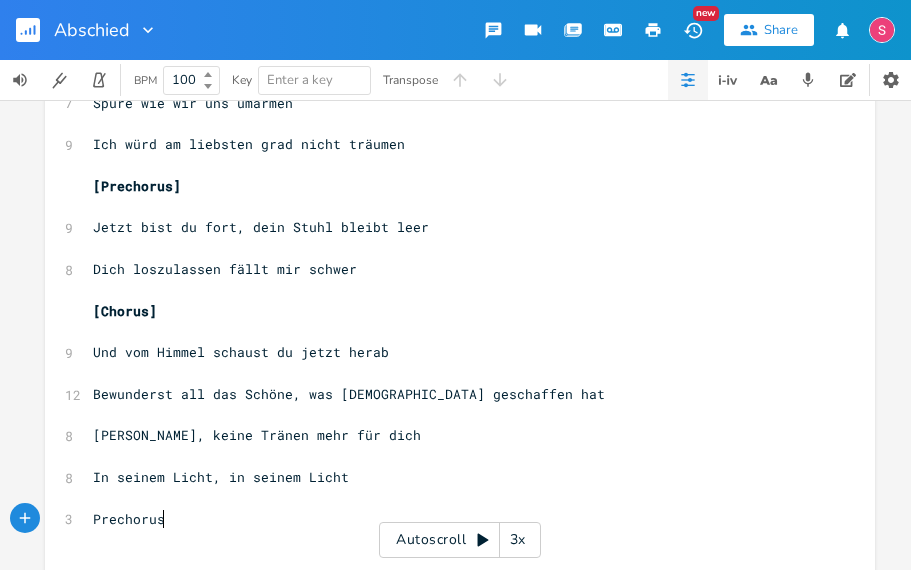type on "Prechorus}" 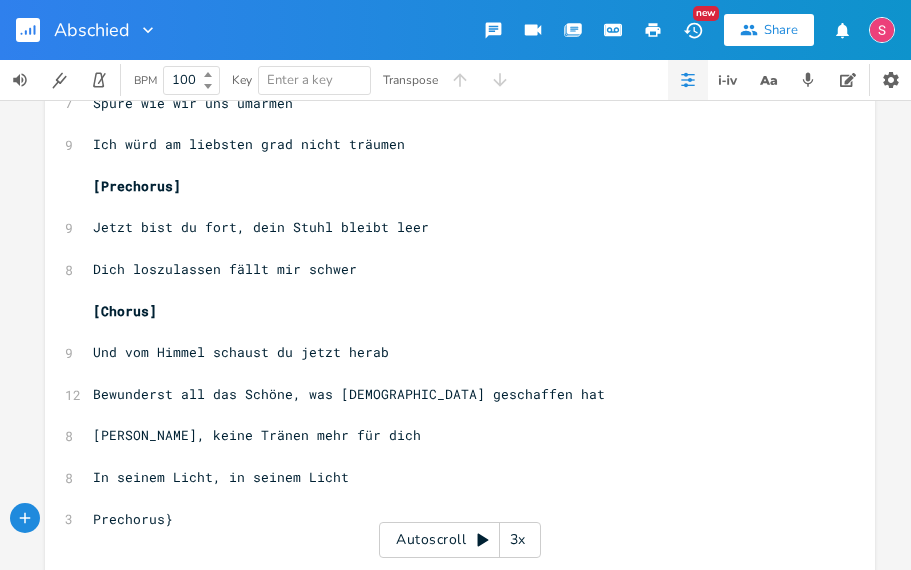 scroll, scrollTop: 1, scrollLeft: 0, axis: vertical 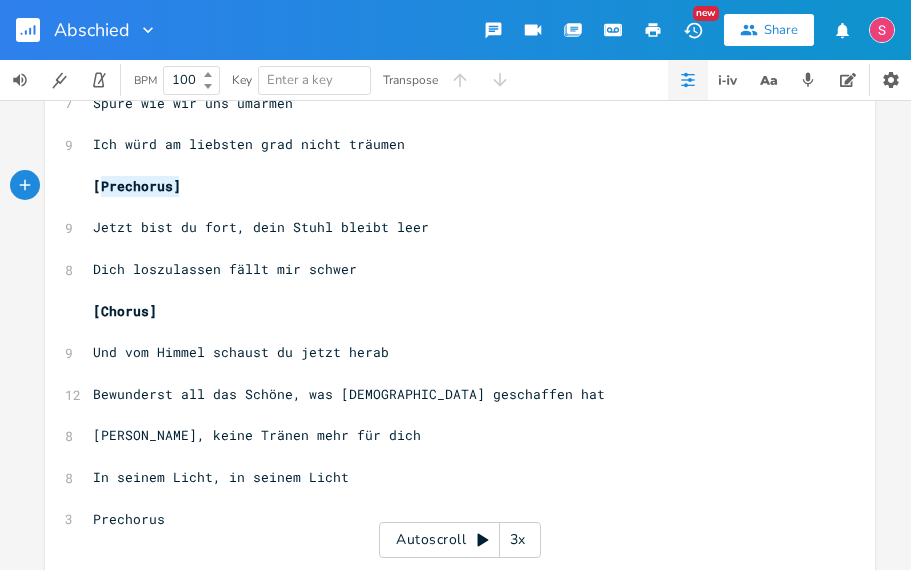 type on "[Prechorus]" 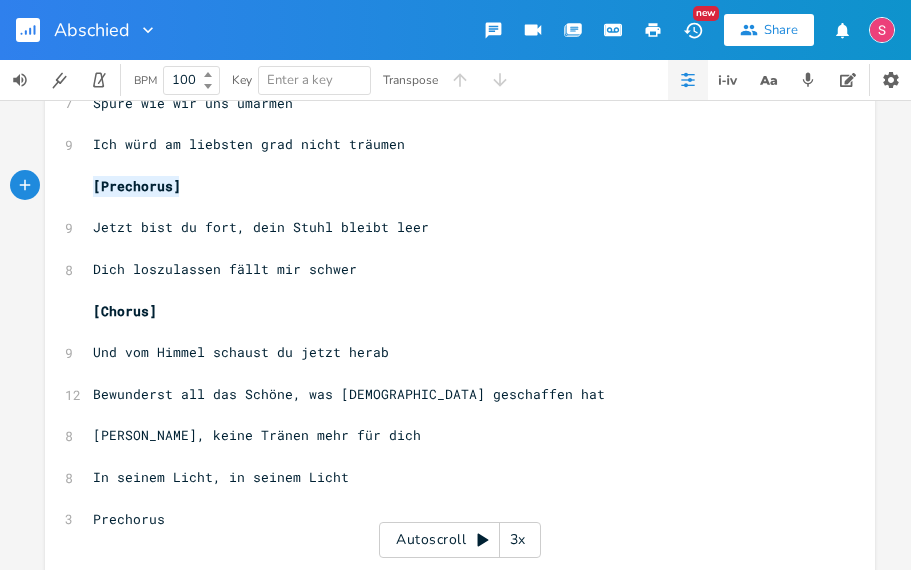 drag, startPoint x: 184, startPoint y: 181, endPoint x: 76, endPoint y: 181, distance: 108 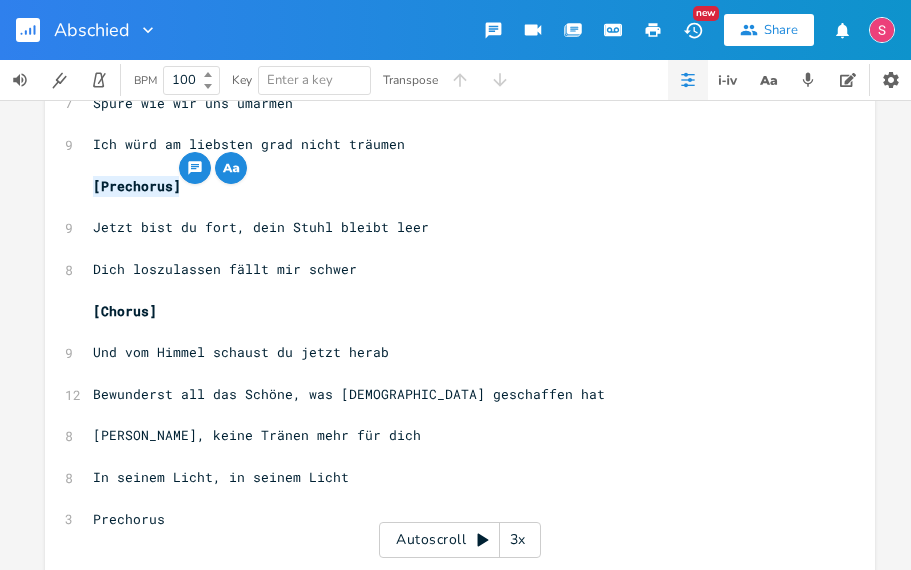 drag, startPoint x: 88, startPoint y: 515, endPoint x: 110, endPoint y: 515, distance: 22 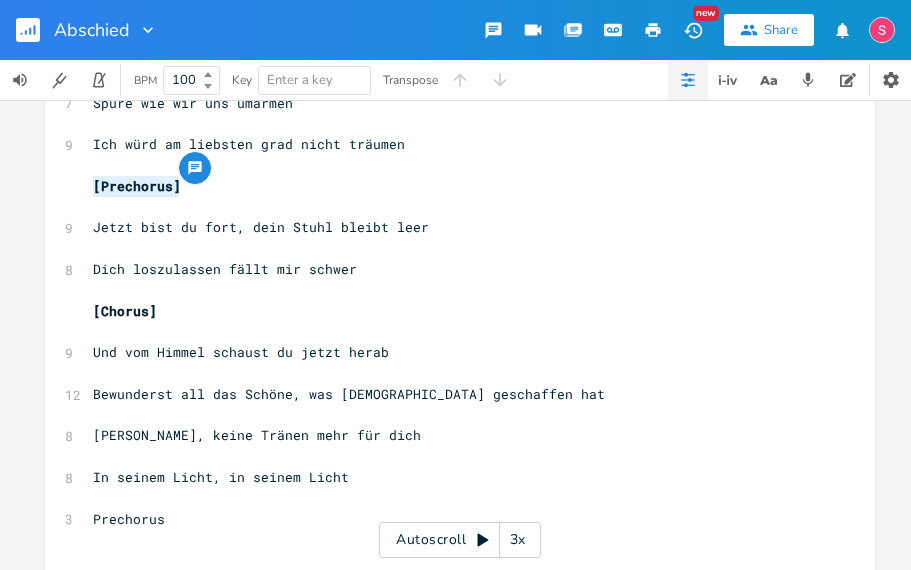 click on "Prechorus" at bounding box center [129, 519] 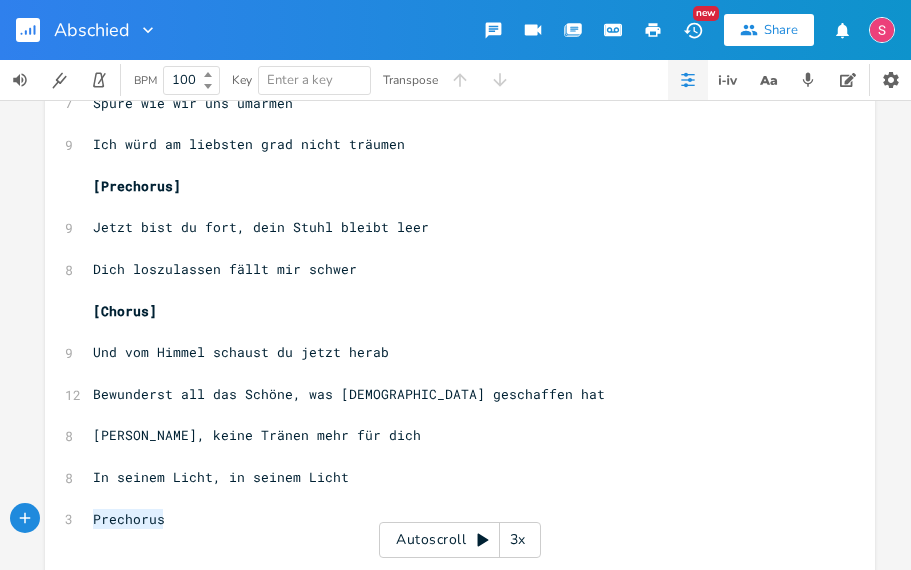 scroll, scrollTop: 23, scrollLeft: 0, axis: vertical 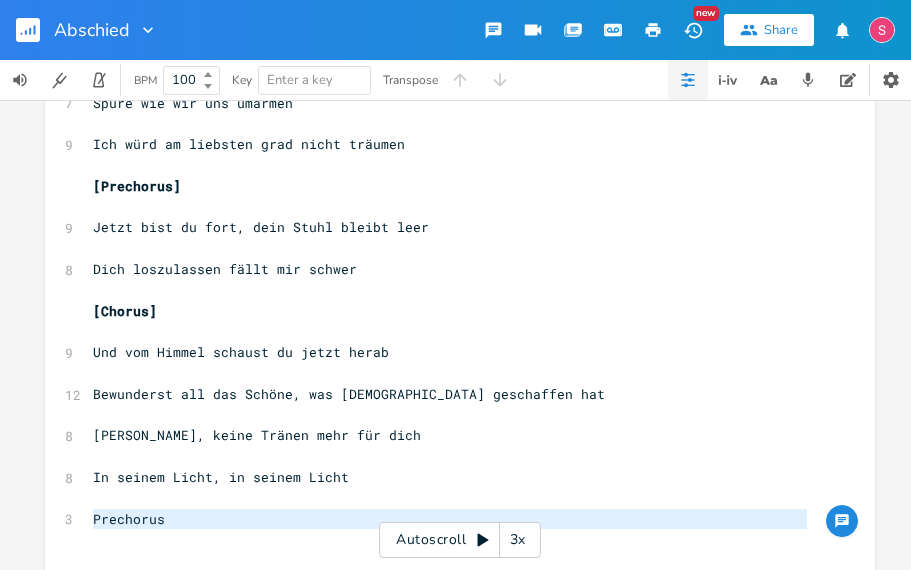 click on "Prechorus" at bounding box center [129, 519] 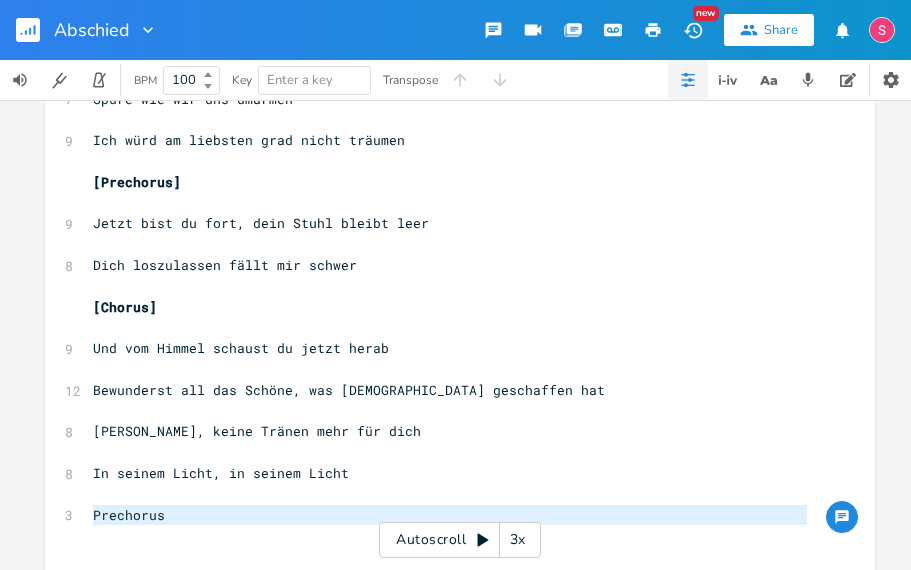 type on "Prechorus" 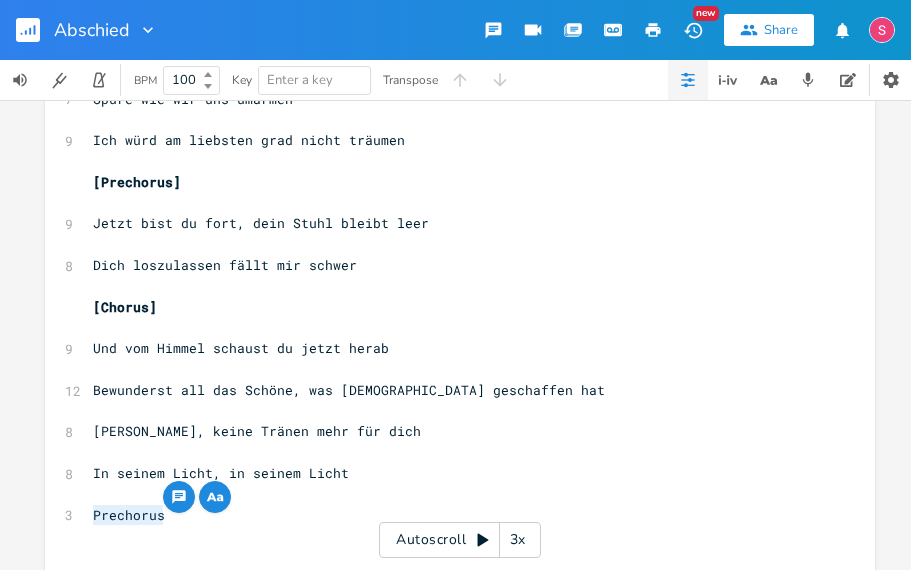 paste 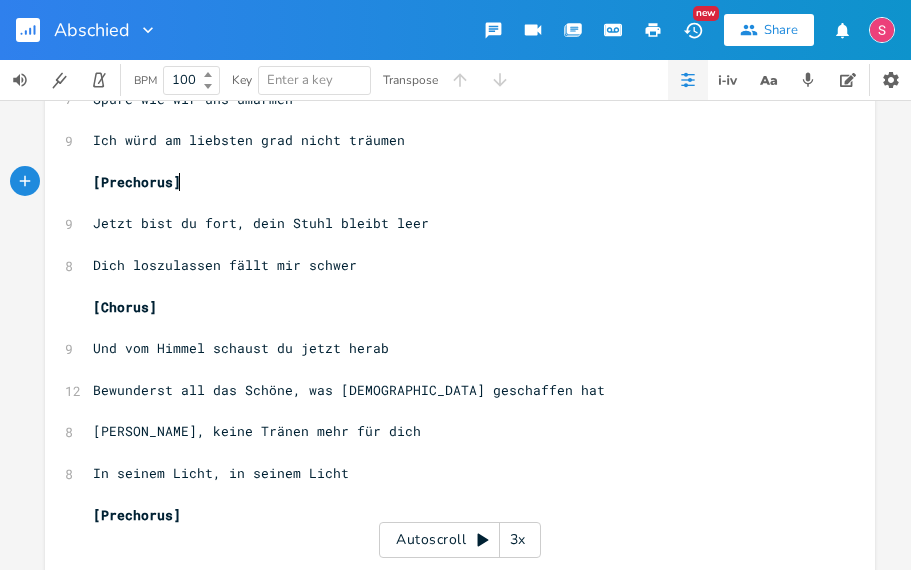 scroll, scrollTop: 7, scrollLeft: 0, axis: vertical 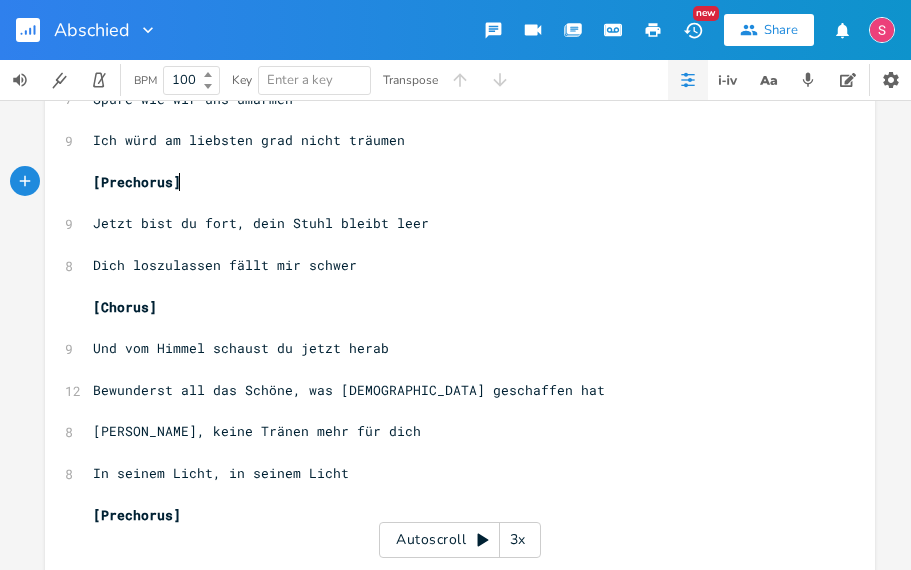 click on "In seinem Licht, in seinem Licht" at bounding box center (450, 473) 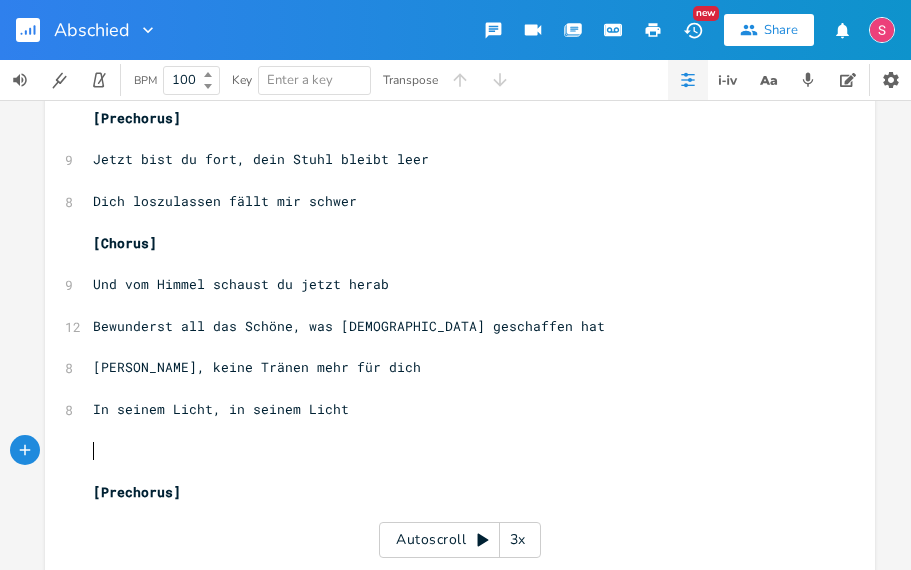 scroll, scrollTop: 284, scrollLeft: 0, axis: vertical 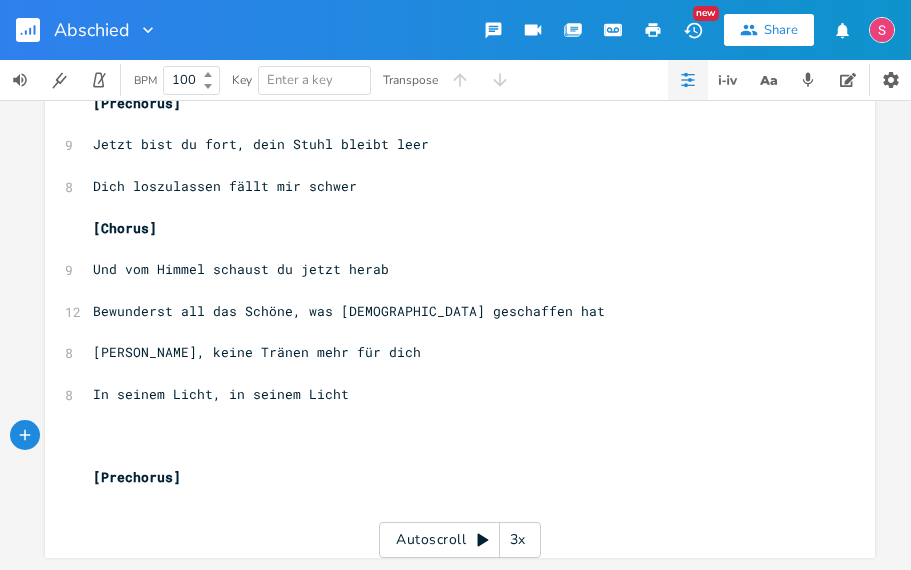 click on "x   ​ [Verse 1] ​ 10 Ich schließ die Augen und hör dein Lachen ​ 8 Seh das Leuchten deiner Augen ​ 7 Spüre wie wir uns umarmen ​ 9 Ich würd am liebsten grad nicht träumen ​ [Prechorus] ​ 9 Jetzt bist du fort, dein Stuhl bleibt leer ​ 8 Dich loszulassen fällt mir schwer ​ [Chorus] ​ 9 Und vom Himmel schaust du jetzt herab ​ 12 Bewunderst all das Schöne, was [DEMOGRAPHIC_DATA] geschaffen hat ​ 8 Kein Leid, keine Tränen mehr für dich ​ 8 In seinem Licht, in seinem Licht ​ ​ ​ [Prechorus] ​ ​" at bounding box center [460, 193] 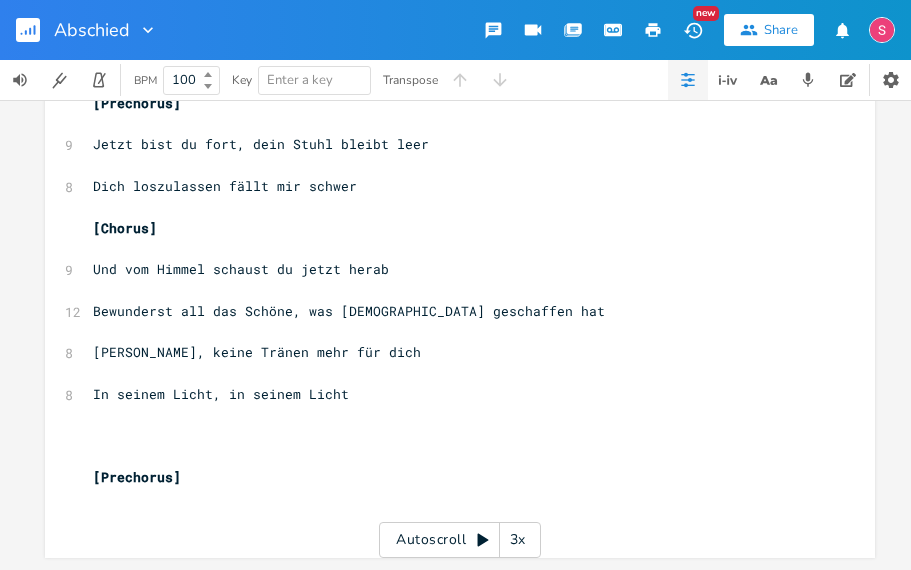click on "[Prechorus]" at bounding box center [137, 477] 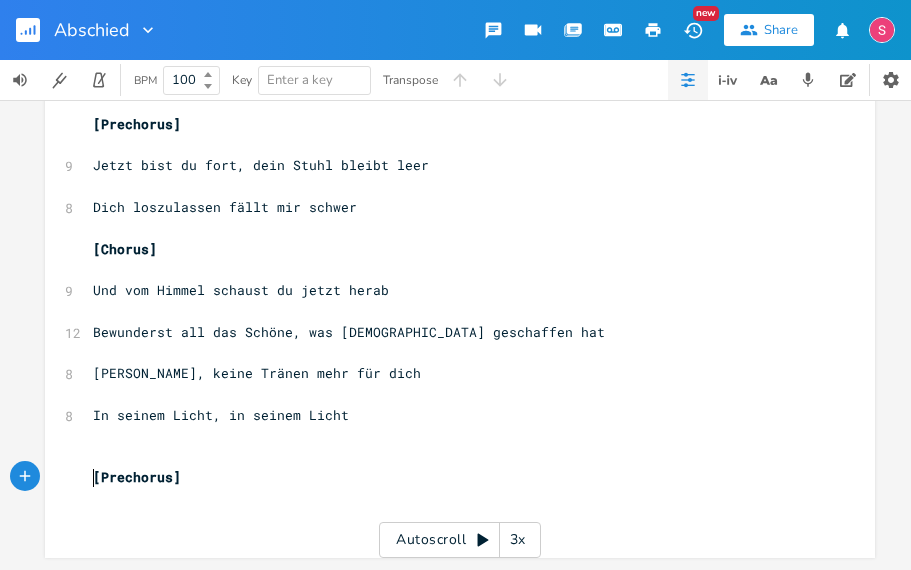 scroll, scrollTop: 263, scrollLeft: 0, axis: vertical 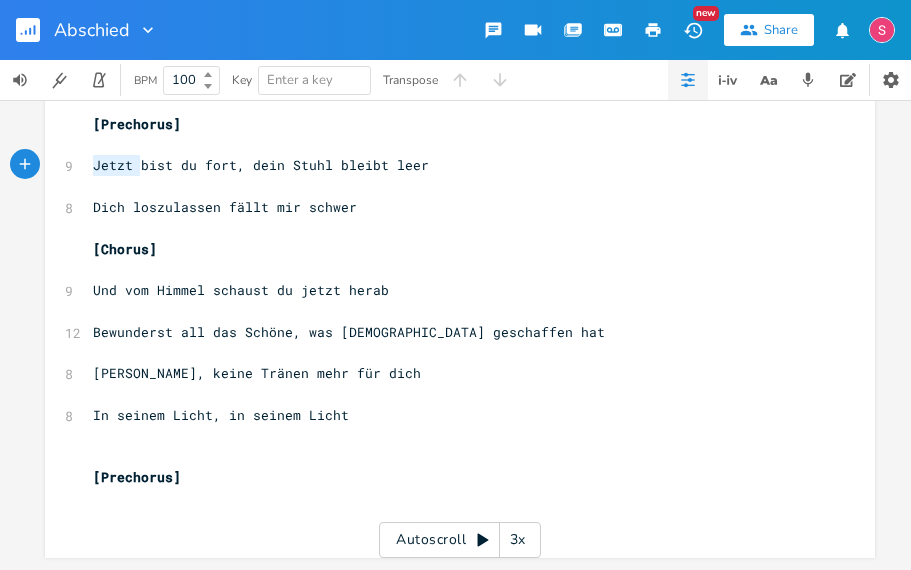 type on "Jetzt bist du fort, dein Stuhl bleibt leer
Dich loszulassen fällt mir schwer" 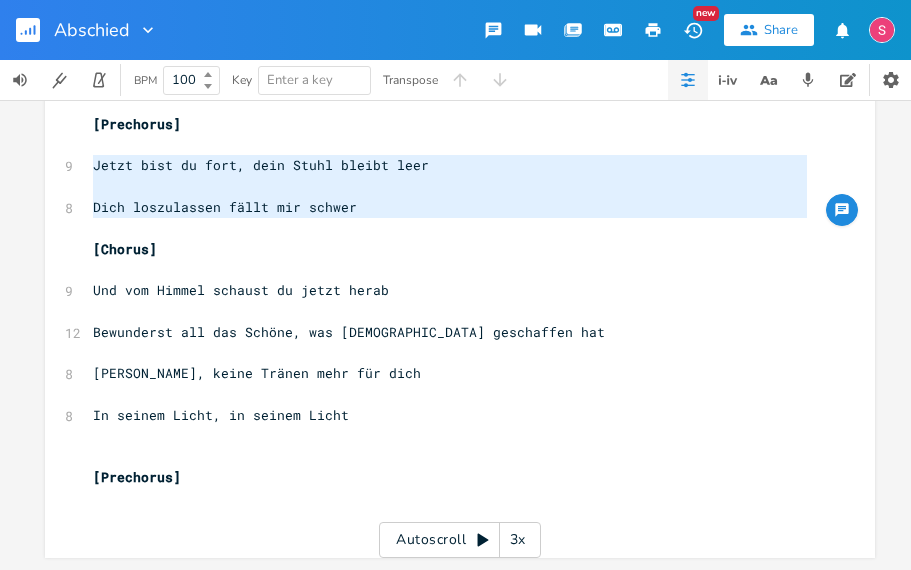 drag, startPoint x: 93, startPoint y: 166, endPoint x: 342, endPoint y: 226, distance: 256.12692 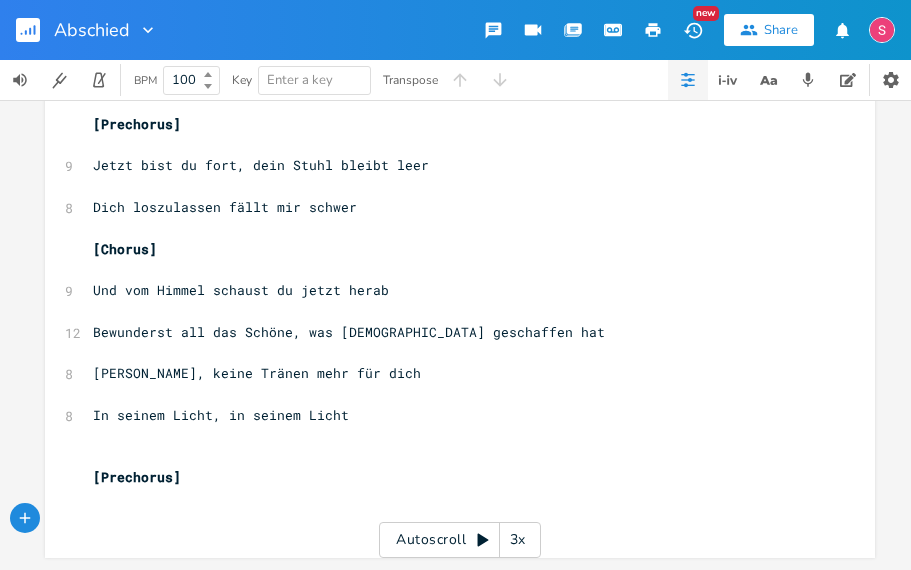 scroll, scrollTop: 325, scrollLeft: 0, axis: vertical 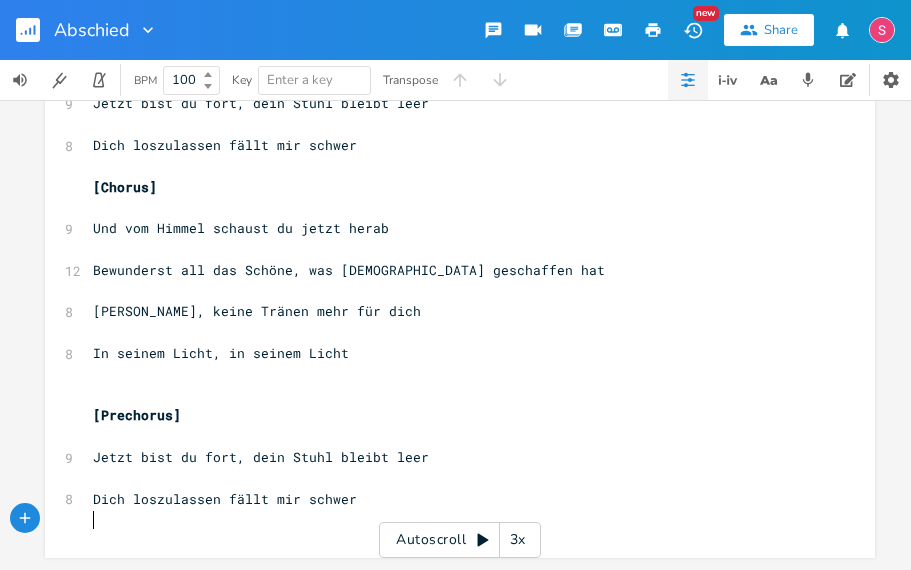 click on "In seinem Licht, in seinem Licht" at bounding box center [450, 353] 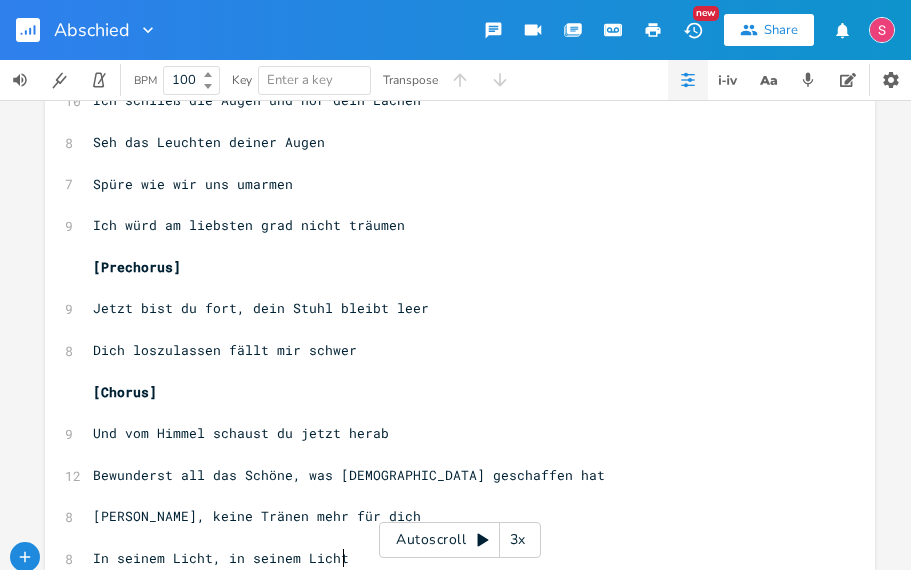 scroll, scrollTop: 15, scrollLeft: 0, axis: vertical 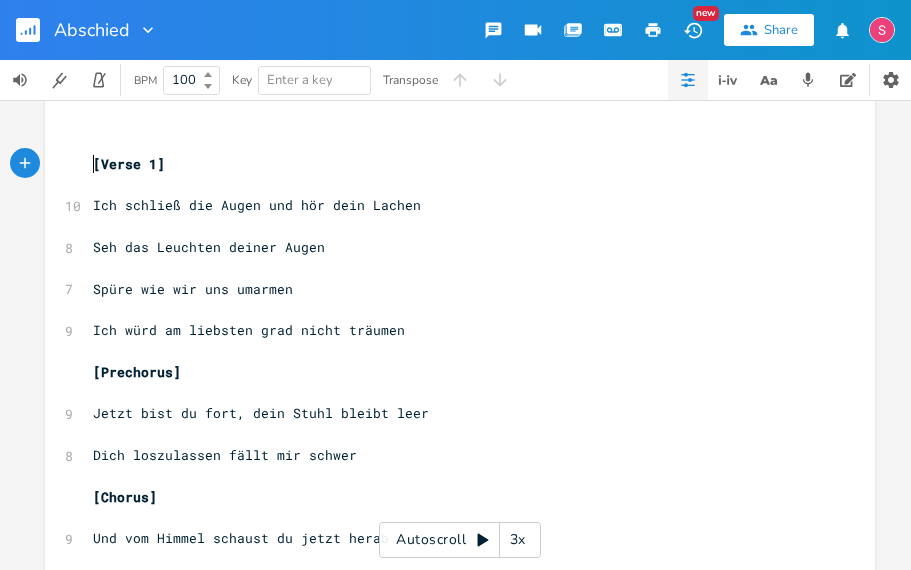 type on "[Verse 1]" 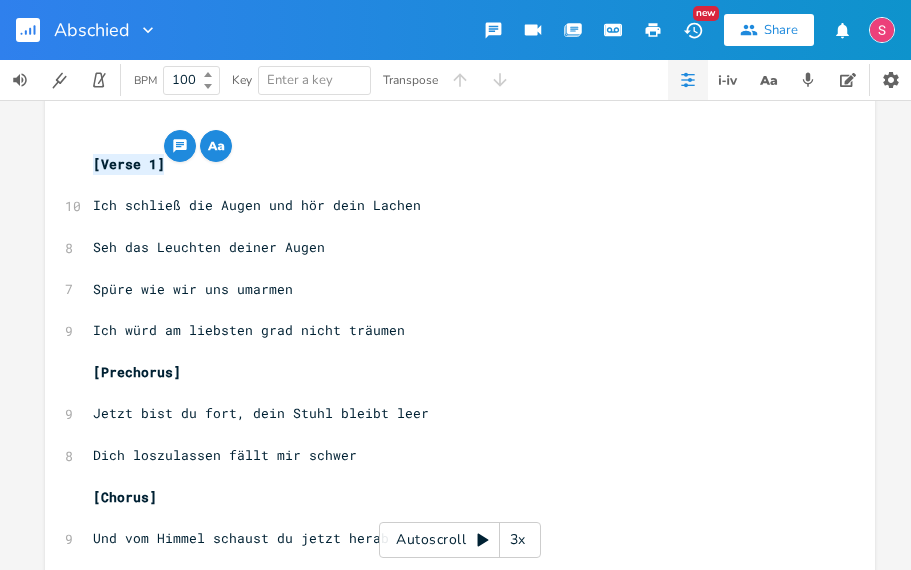 drag, startPoint x: 92, startPoint y: 167, endPoint x: 171, endPoint y: 168, distance: 79.00633 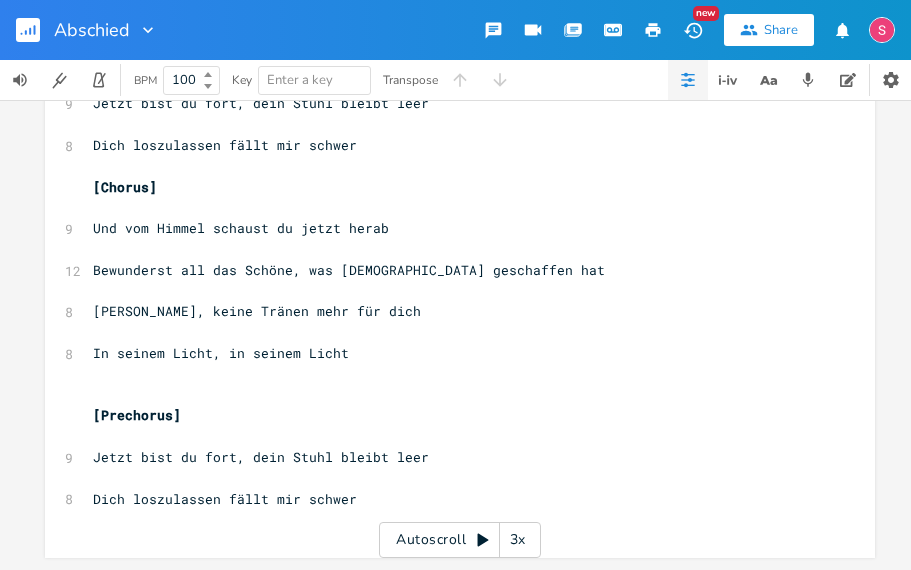 click on "​" at bounding box center [450, 374] 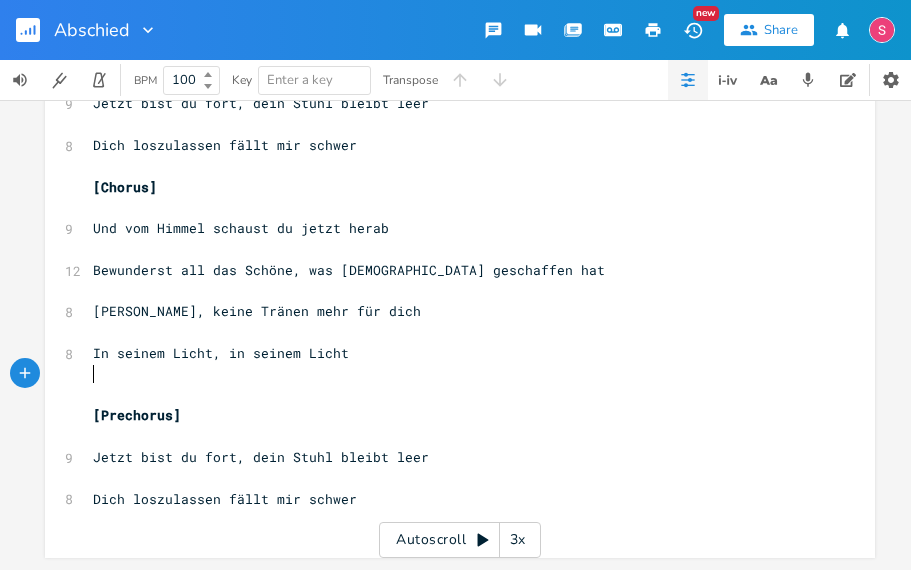scroll, scrollTop: 7, scrollLeft: 0, axis: vertical 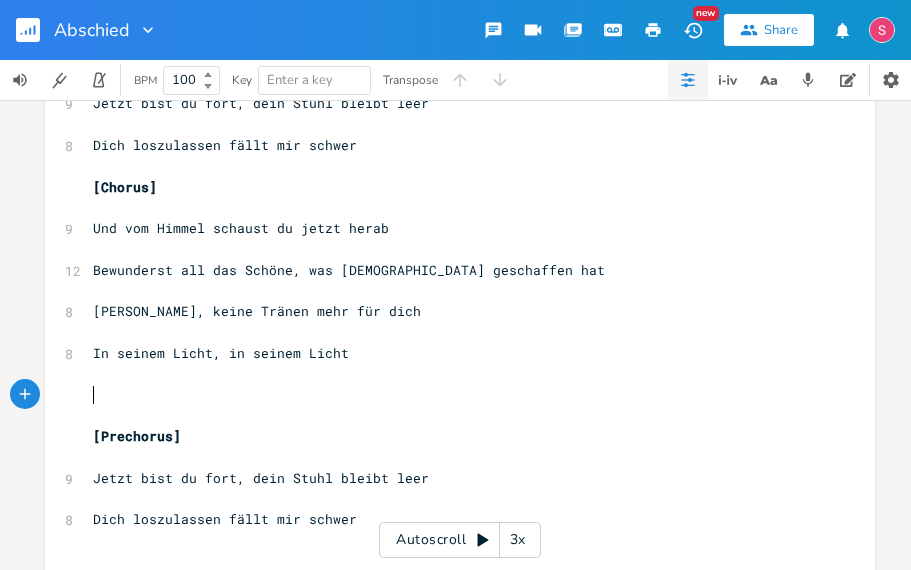 paste on "2" 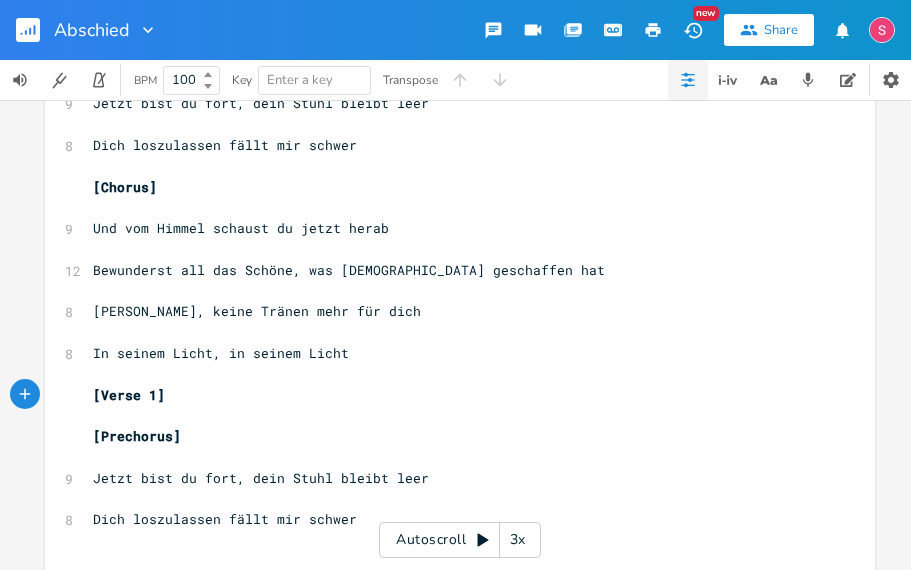 click on "[Verse 1]" at bounding box center [129, 395] 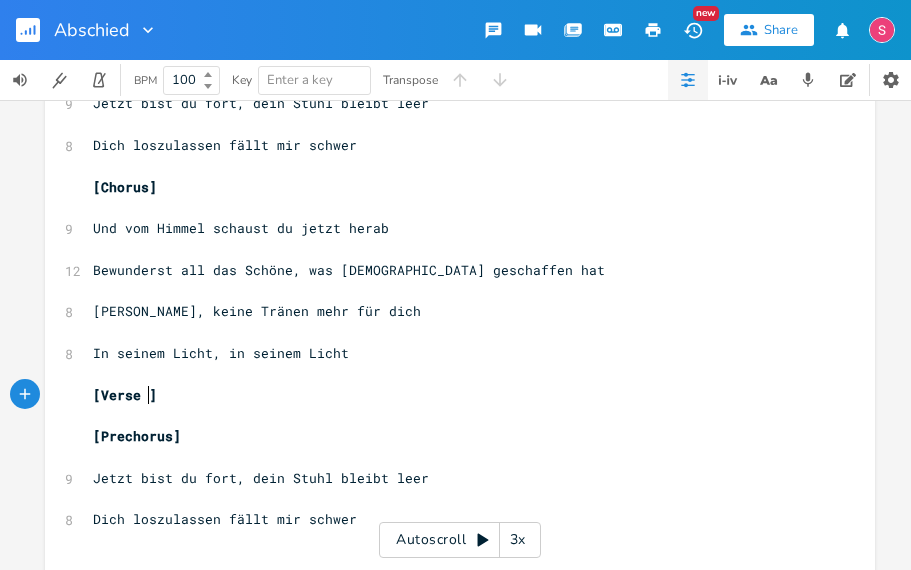 type on "2" 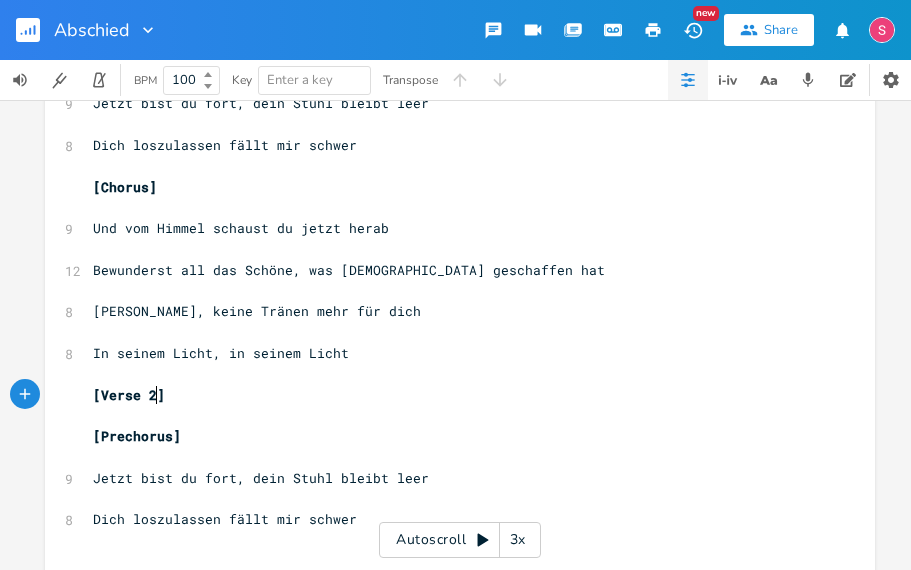 click on "​" at bounding box center [450, 415] 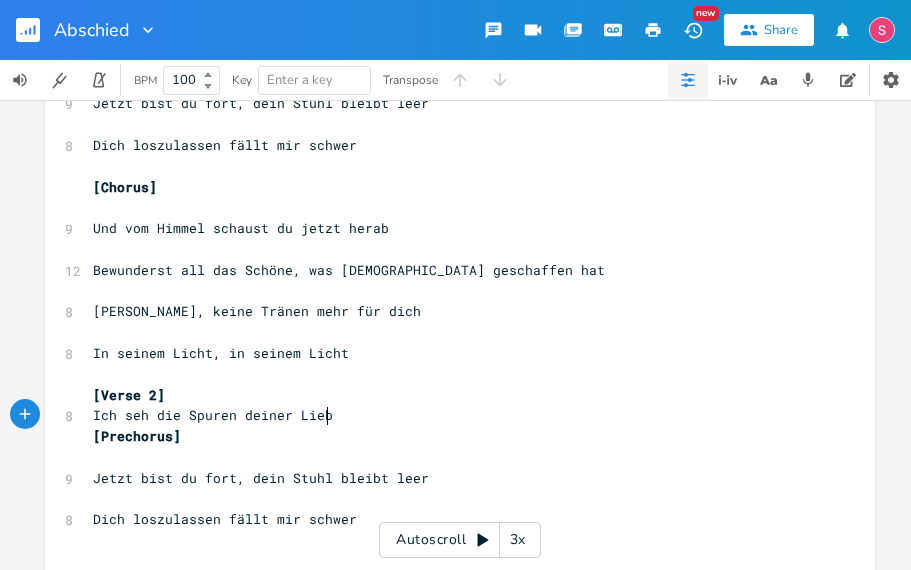 type on "Ich seh die Spuren deiner Liebe" 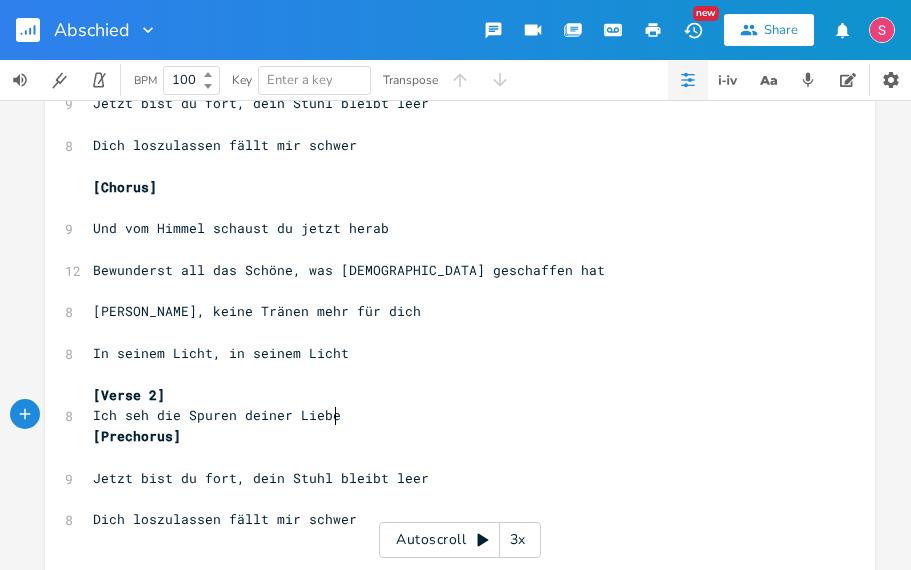 scroll, scrollTop: 7, scrollLeft: 0, axis: vertical 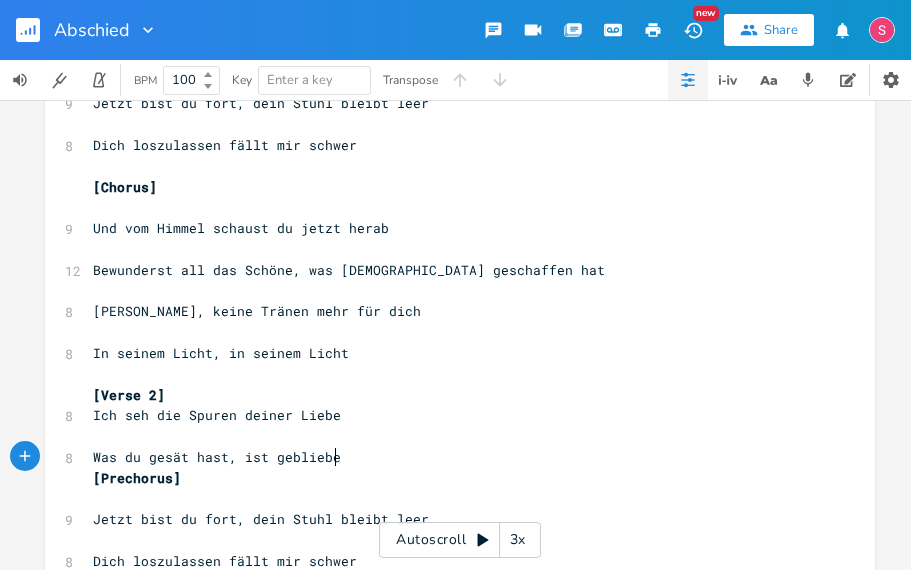 type on "Was du gesät hast, ist geblieben" 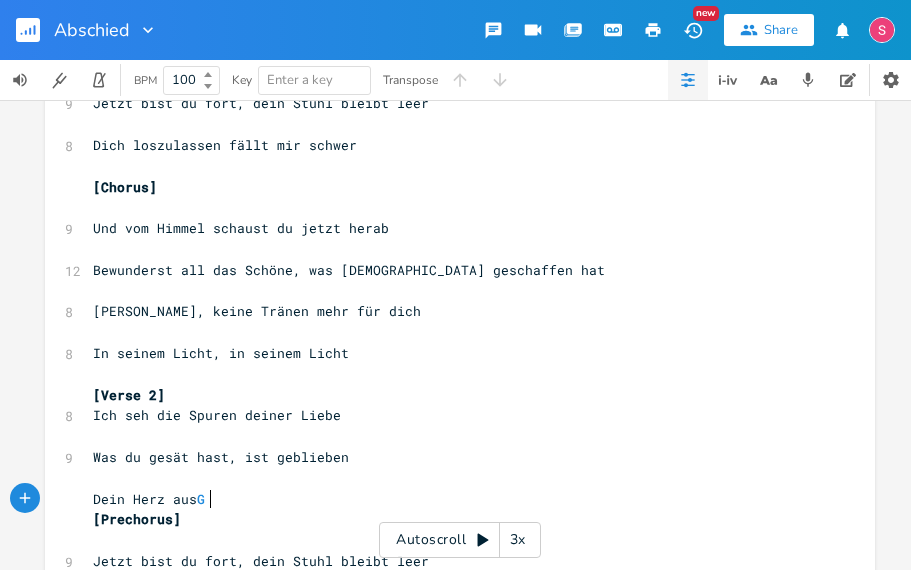 scroll, scrollTop: 7, scrollLeft: 134, axis: both 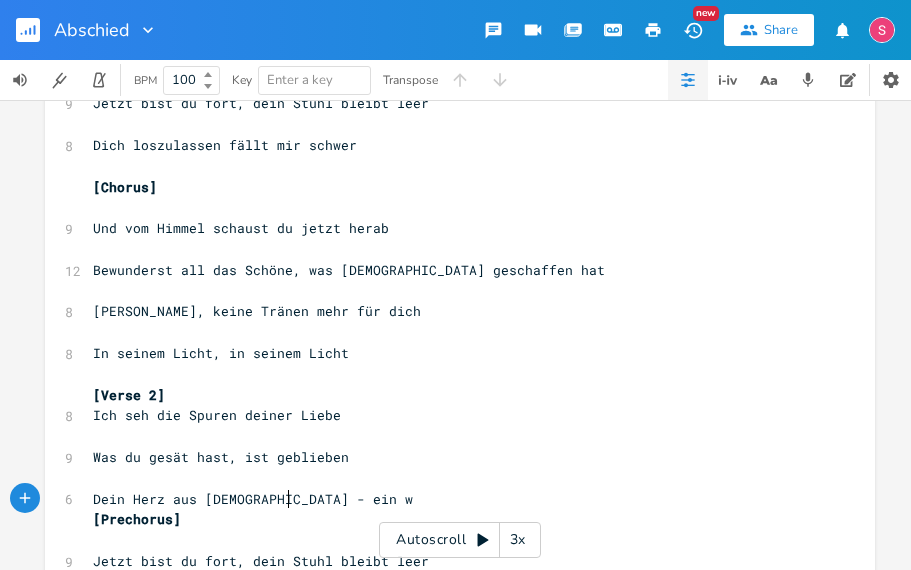 type on "Dein Herz aus [DEMOGRAPHIC_DATA] - ein wh" 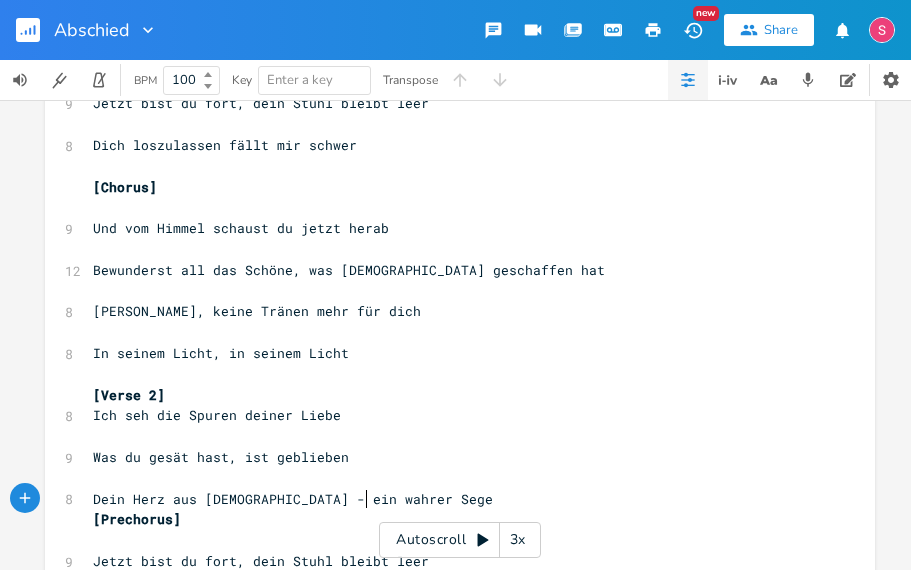 type on "ahrer Segen" 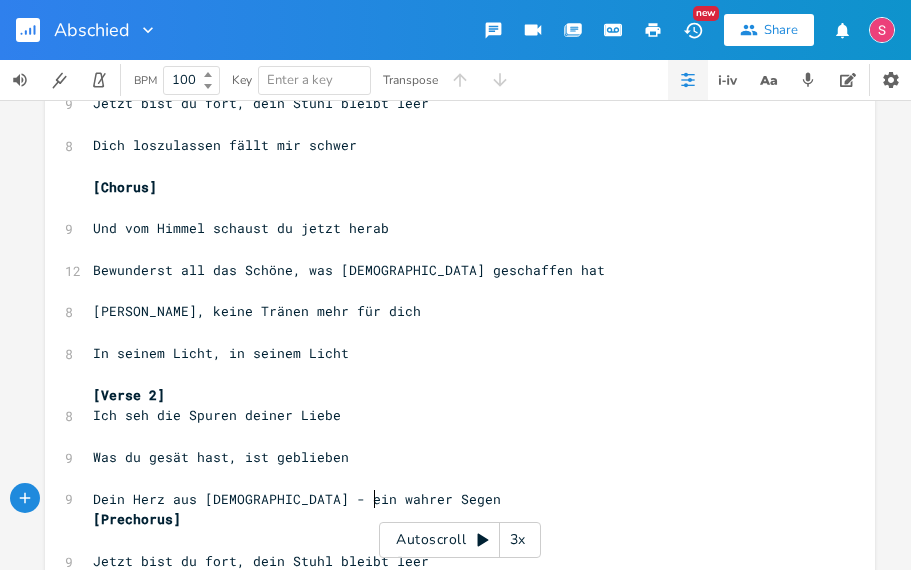 scroll, scrollTop: 7, scrollLeft: 0, axis: vertical 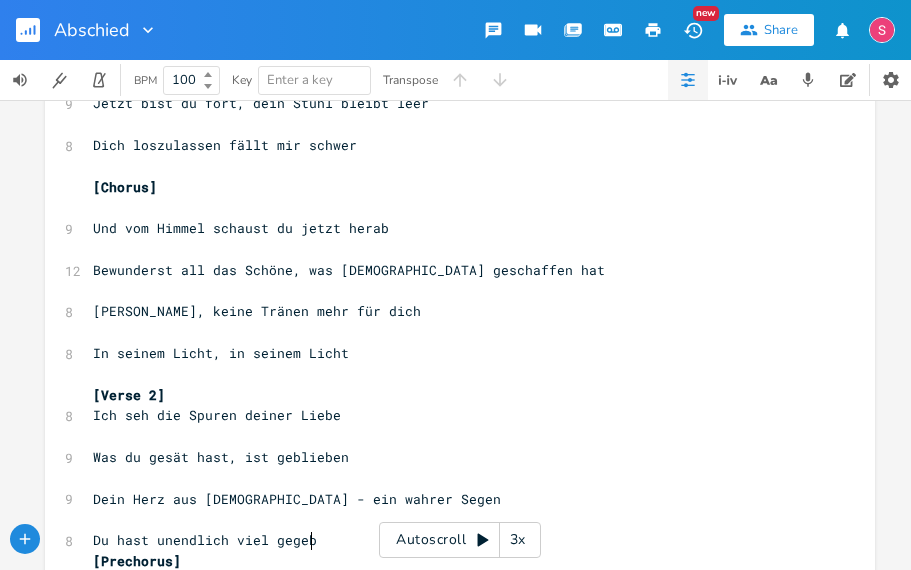 type on "Du hast unendlich viel gegeben" 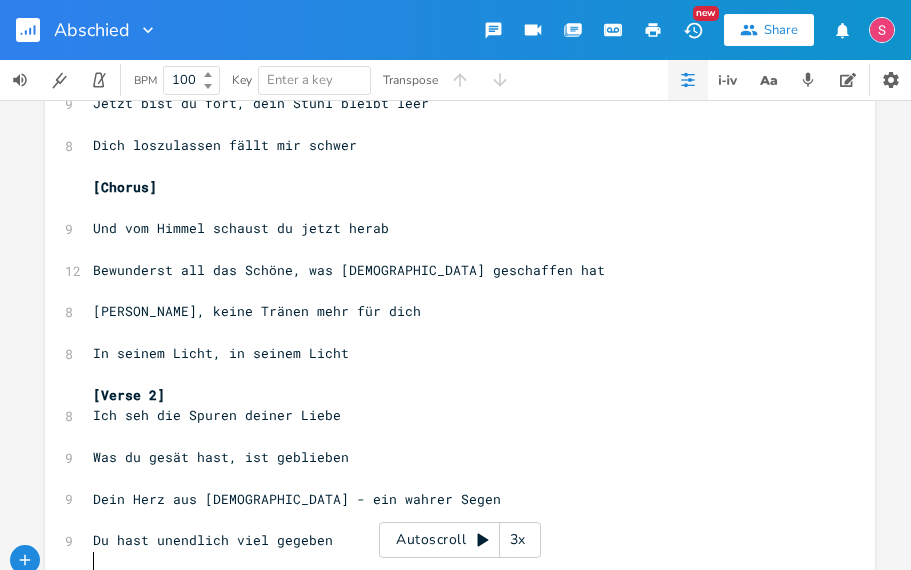 scroll, scrollTop: 7, scrollLeft: 0, axis: vertical 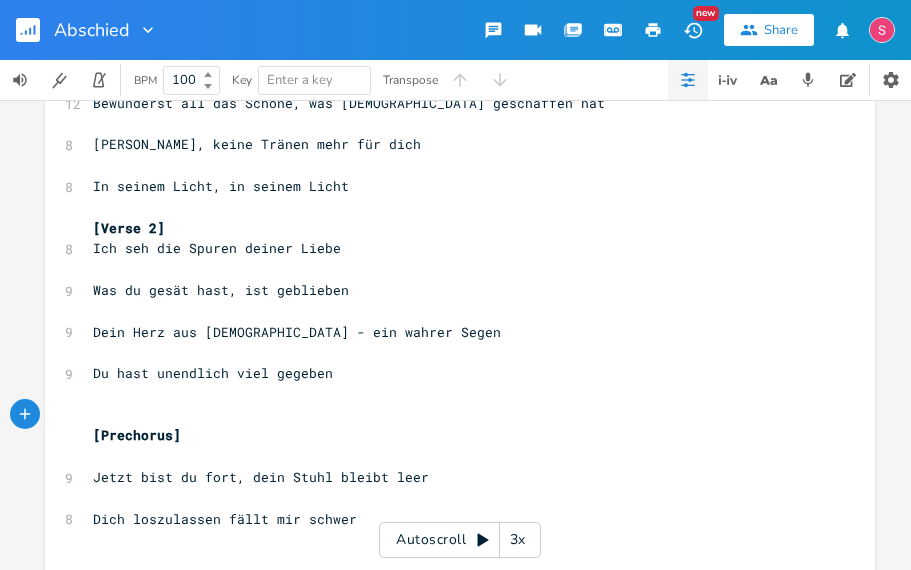 click on "[Verse 2]" at bounding box center [450, 228] 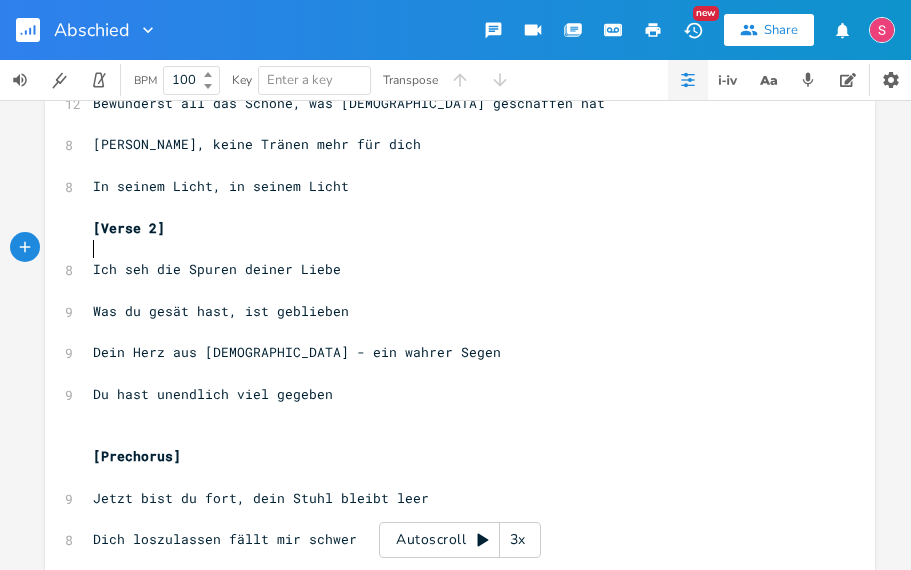 scroll, scrollTop: 0, scrollLeft: 0, axis: both 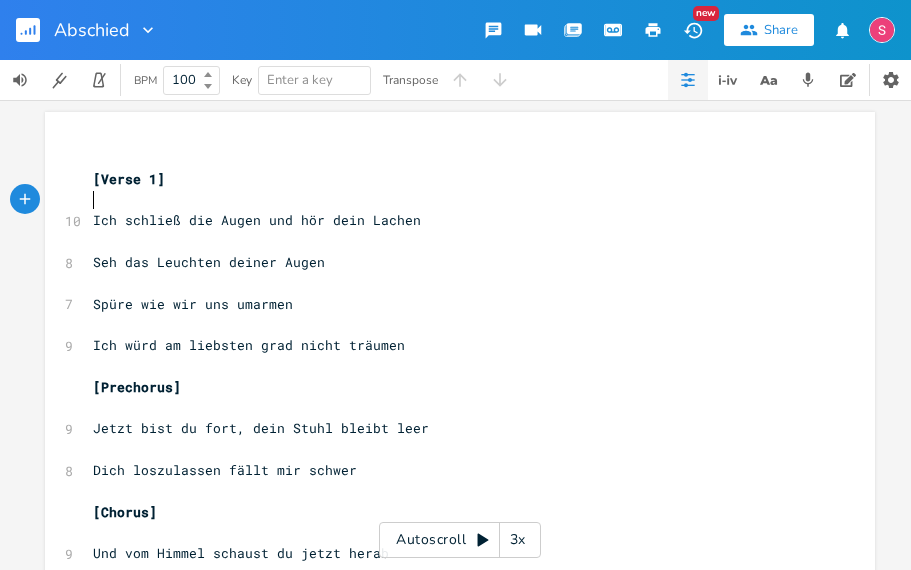 click on "​" at bounding box center (450, 200) 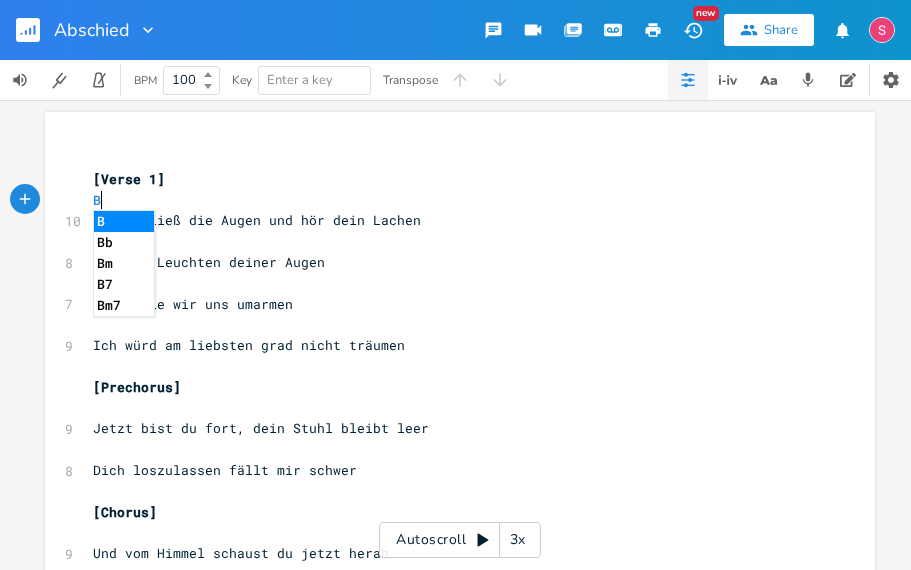 scroll, scrollTop: 7, scrollLeft: 24, axis: both 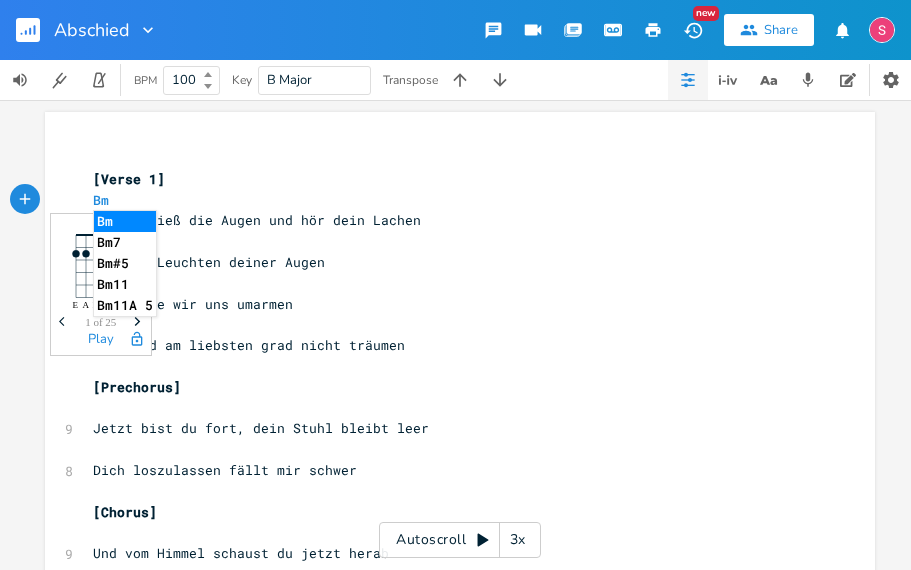 type on "Bm7" 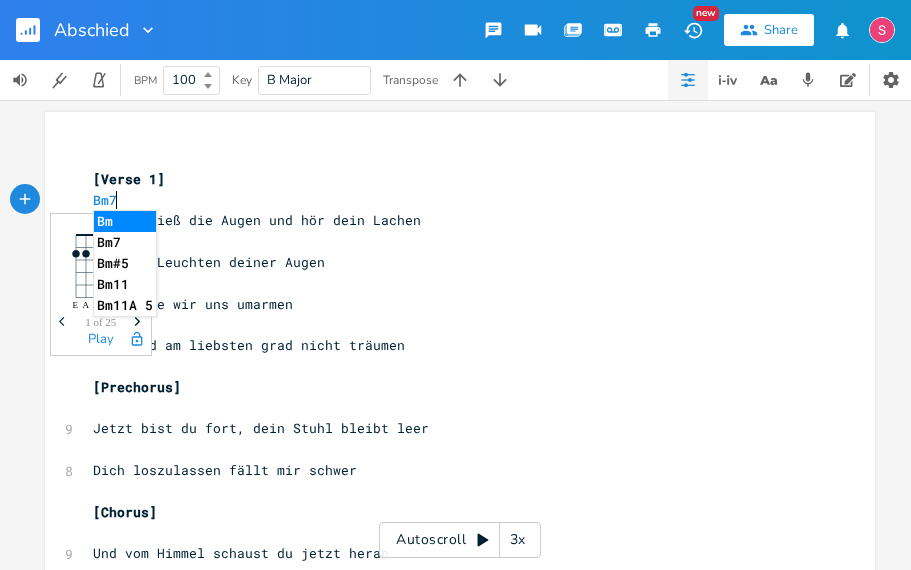 scroll, scrollTop: 7, scrollLeft: 33, axis: both 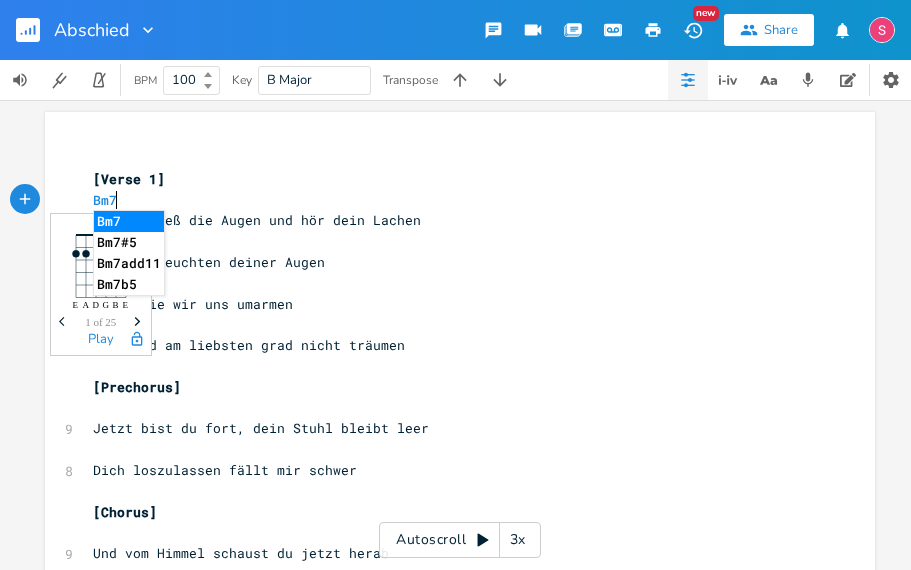 click on "Ich schließ die Augen und hör dein Lachen" at bounding box center (257, 220) 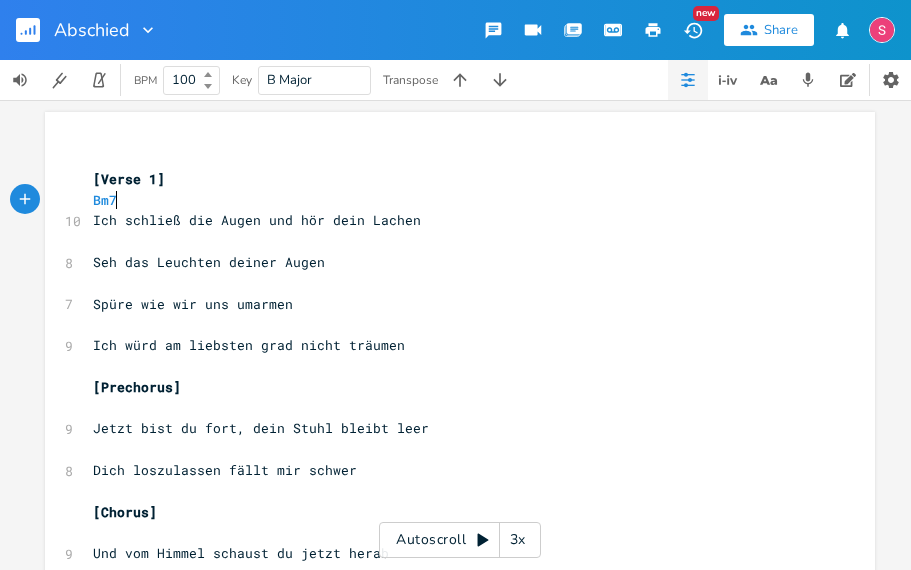 click on "Bm7" at bounding box center [450, 200] 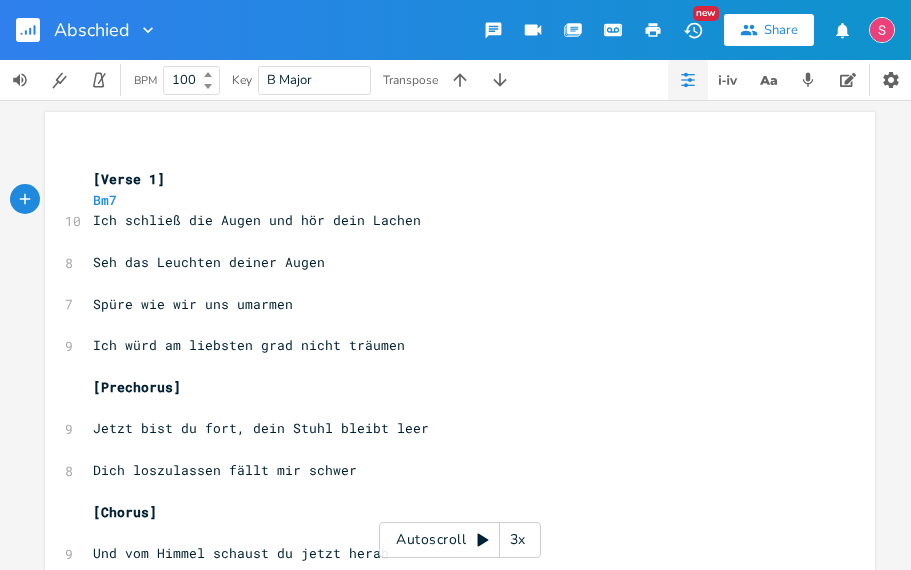 type on "G" 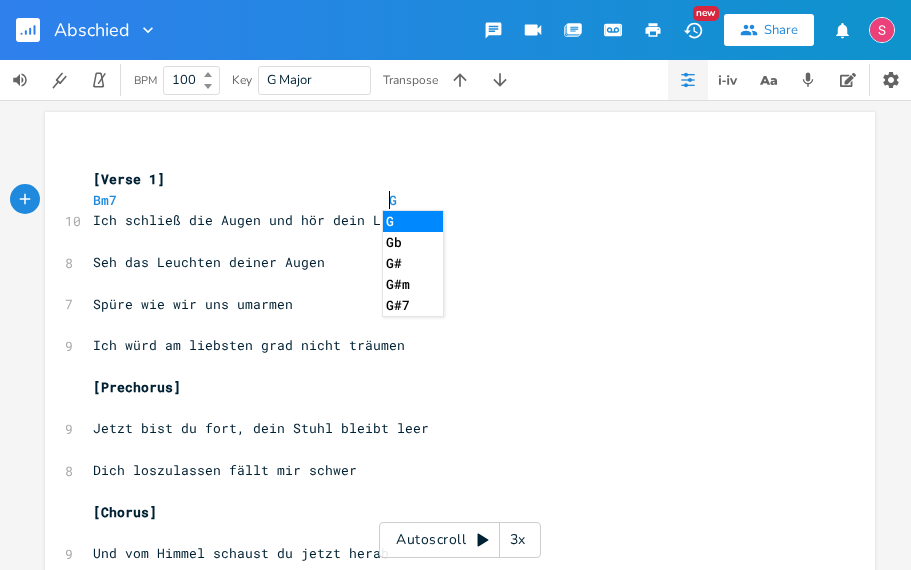 click on "​" at bounding box center (450, 241) 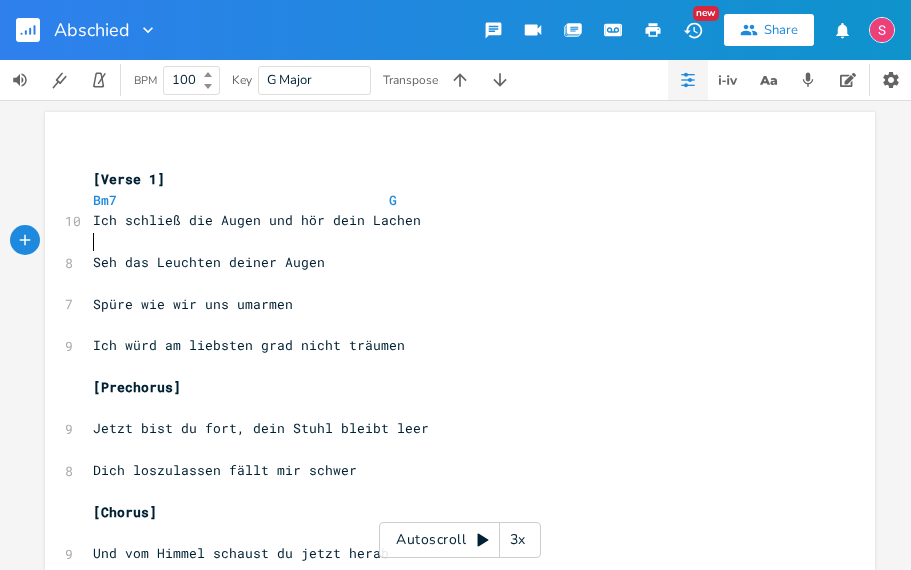 scroll, scrollTop: 7, scrollLeft: 0, axis: vertical 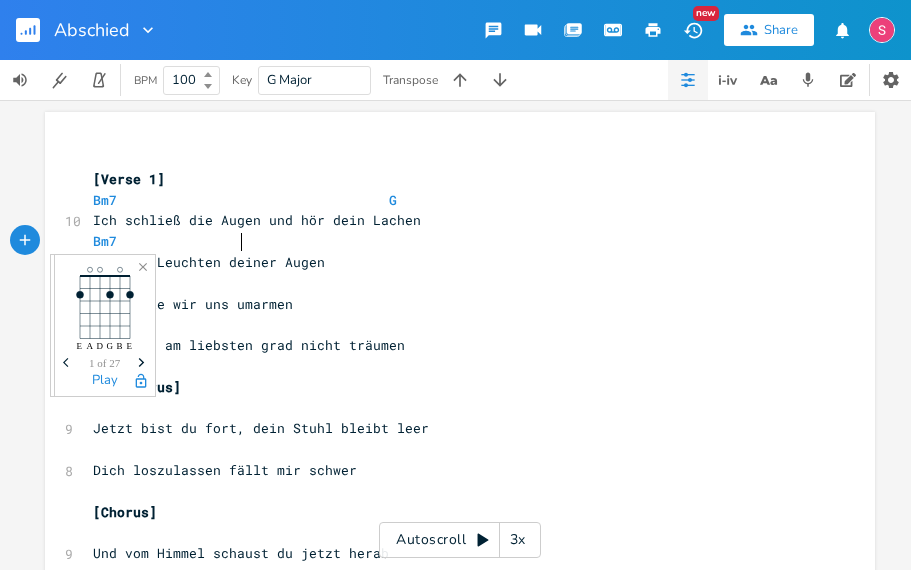 type on "Bm7" 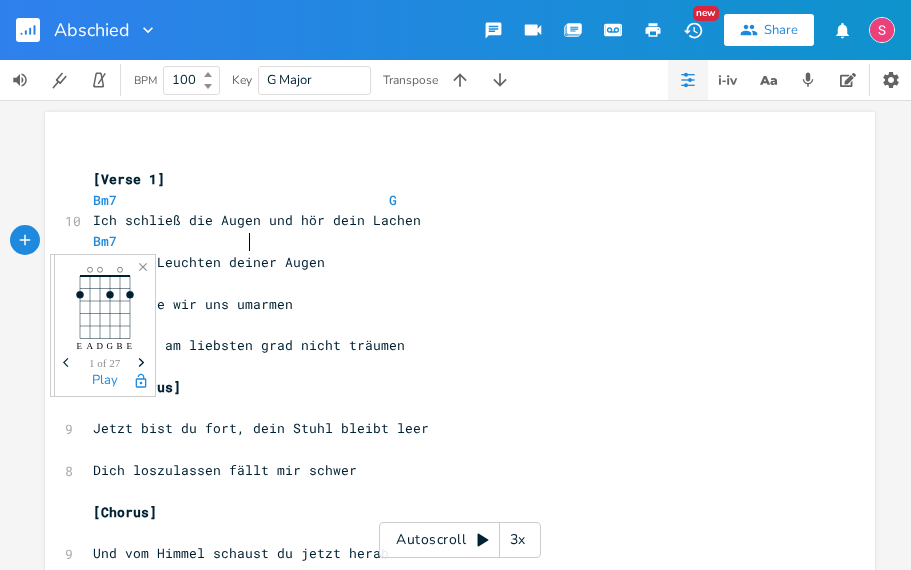 click on "​" at bounding box center (450, 283) 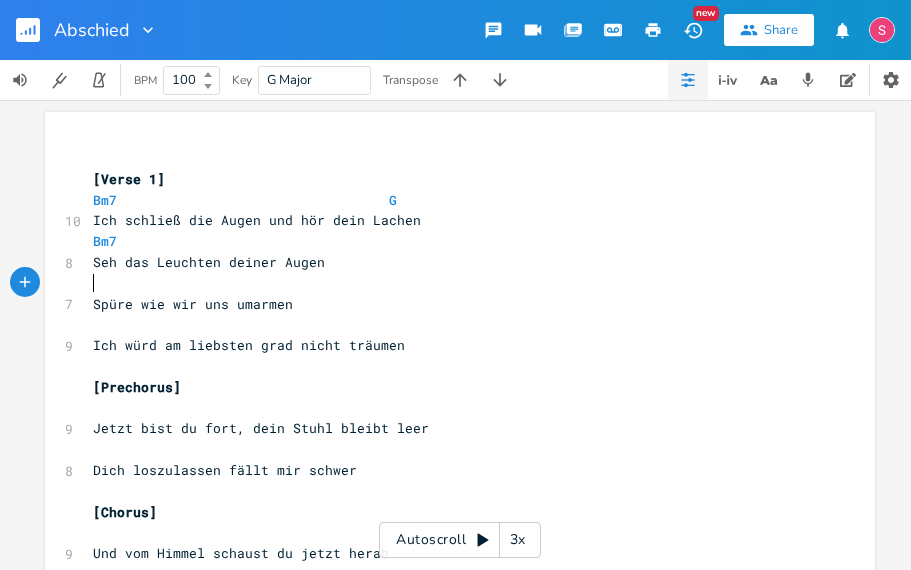 click on "Bm7" at bounding box center [450, 241] 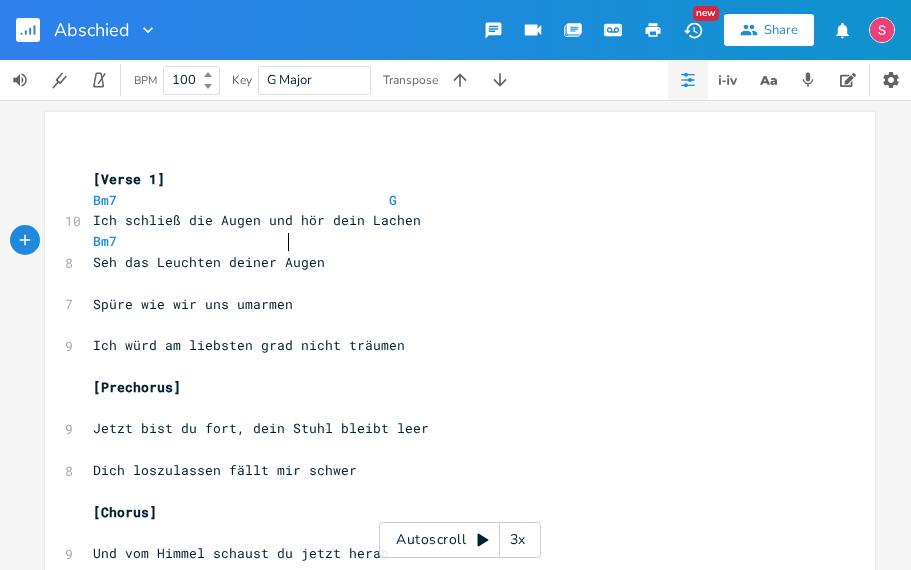 scroll, scrollTop: 7, scrollLeft: 0, axis: vertical 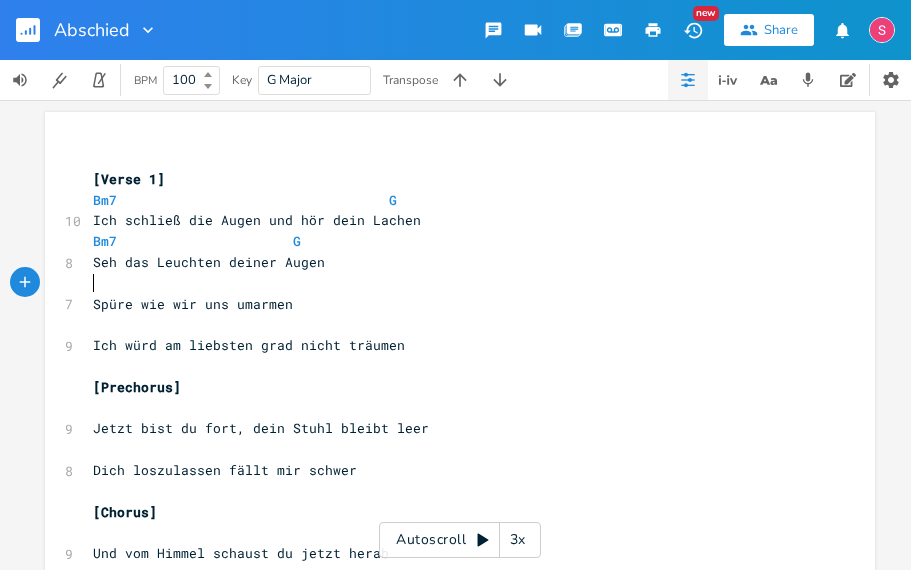 click on "​" at bounding box center [450, 283] 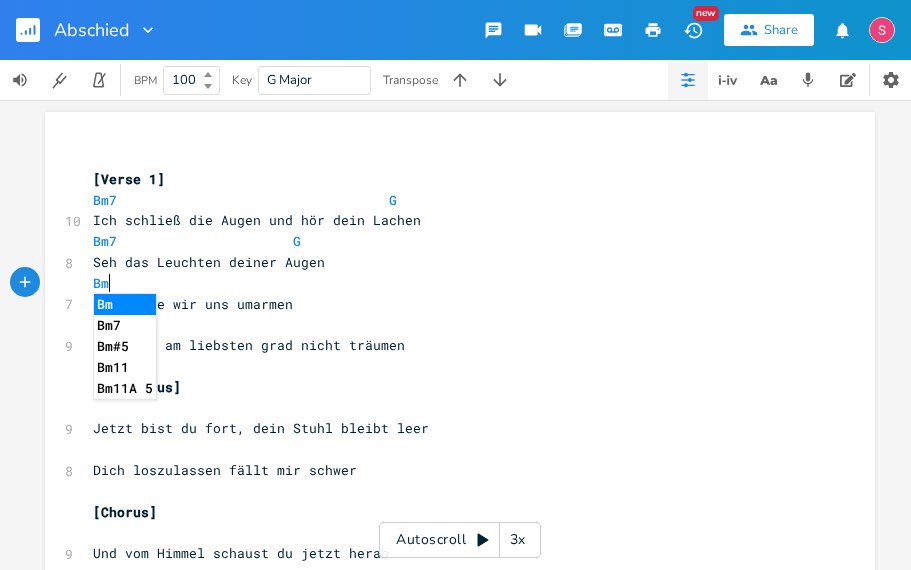 type on "Bm7" 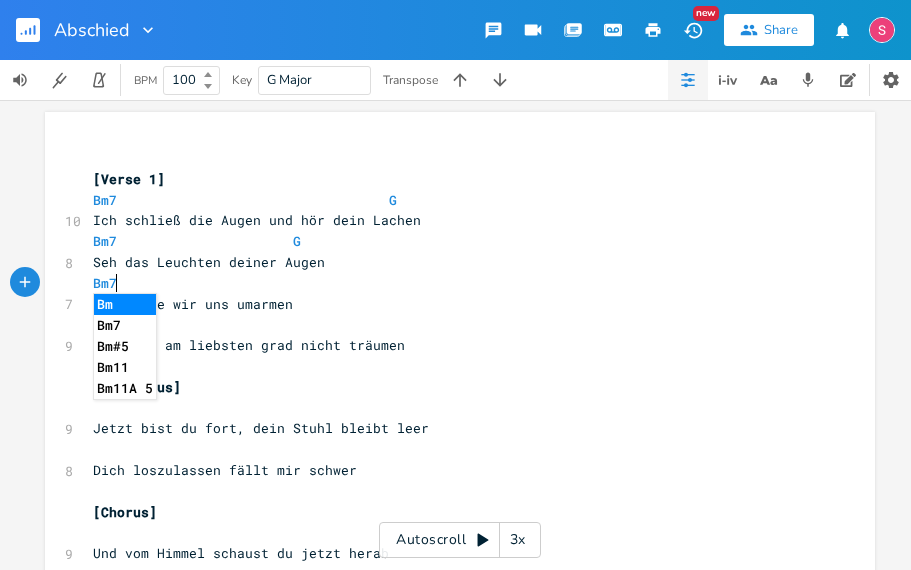 scroll, scrollTop: 7, scrollLeft: 33, axis: both 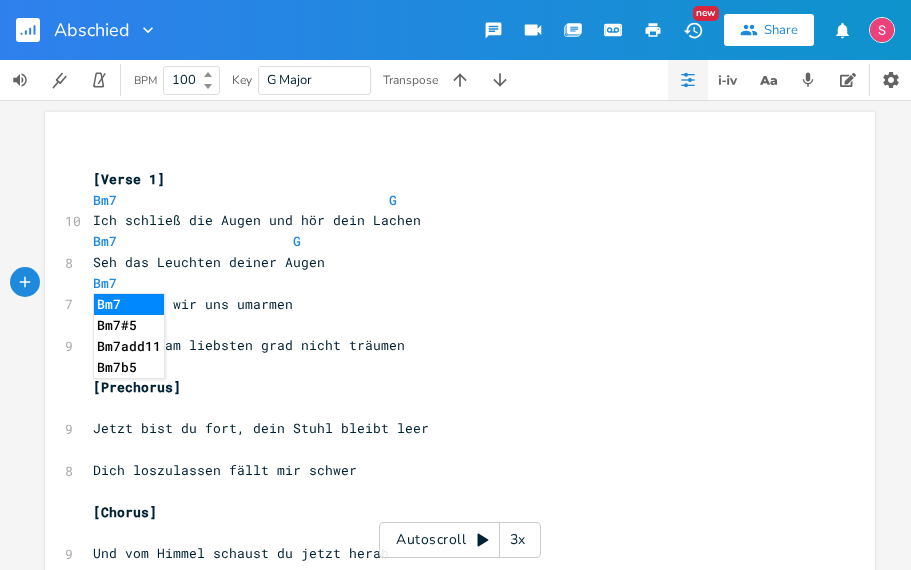 click on "Bm7" at bounding box center (450, 283) 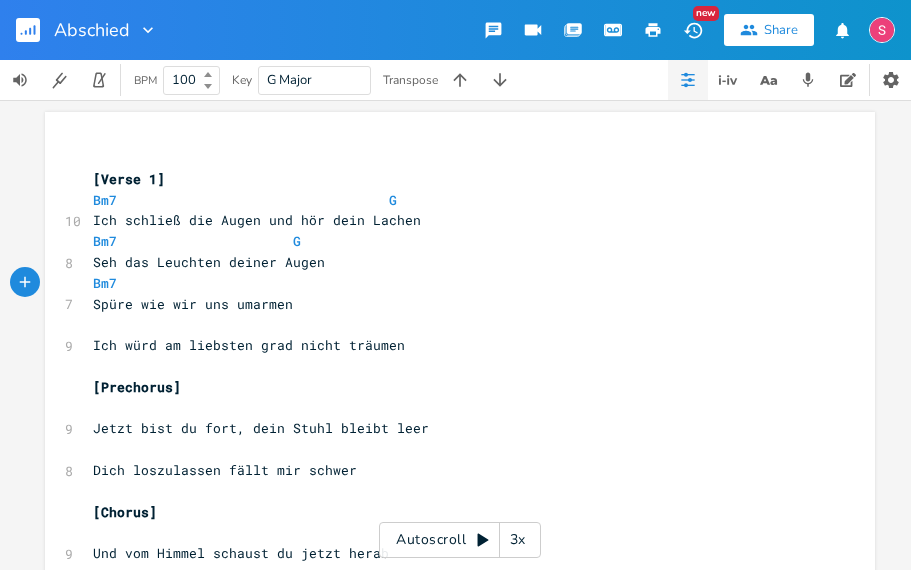 scroll, scrollTop: 7, scrollLeft: 0, axis: vertical 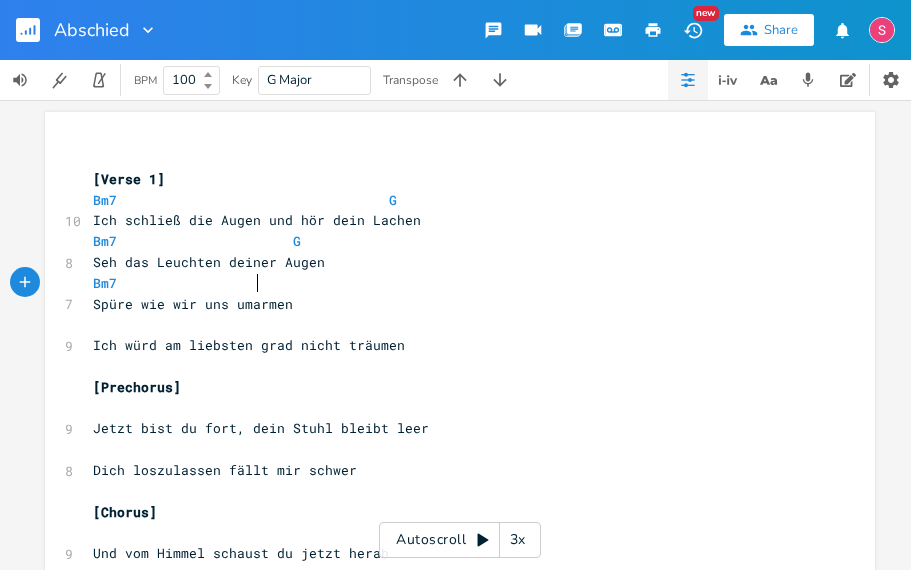 type on "G" 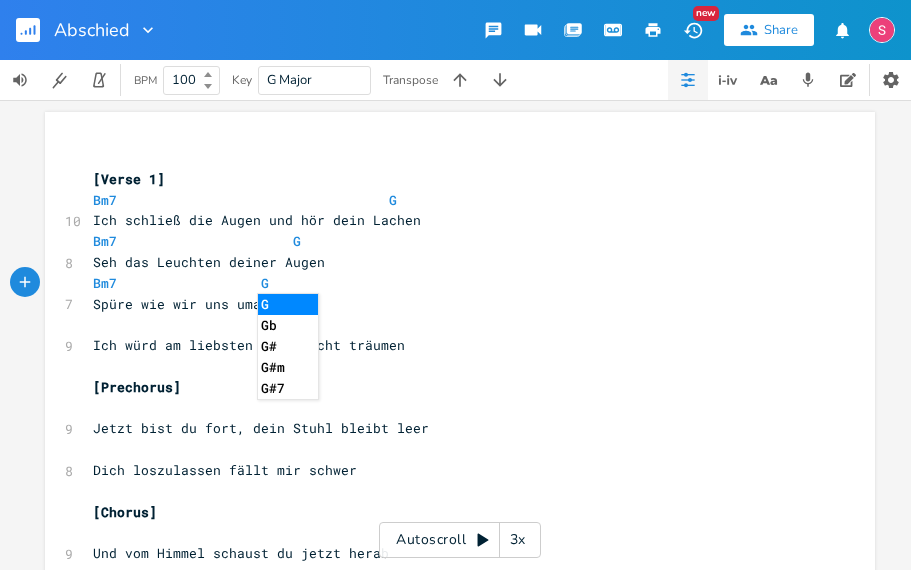 click on "​" at bounding box center (450, 324) 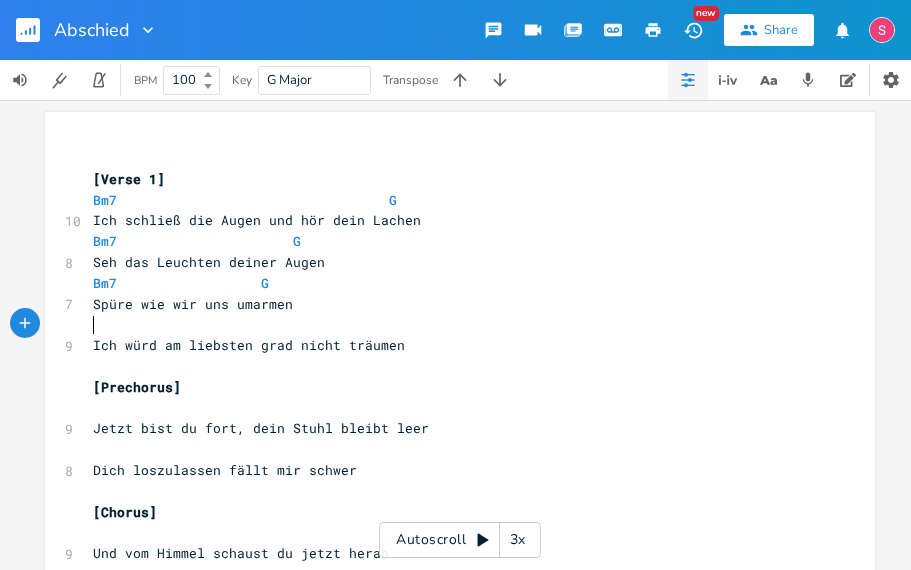scroll, scrollTop: 7, scrollLeft: 0, axis: vertical 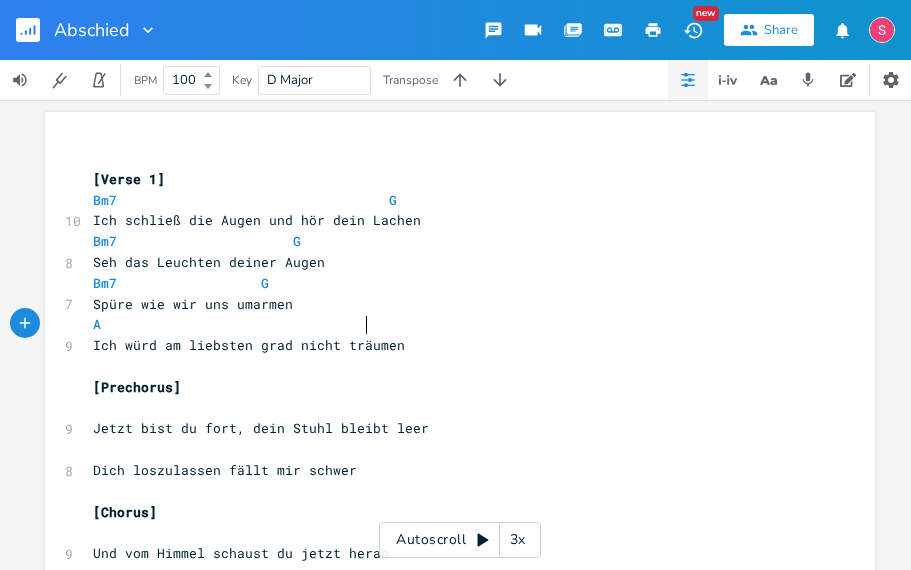 type on "A                                  G" 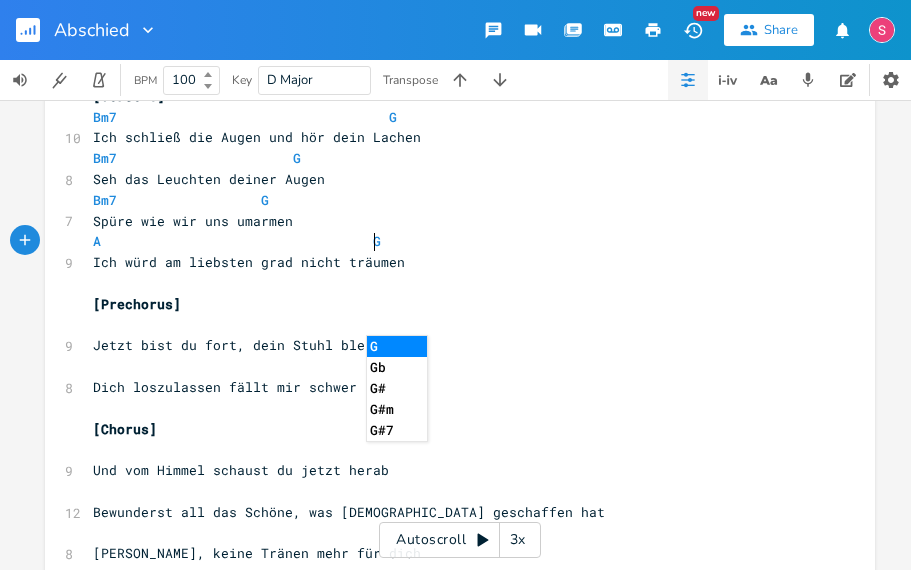 scroll, scrollTop: 132, scrollLeft: 0, axis: vertical 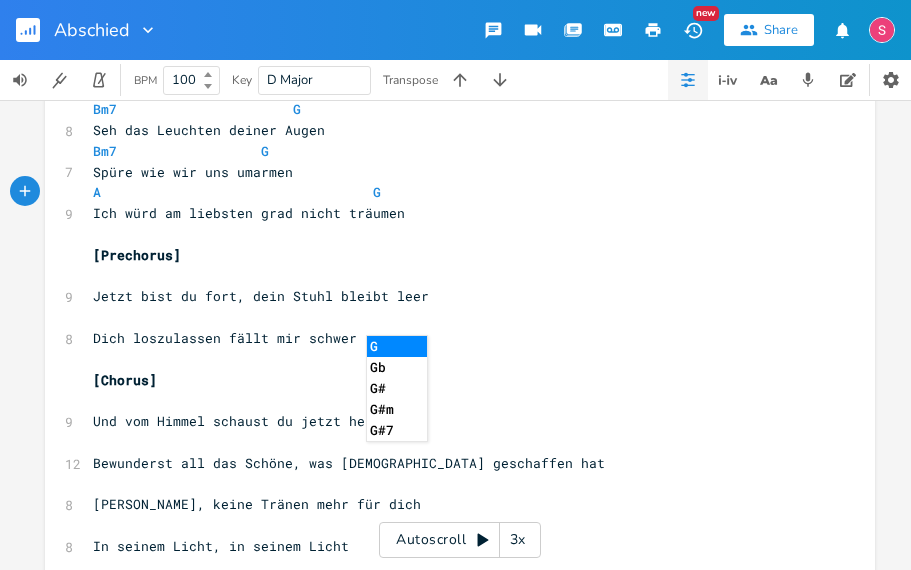 click on "​" at bounding box center (450, 276) 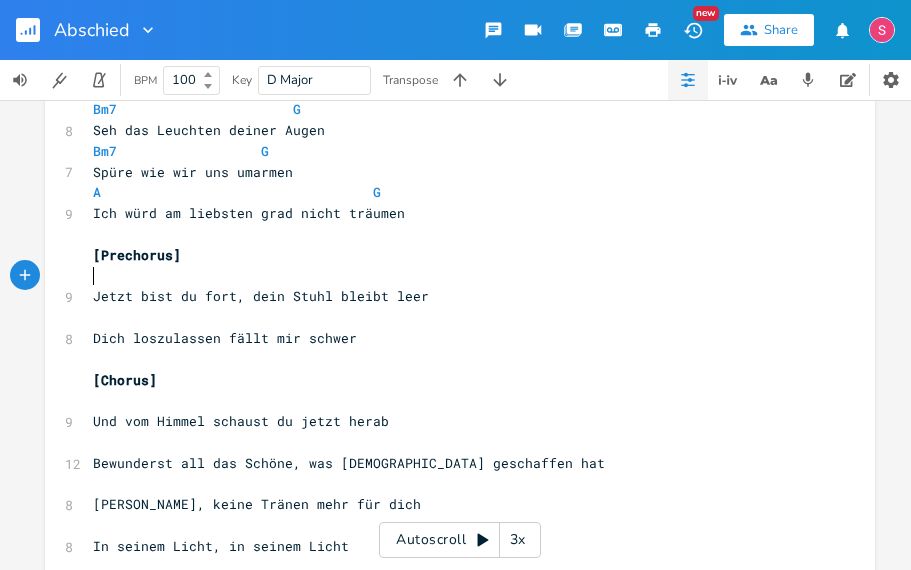scroll, scrollTop: 7, scrollLeft: 8, axis: both 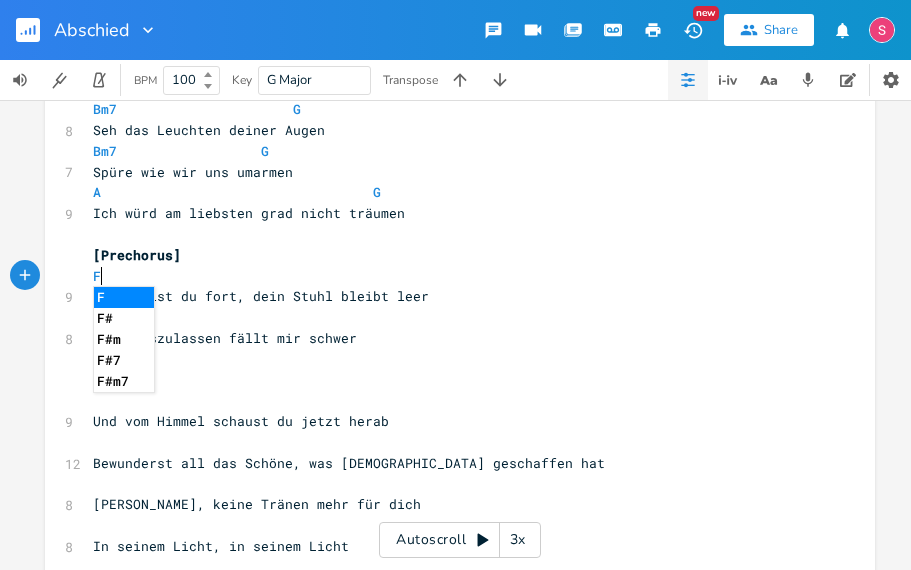 type on "F" 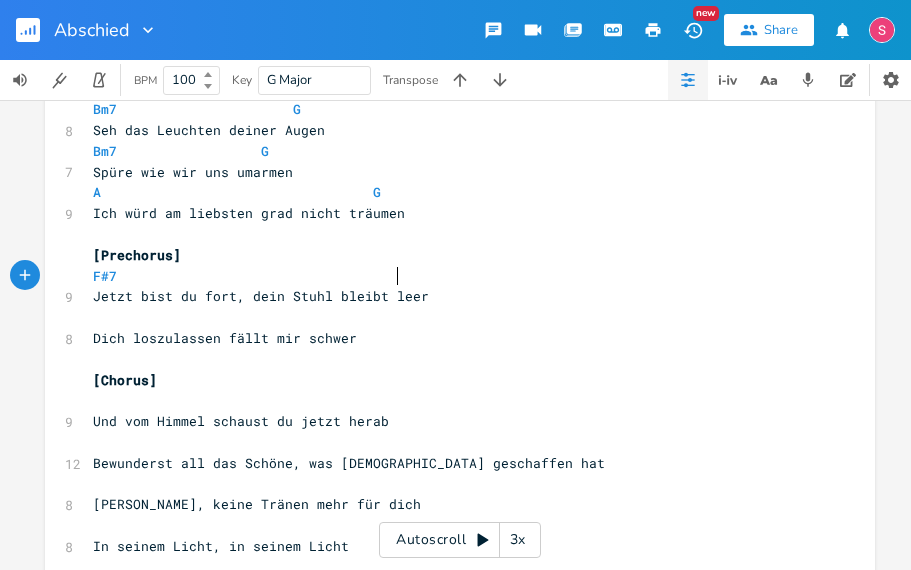 scroll, scrollTop: 7, scrollLeft: 0, axis: vertical 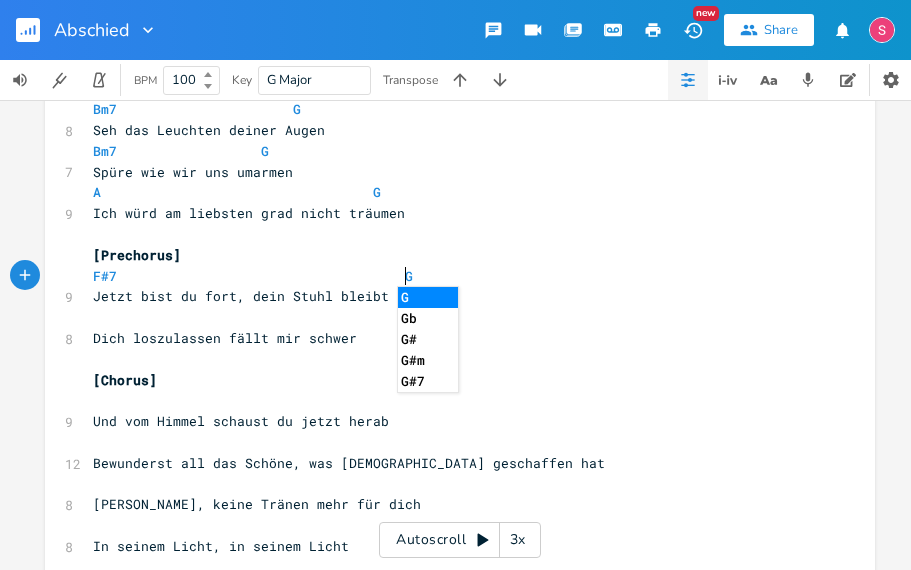 click on "​" at bounding box center [450, 317] 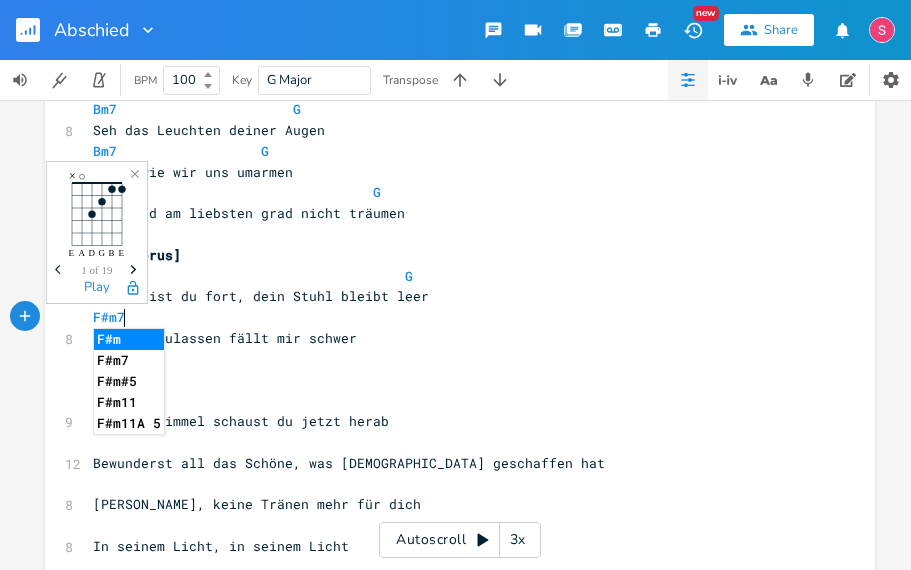 scroll, scrollTop: 7, scrollLeft: 41, axis: both 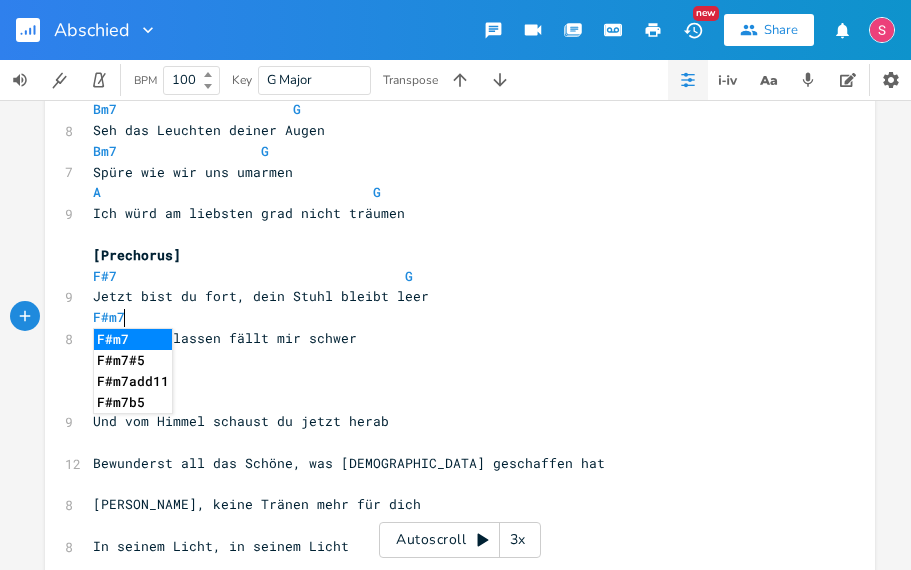 type on "F#m7" 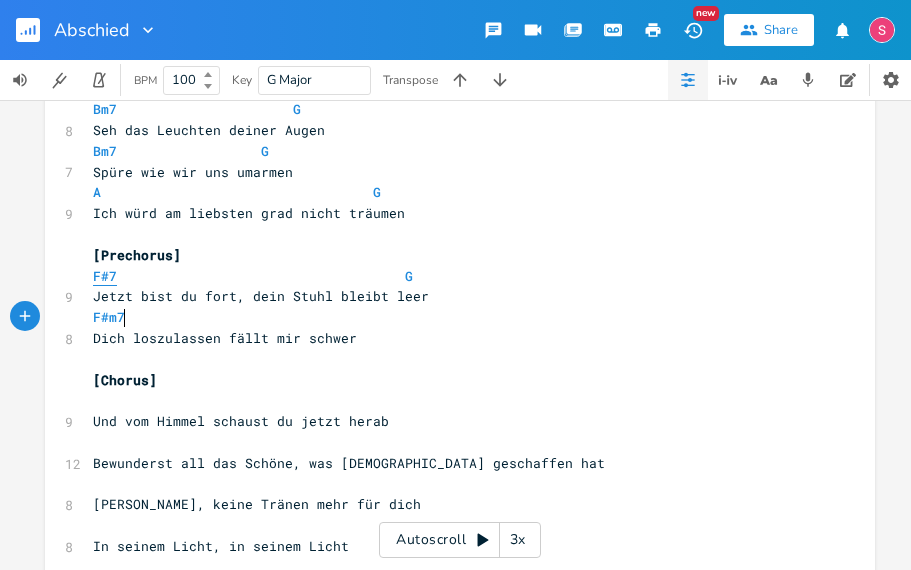 click on "F#7" at bounding box center [105, 276] 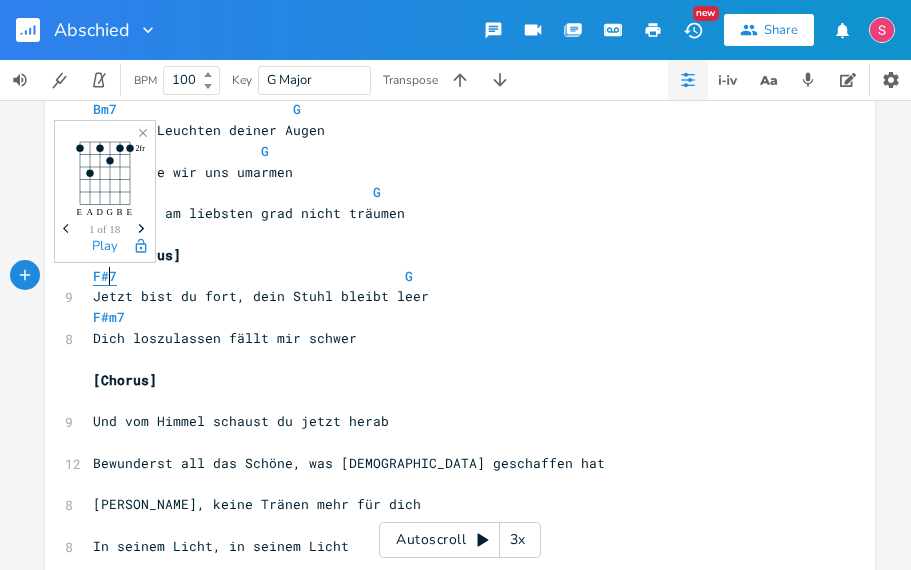 type on "m" 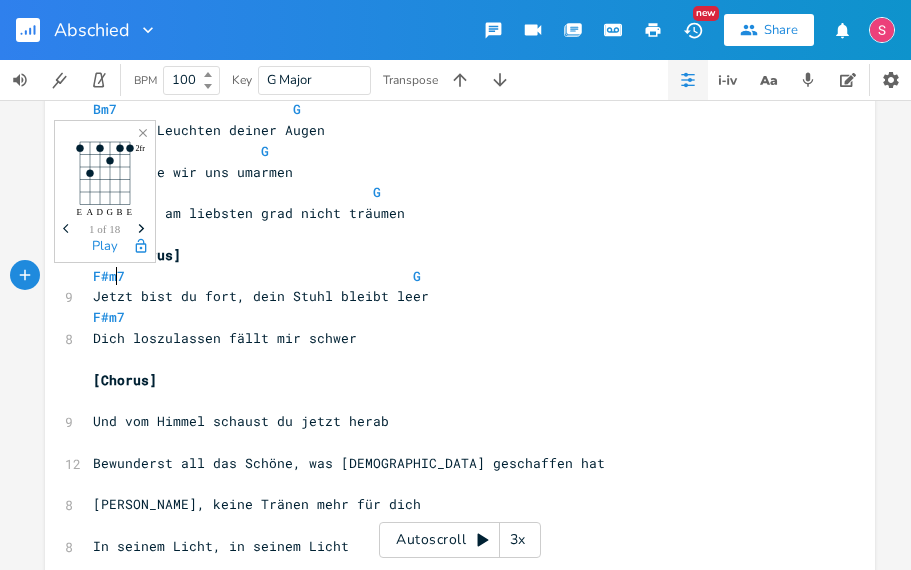 scroll, scrollTop: 7, scrollLeft: 13, axis: both 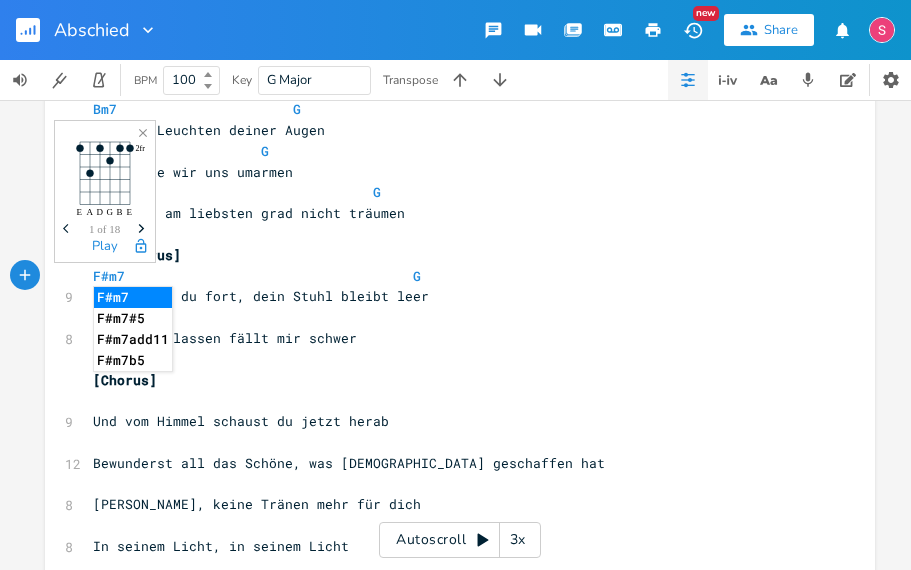 click on "F#m7                                      G" at bounding box center [257, 276] 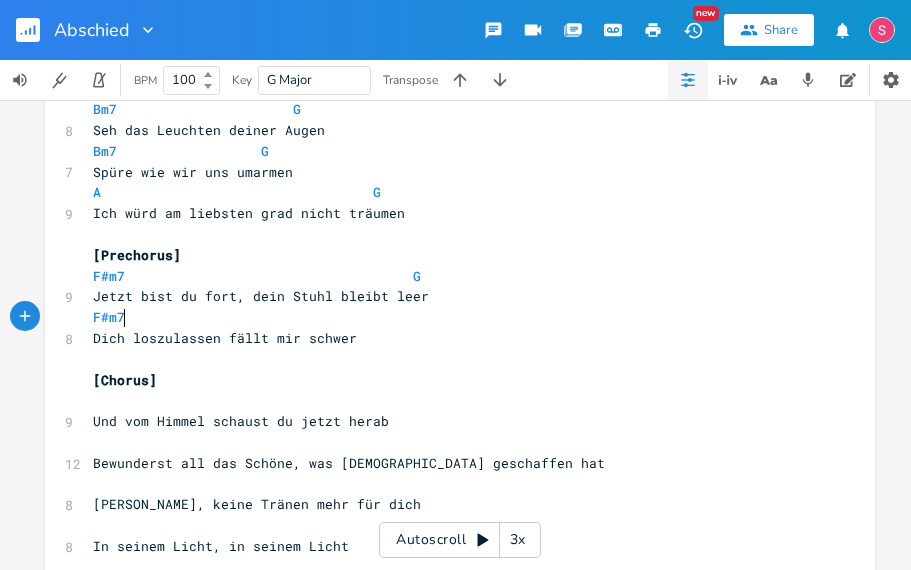 click on "F#m7" at bounding box center [450, 317] 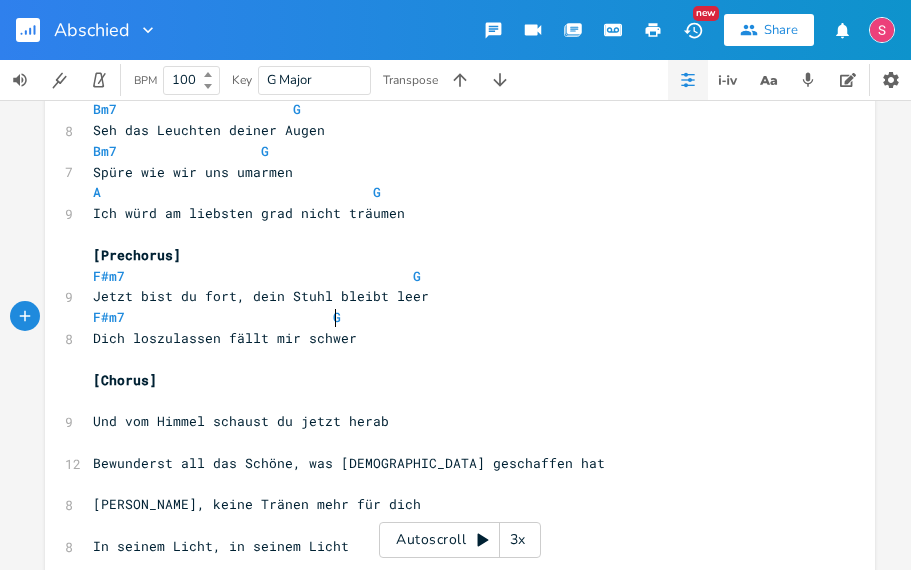 scroll, scrollTop: 7, scrollLeft: 118, axis: both 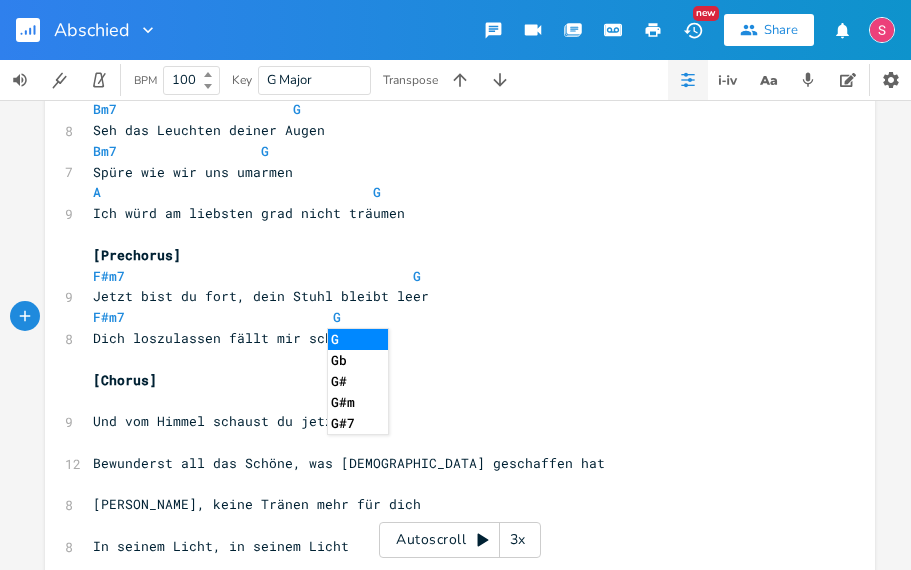 type on "G" 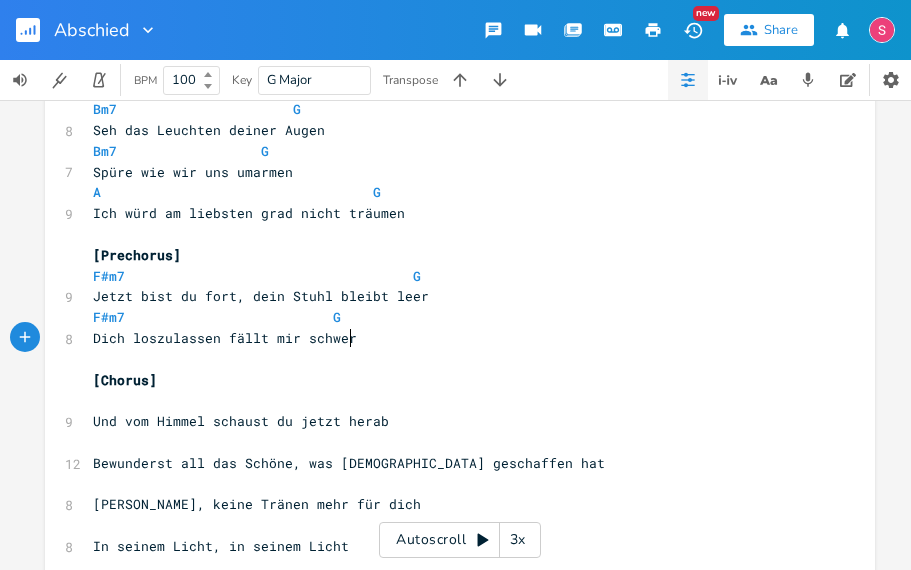 click on "Dich loszulassen fällt mir schwer" at bounding box center (450, 338) 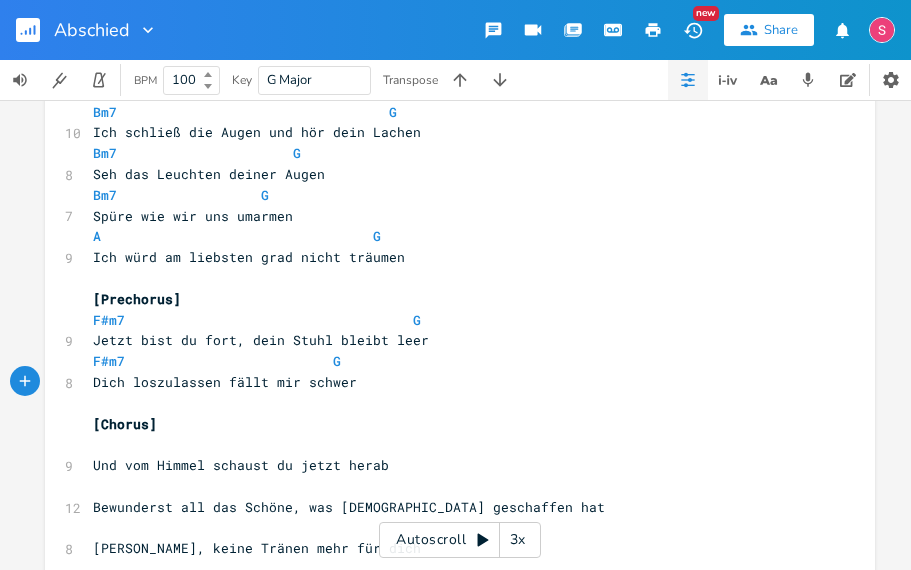 scroll, scrollTop: 72, scrollLeft: 0, axis: vertical 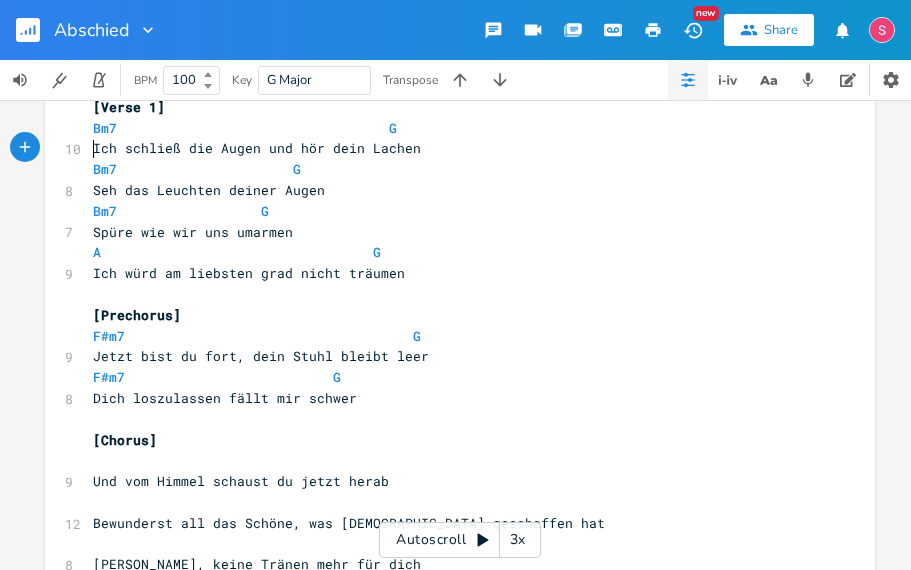 click on "Ich schließ die Augen und hör dein Lachen" at bounding box center [257, 148] 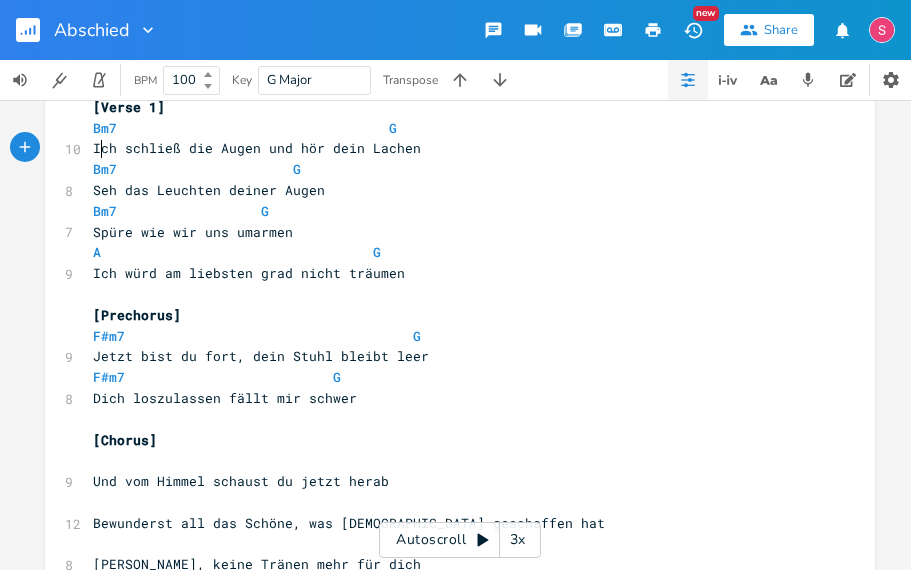 scroll, scrollTop: 7, scrollLeft: 3, axis: both 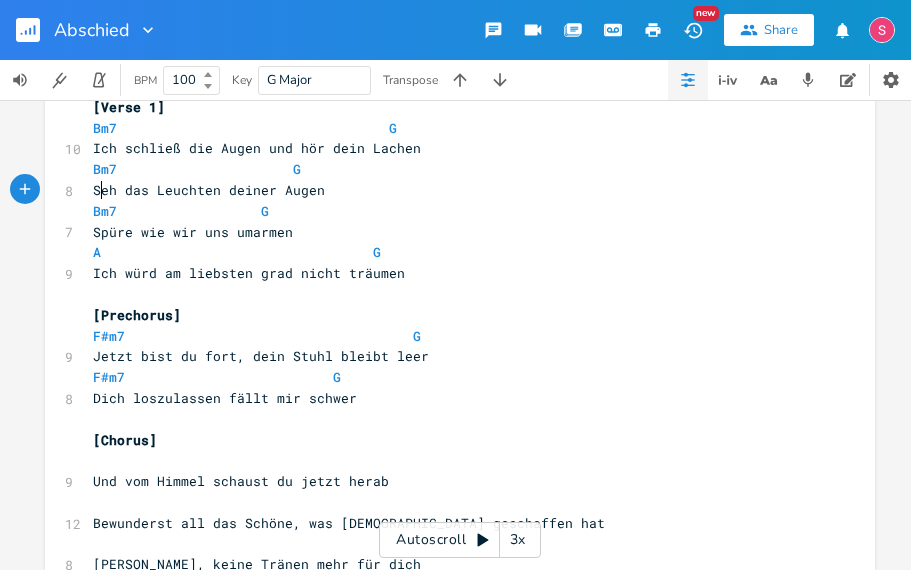 click on "Spüre wie wir uns umarmen" at bounding box center (193, 232) 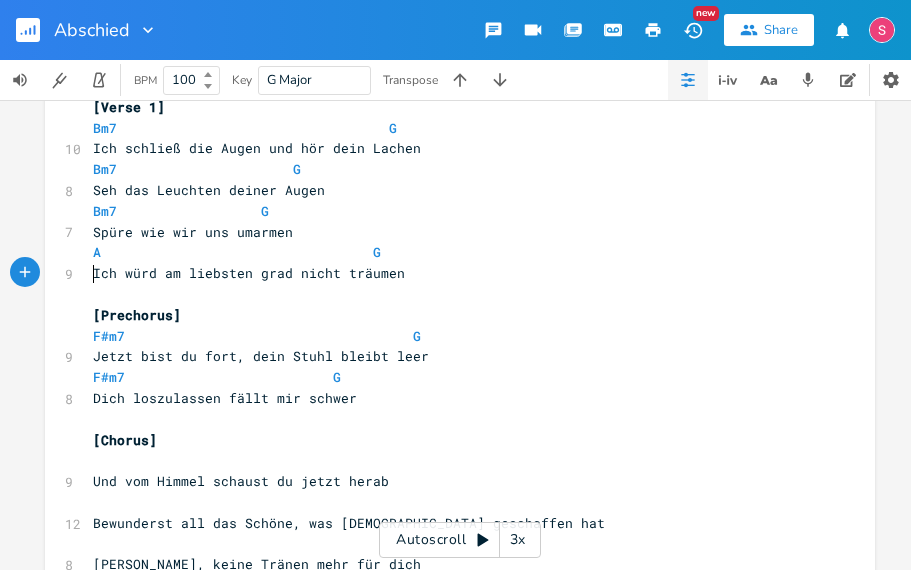 click on "Ich würd am liebsten grad nicht träumen" at bounding box center [249, 273] 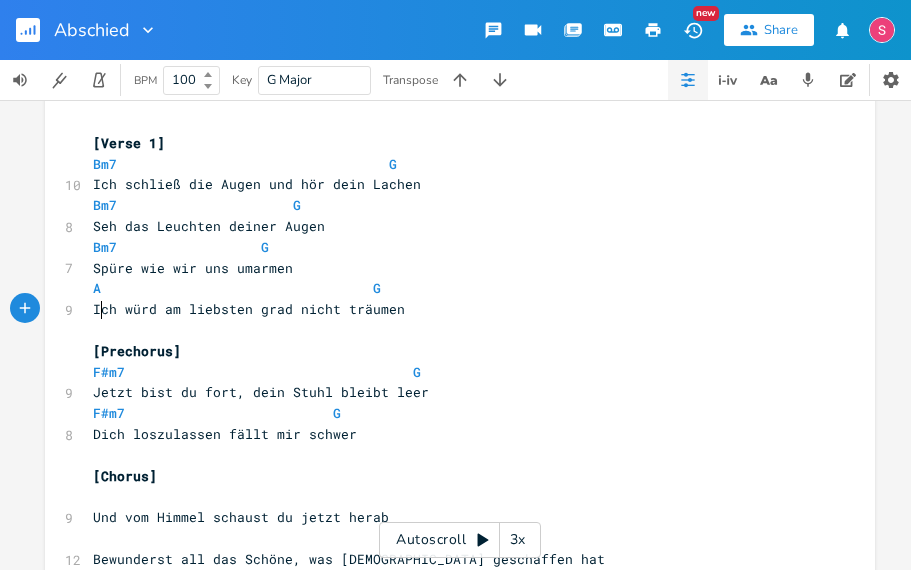 click on "Bm7                        G" at bounding box center (197, 205) 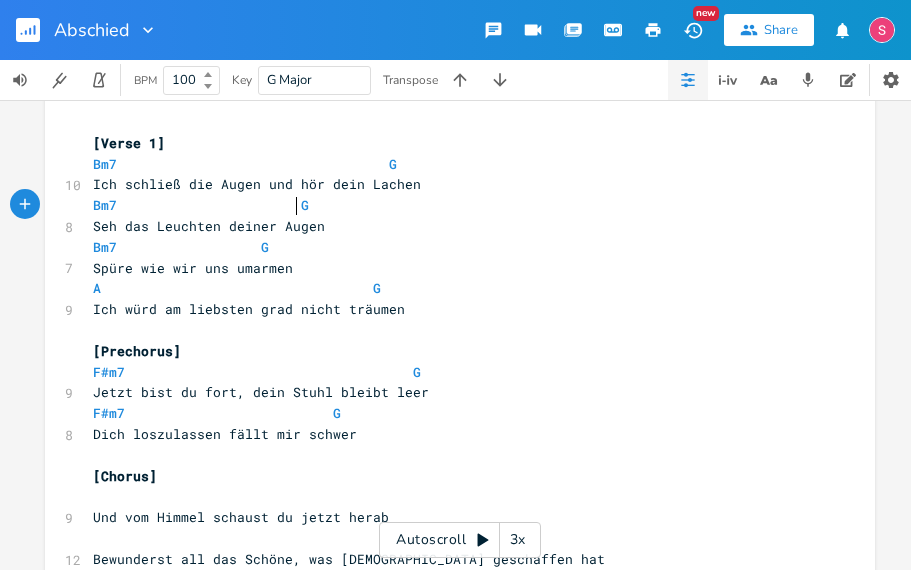 click on "A                                    G" at bounding box center [237, 288] 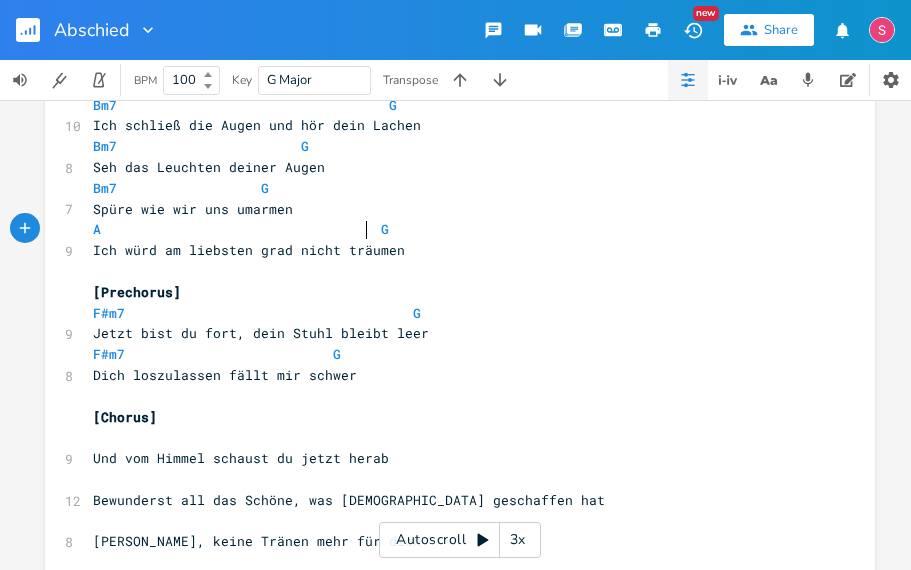 type on "J" 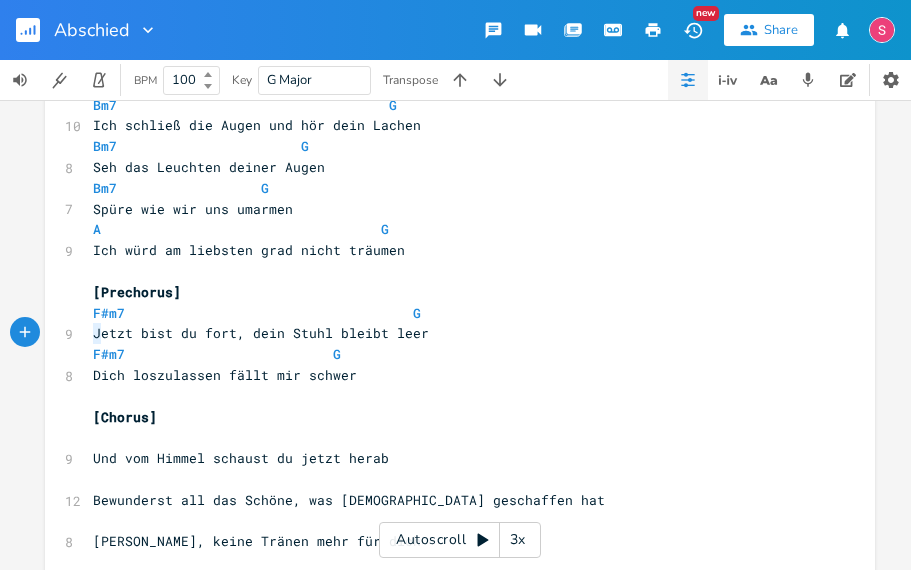 click on "Jetzt bist du fort, dein Stuhl bleibt leer" at bounding box center (261, 333) 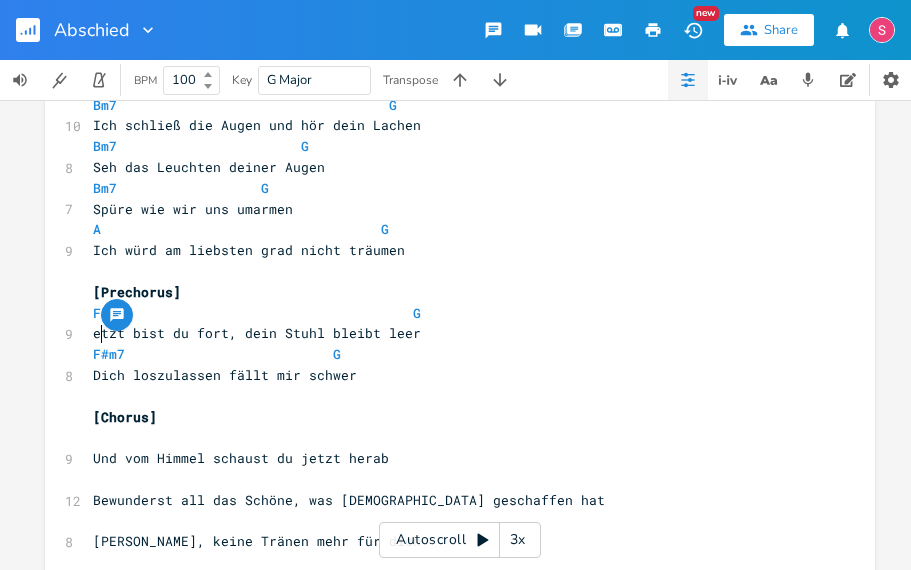 type on "J" 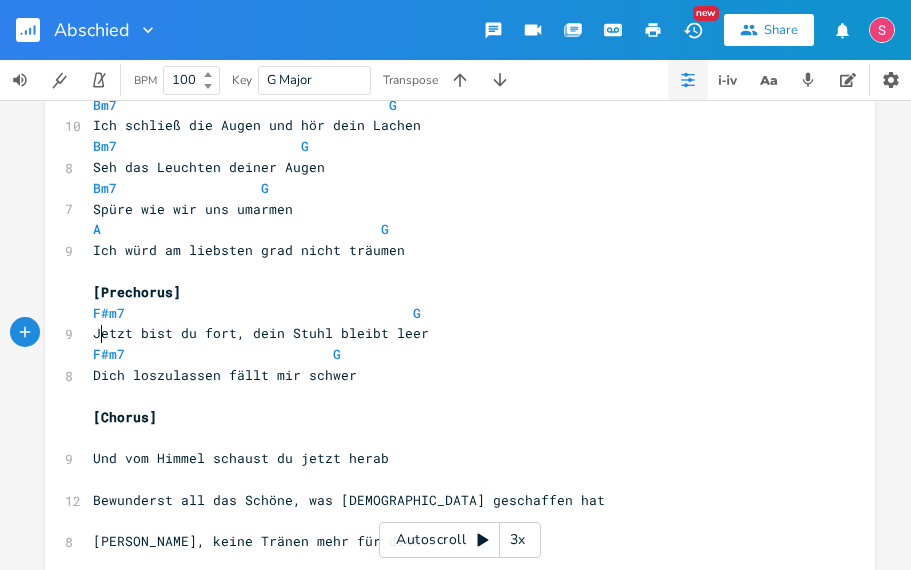 click on "Jetzt bist du fort, dein Stuhl bleibt leer" at bounding box center [261, 333] 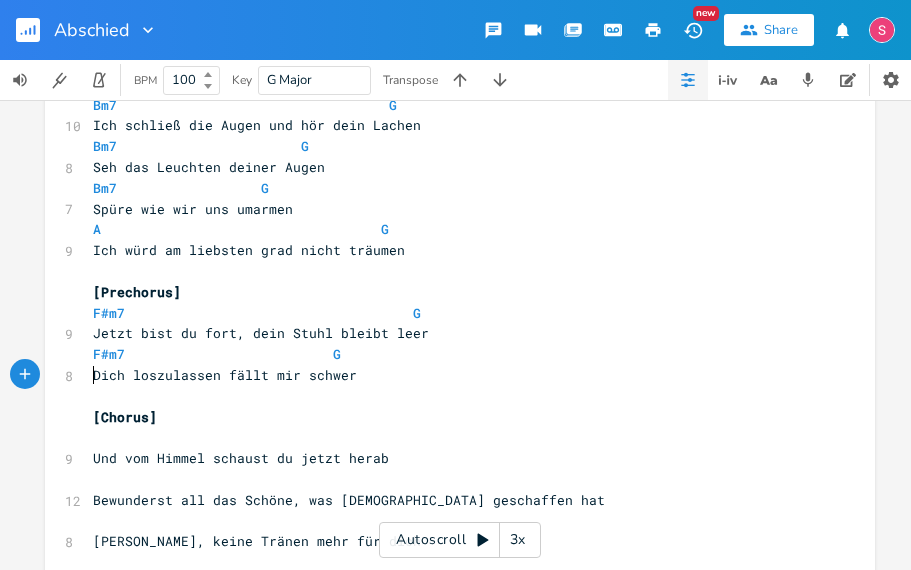 click on "Dich loszulassen fällt mir schwer" at bounding box center (450, 375) 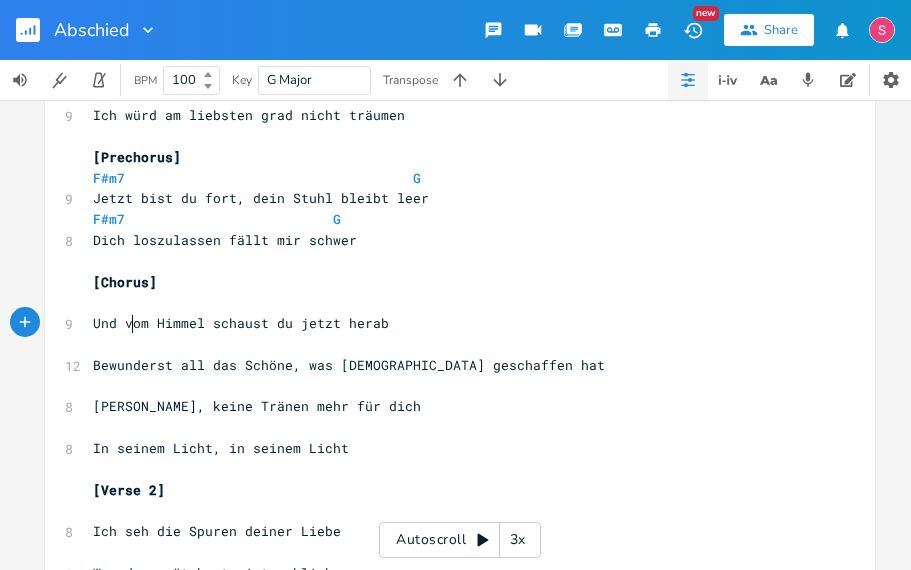 click on "Und vom Himmel schaust du jetzt herab" at bounding box center [241, 323] 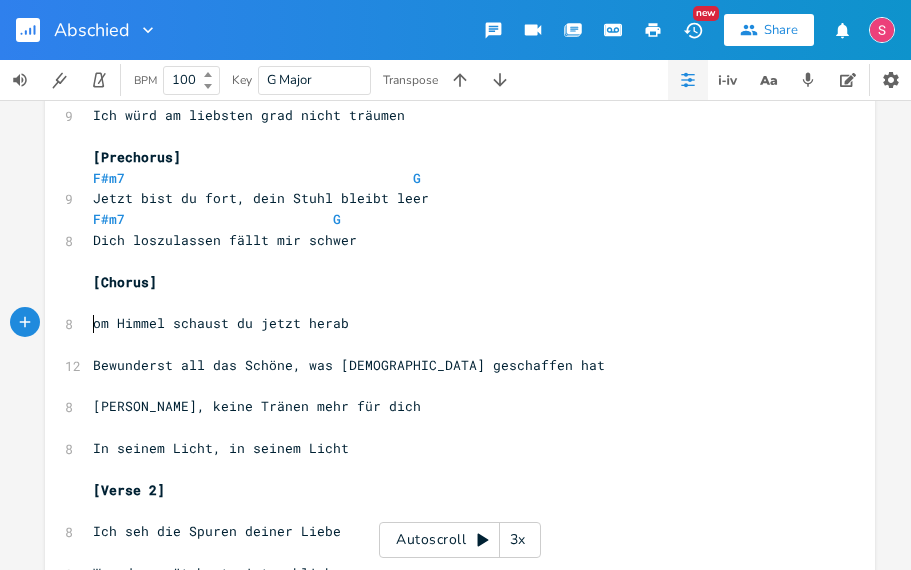 type on "V" 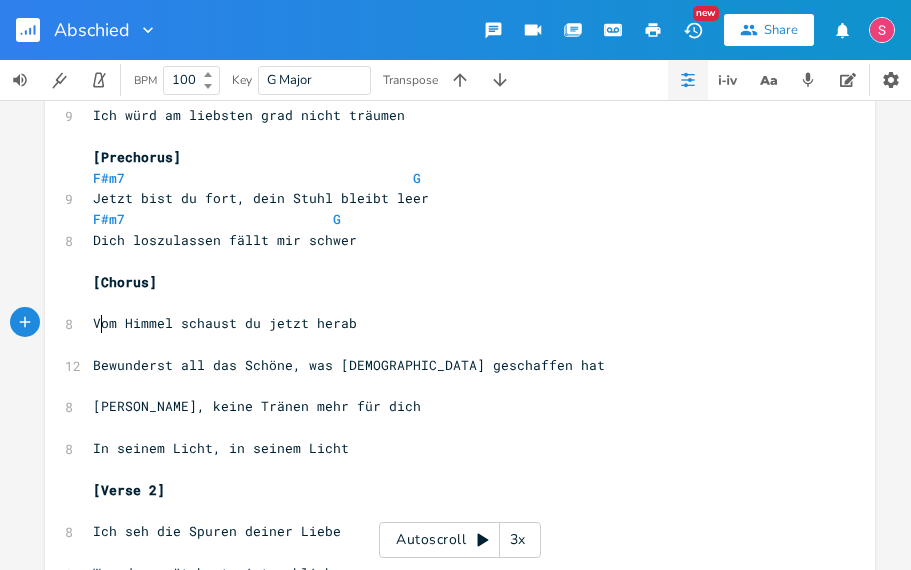 click on "​" at bounding box center (450, 302) 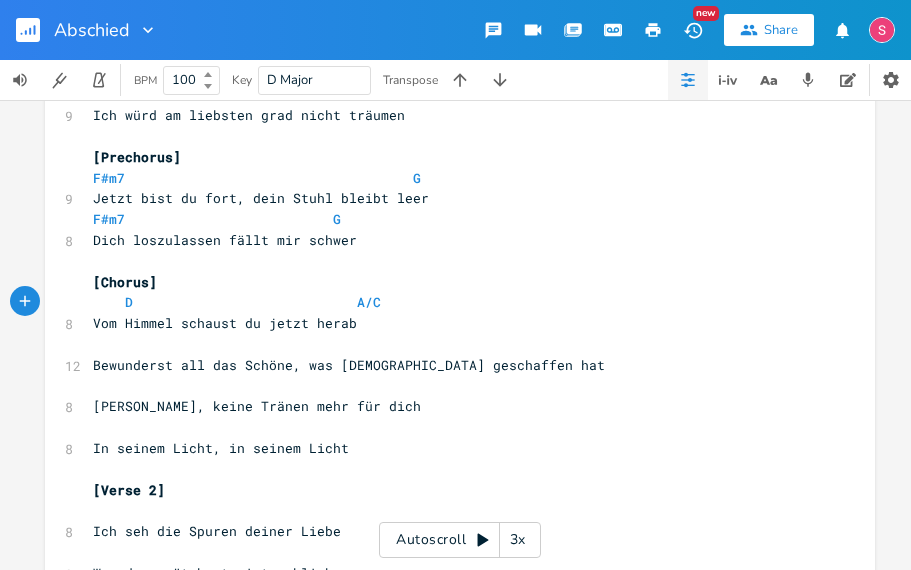 type on "D                            A/C#" 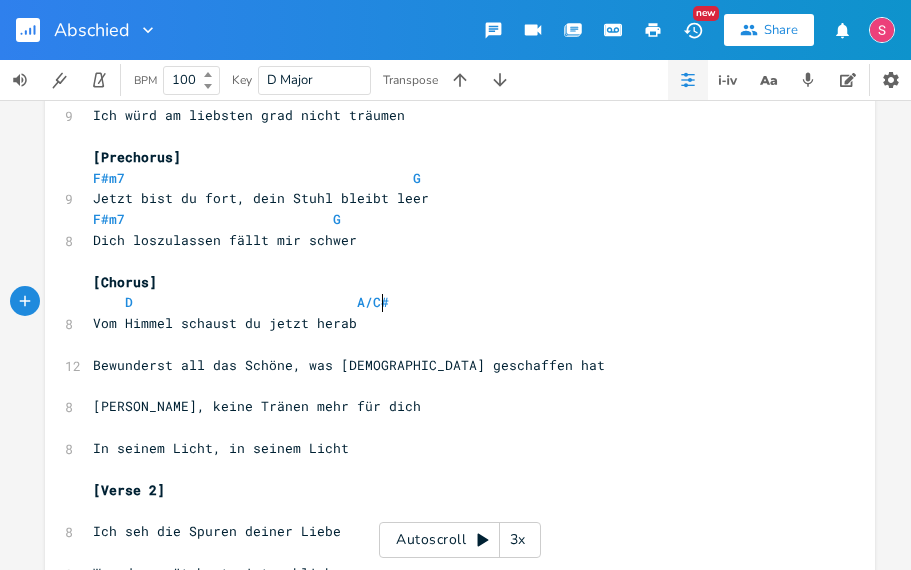 click on "​" at bounding box center (450, 344) 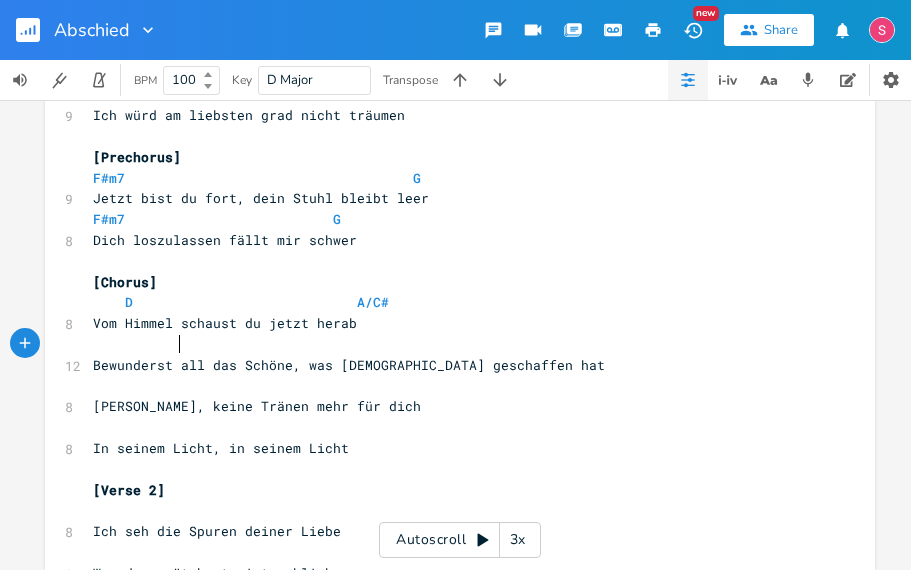 scroll, scrollTop: 7, scrollLeft: 67, axis: both 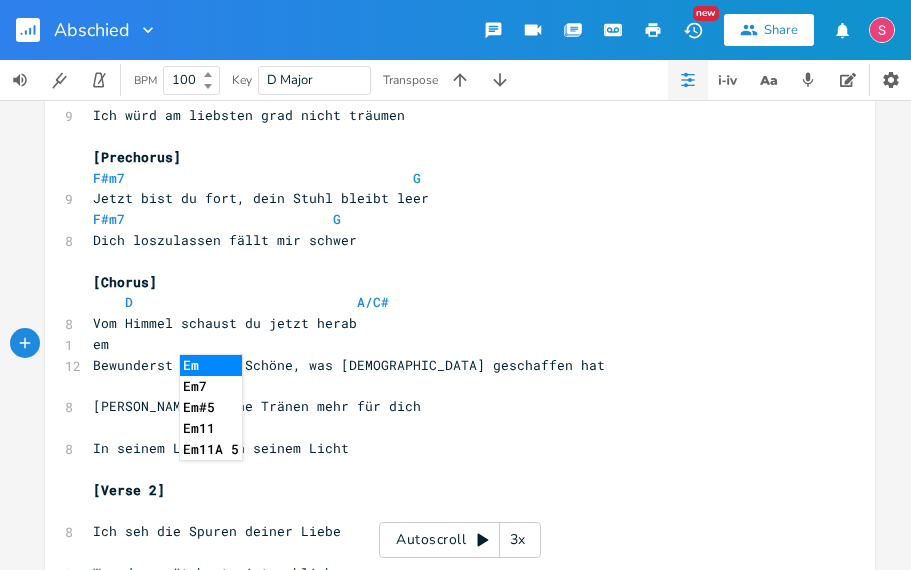type on "em" 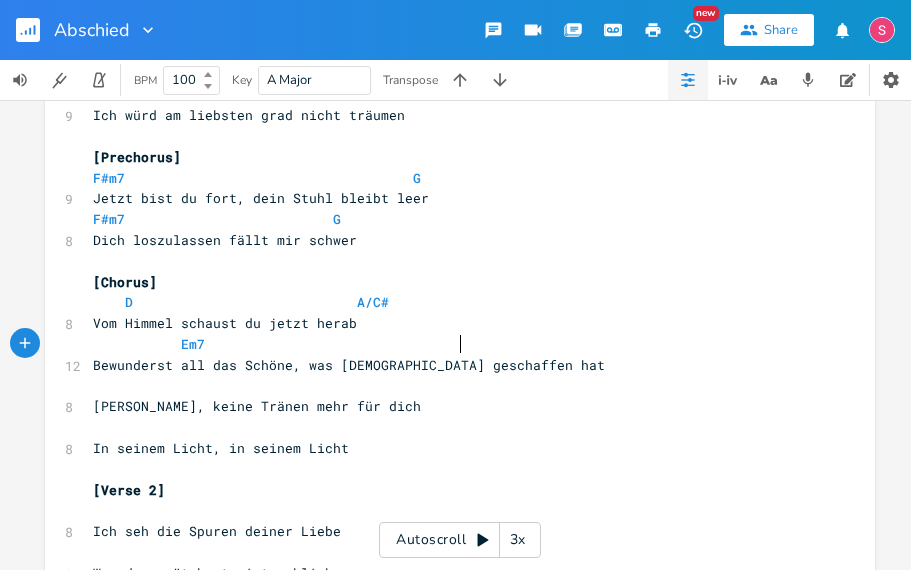 scroll, scrollTop: 7, scrollLeft: 140, axis: both 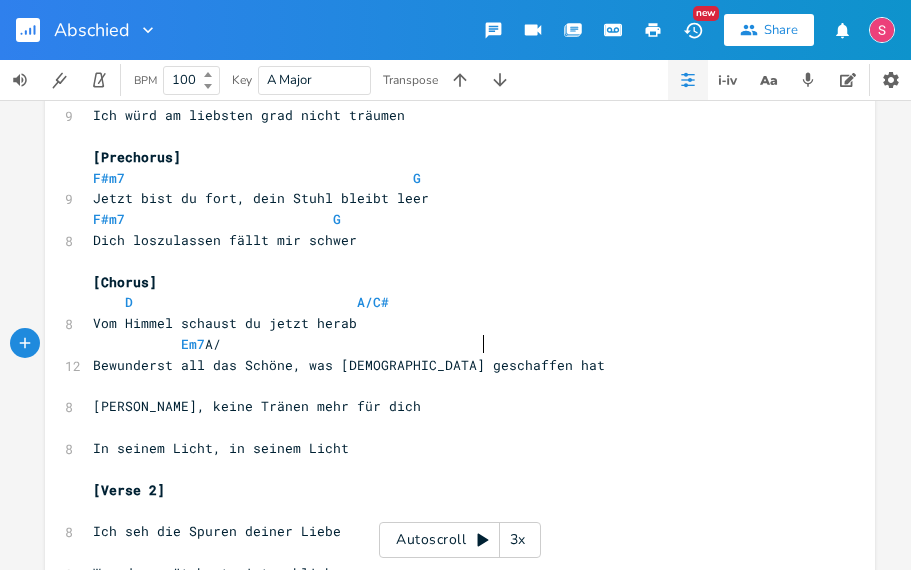 type on "A/G" 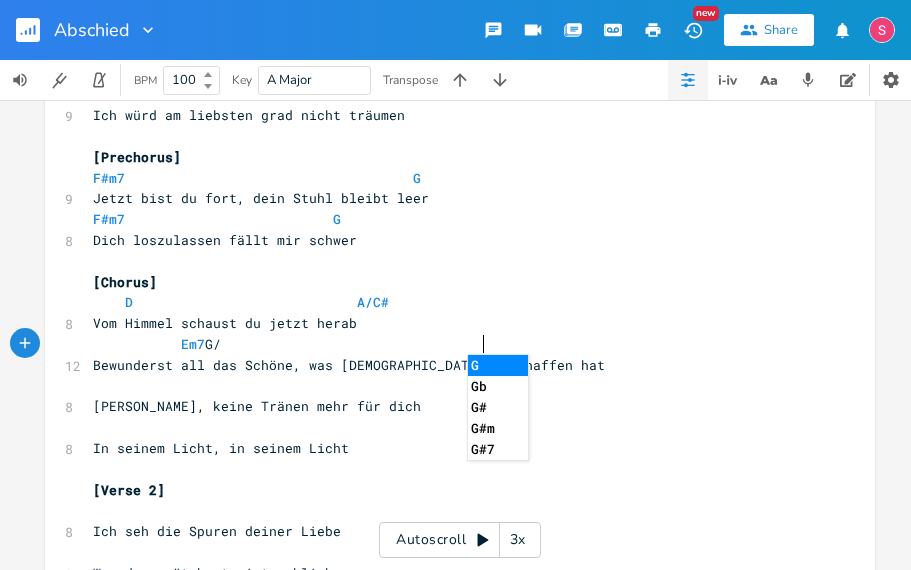 type on "G/a" 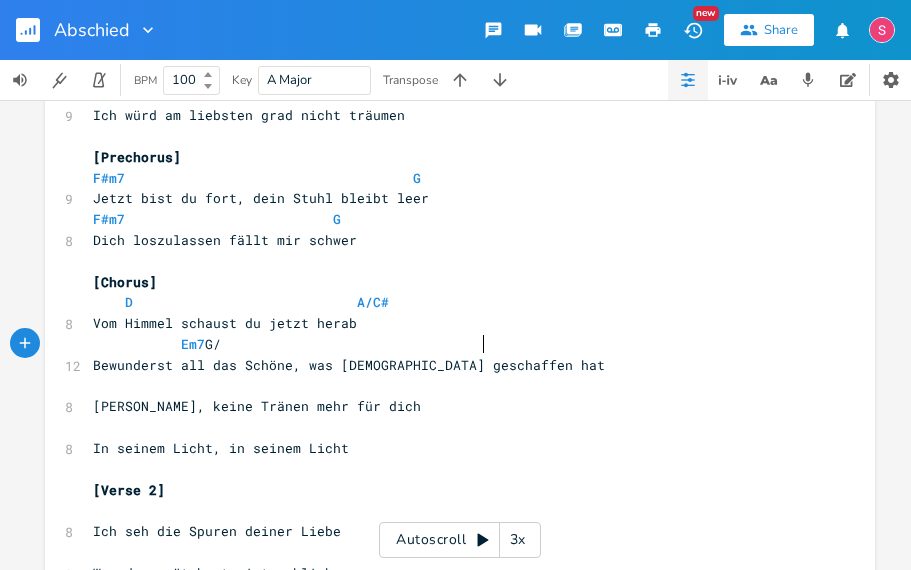 type on "A" 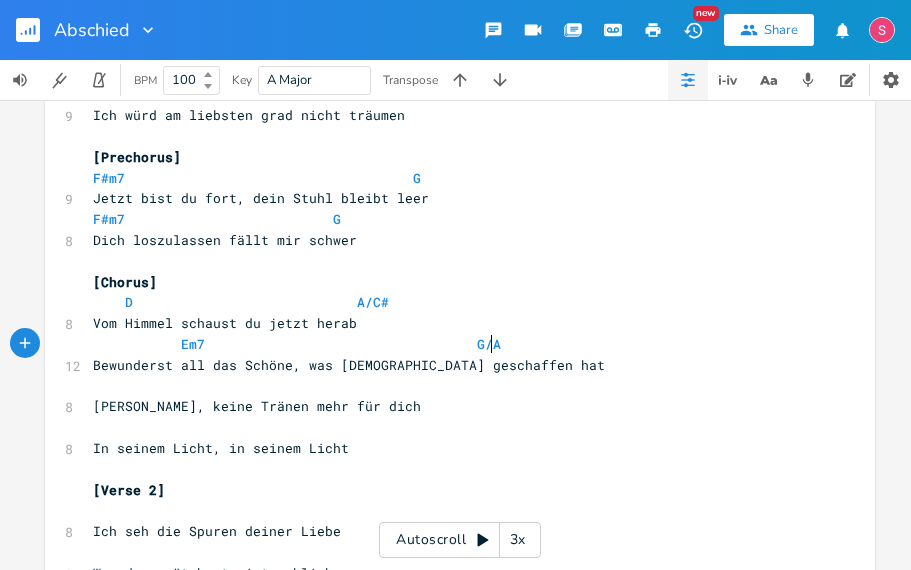 click on "​" at bounding box center (450, 386) 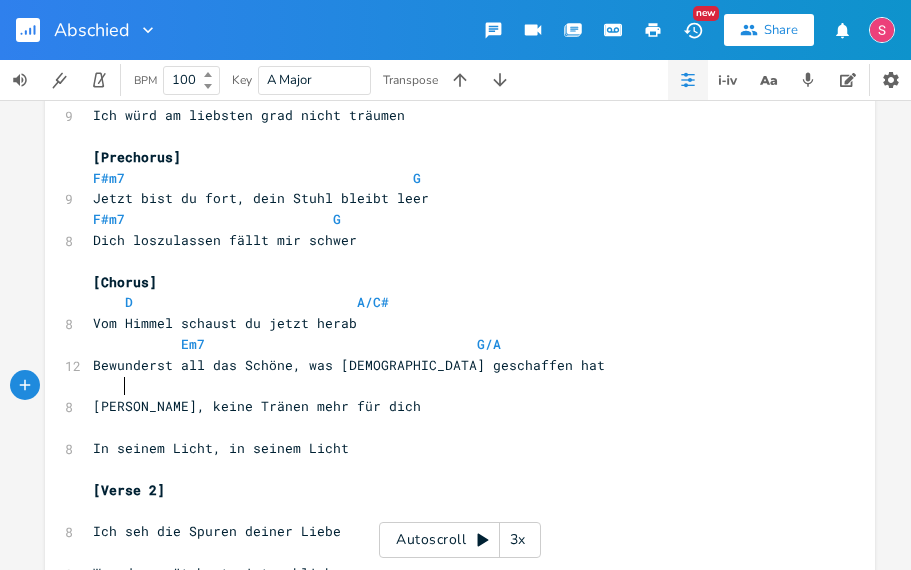 type on "D" 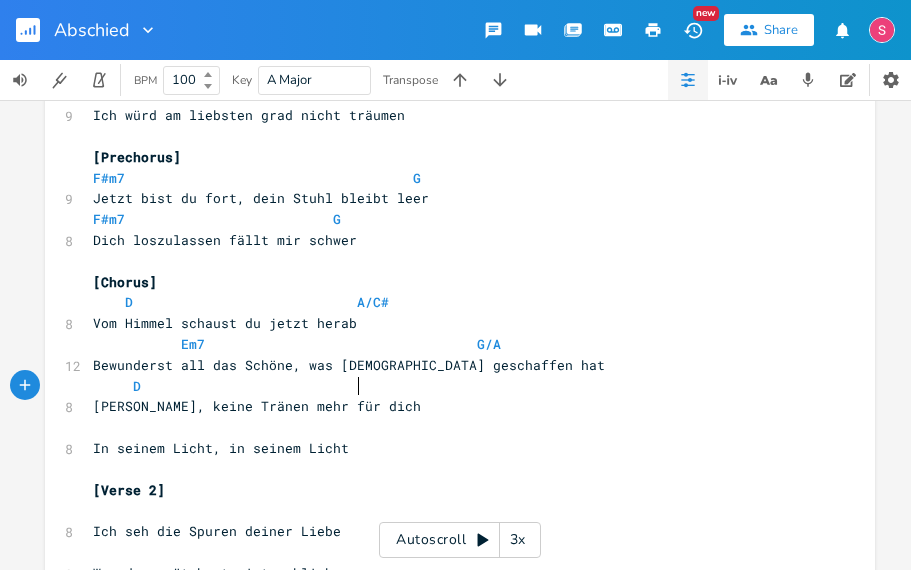 type on "D" 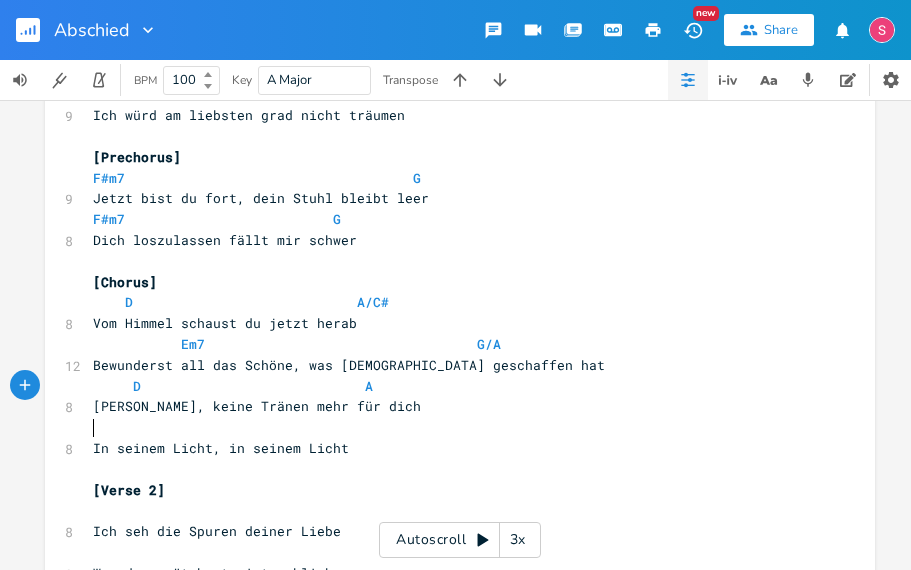 click on "​" at bounding box center (450, 427) 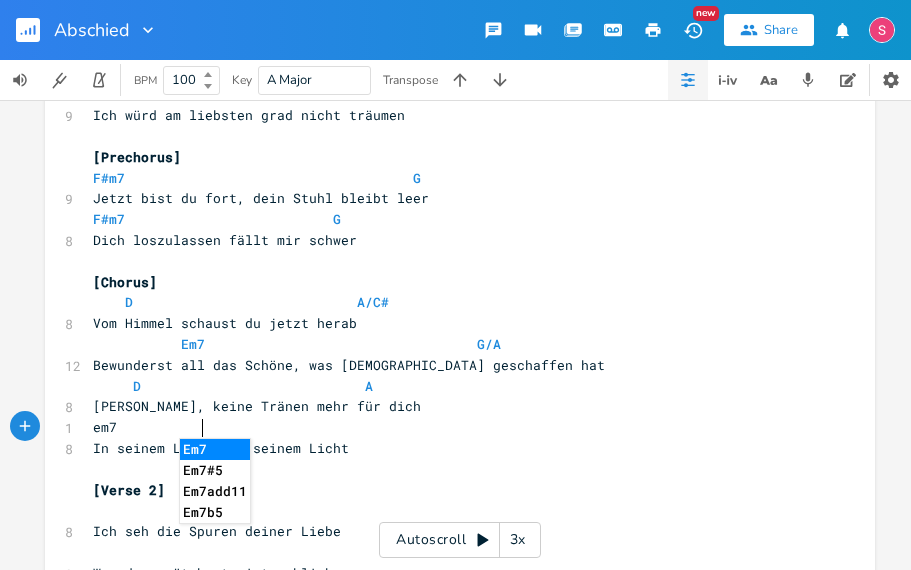 type on "em7" 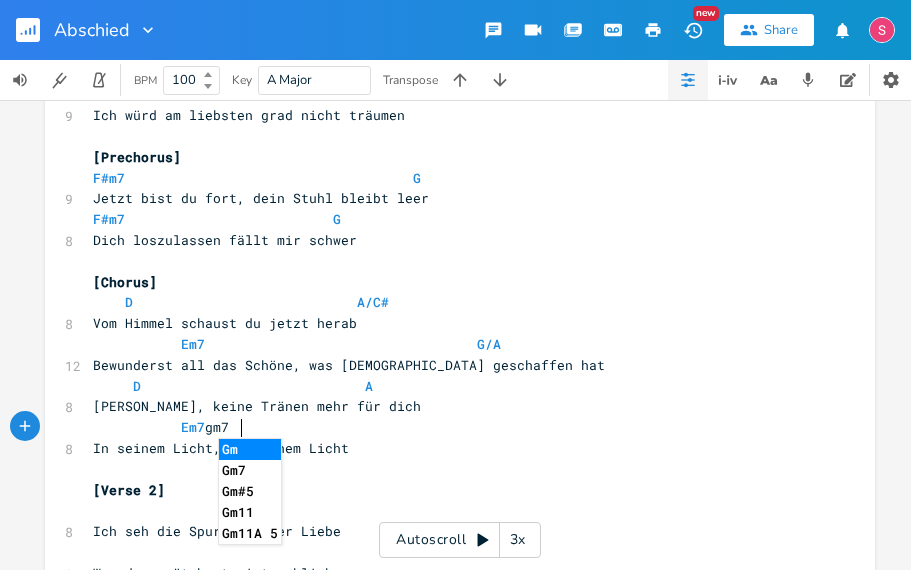 scroll, scrollTop: 7, scrollLeft: 32, axis: both 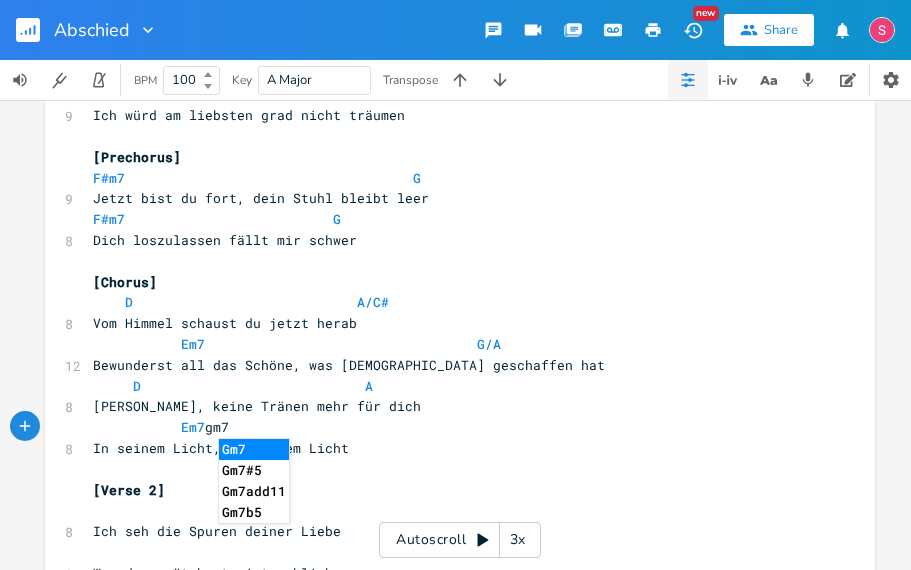 type on "gm7" 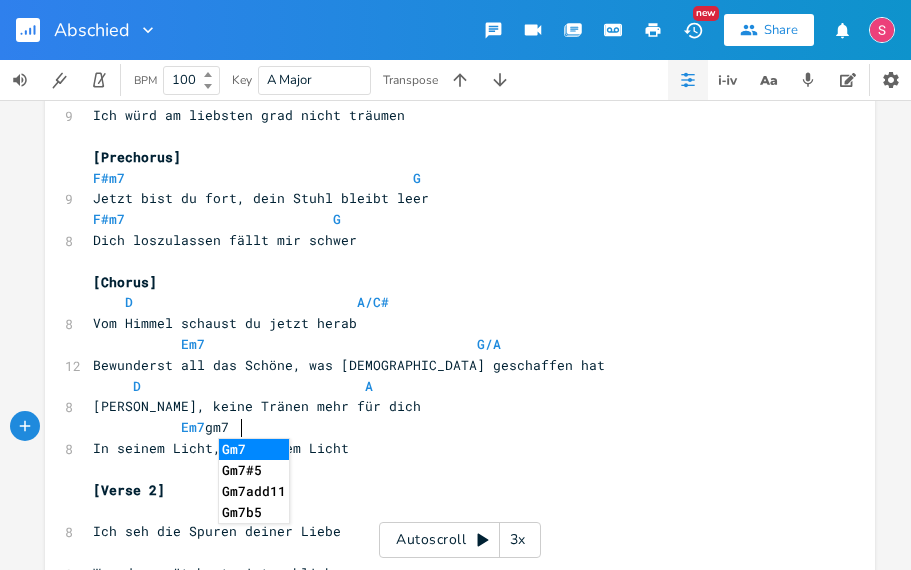 click on "Gm7" at bounding box center [254, 449] 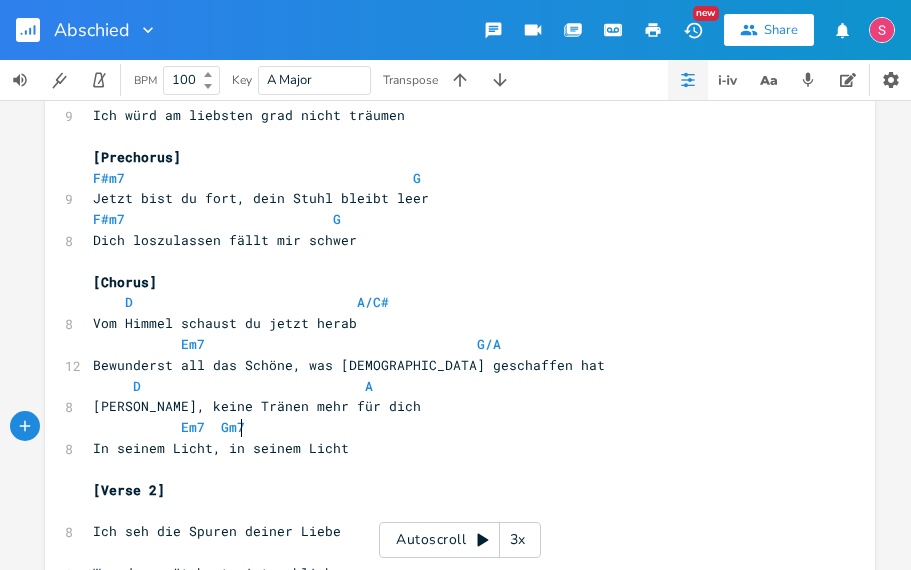 click on "In seinem Licht, in seinem Licht" at bounding box center (221, 448) 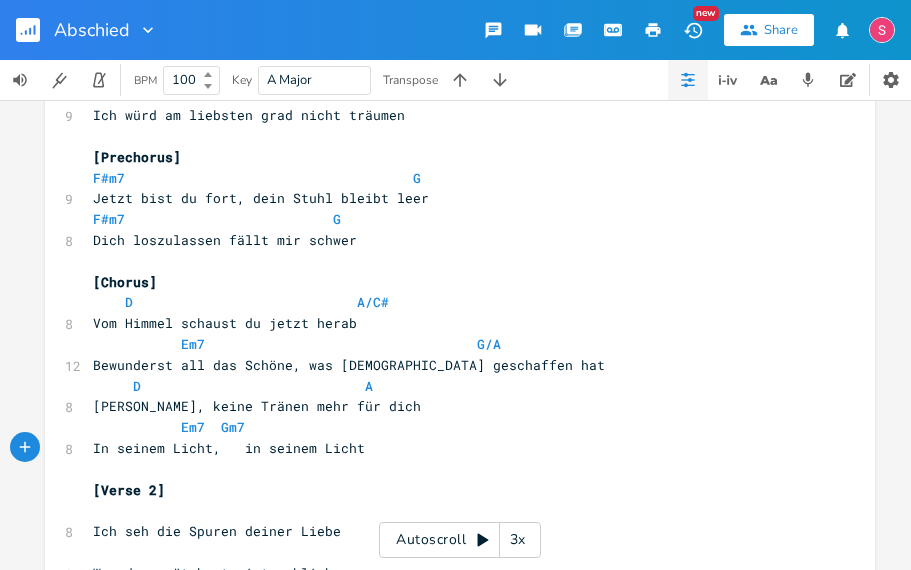 click on "Em7    Gm7" at bounding box center [450, 427] 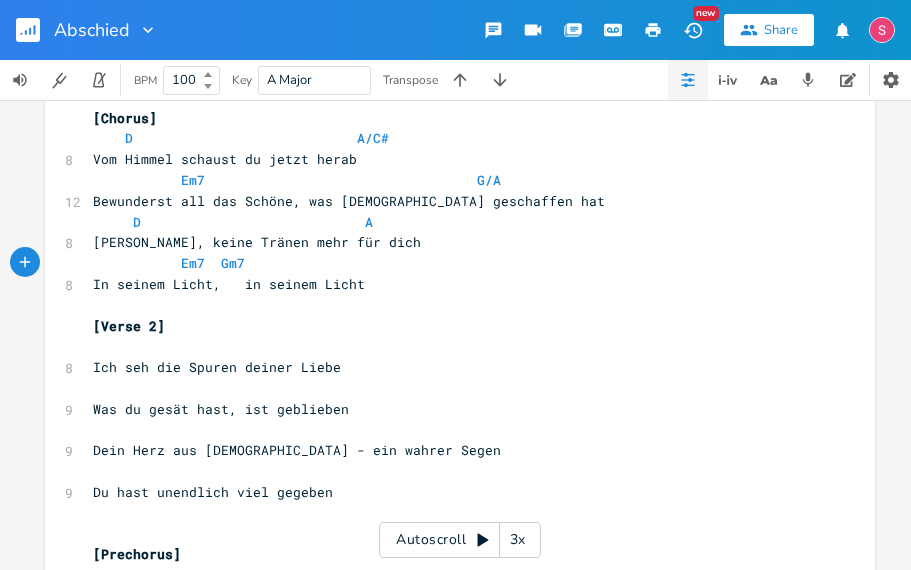 click on "Ich seh die Spuren deiner Liebe" at bounding box center [217, 367] 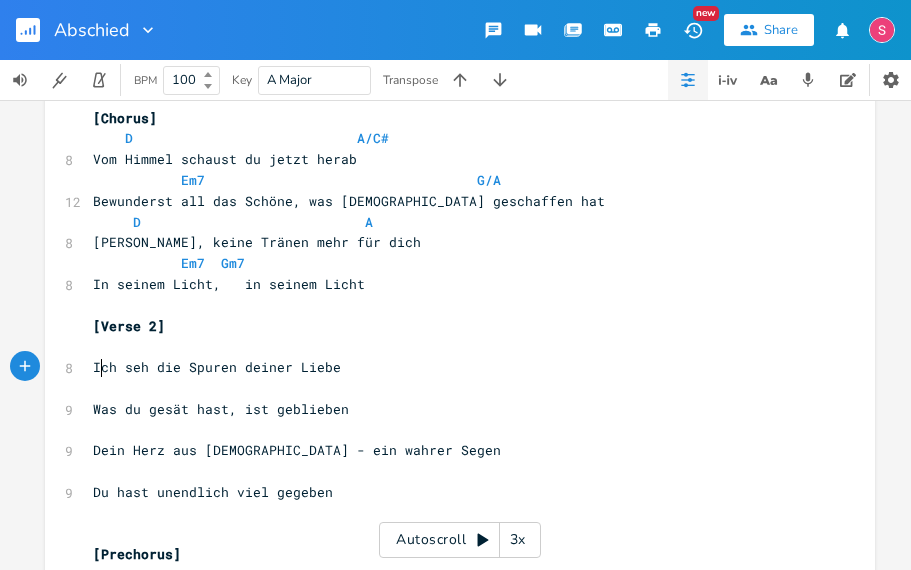 click on "Was du gesät hast, ist geblieben" at bounding box center (450, 409) 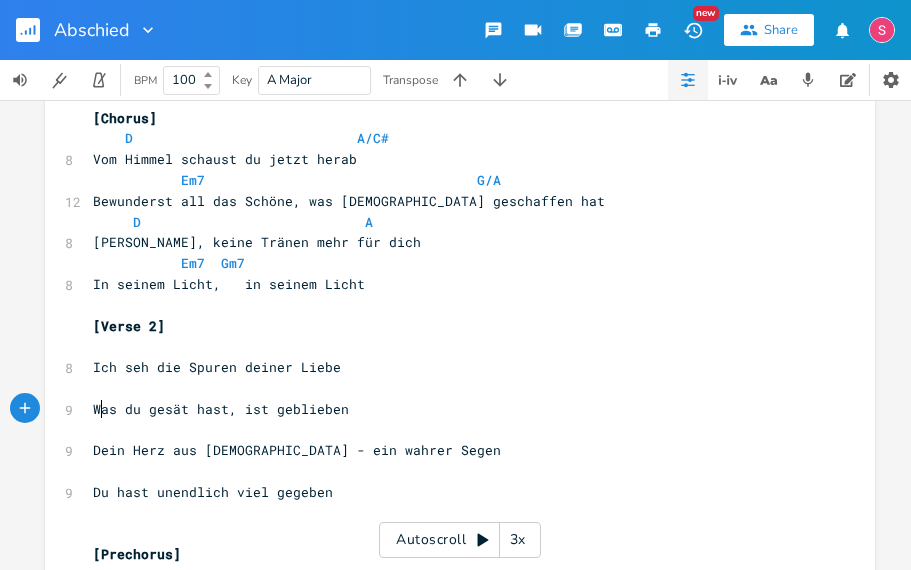 click on "Dein Herz aus [DEMOGRAPHIC_DATA] - ein wahrer Segen" at bounding box center [450, 450] 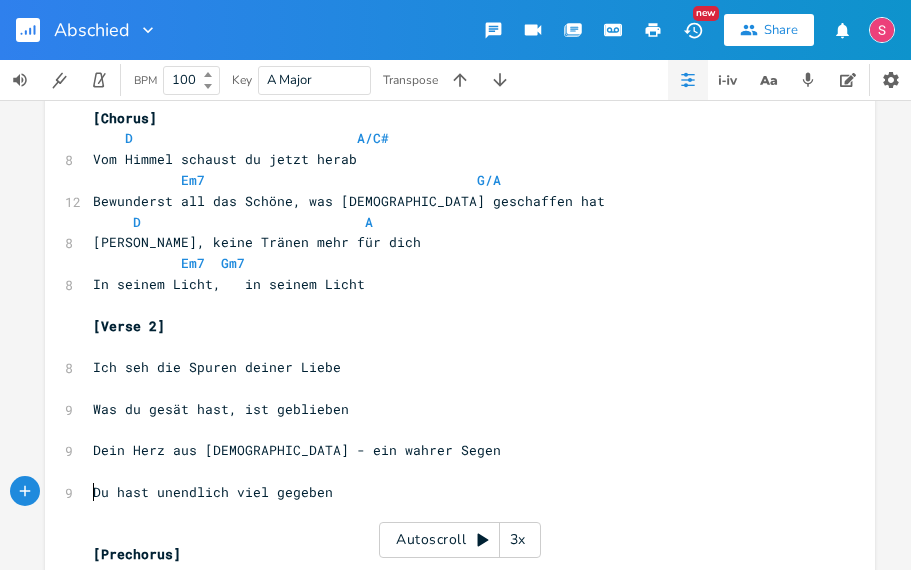 click on "Du hast unendlich viel gegeben" at bounding box center (450, 492) 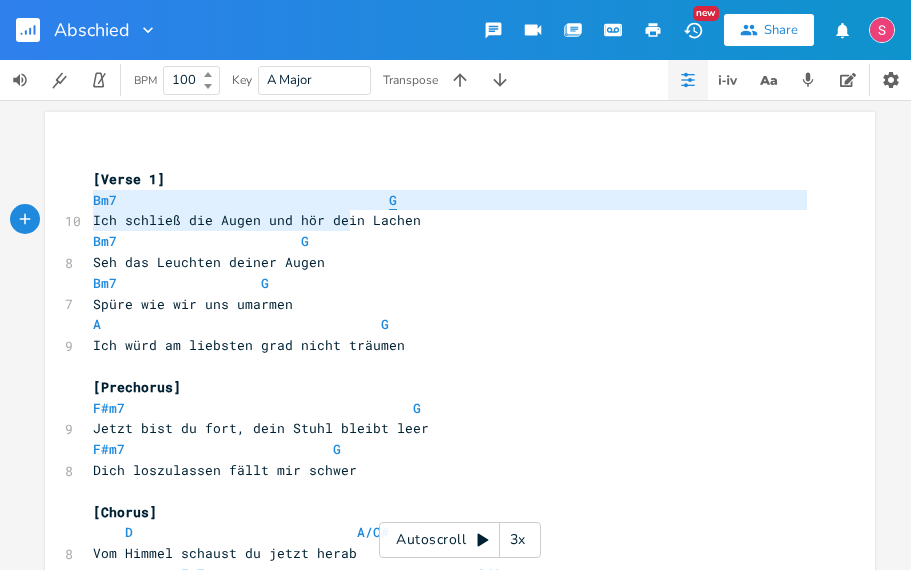 type on "Bm7                                  G" 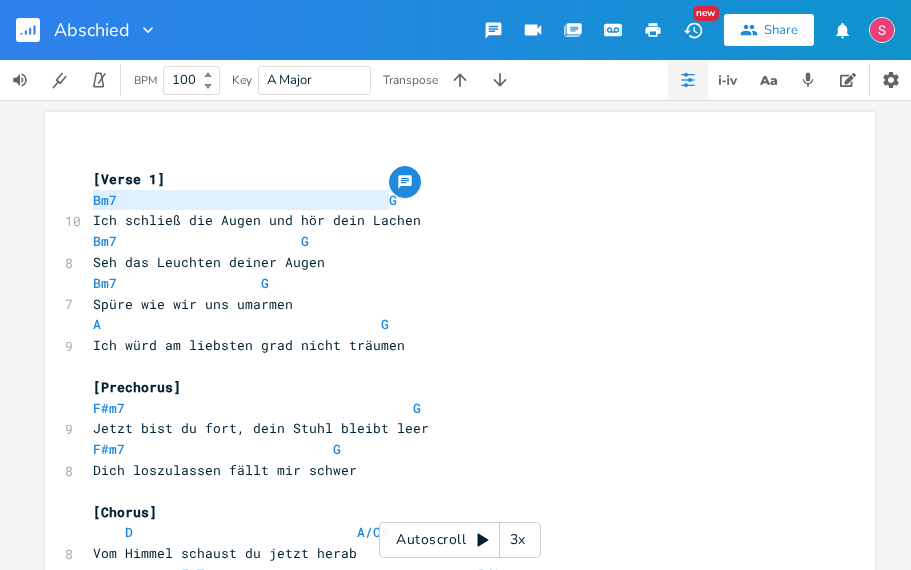 drag, startPoint x: 90, startPoint y: 203, endPoint x: 403, endPoint y: 201, distance: 313.00638 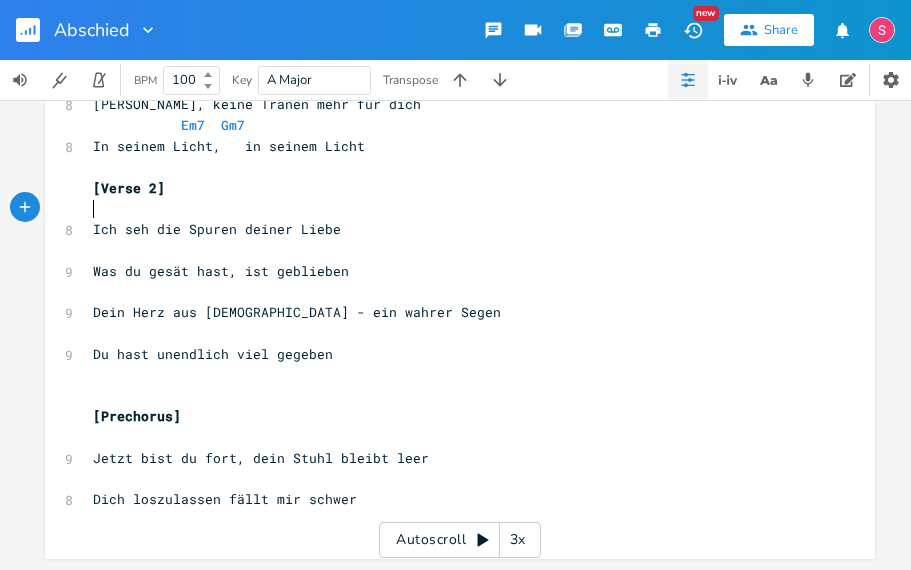 click on "​" at bounding box center (450, 208) 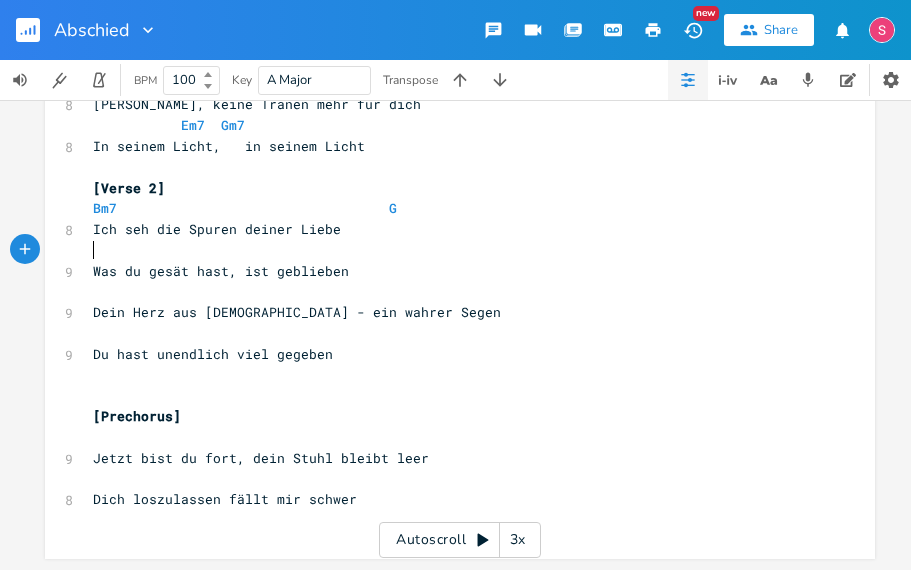 click on "​" at bounding box center [450, 250] 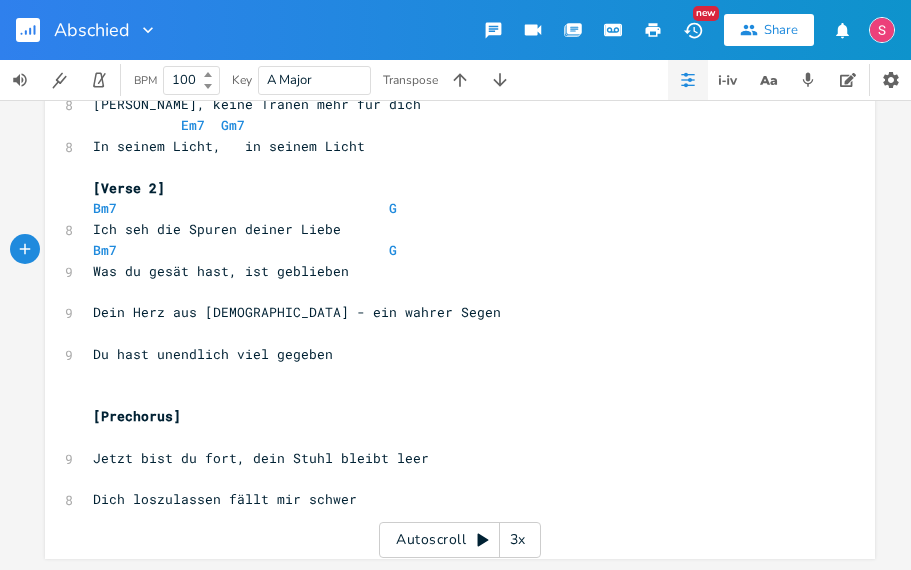 click on "​" at bounding box center (450, 292) 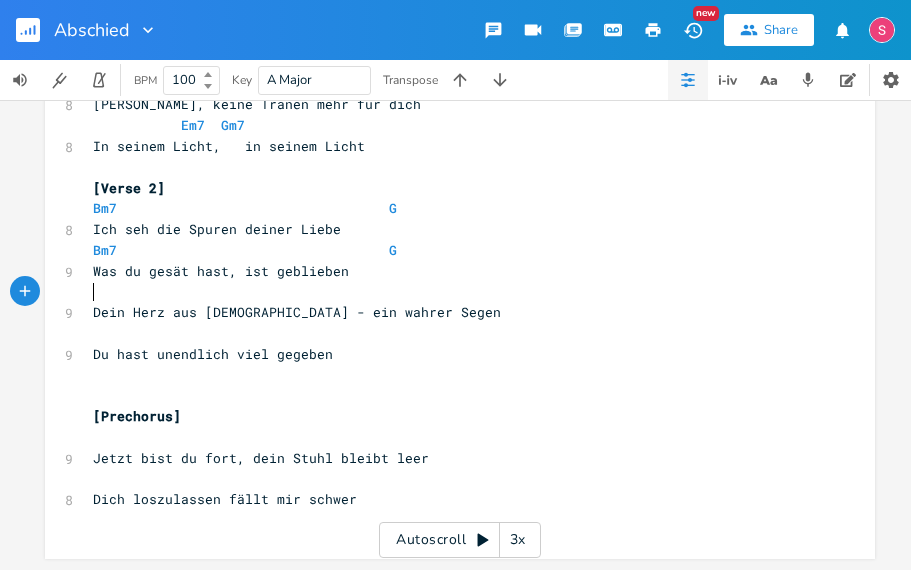paste on "A" 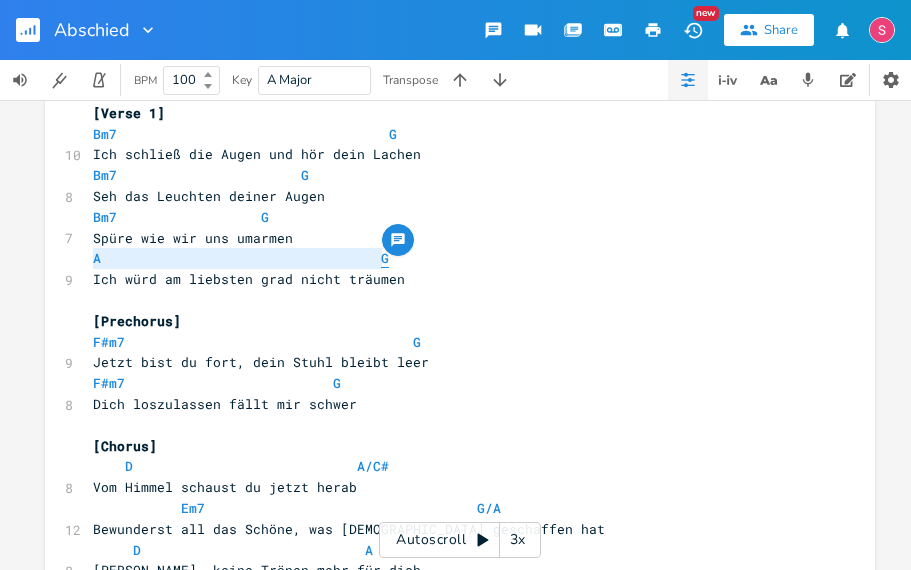 type on "A" 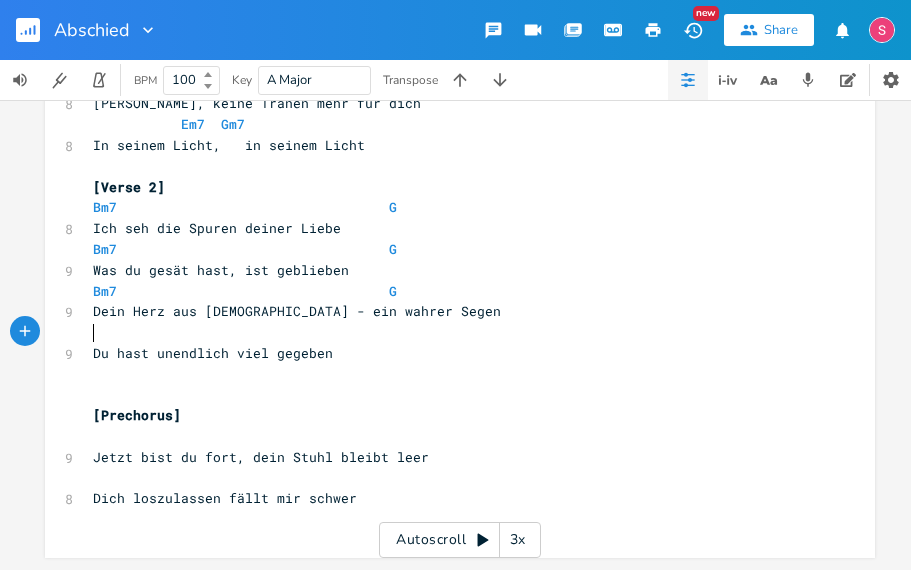 click on "​" at bounding box center [450, 332] 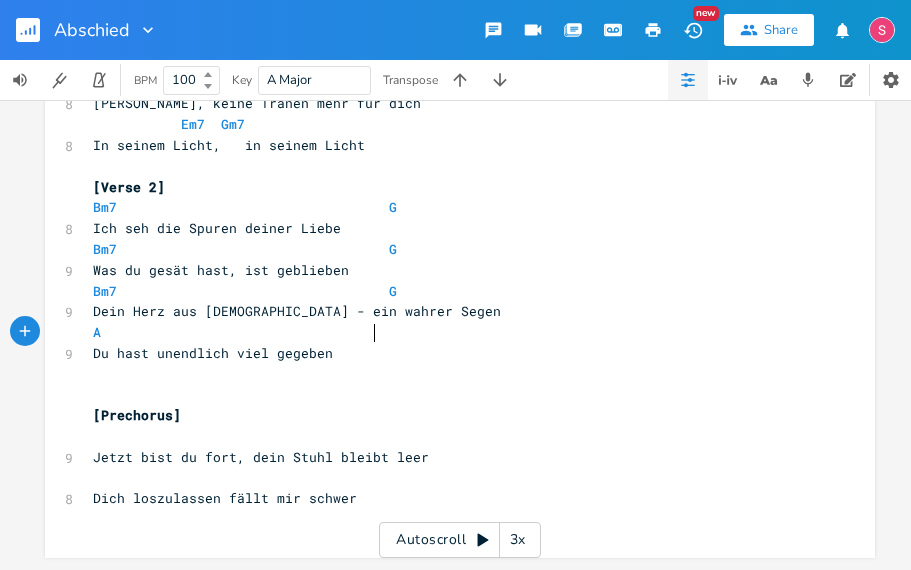 click on "Bm7                                    G" at bounding box center [245, 207] 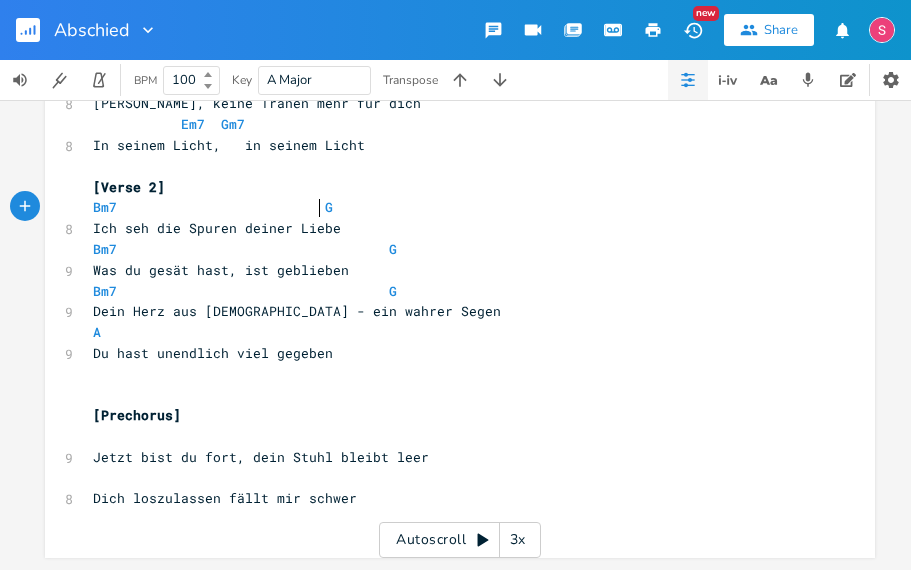 click on "Bm7                                    G" at bounding box center (245, 249) 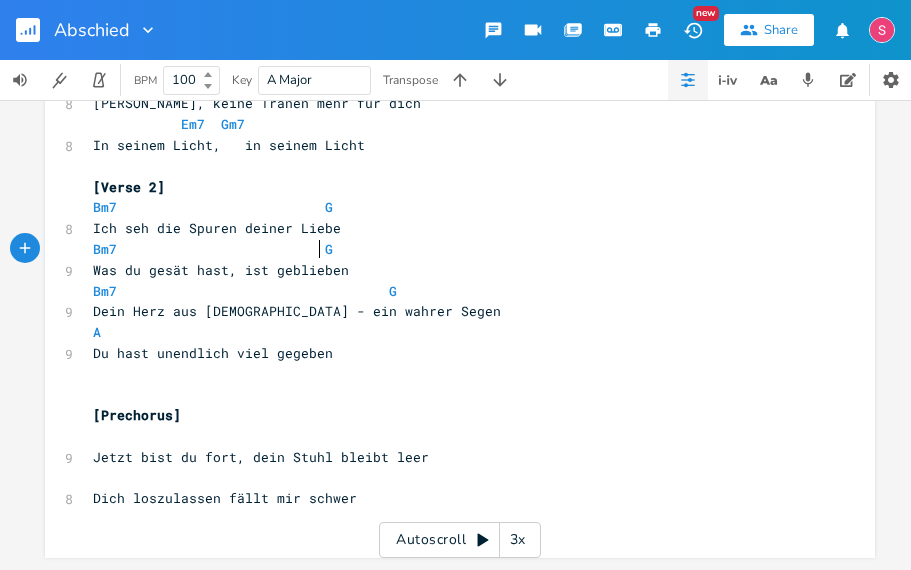 click on "Bm7                                    G" at bounding box center [245, 291] 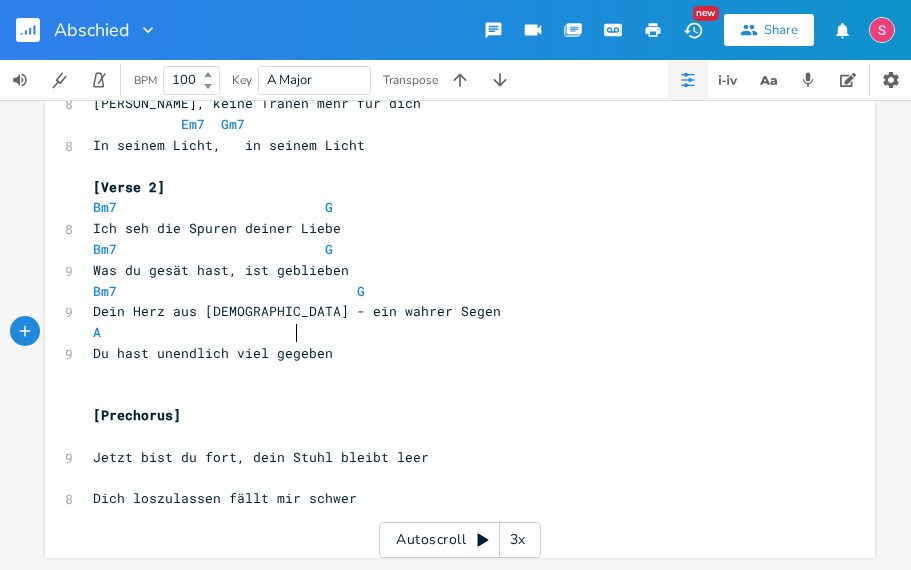 click on "A" at bounding box center [237, 332] 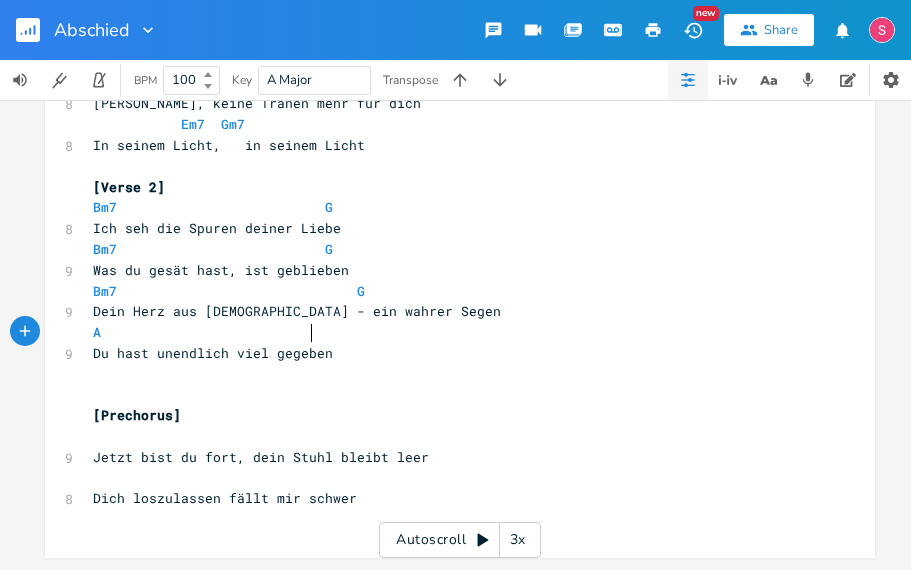 type on "G" 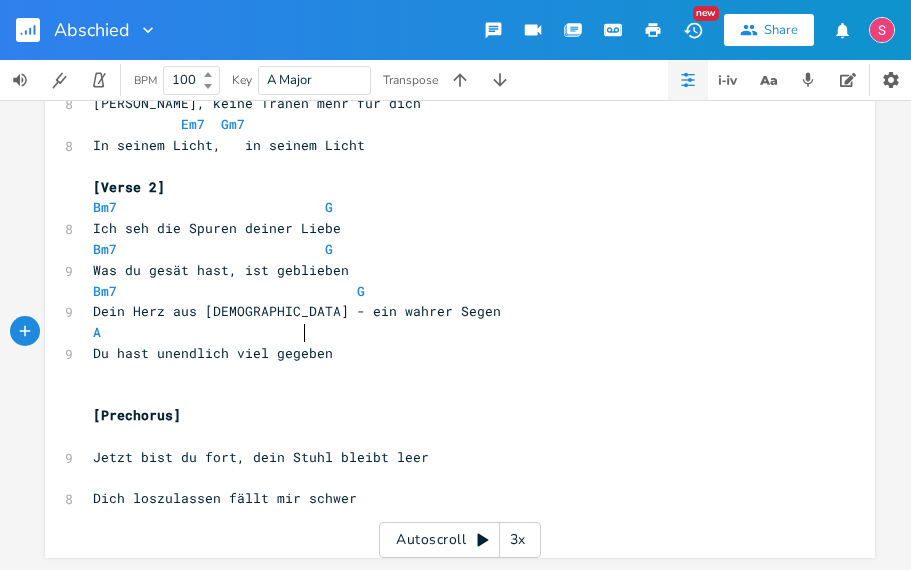 type on "G" 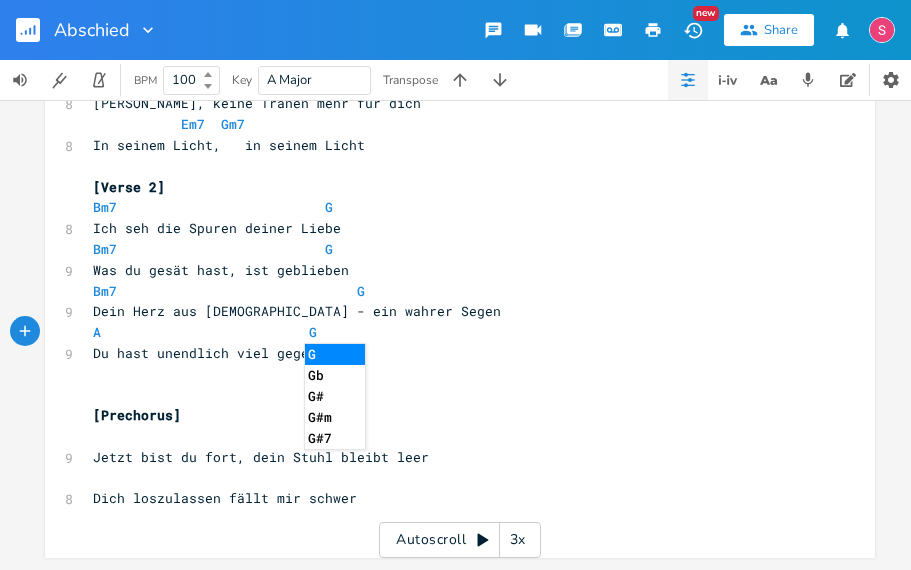 click on "A                            G" at bounding box center [245, 332] 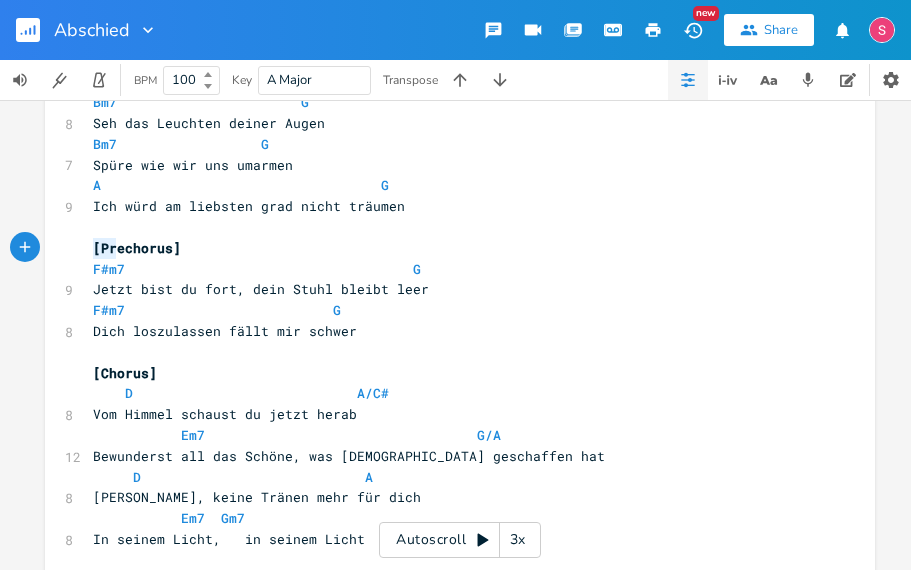type on "[Prechorus]
F#m7                                    G
Jetzt bist du fort, dein Stuhl bleibt leer
F#m7                          G
Dich loszulassen fällt mir schwer" 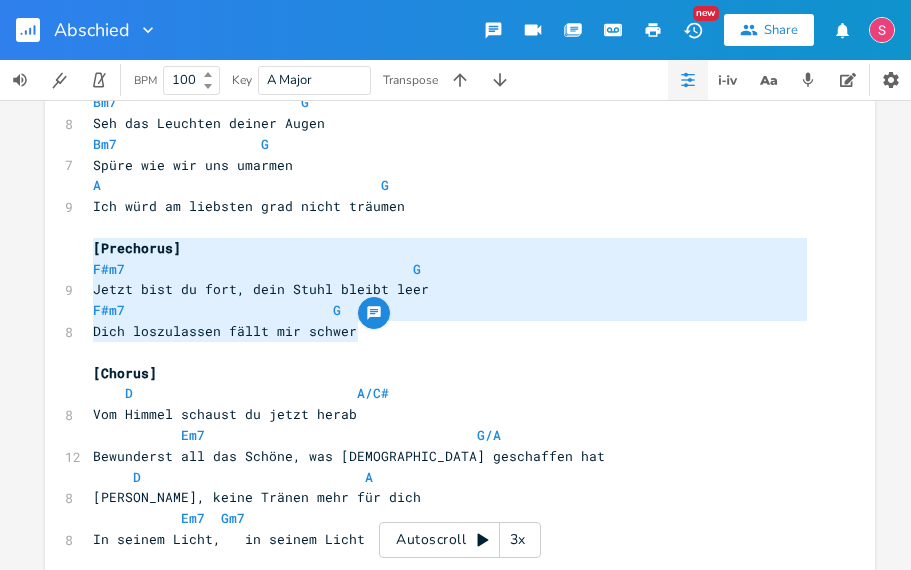 drag, startPoint x: 92, startPoint y: 250, endPoint x: 419, endPoint y: 334, distance: 337.61664 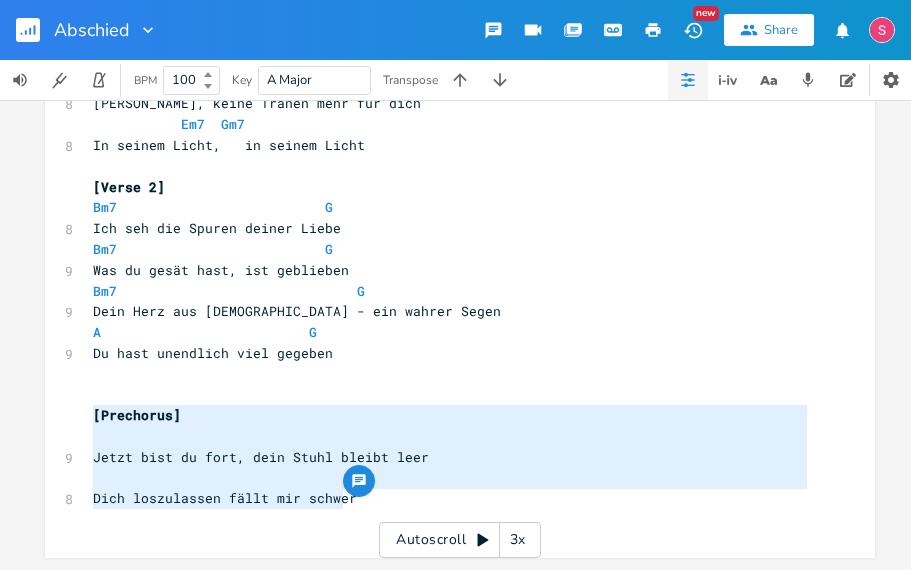 type on "[Prechorus]
Jetzt bist du fort, dein Stuhl bleibt leer
Dich loszulassen fällt mir schwer" 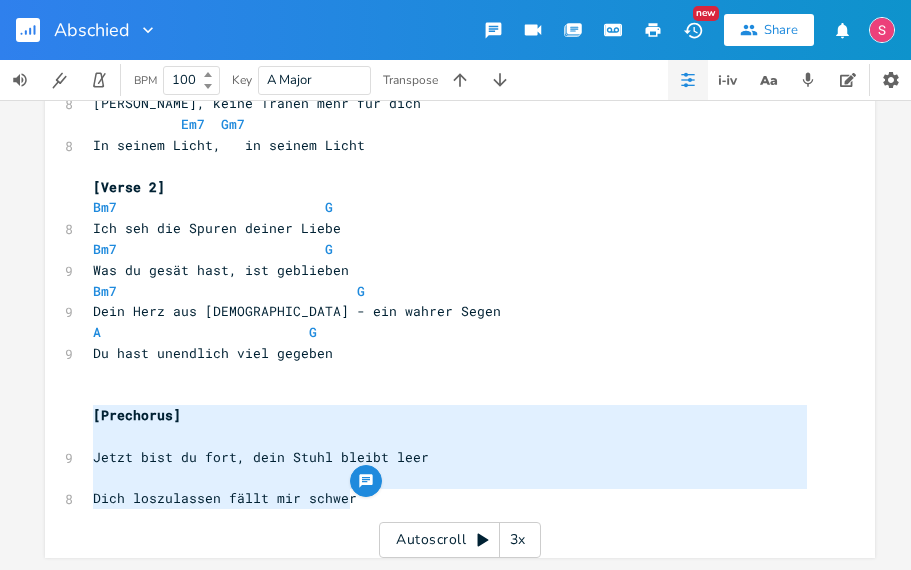 drag, startPoint x: 89, startPoint y: 412, endPoint x: 353, endPoint y: 501, distance: 278.59827 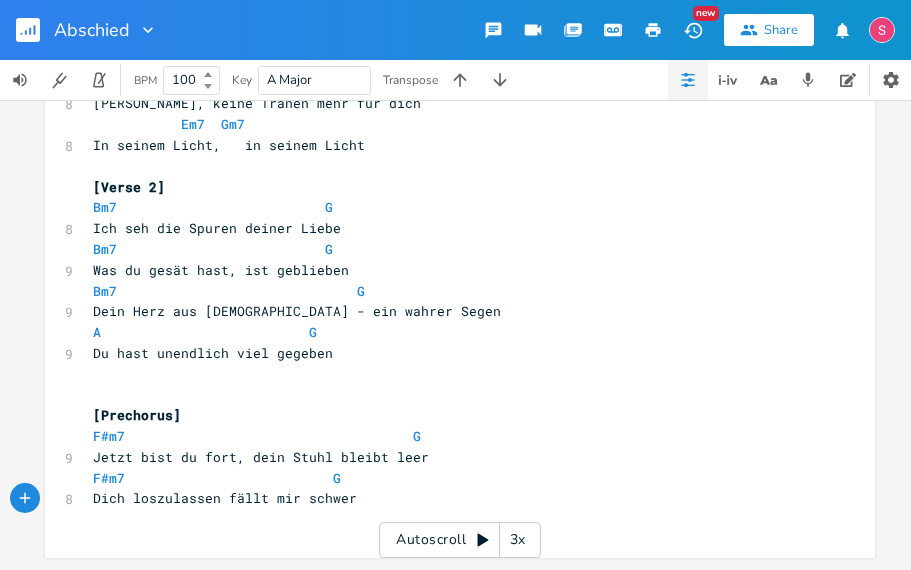 click on "[Prechorus]" at bounding box center [450, 415] 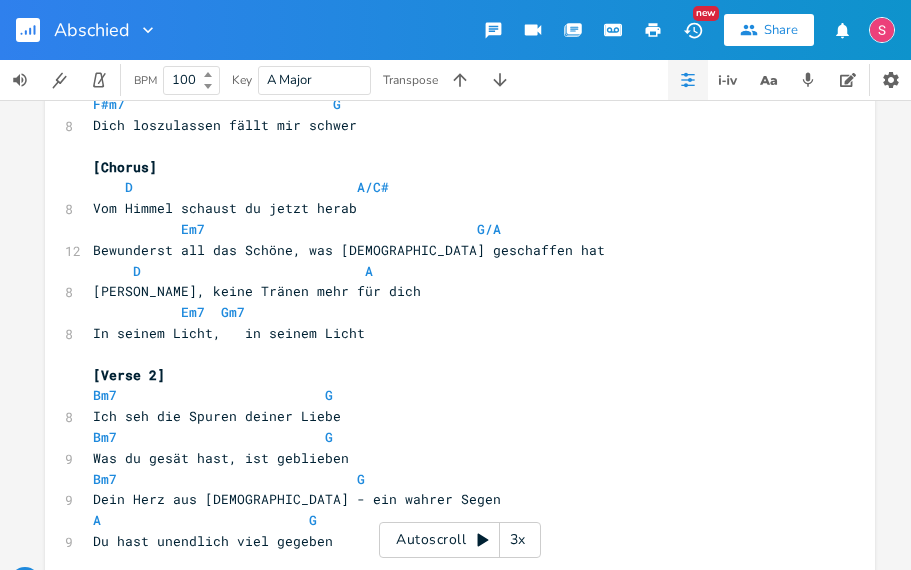 scroll, scrollTop: 330, scrollLeft: 0, axis: vertical 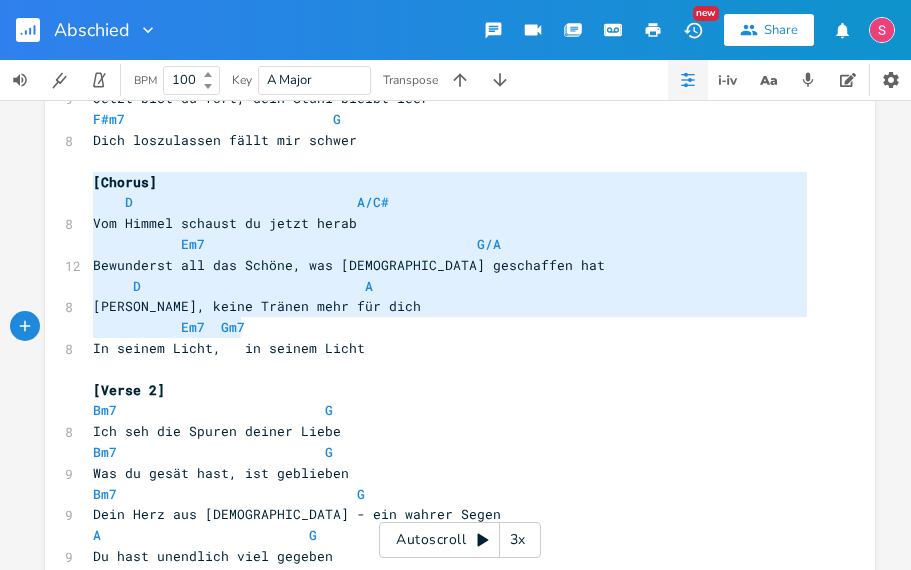 type on "[Chorus]
D                            A/C#
Vom Himmel schaust du jetzt herab
Em7                                  G/A
Bewunderst all das Schöne, was [DEMOGRAPHIC_DATA] geschaffen hat
D                            A
Kein Leid, keine Tränen mehr für dich
Em7  Gm7
In seinem Licht,   in seinem Licht" 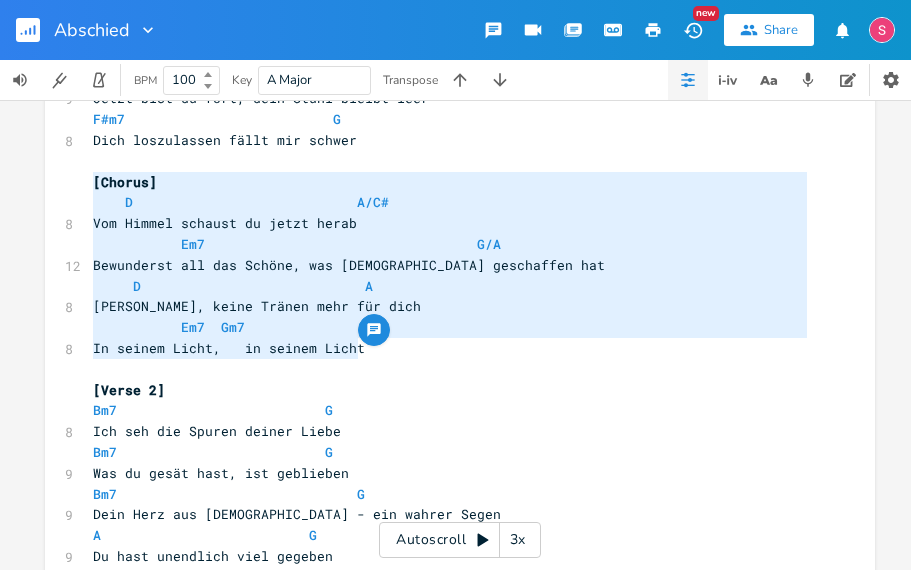 drag, startPoint x: 93, startPoint y: 185, endPoint x: 374, endPoint y: 348, distance: 324.85382 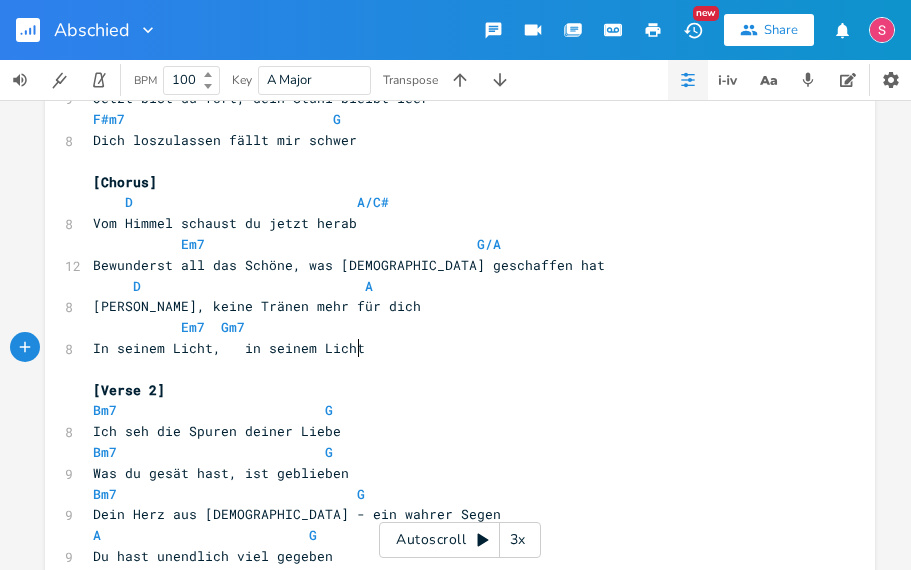 scroll, scrollTop: 7, scrollLeft: 0, axis: vertical 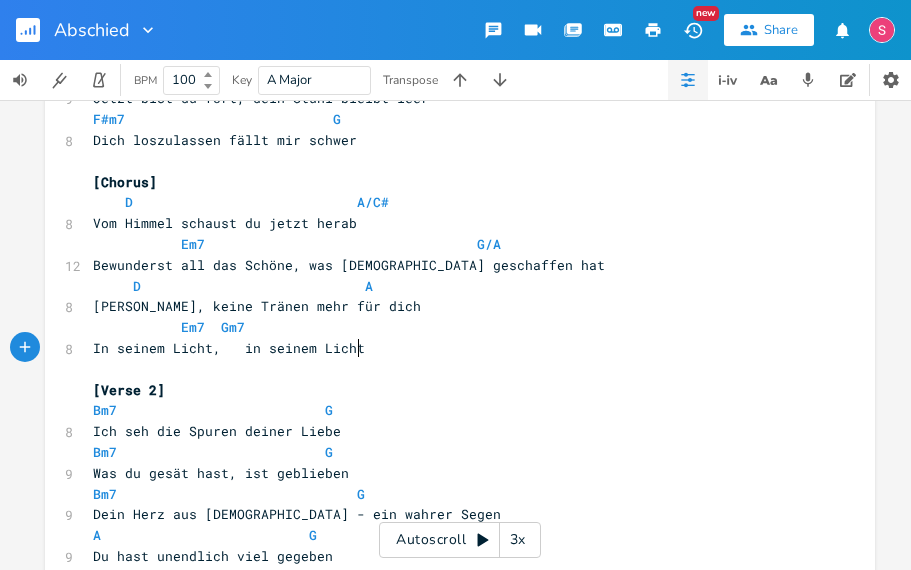 click on "Em7    Gm7" at bounding box center [450, 327] 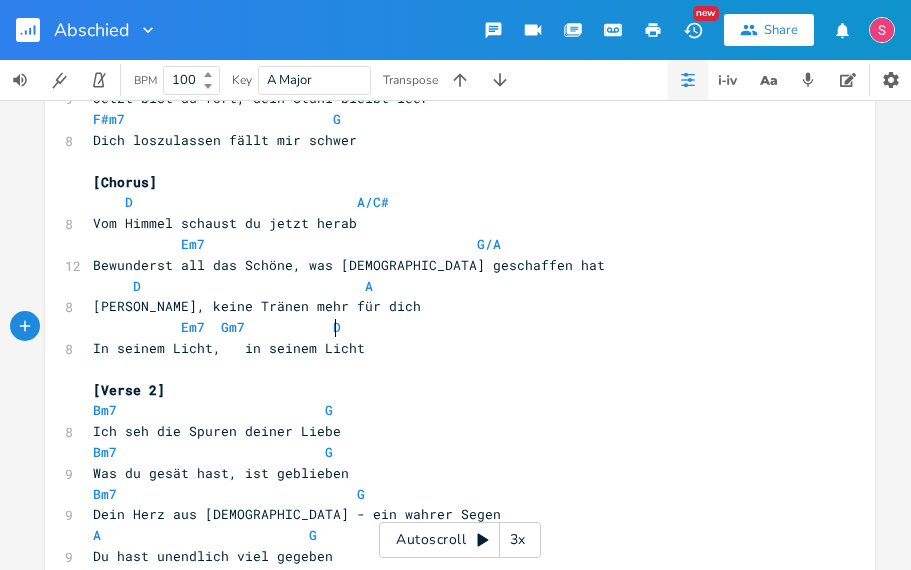 scroll, scrollTop: 7, scrollLeft: 11, axis: both 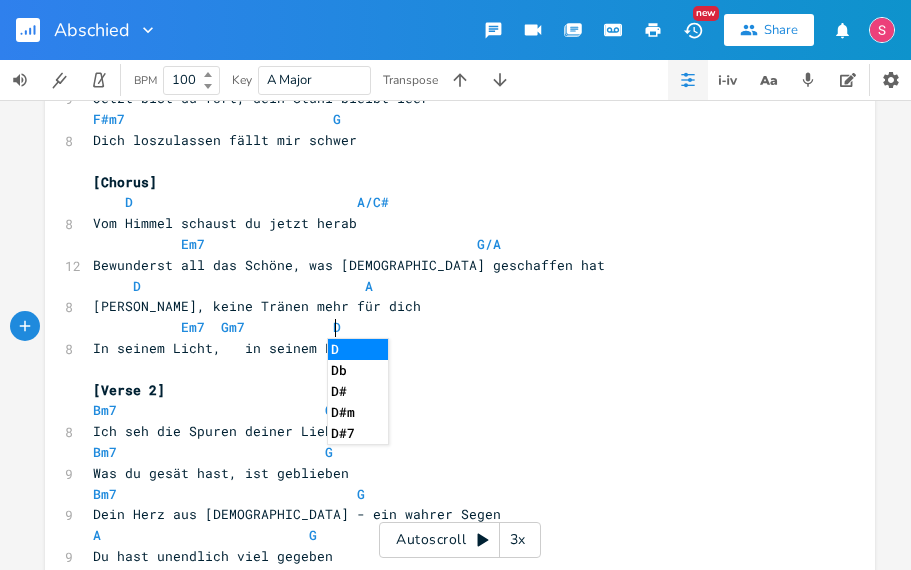 type on "D" 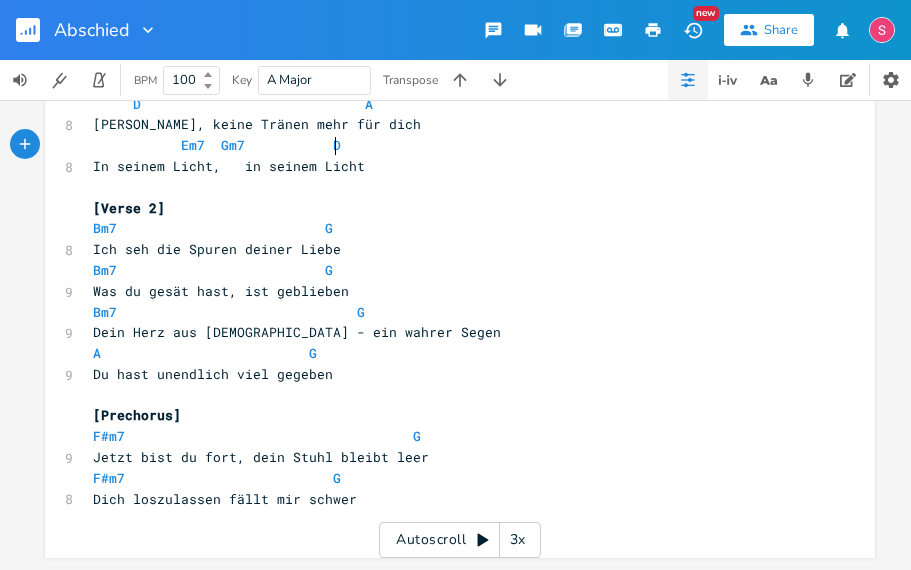 click on "Dich loszulassen fällt mir schwer" at bounding box center [450, 499] 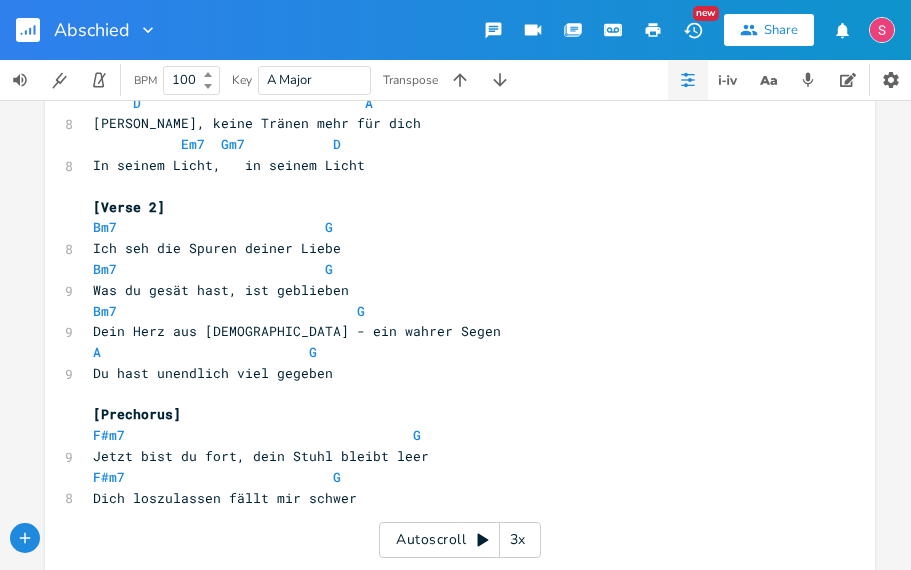 click on "[Prechorus]" at bounding box center (137, 414) 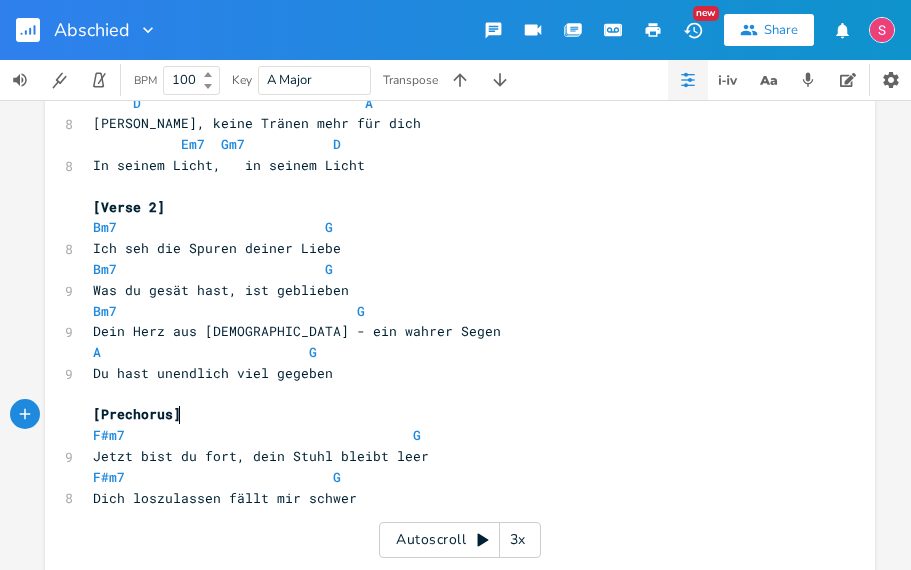 scroll, scrollTop: 7, scrollLeft: 0, axis: vertical 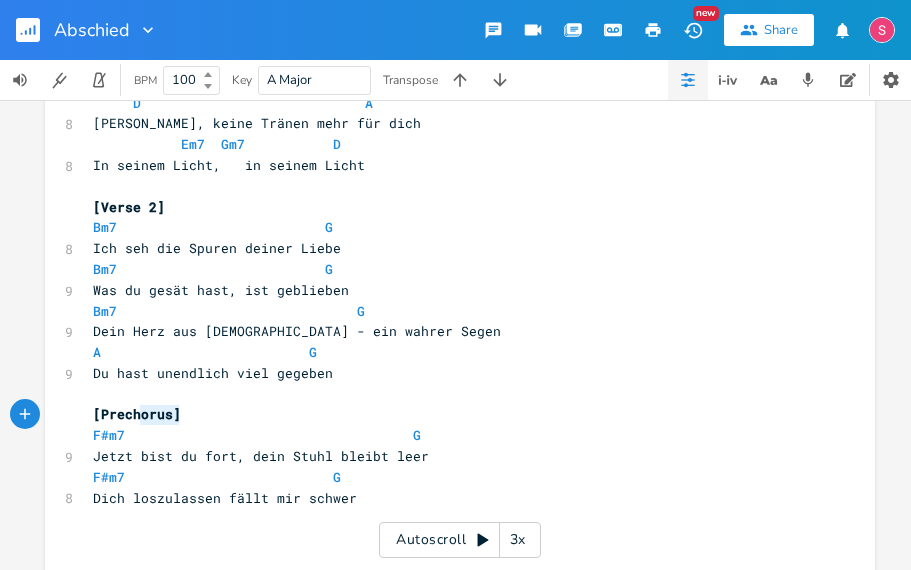 type on "[Prechorus]" 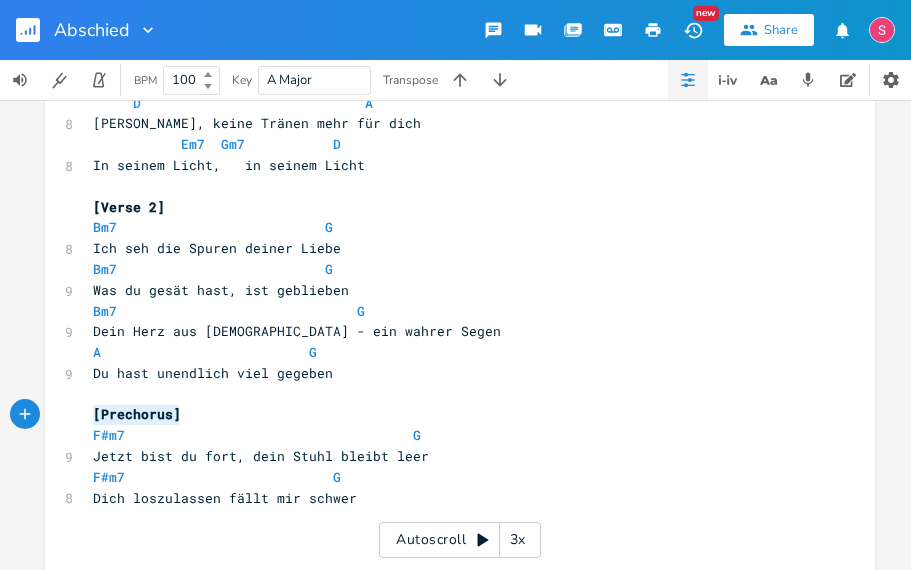 scroll, scrollTop: 7, scrollLeft: 81, axis: both 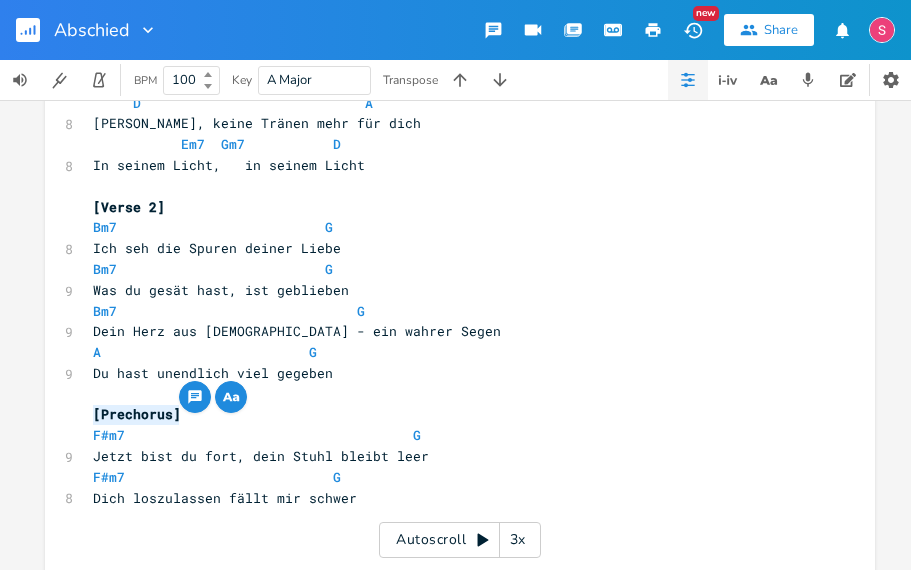 drag, startPoint x: 179, startPoint y: 418, endPoint x: 88, endPoint y: 416, distance: 91.02197 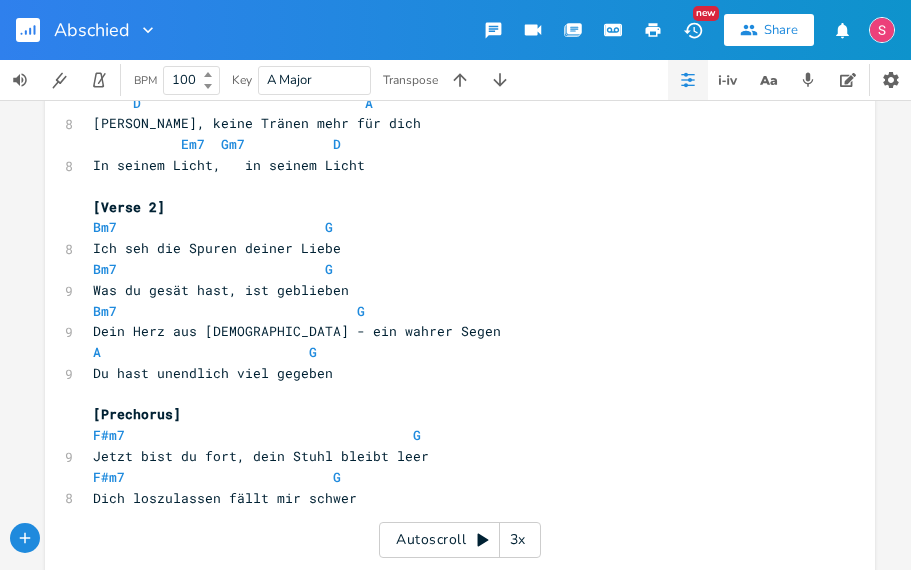 paste on "Prechorus" 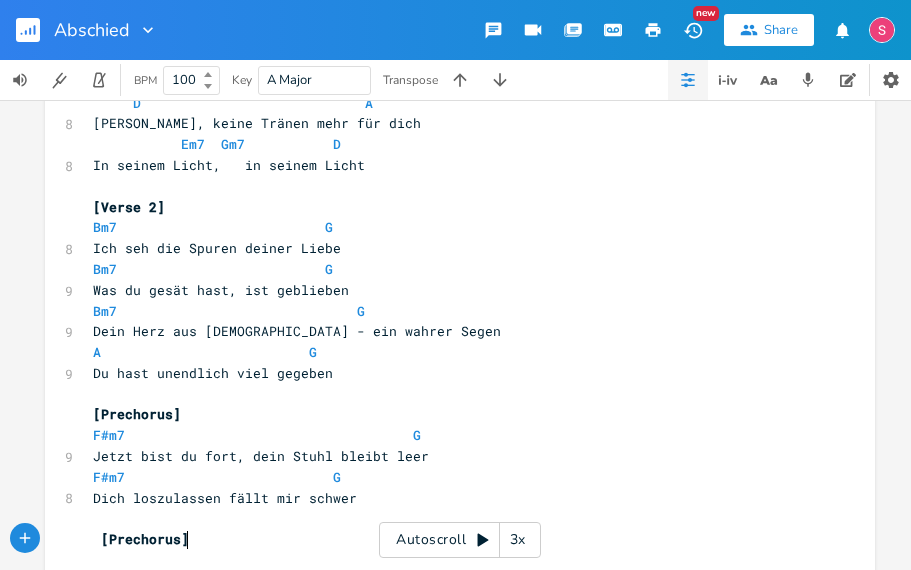 click on "[Prechorus]" at bounding box center (145, 539) 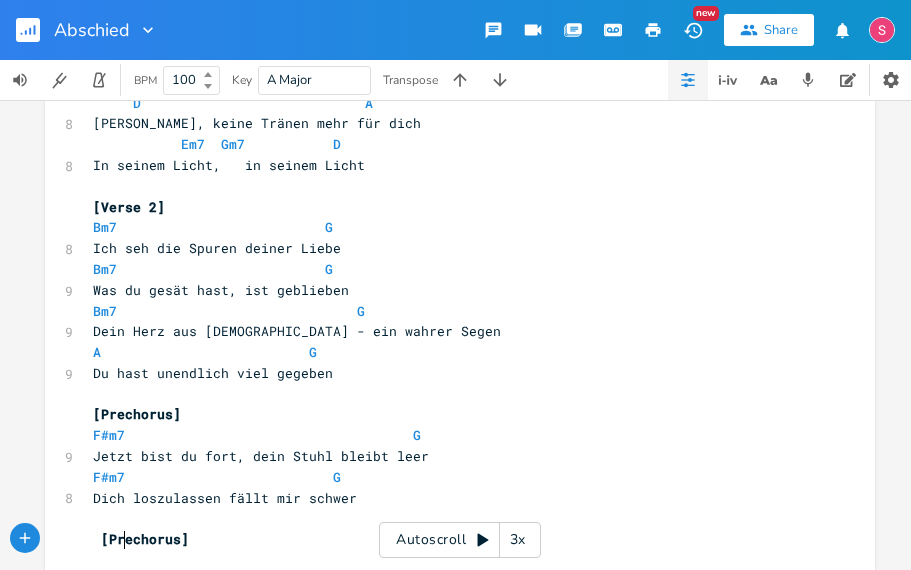 click on "[Prechorus]" at bounding box center [145, 539] 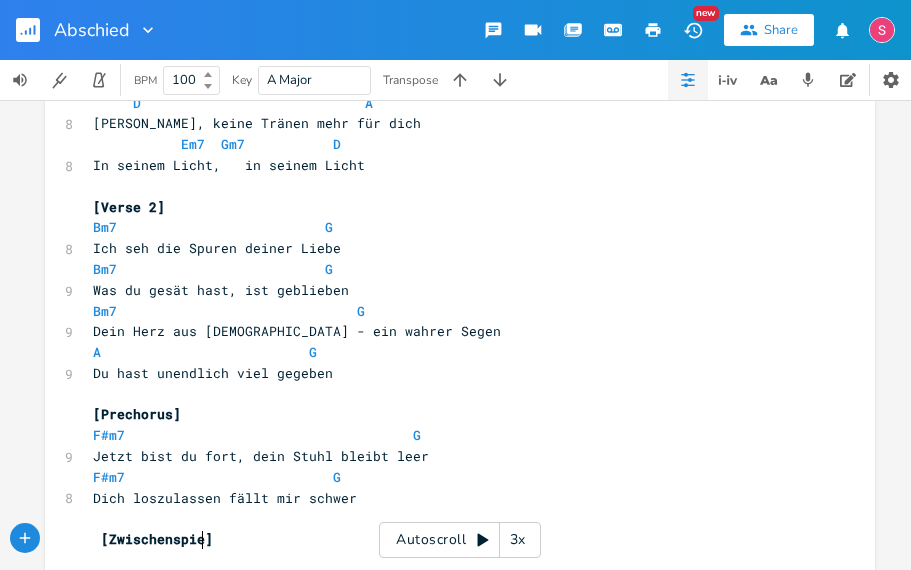 type on "Zwischenspiel" 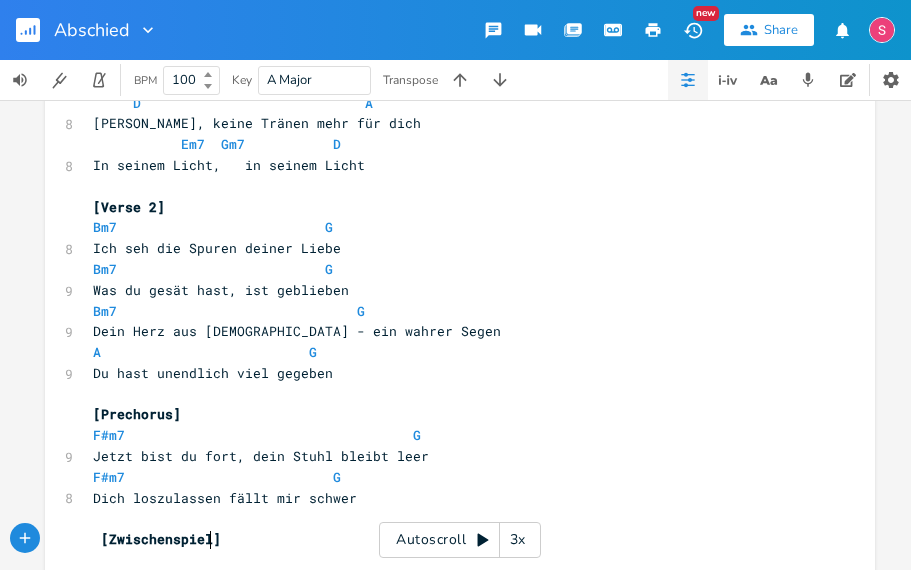 click on "[Zwischenspiel]" at bounding box center (450, 539) 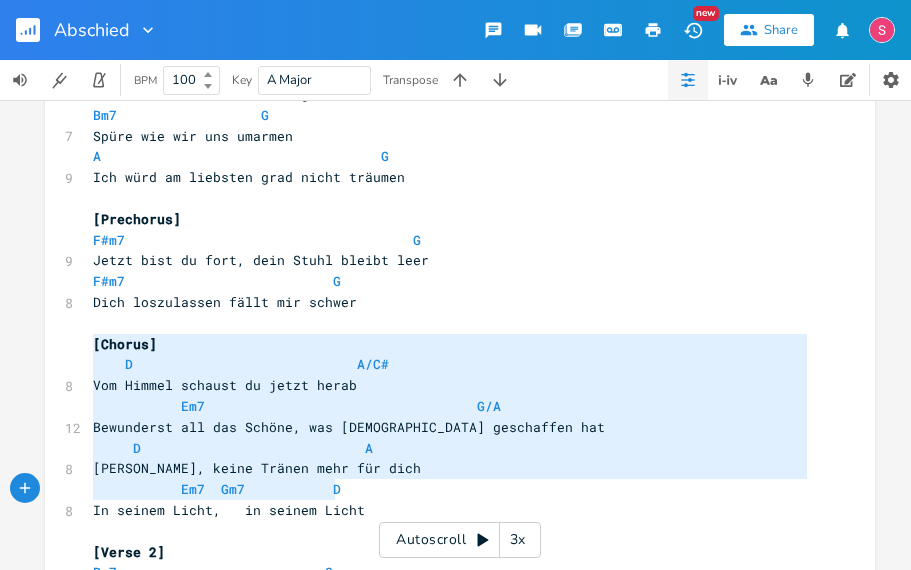 type on "[Chorus]
D                            A/C#
Vom Himmel schaust du jetzt herab
Em7                                  G/A
Bewunderst all das Schöne, was [DEMOGRAPHIC_DATA] geschaffen hat
D                            A
Kein Leid, keine Tränen mehr für dich
Em7  Gm7           D
In seinem Licht,   in seinem Licht" 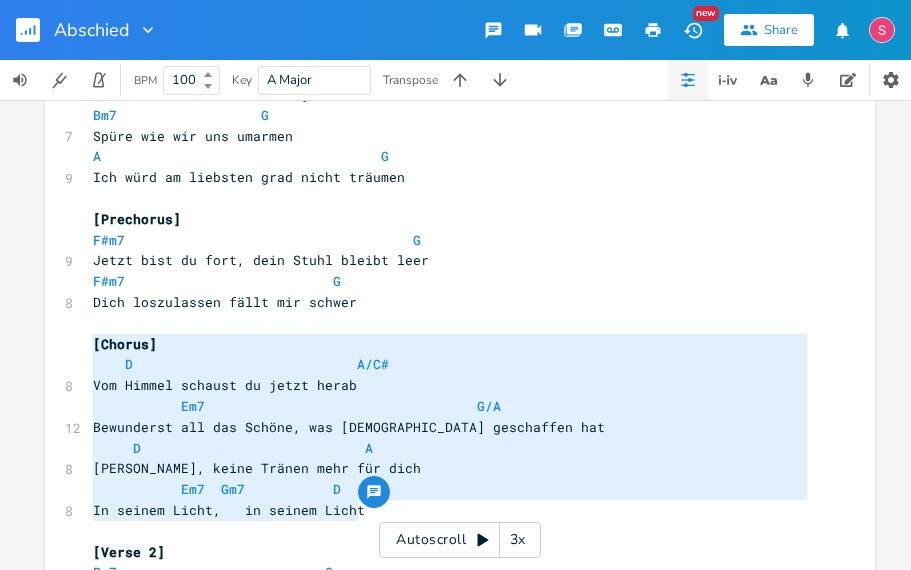 drag, startPoint x: 92, startPoint y: 347, endPoint x: 378, endPoint y: 505, distance: 326.7415 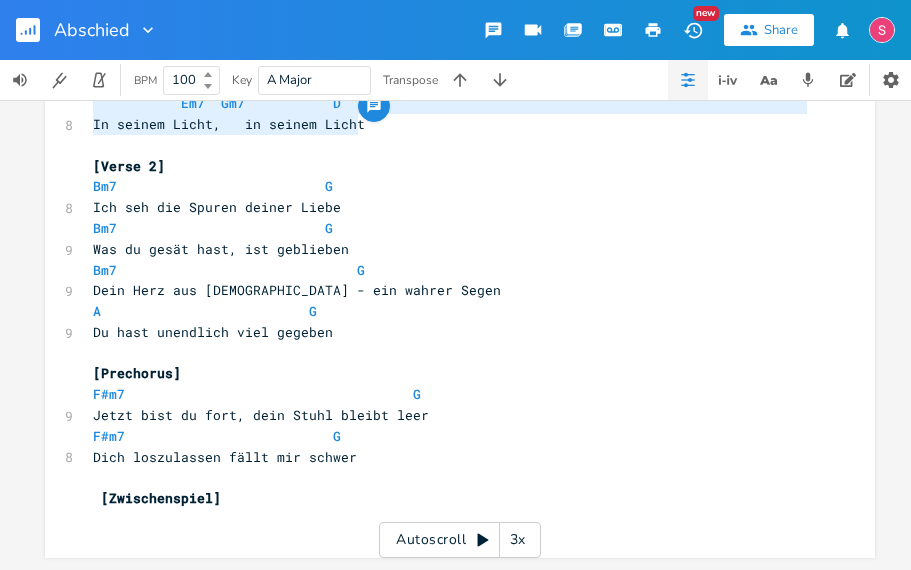 click on "Dich loszulassen fällt mir schwer" at bounding box center [450, 457] 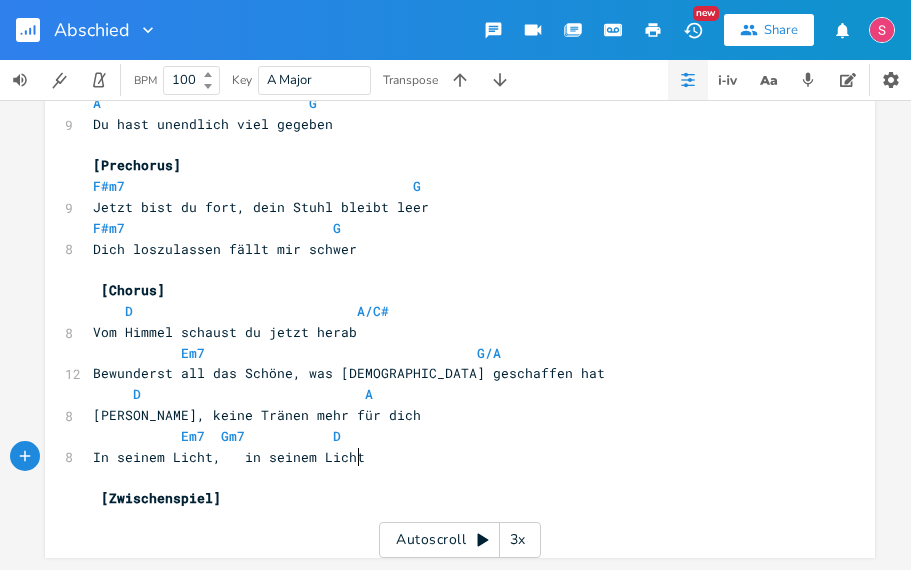 click on "​" at bounding box center (450, 519) 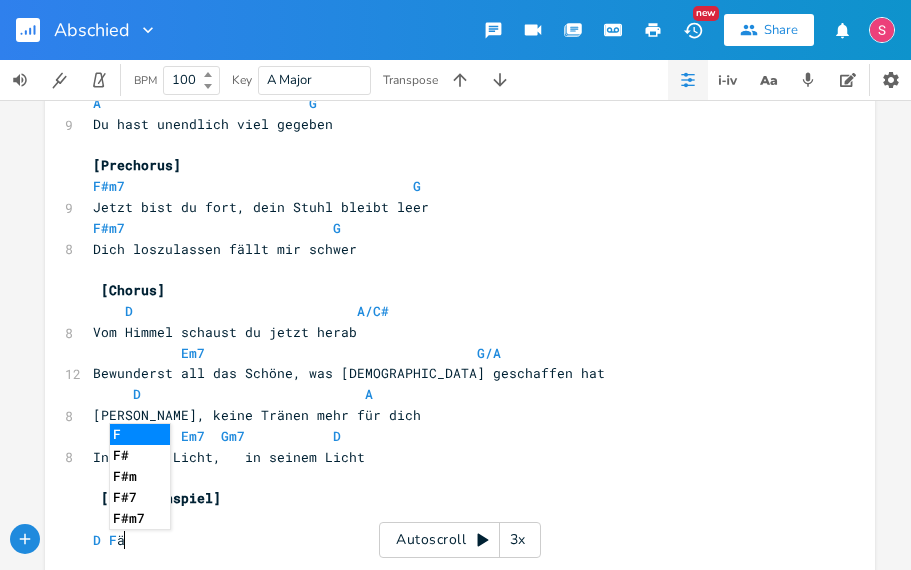type on "D Fäm" 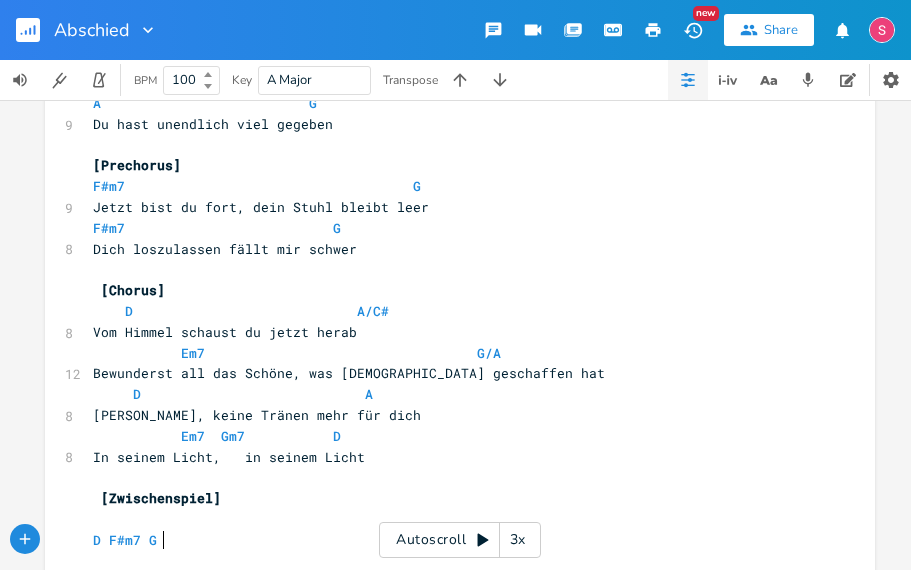 type on "#m7 G G" 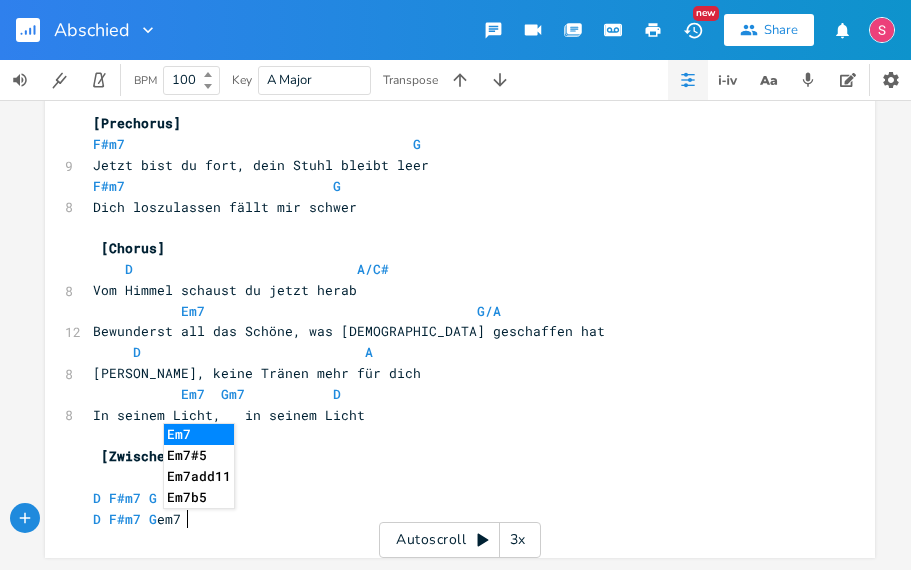 type on "D F#m7 G em7" 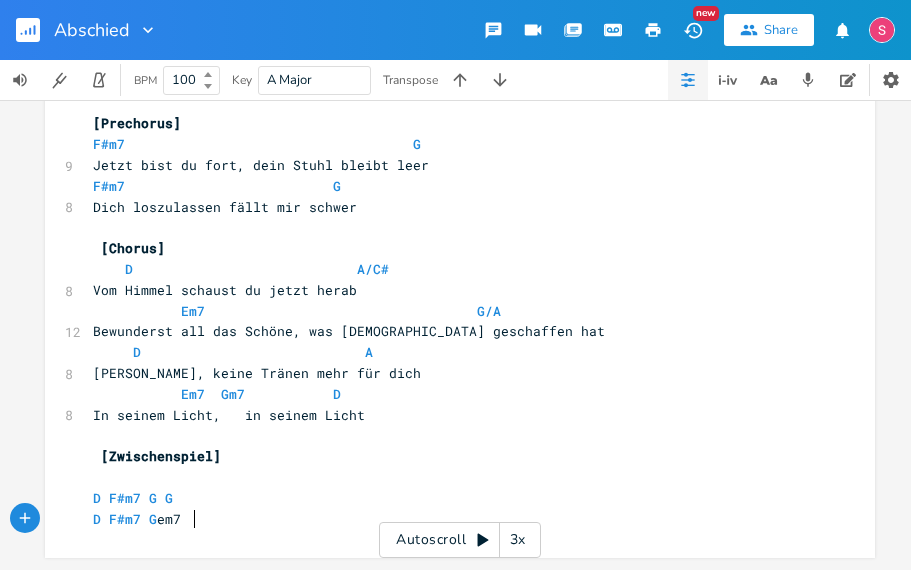 scroll, scrollTop: 7, scrollLeft: 0, axis: vertical 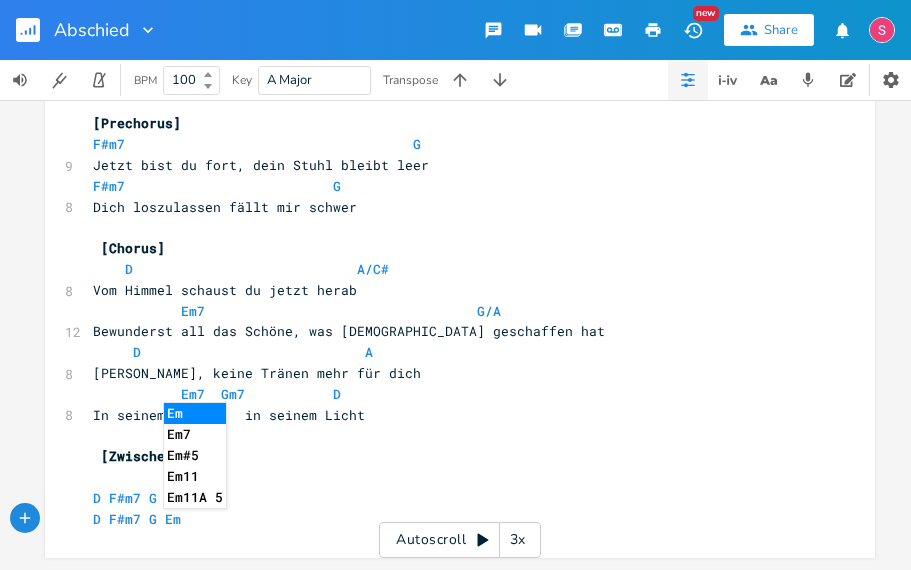 type on "Em7" 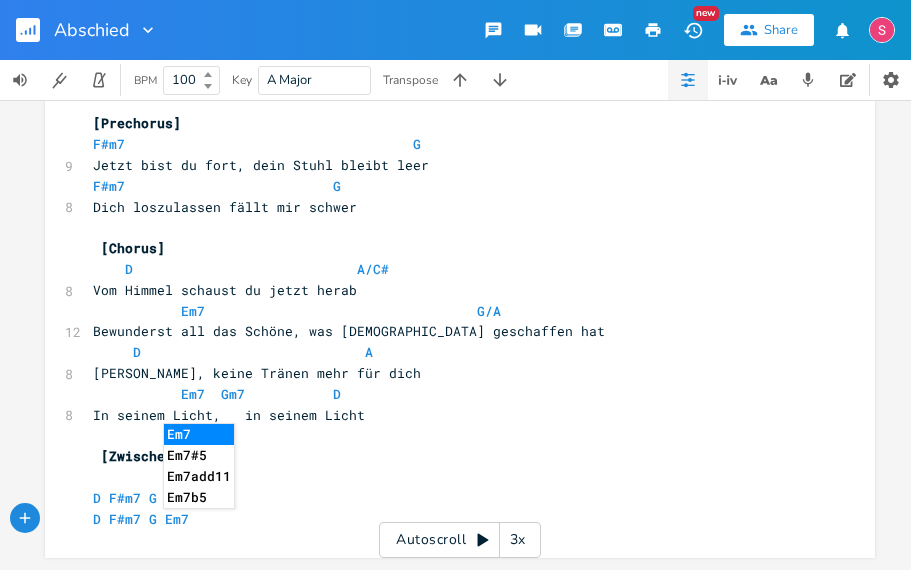 click on "D   F#m7   G   Em7" at bounding box center [450, 519] 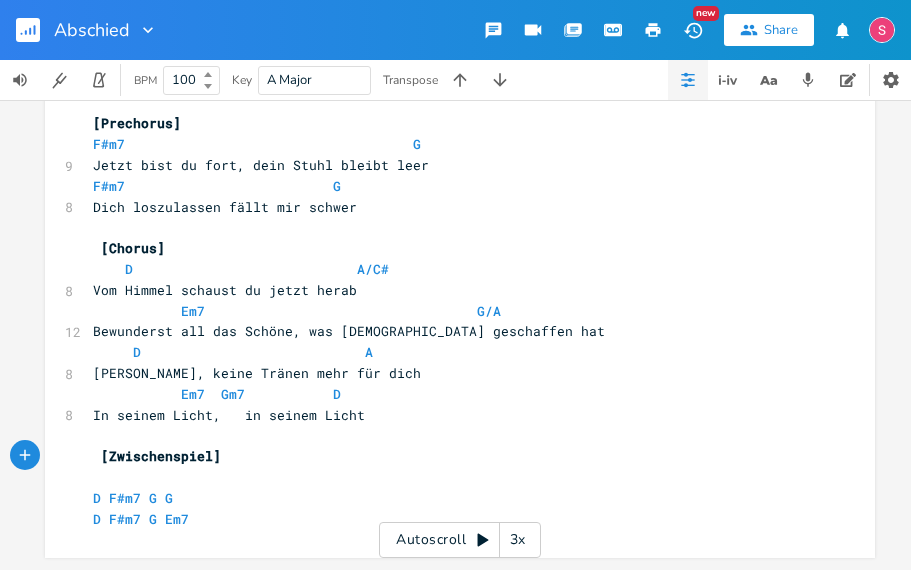 click on "D   F#m7   G   Em7" at bounding box center [450, 519] 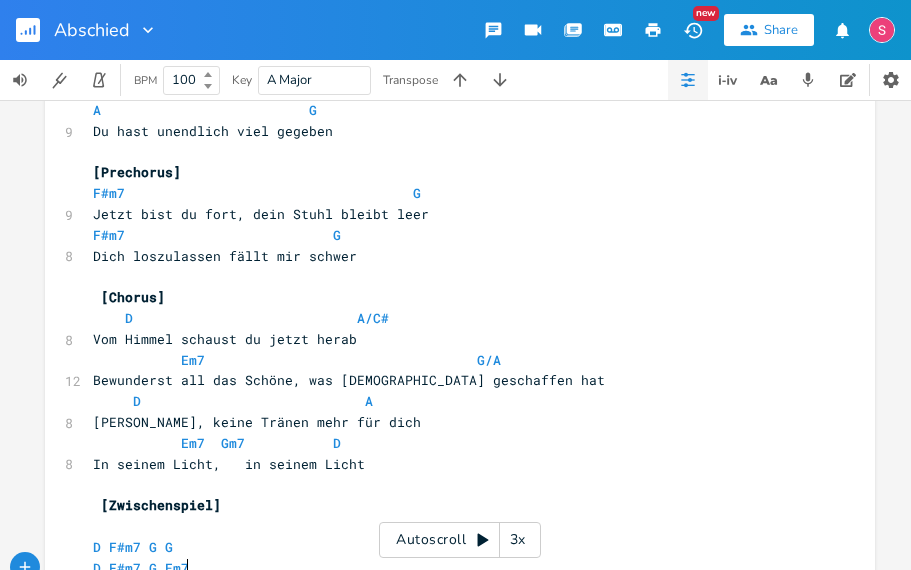 scroll, scrollTop: 754, scrollLeft: 0, axis: vertical 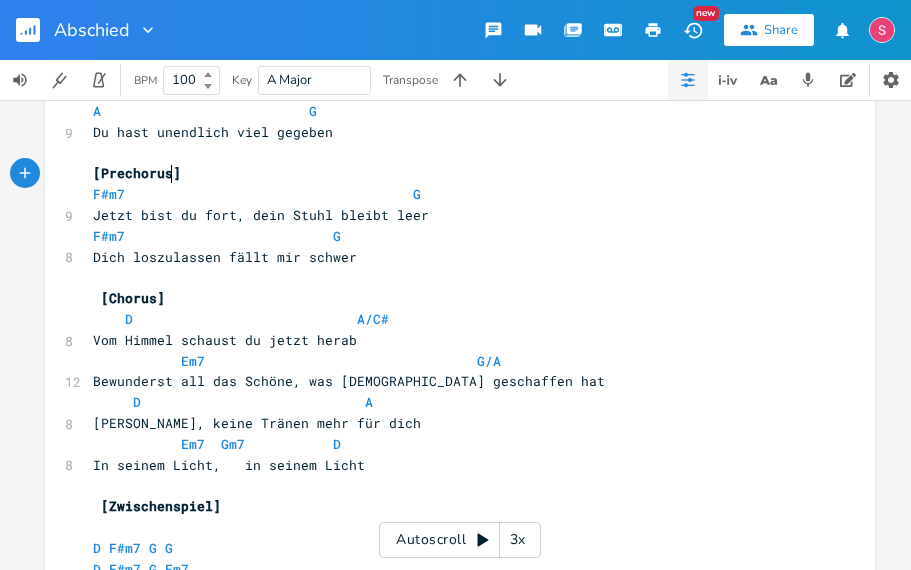 click on "[Prechorus]" at bounding box center (137, 173) 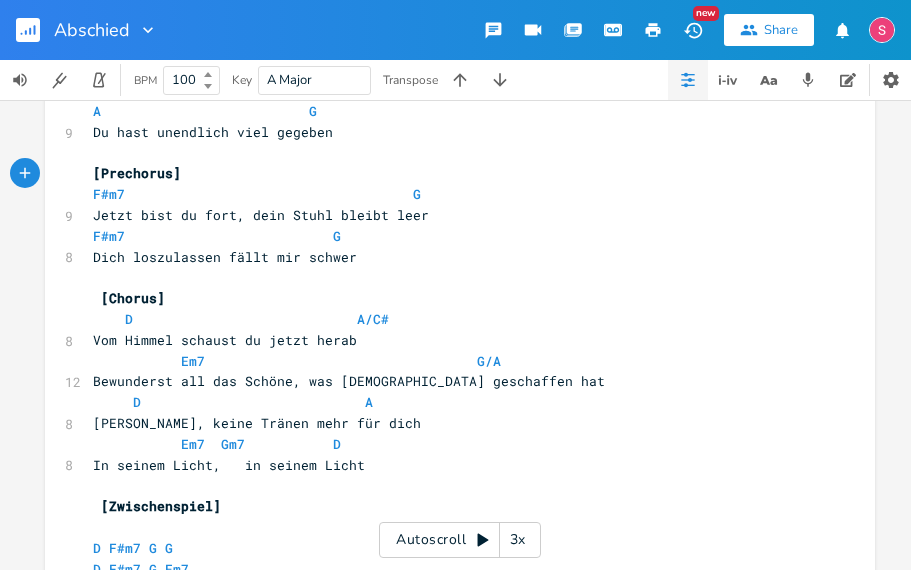type on "2" 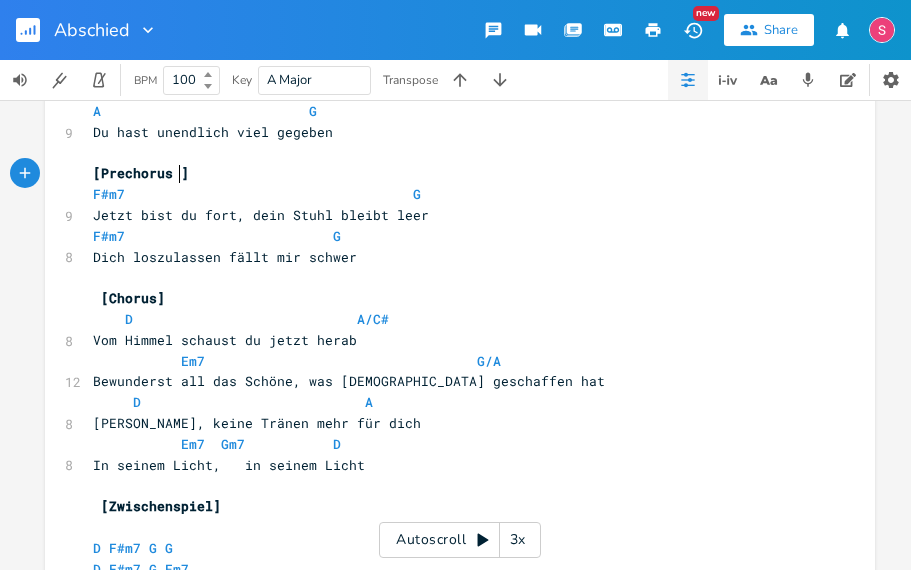 scroll, scrollTop: 7, scrollLeft: 13, axis: both 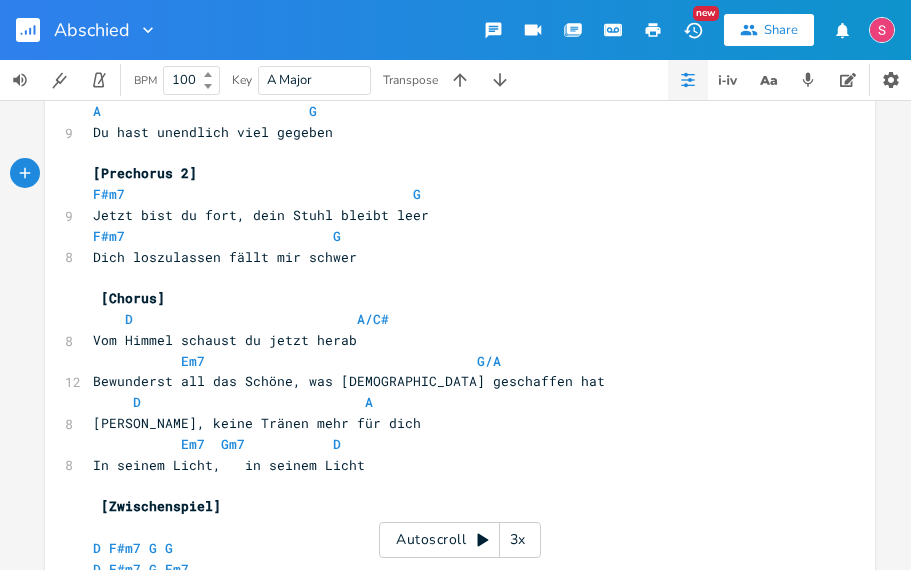type on "2:" 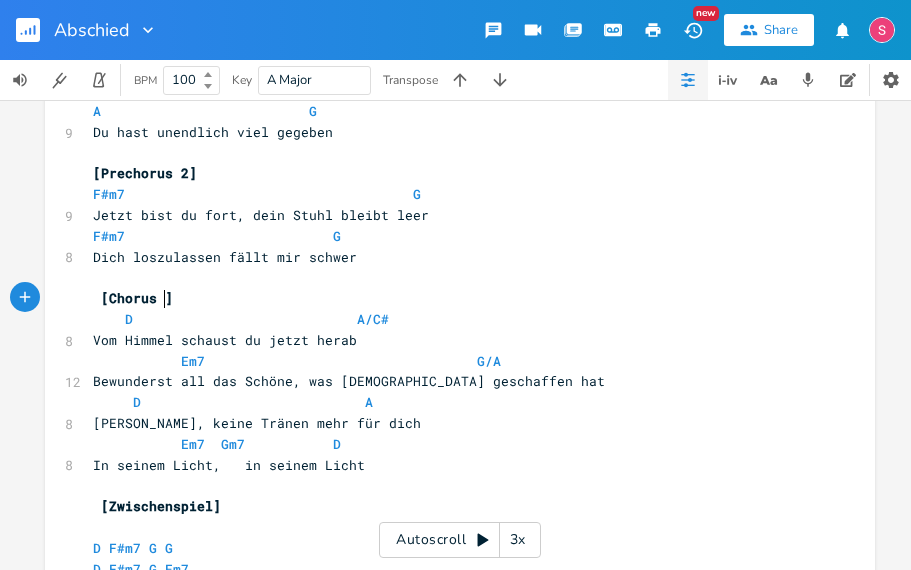 type on "2" 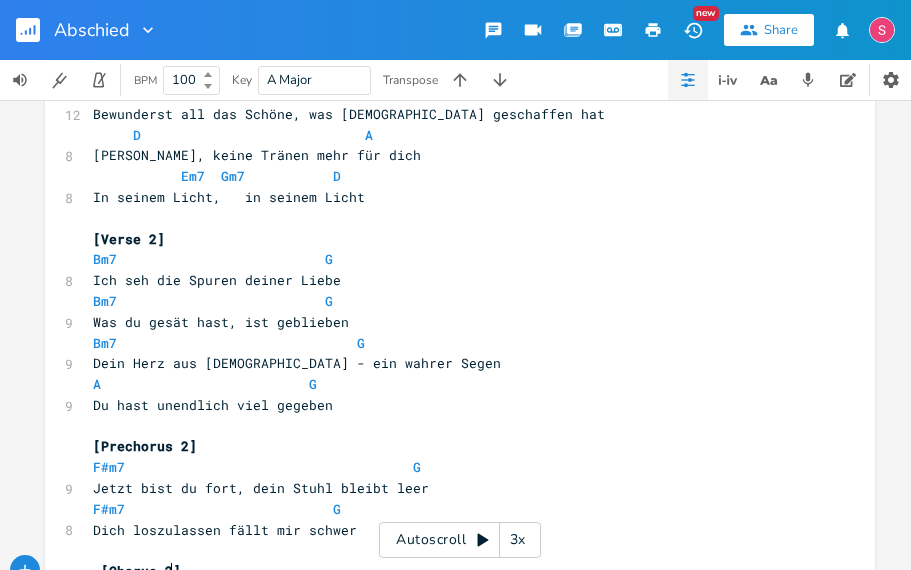 click on "[Verse 2]" at bounding box center (129, 239) 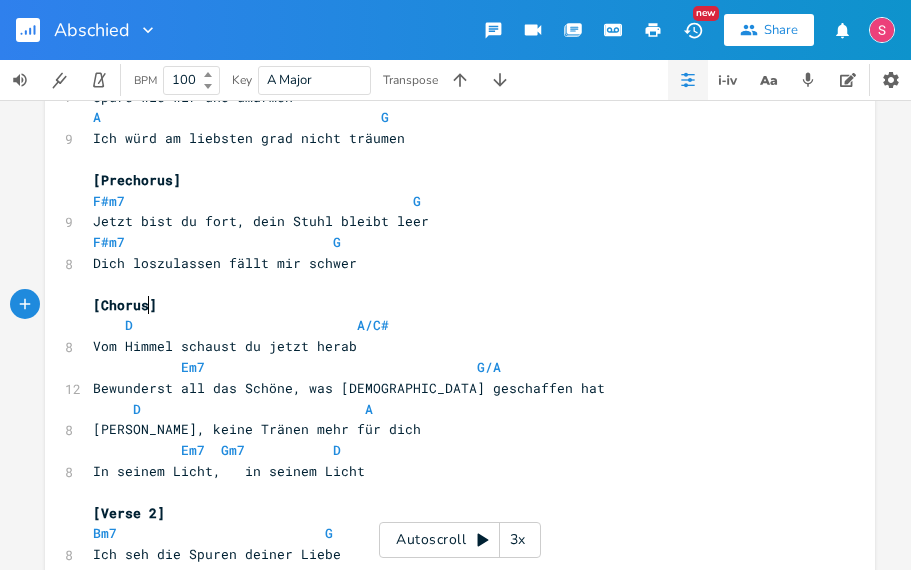 click on "[Chorus]" at bounding box center [125, 305] 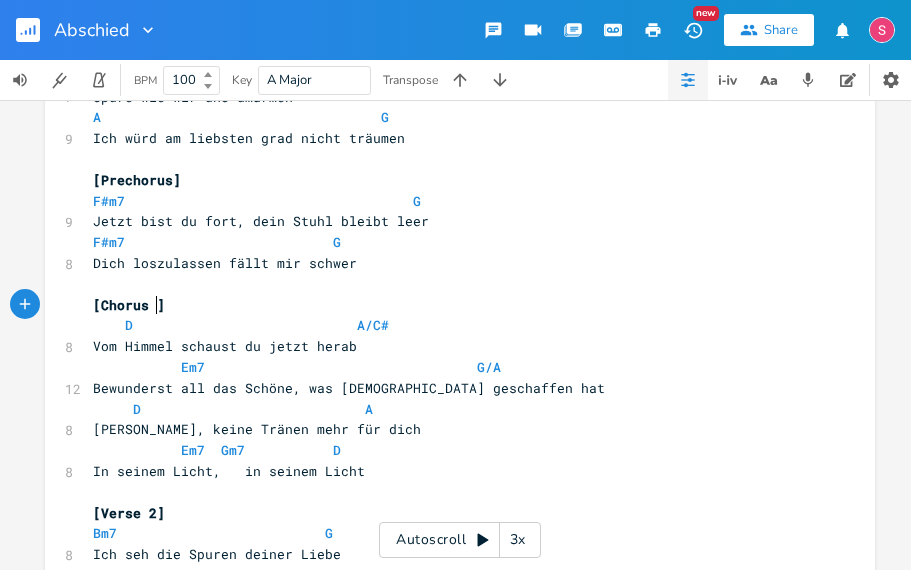 type on "1" 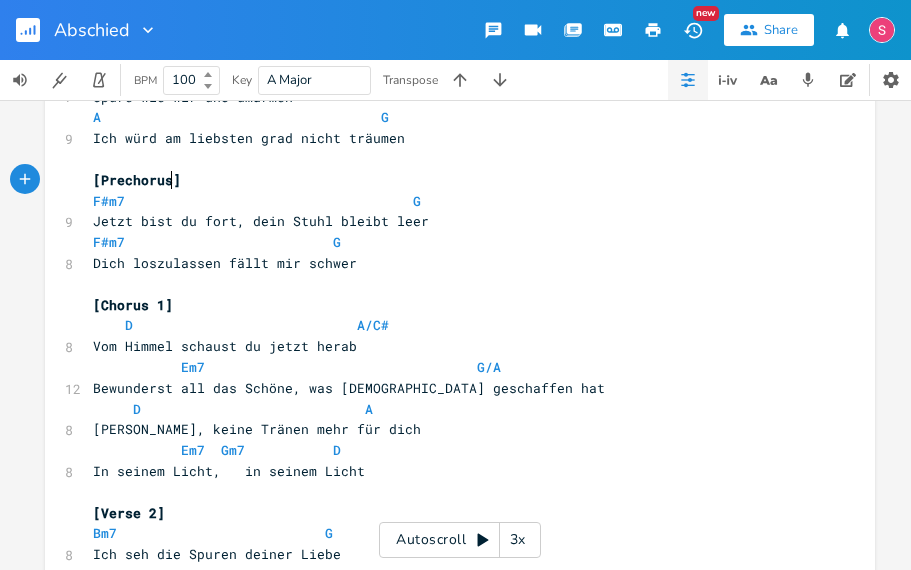 click on "[Prechorus]" at bounding box center (137, 180) 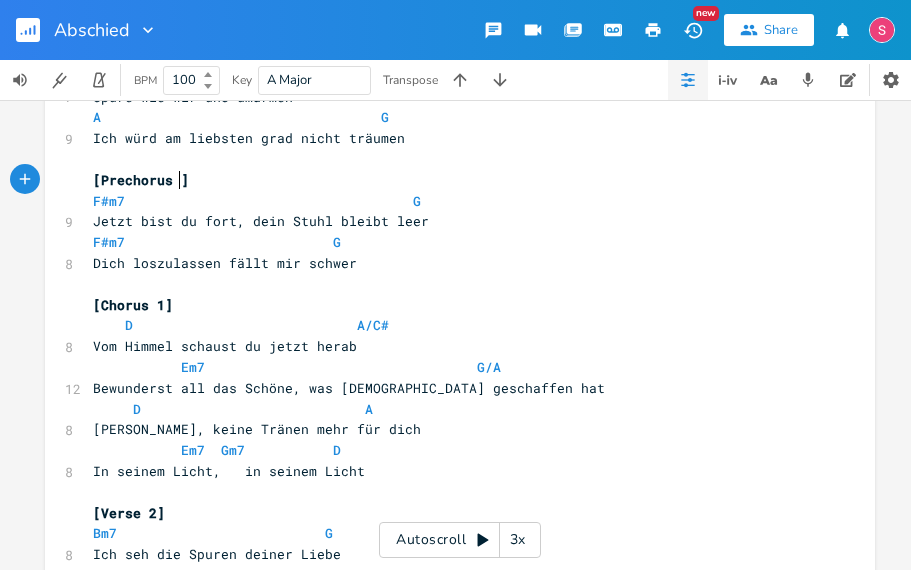 type on "1" 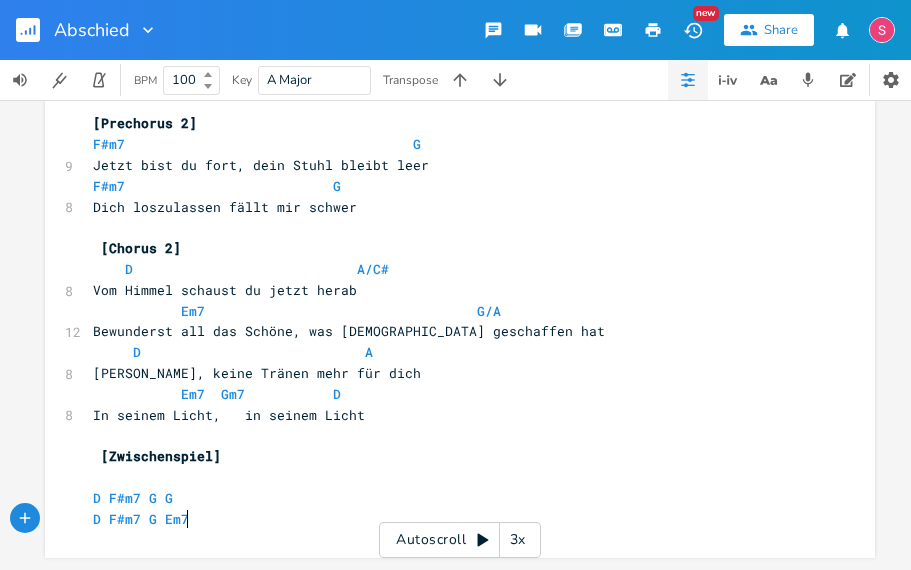 click on "D   F#m7   G   Em7" at bounding box center (450, 519) 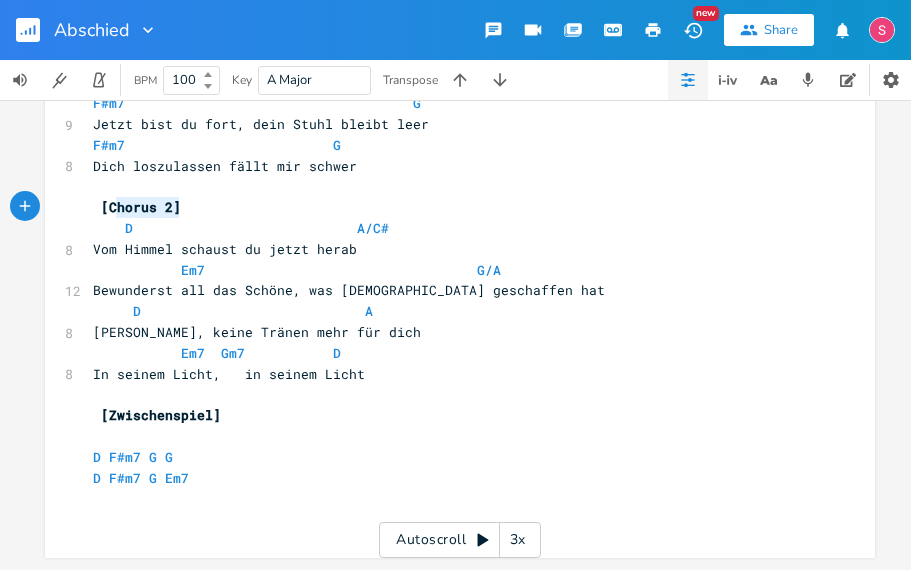 type on "[Chorus 2]" 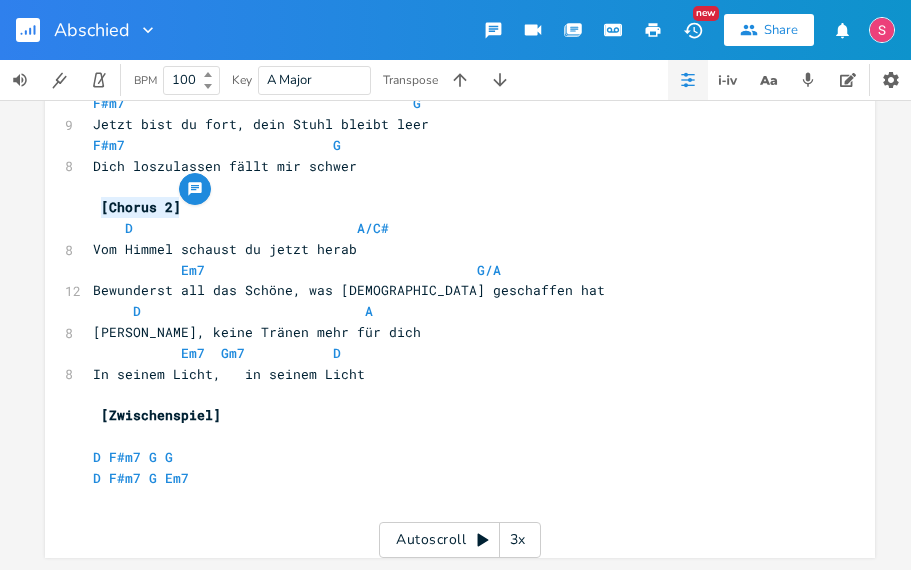 drag, startPoint x: 182, startPoint y: 207, endPoint x: 98, endPoint y: 203, distance: 84.095184 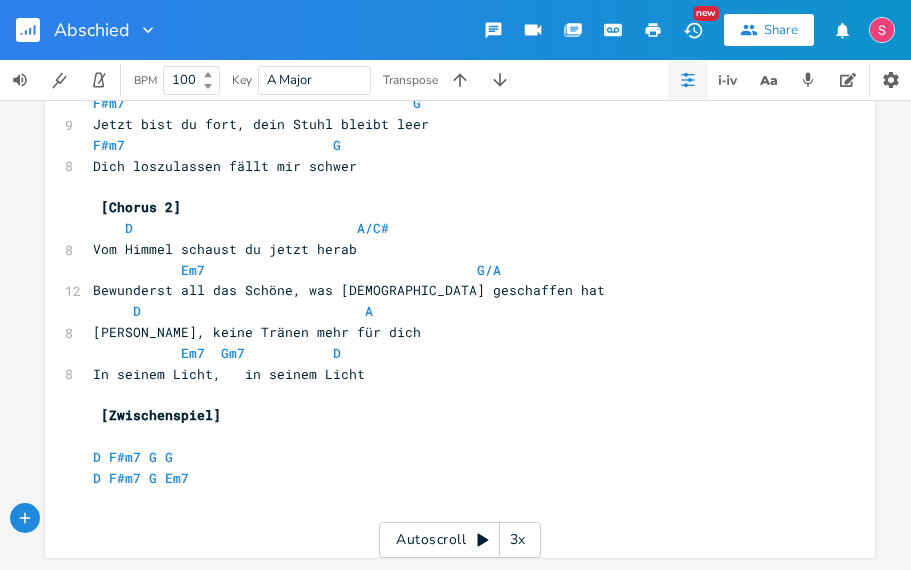 paste on "3" 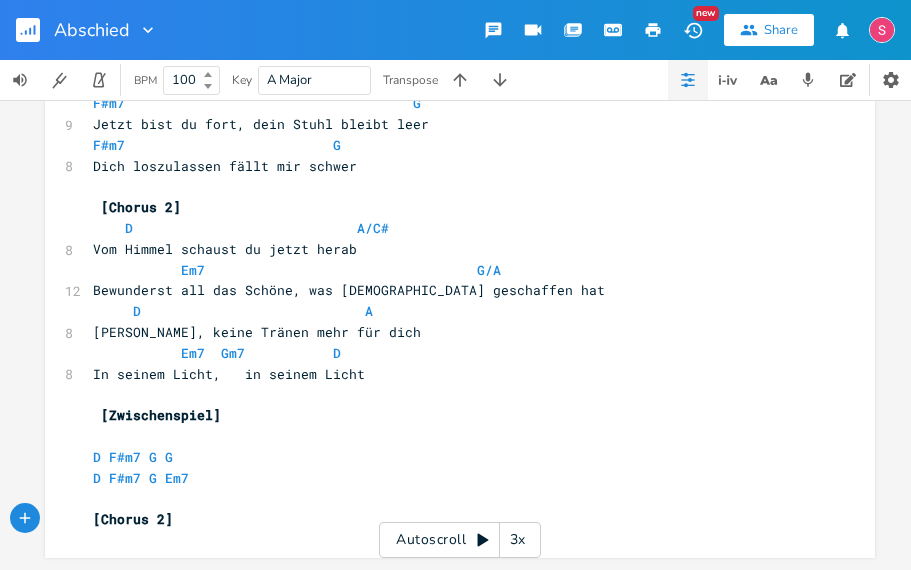 click on "[Chorus 2]" at bounding box center (133, 519) 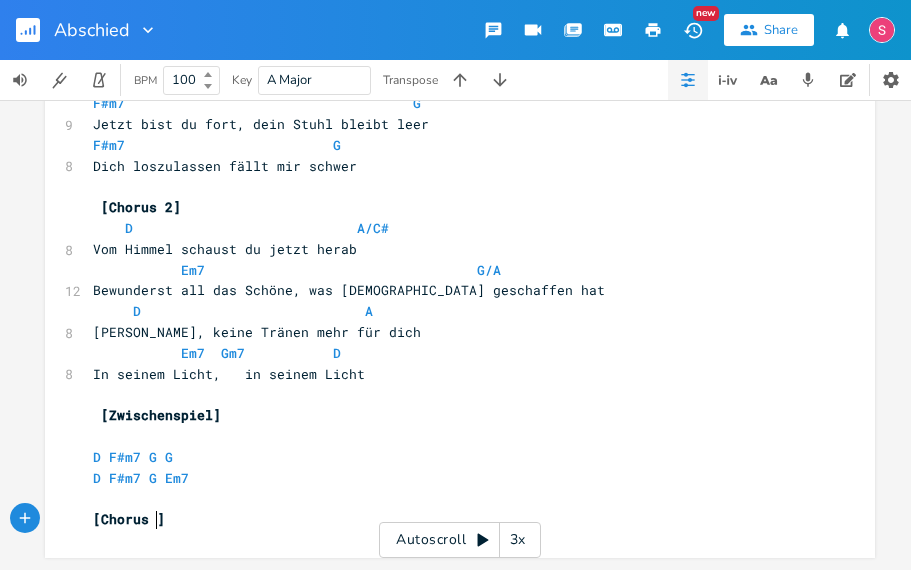 type on "3" 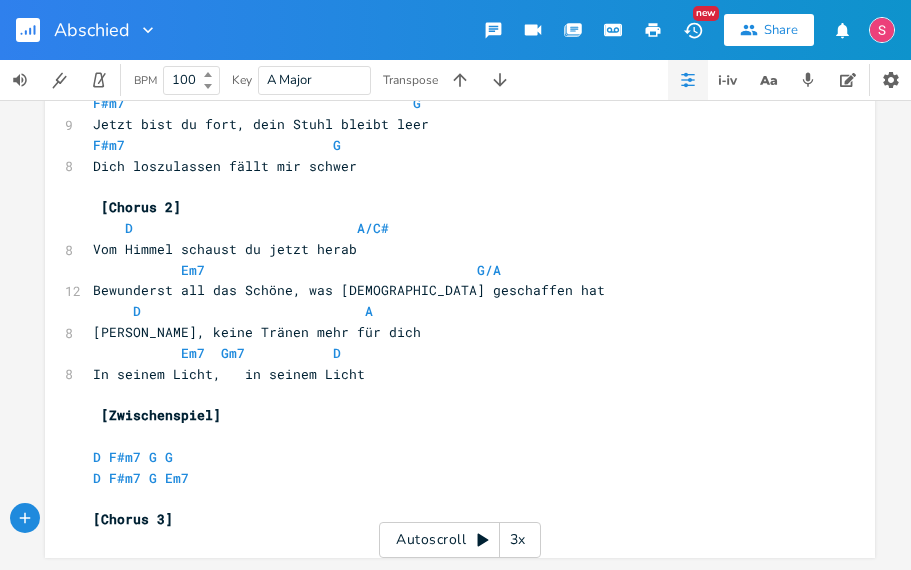 click on "[Chorus 3]" at bounding box center [450, 519] 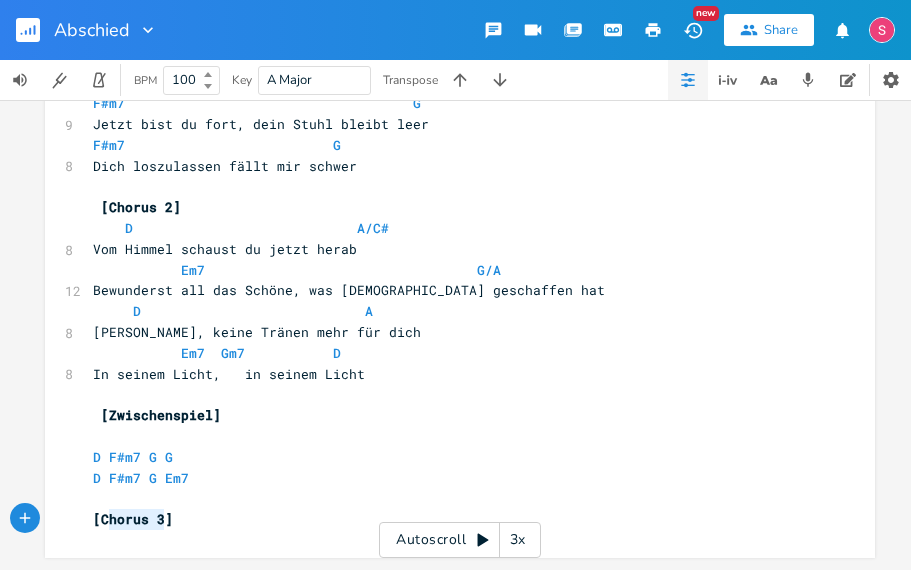 type on "Chorus 3" 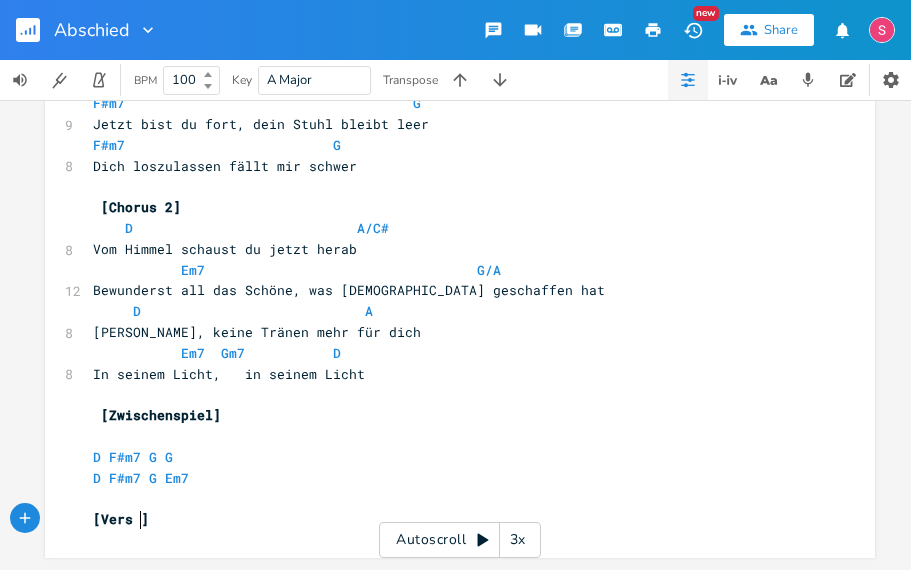 type on "Vers 3" 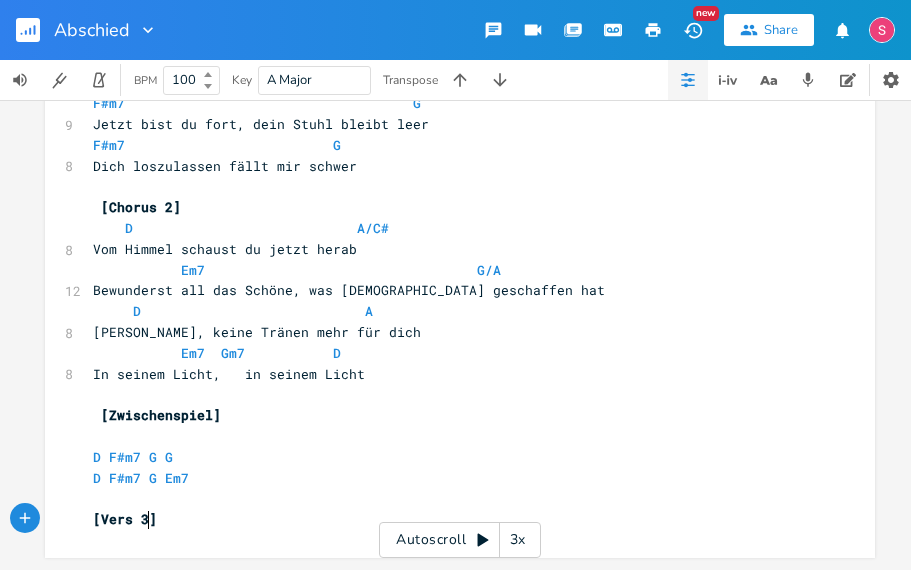 click on "[Vers 3]" at bounding box center (450, 519) 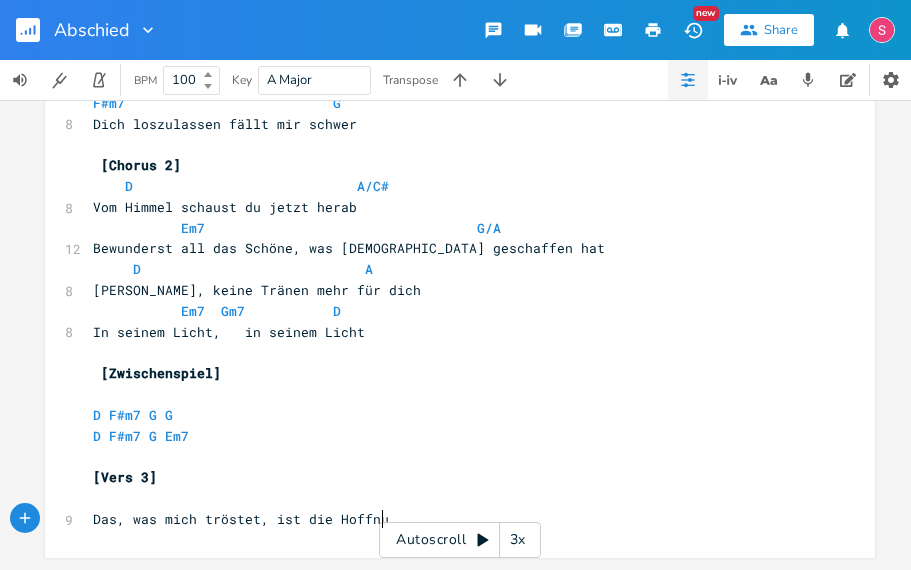 type on "Das, was mich tröstet, ist die Hoffnung" 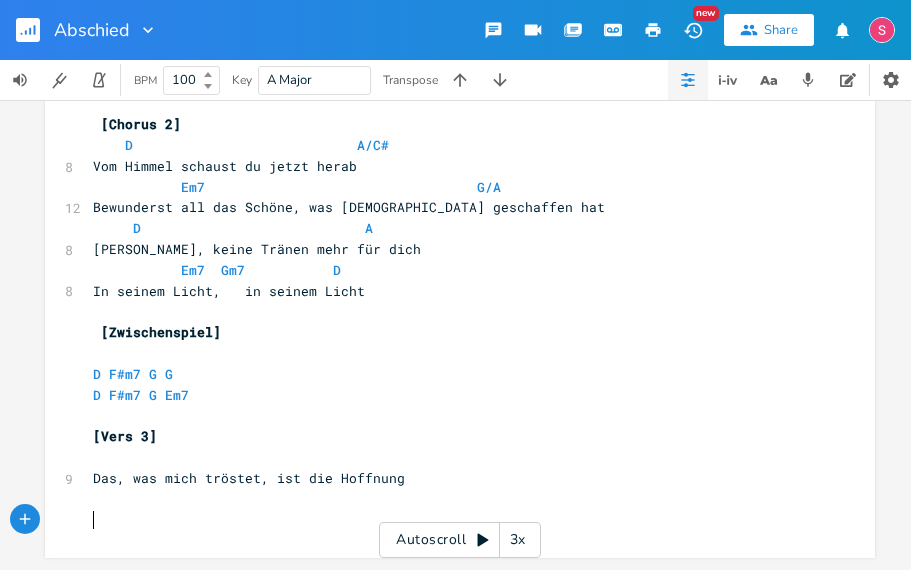 type on "W" 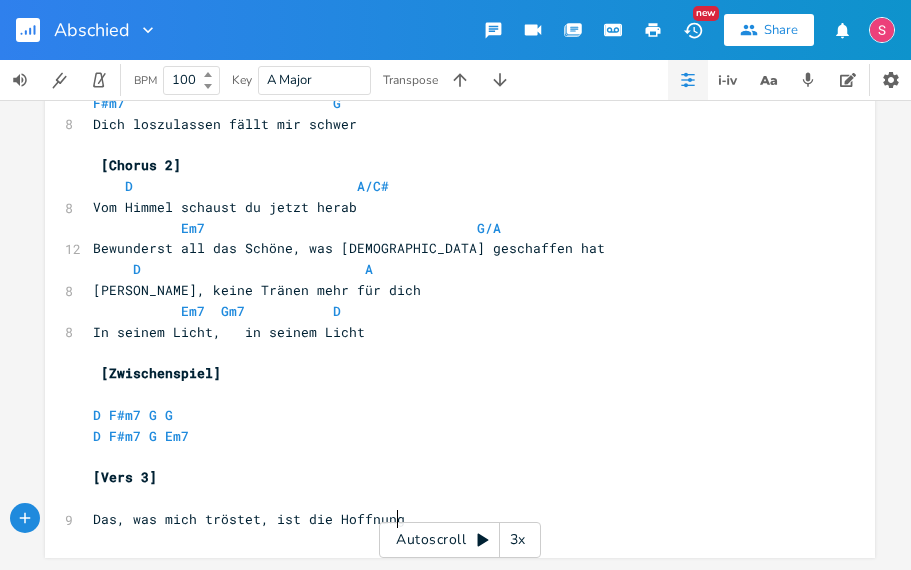 type on "," 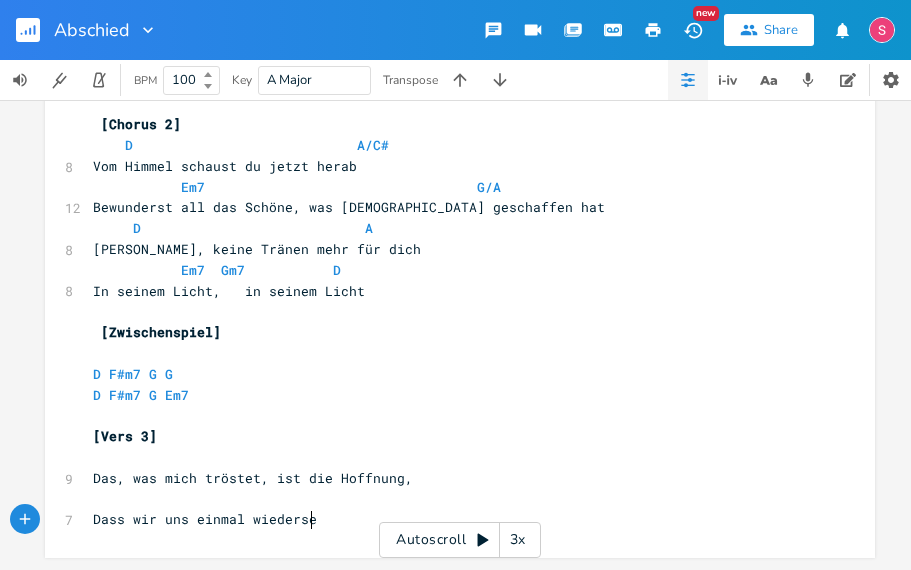 type on "Dass wir uns einmal wiedersehen" 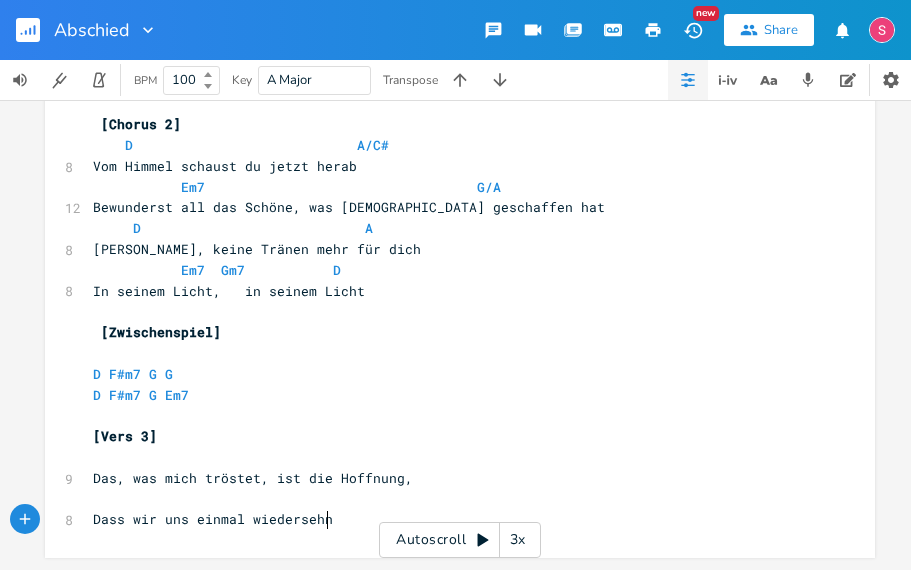 type on "n." 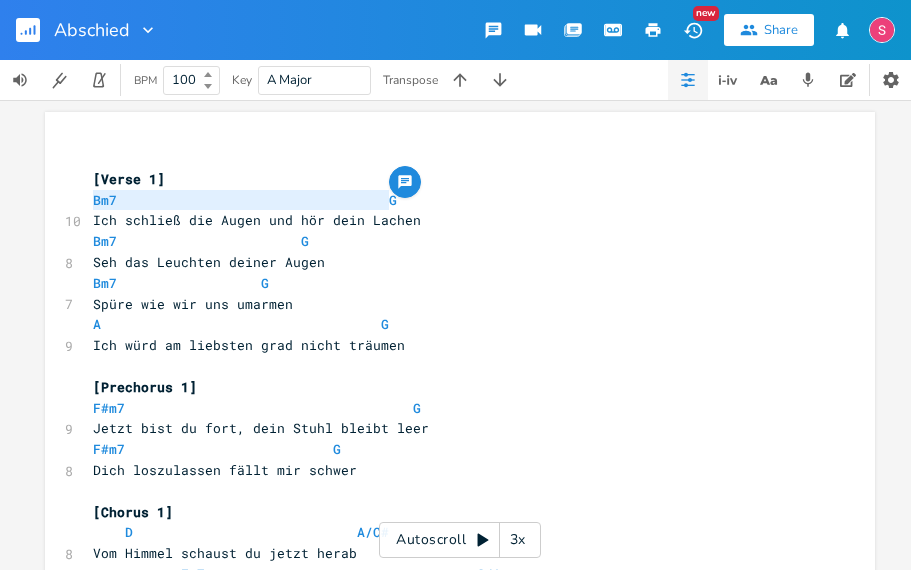 drag, startPoint x: 91, startPoint y: 199, endPoint x: 396, endPoint y: 202, distance: 305.01474 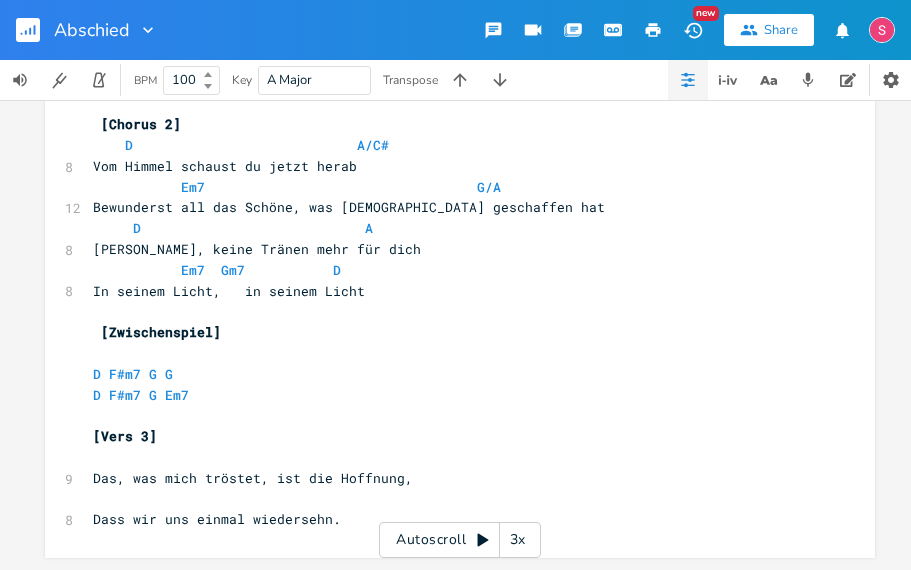 type on "Bm7                                  G" 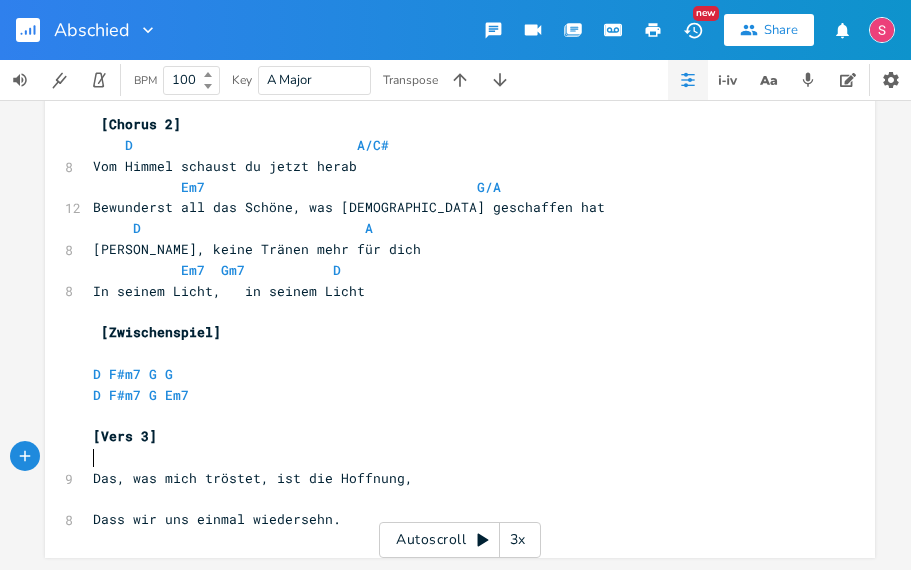 click on "​" at bounding box center (450, 457) 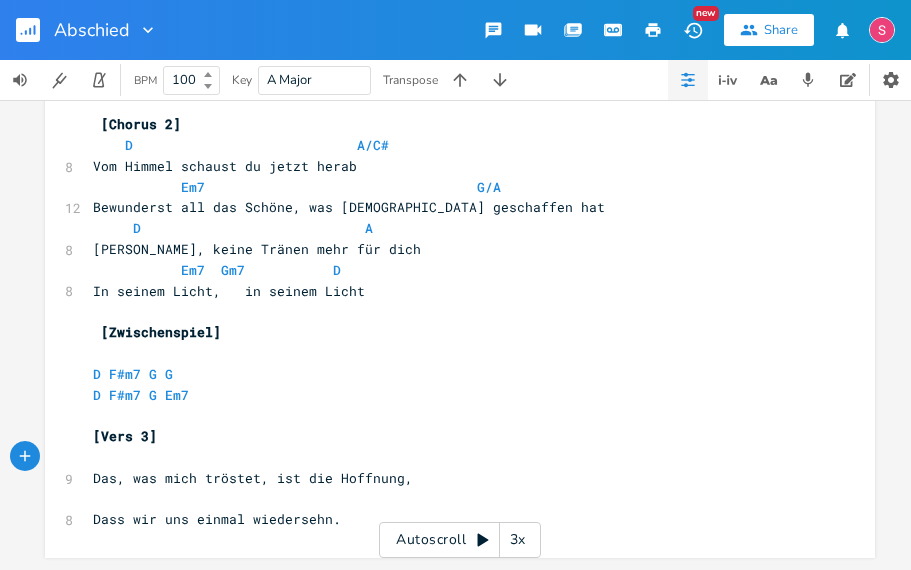 click on "Das, was mich tröstet, ist die Hoffnung," at bounding box center (450, 478) 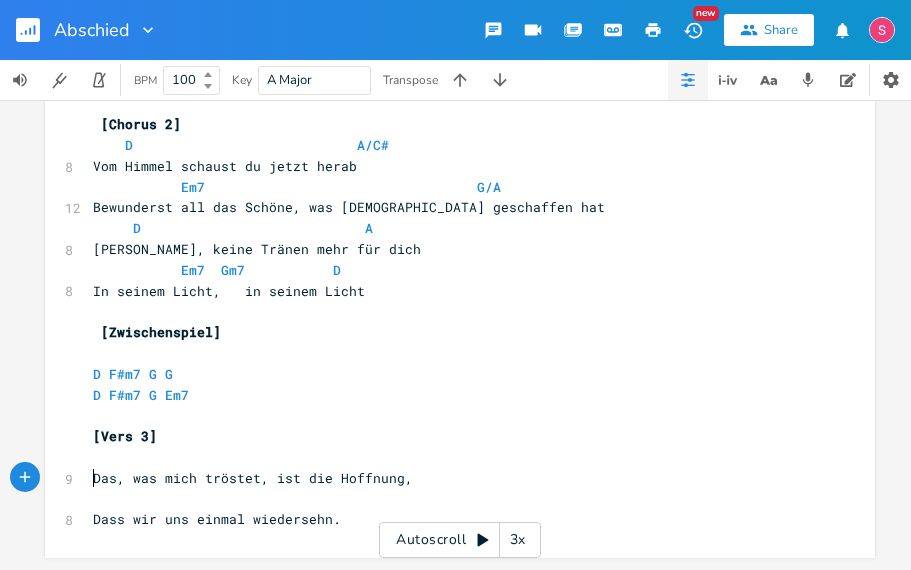 click on "Das, was mich tröstet, ist die Hoffnung," at bounding box center (450, 478) 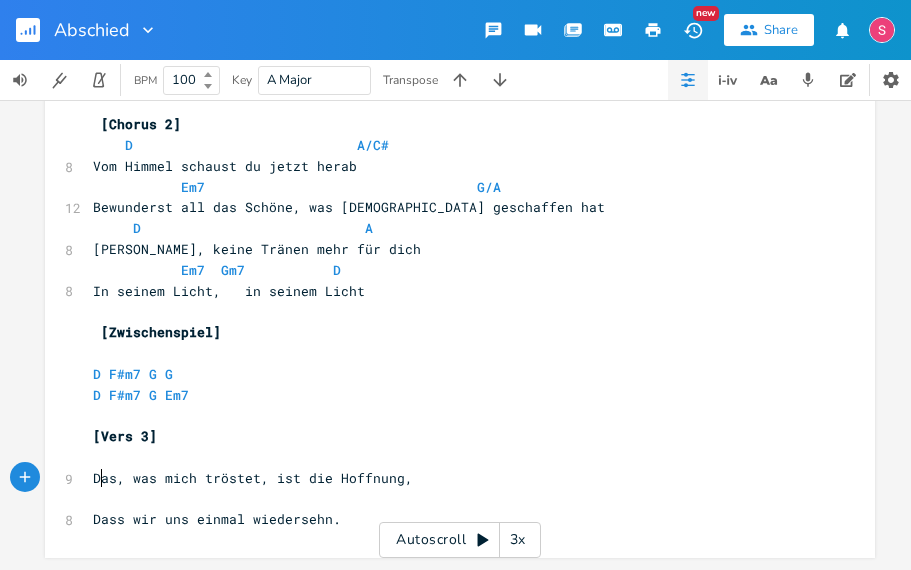 click on "x   ​ [Verse 1] Bm7                                    G 10  Ich schließ die Augen und hör dein Lachen Bm7                         G 8  Seh das Leuchten deiner Augen Bm7                    G 7  Spüre wie wir uns umarmen A                                     G 9  Ich würd am liebsten grad nicht träumen ​ [Prechorus 1] F#m7                                      G 9  Jetzt bist du fort, dein Stuhl bleibt leer F#m7                            G 8  Dich loszulassen fällt mir schwer ​ [Chorus 1]      D                              A/C# 8 Vom Himmel schaust du jetzt herab             Em7                                    G/A 12 Bewunderst all das Schöne, was [DEMOGRAPHIC_DATA] geschaffen hat       D                              A 8 Kein Leid, keine Tränen mehr für dich             Em7    Gm7             D 8 In seinem Licht,   in seinem Licht ​ [Verse 2] Bm7 G 8 Bm7" at bounding box center (460, -129) 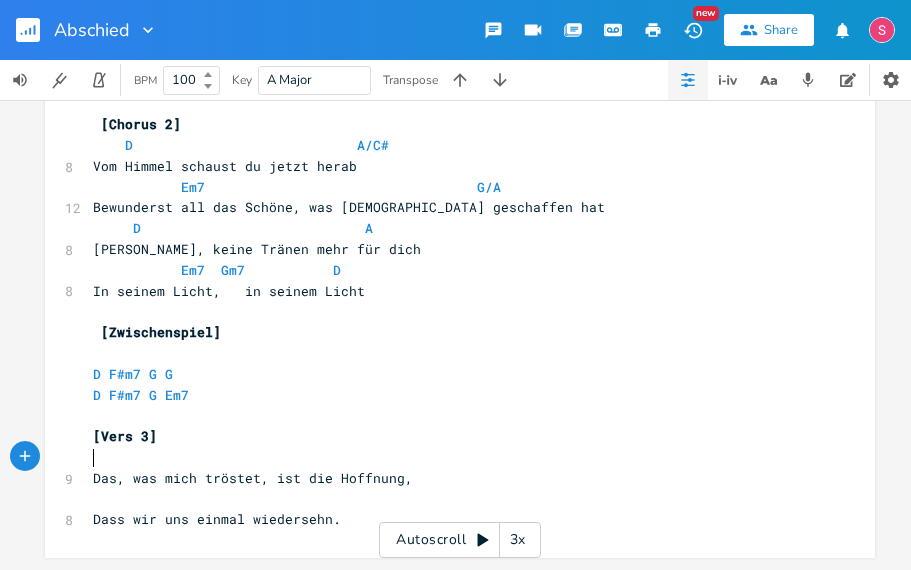 click on "​" at bounding box center [450, 457] 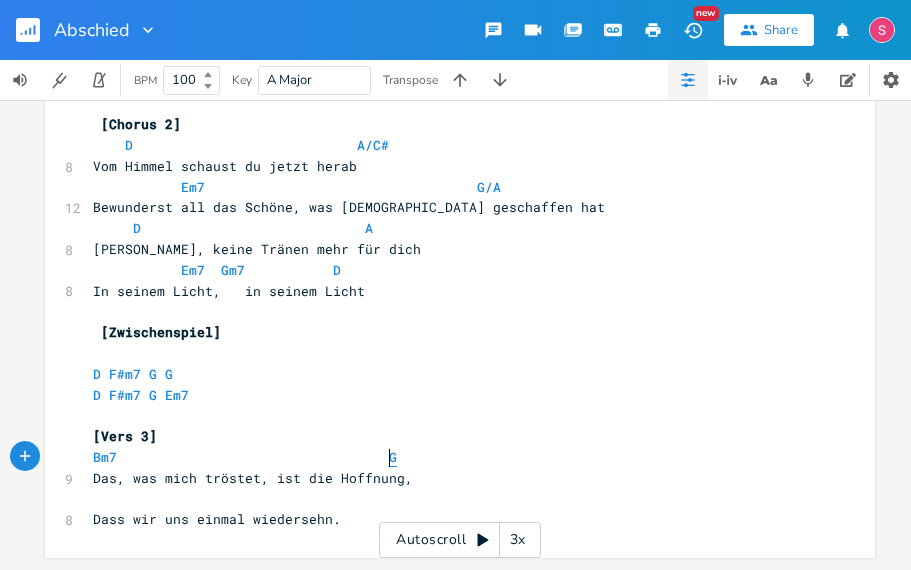 click on "G" at bounding box center (393, 457) 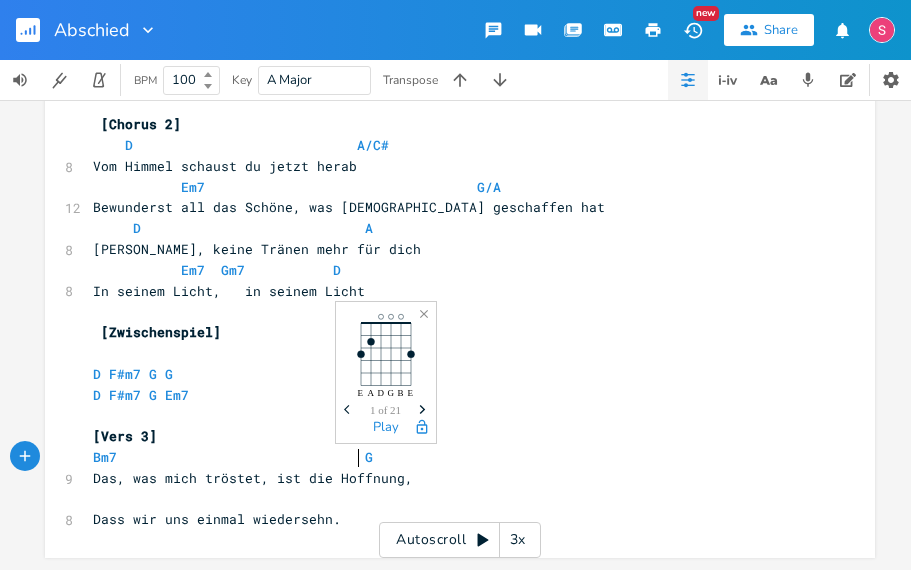 click on "Dass wir uns einmal wiedersehn." at bounding box center (217, 519) 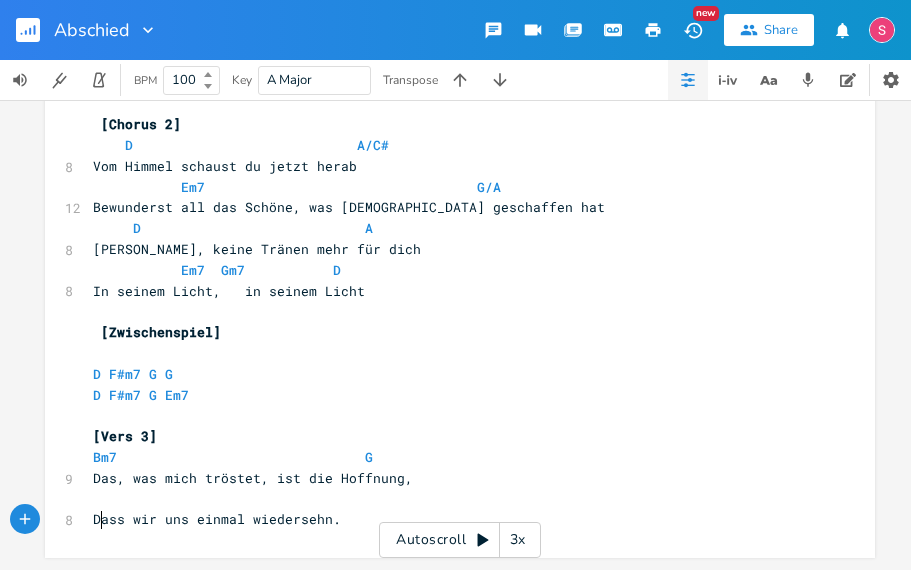 click on "x   ​ [Verse 1] Bm7                                    G 10  Ich schließ die Augen und hör dein Lachen Bm7                         G 8  Seh das Leuchten deiner Augen Bm7                    G 7  Spüre wie wir uns umarmen A                                     G 9  Ich würd am liebsten grad nicht träumen ​ [Prechorus 1] F#m7                                      G 9  Jetzt bist du fort, dein Stuhl bleibt leer F#m7                            G 8  Dich loszulassen fällt mir schwer ​ [Chorus 1]      D                              A/C# 8 Vom Himmel schaust du jetzt herab             Em7                                    G/A 12 Bewunderst all das Schöne, was [DEMOGRAPHIC_DATA] geschaffen hat       D                              A 8 Kein Leid, keine Tränen mehr für dich             Em7    Gm7             D 8 In seinem Licht,   in seinem Licht ​ [Verse 2] Bm7 G 8 Bm7" at bounding box center (460, -129) 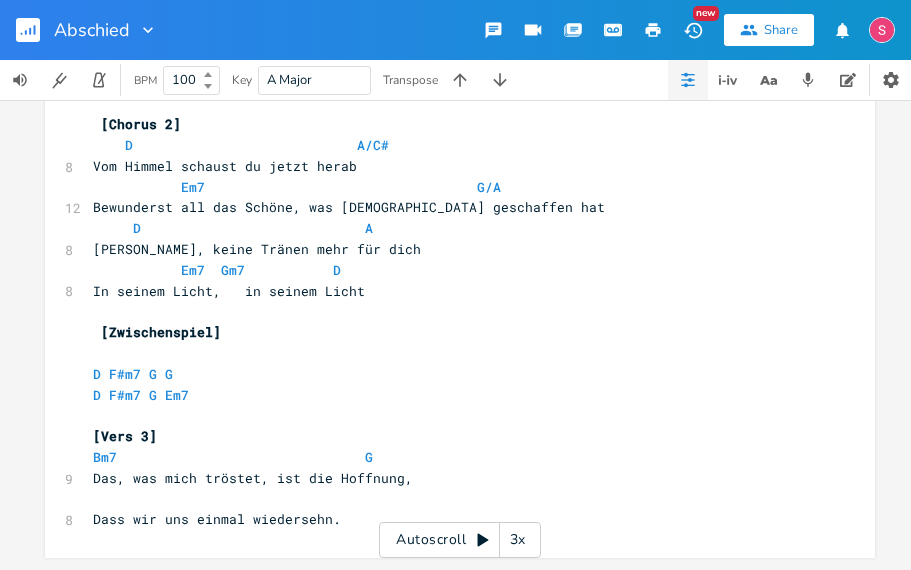 click on "Dass wir uns einmal wiedersehn." at bounding box center (450, 519) 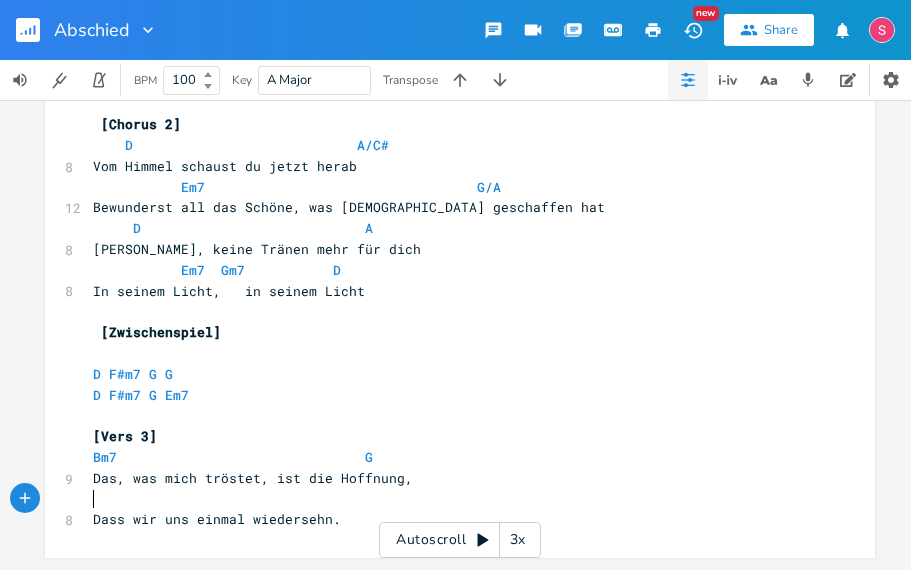 click on "​" at bounding box center [450, 499] 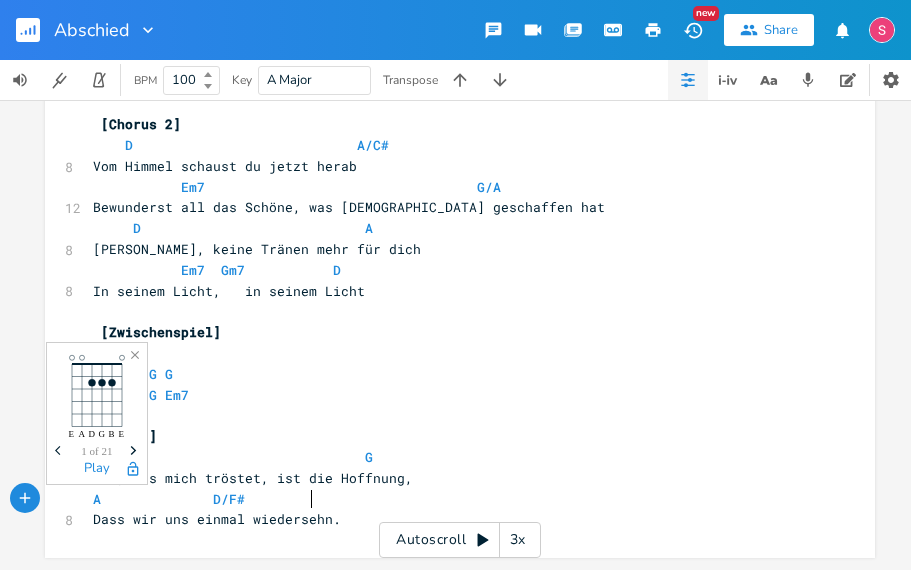 type on "A              D/F#         G" 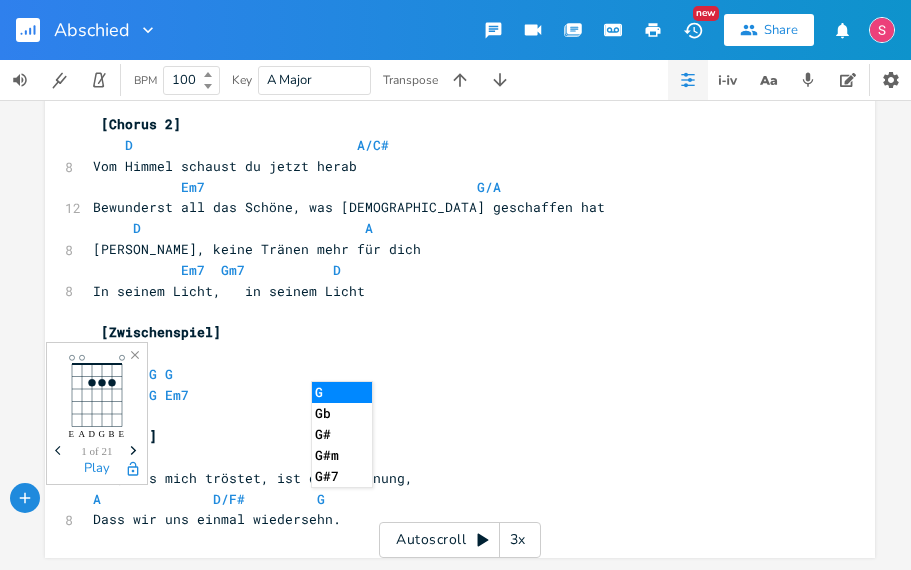 type 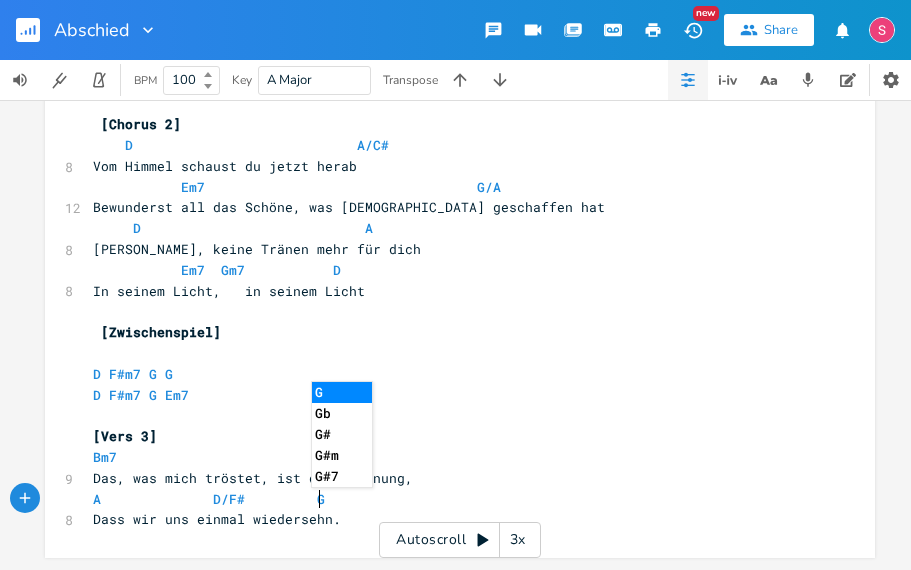 click on "In seinem Licht,   in seinem Licht" at bounding box center [450, 291] 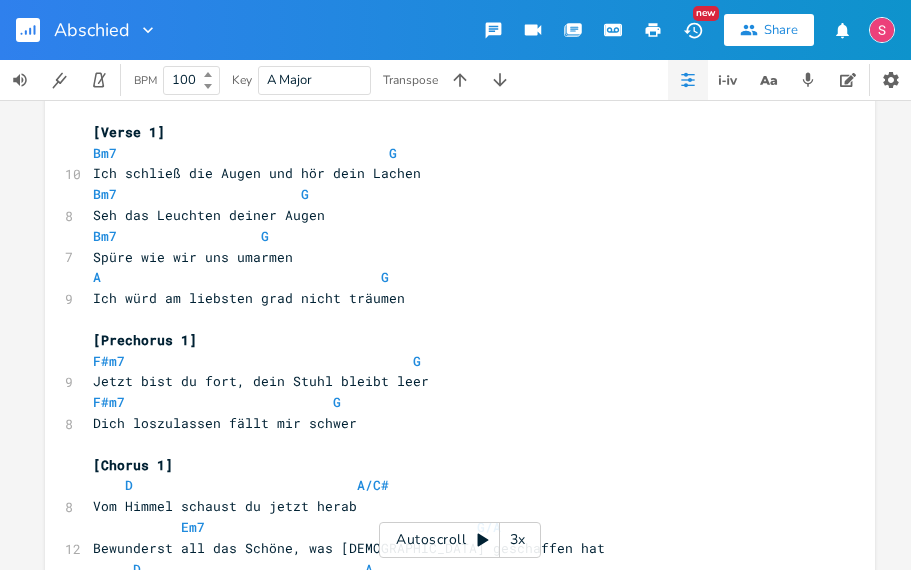 scroll, scrollTop: 0, scrollLeft: 0, axis: both 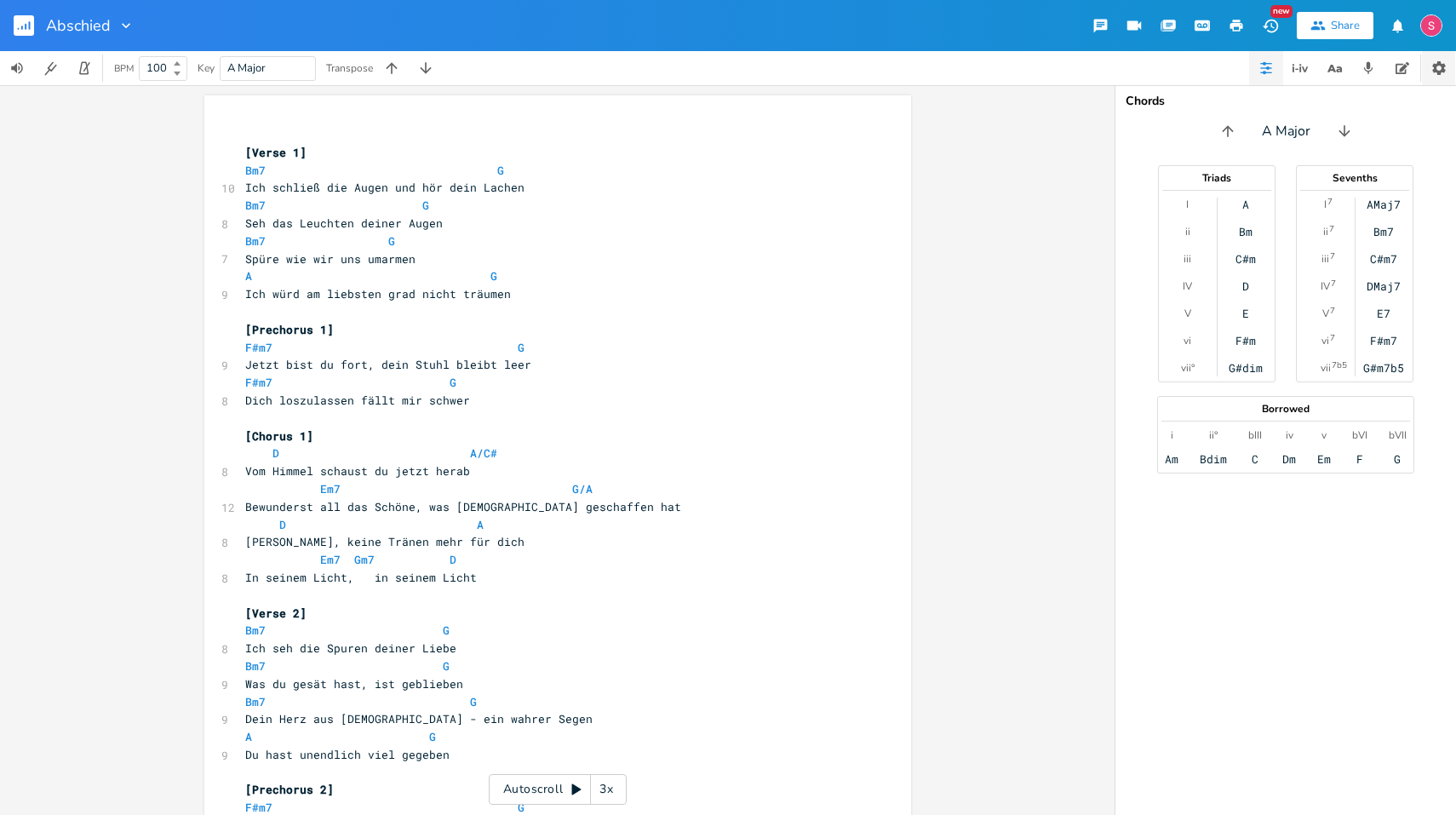 click 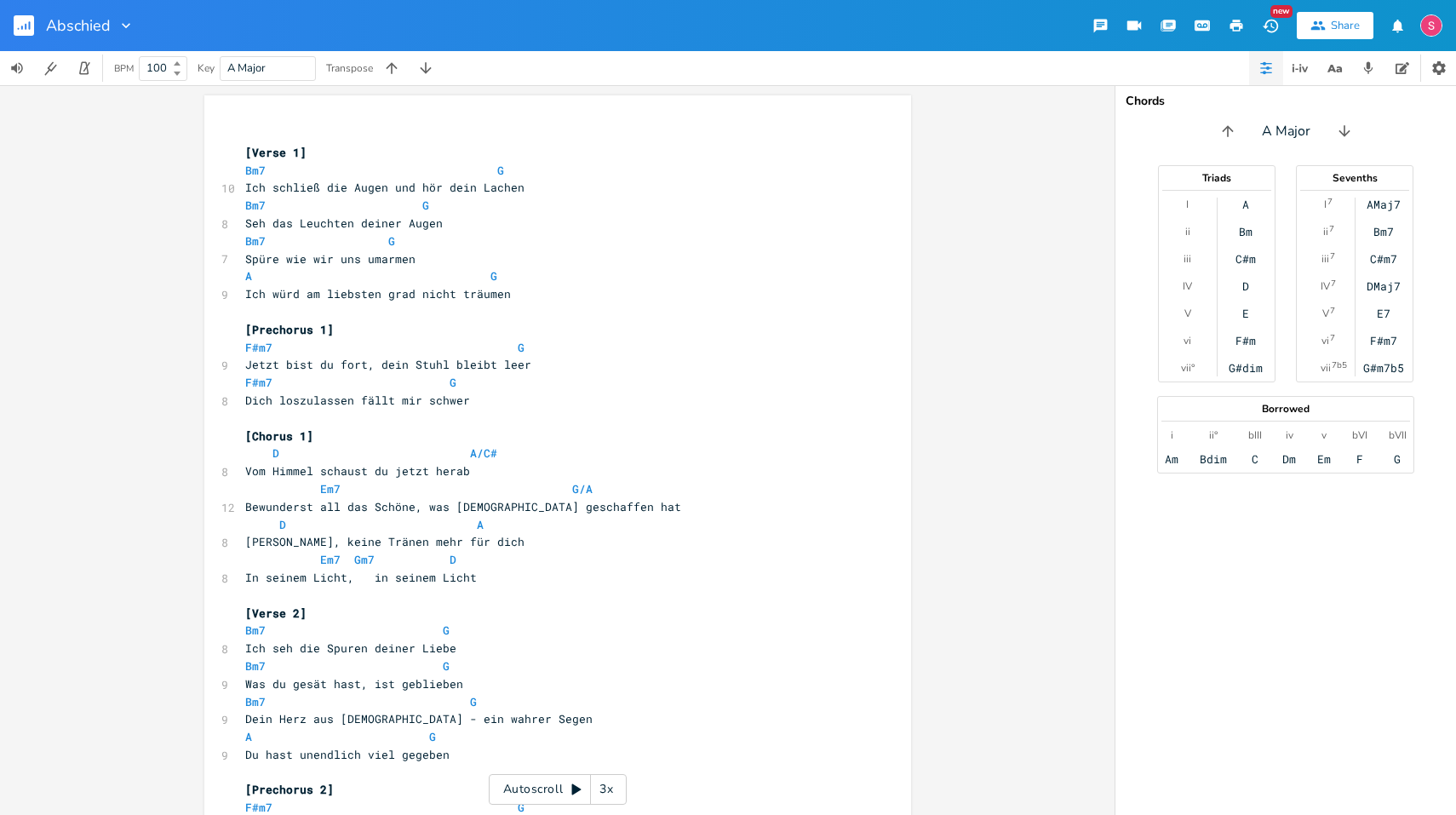 click 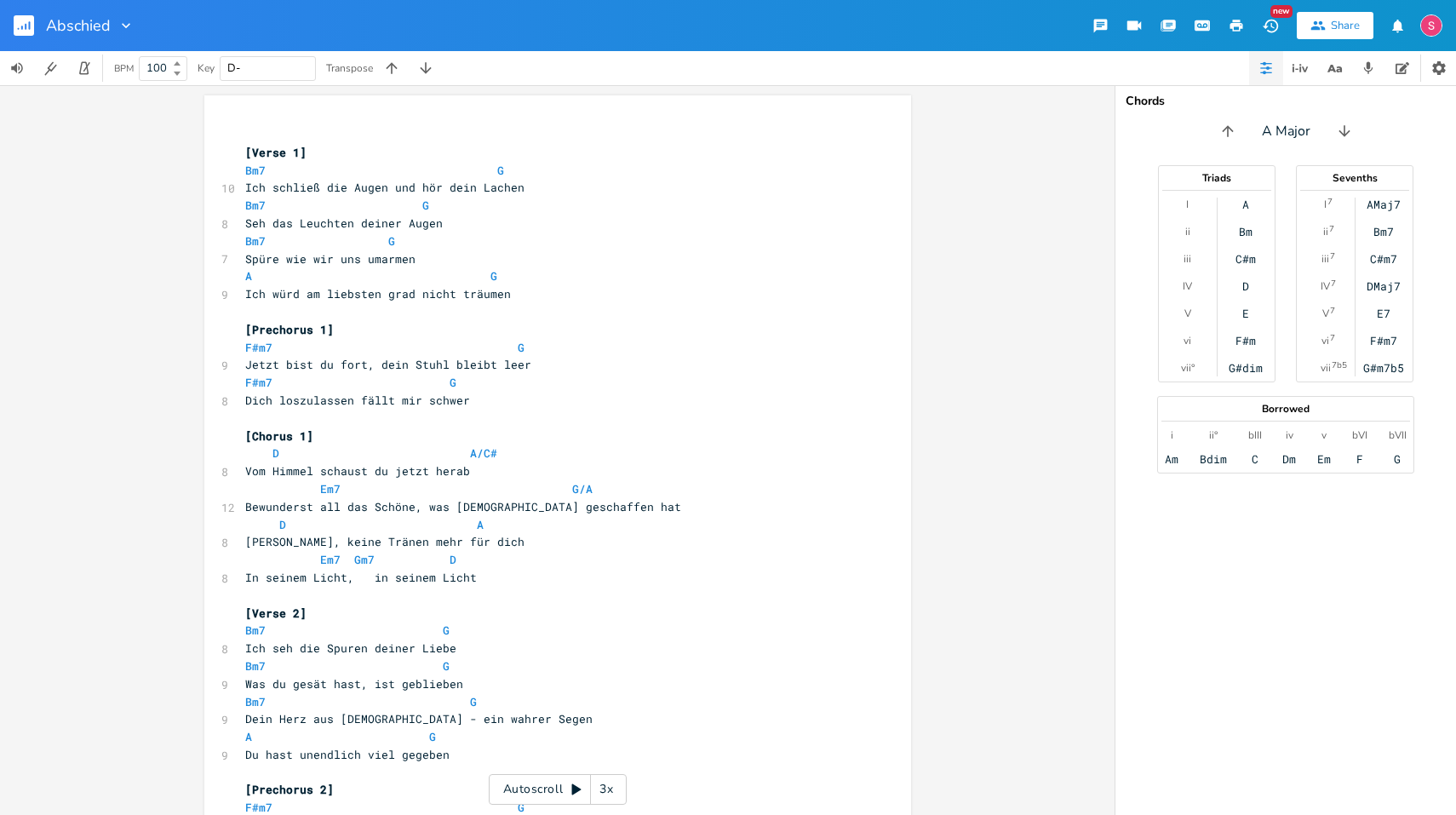 type on "D" 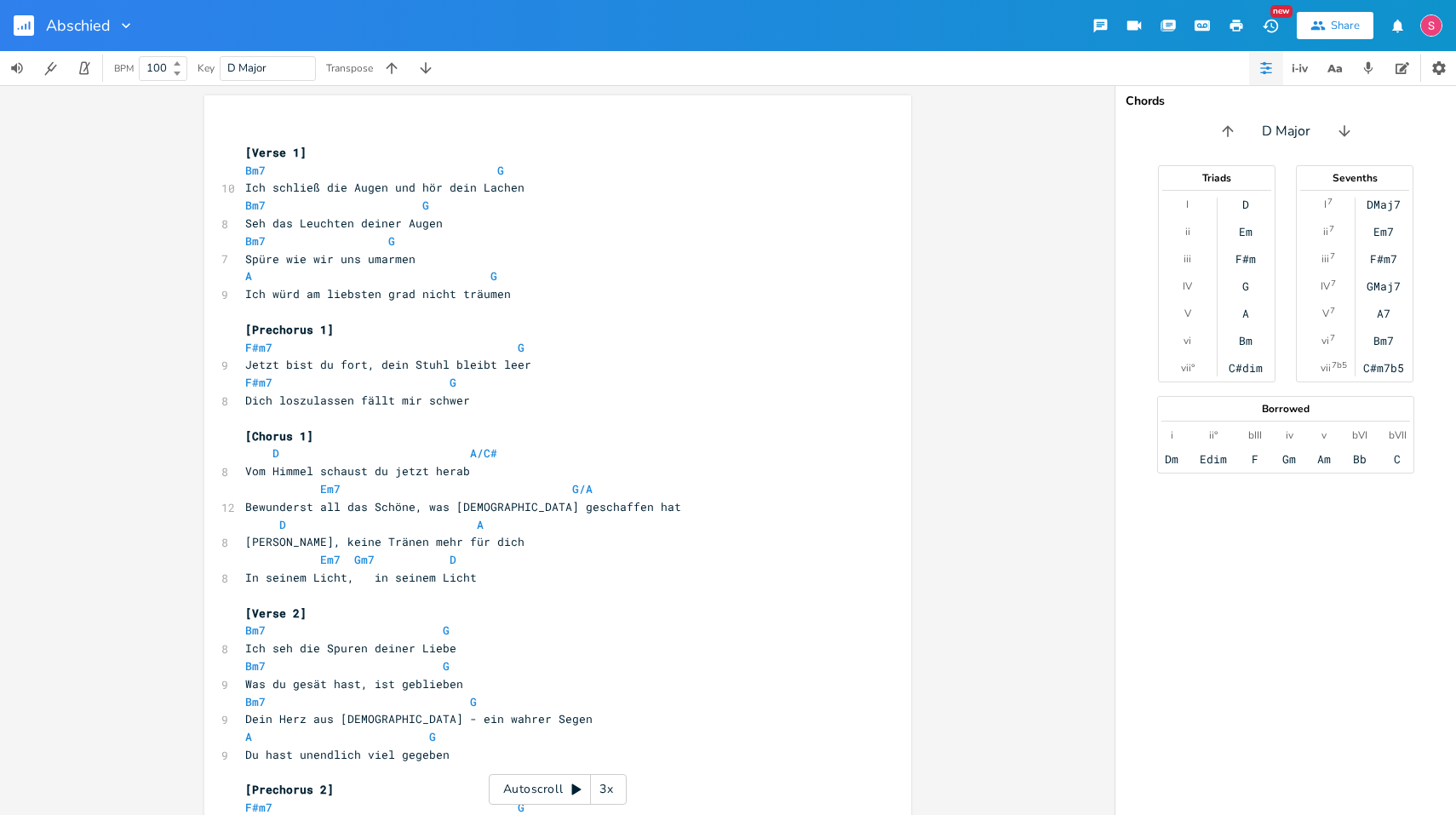 click on "Bm7                                    G" at bounding box center (549, 170) 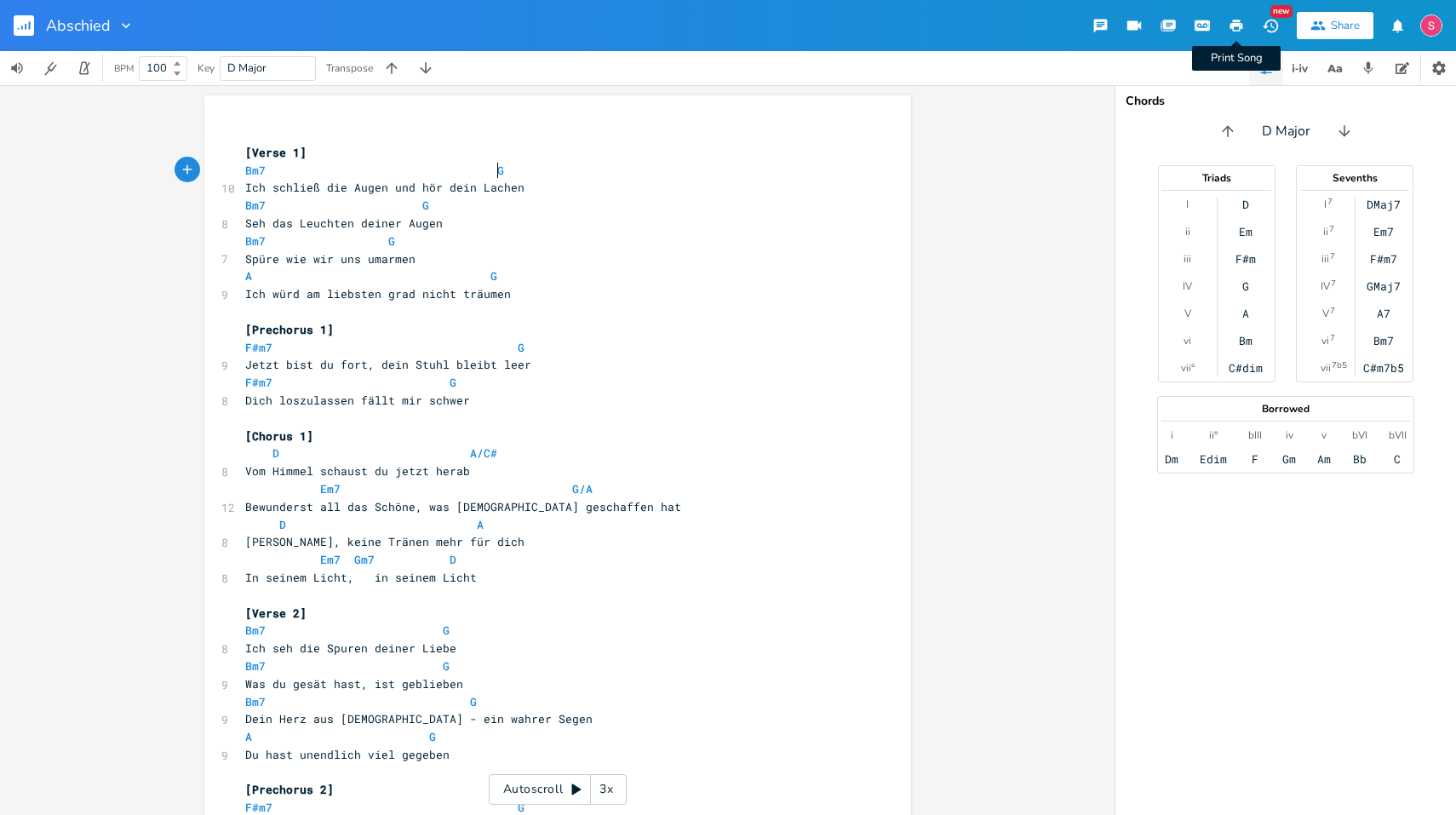 click 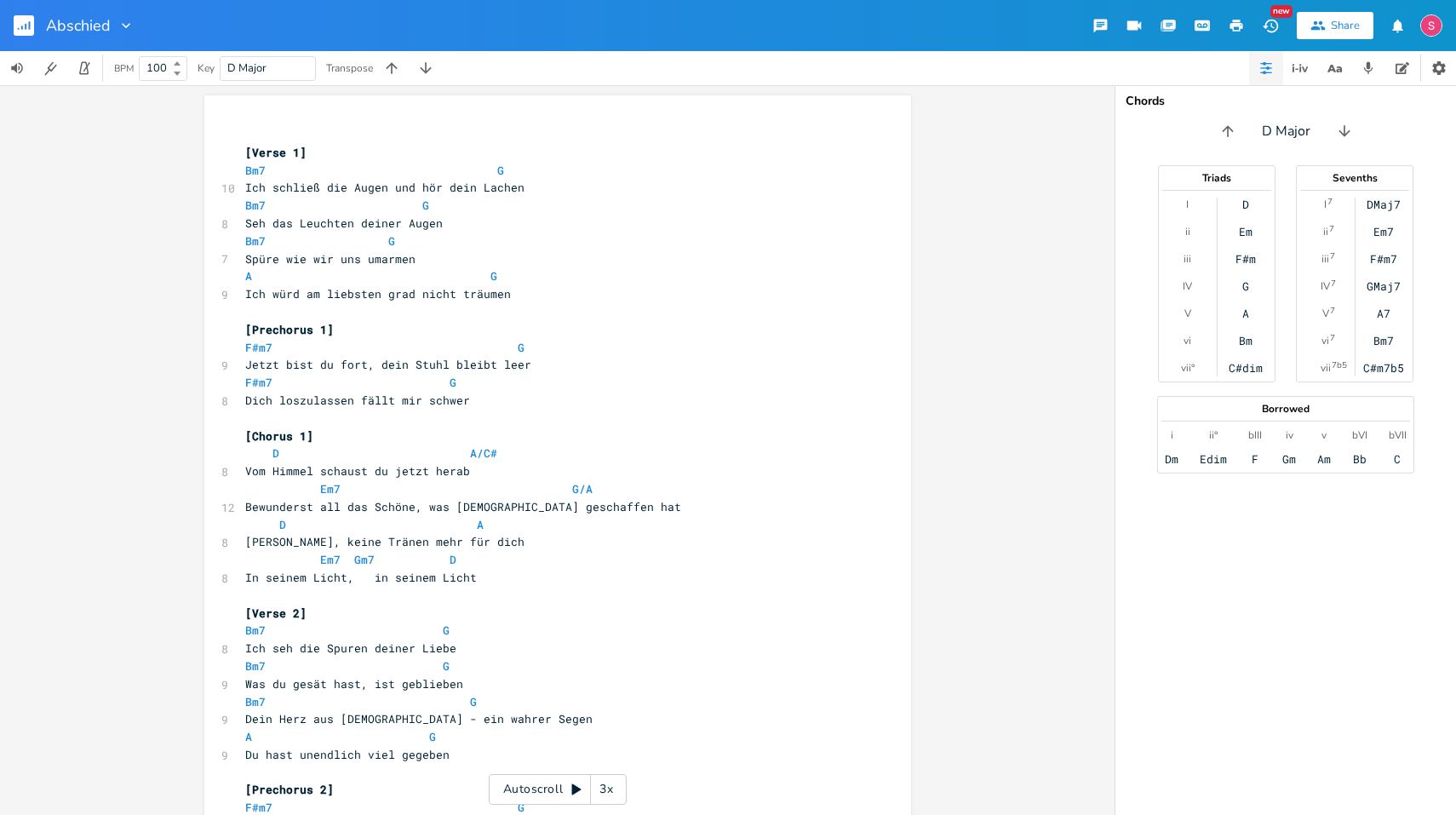 scroll, scrollTop: 0, scrollLeft: 0, axis: both 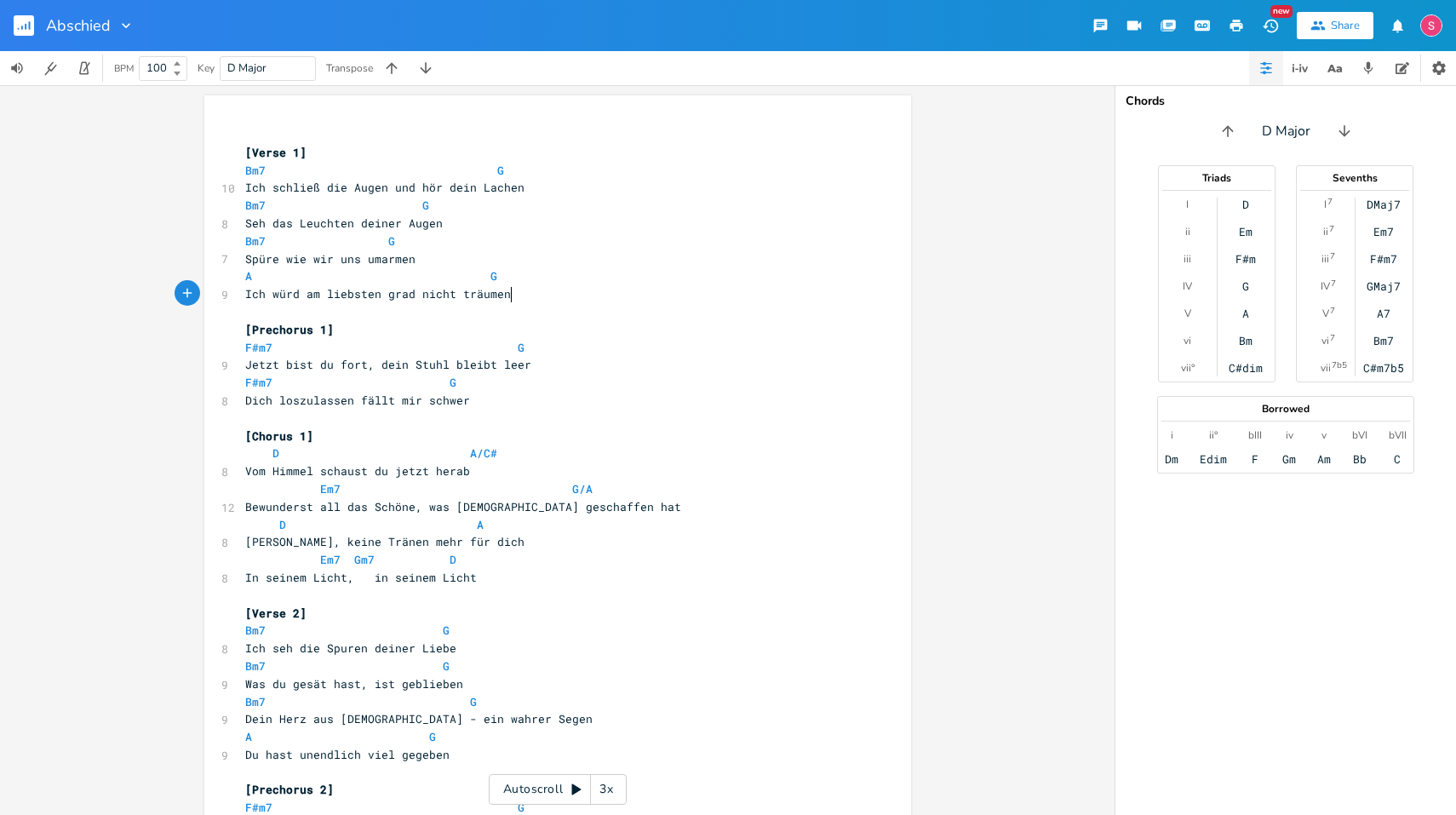 click on "Ich würd am liebsten grad nicht träumen" at bounding box center (549, 294) 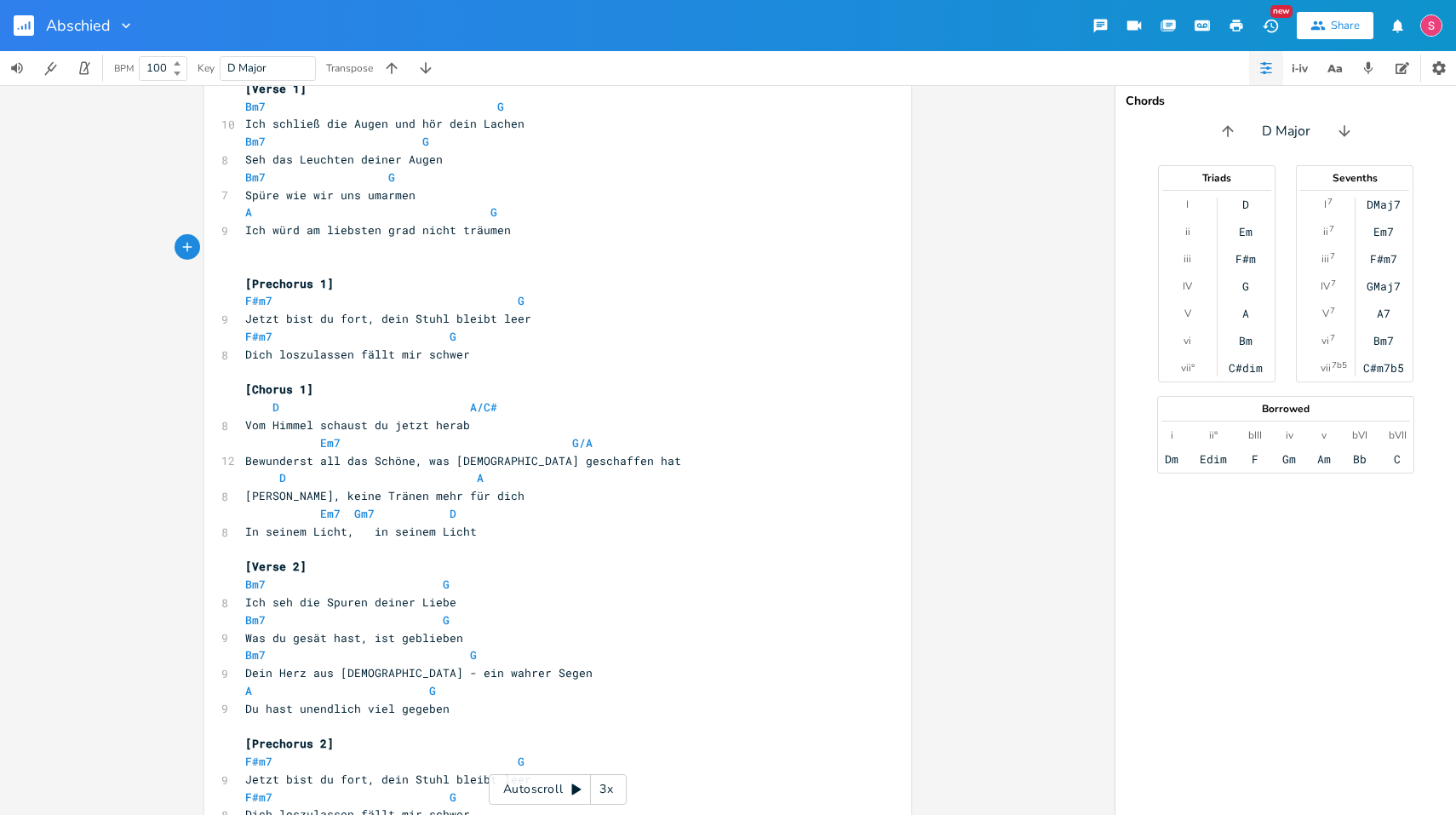 scroll, scrollTop: 126, scrollLeft: 0, axis: vertical 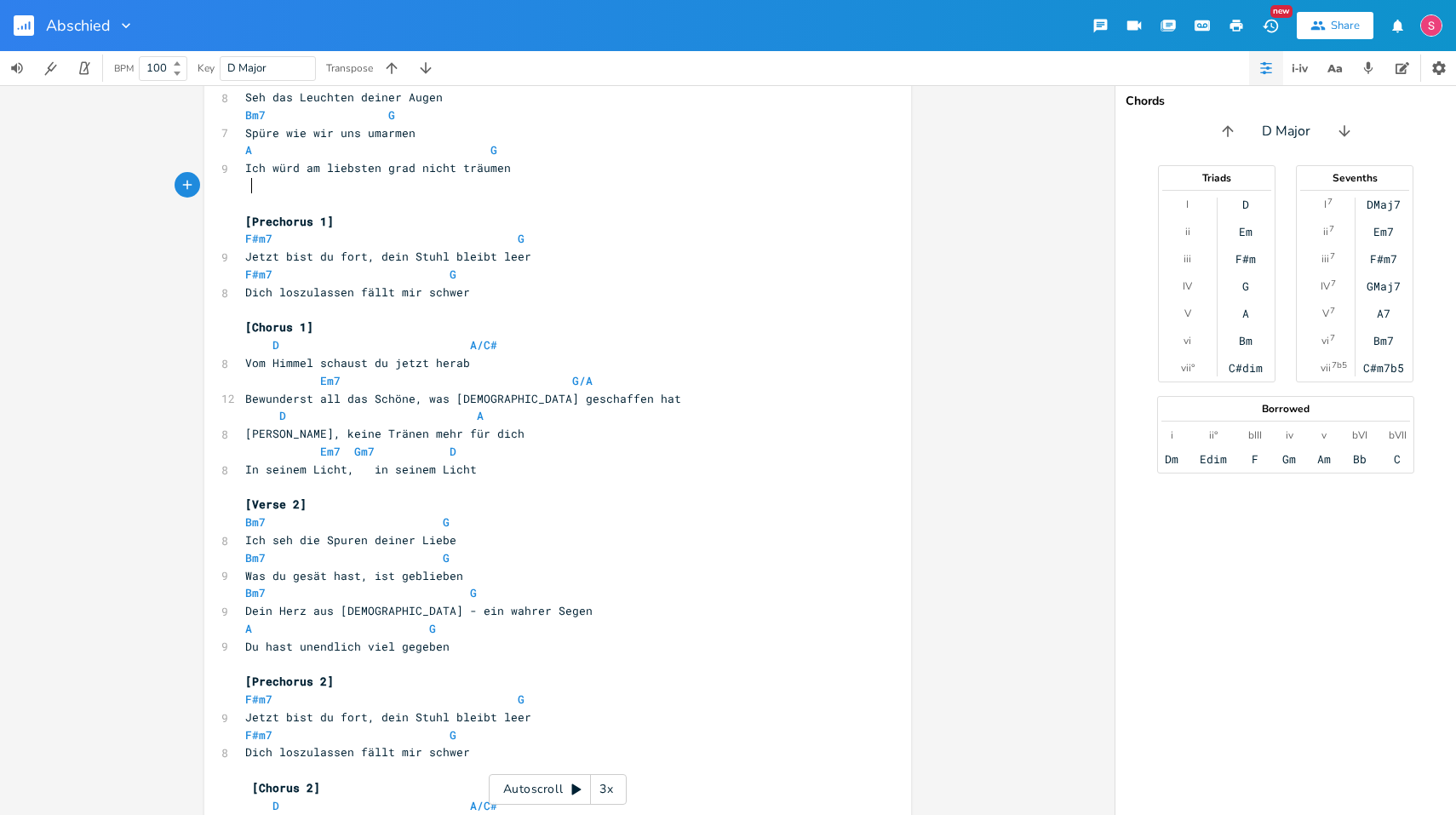 click on "Dich loszulassen fällt mir schwer" at bounding box center (549, 292) 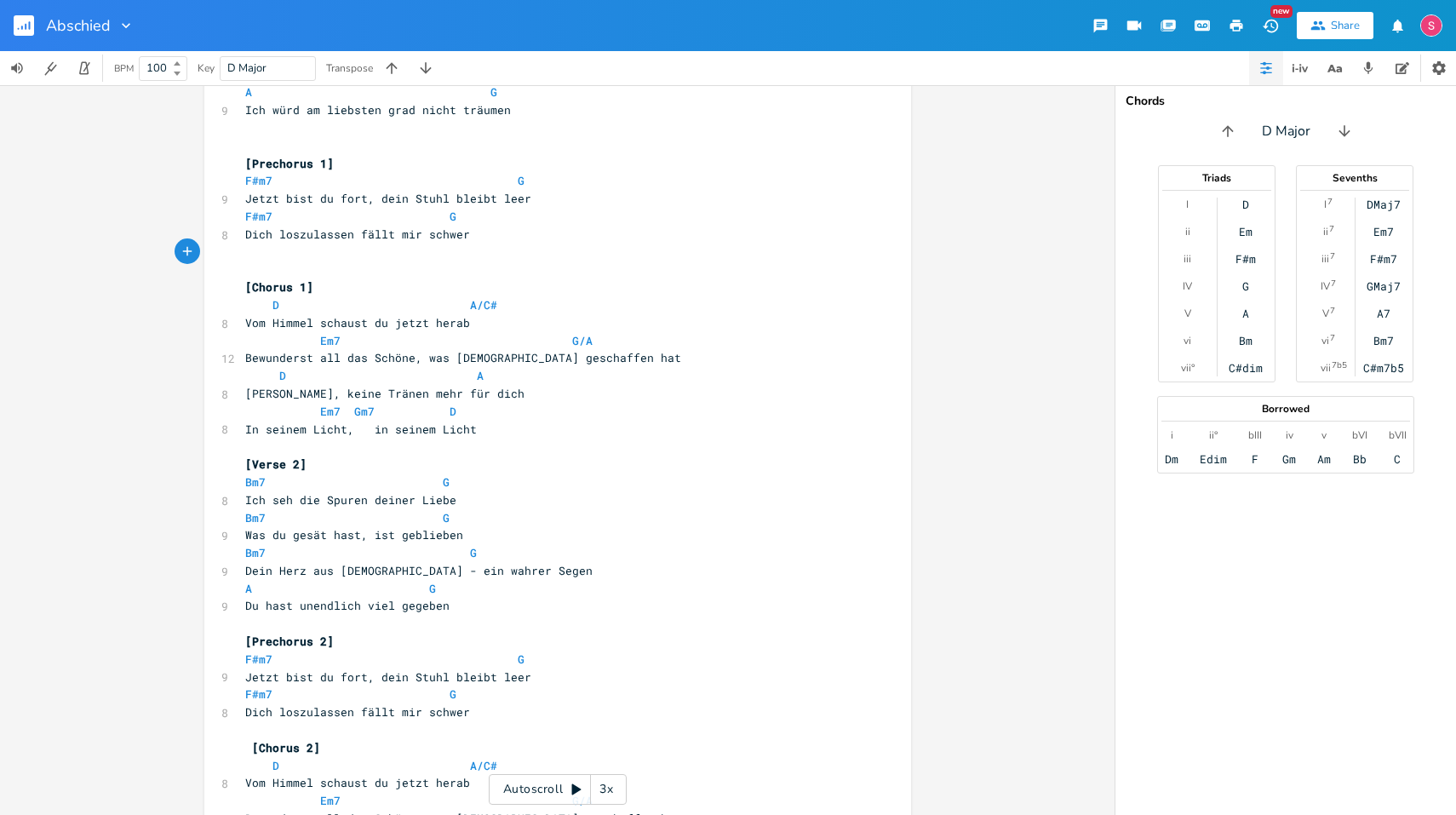scroll, scrollTop: 270, scrollLeft: 0, axis: vertical 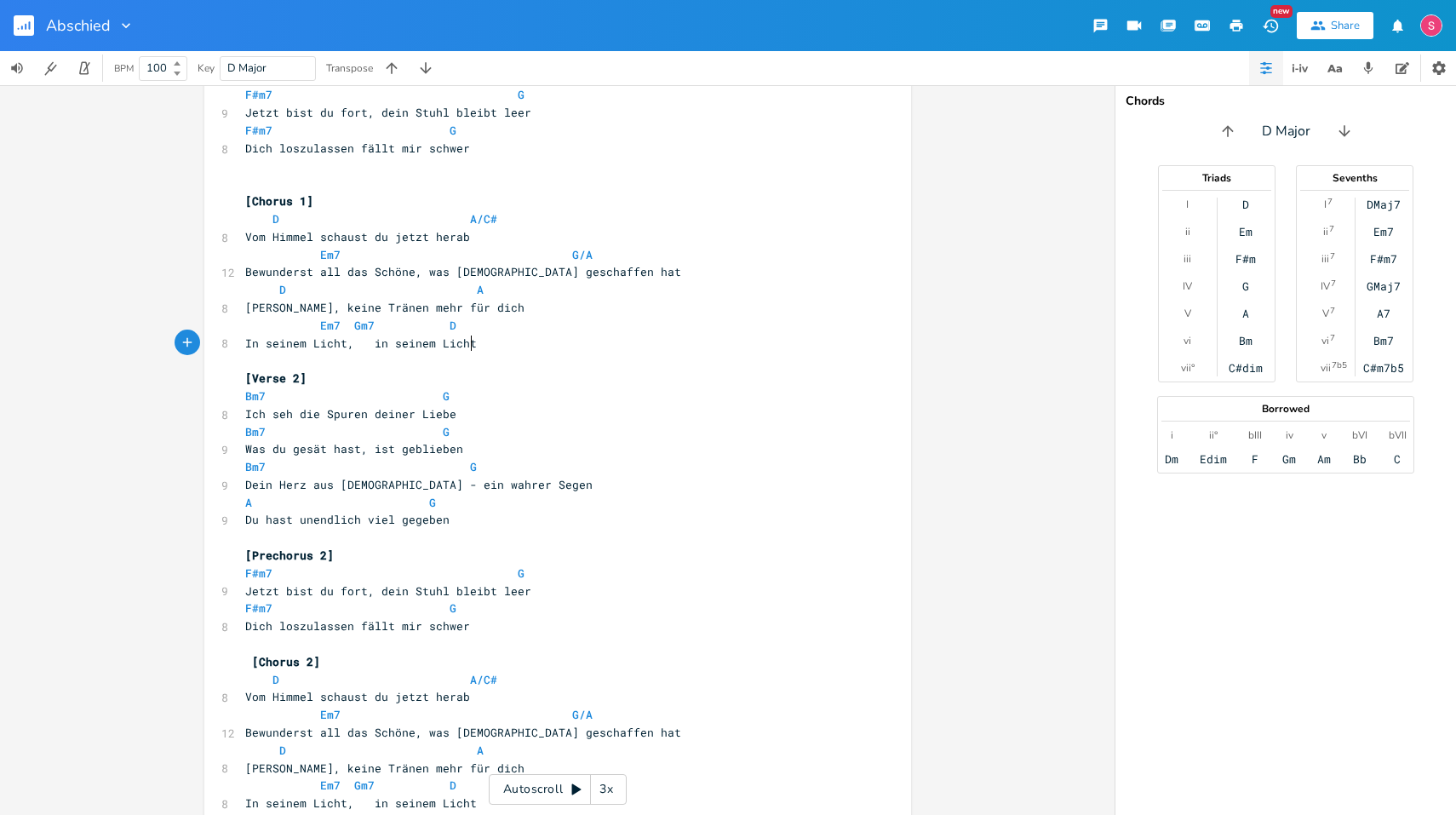 click on "In seinem Licht,   in seinem Licht" at bounding box center [549, 343] 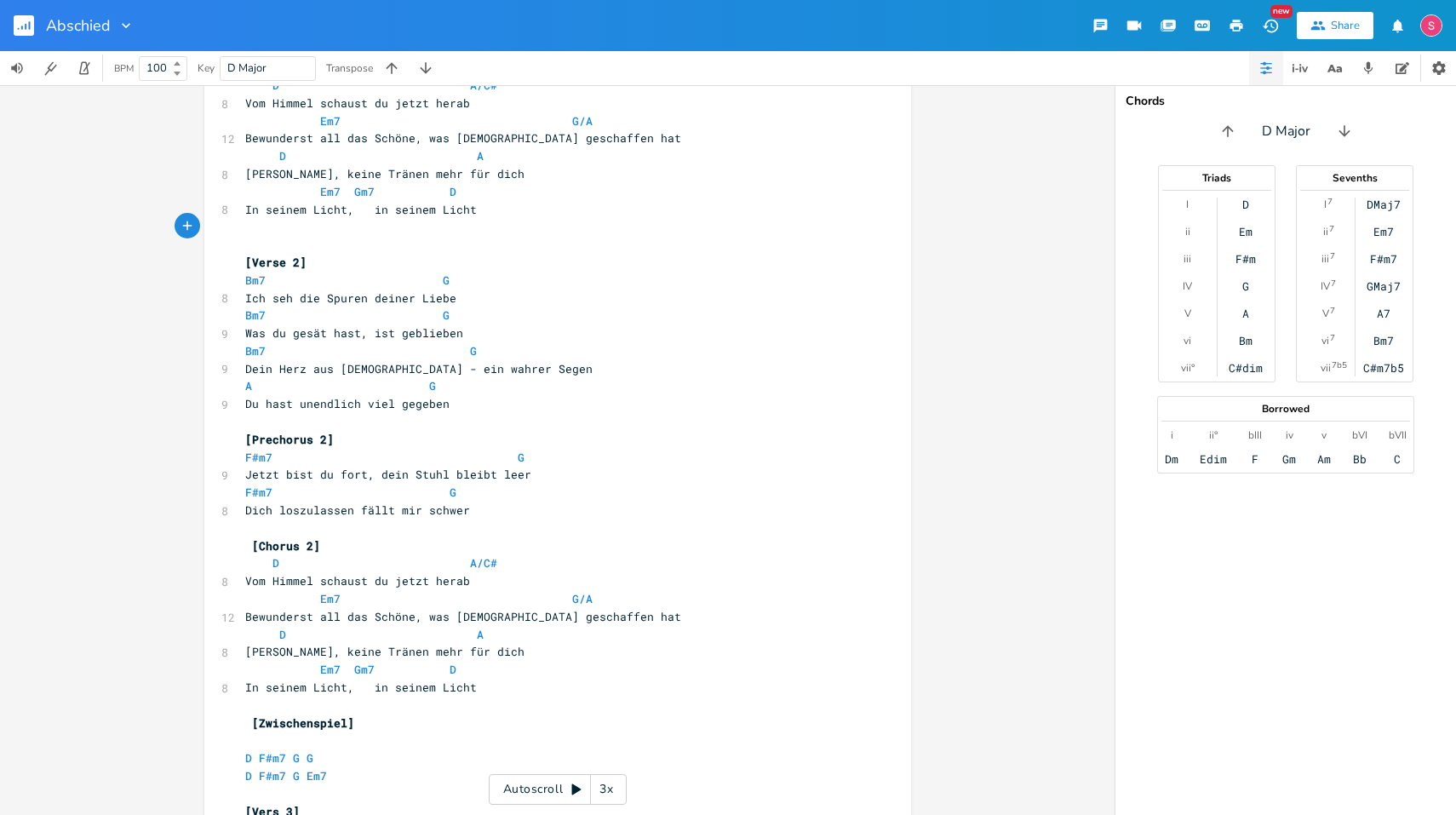 scroll, scrollTop: 436, scrollLeft: 0, axis: vertical 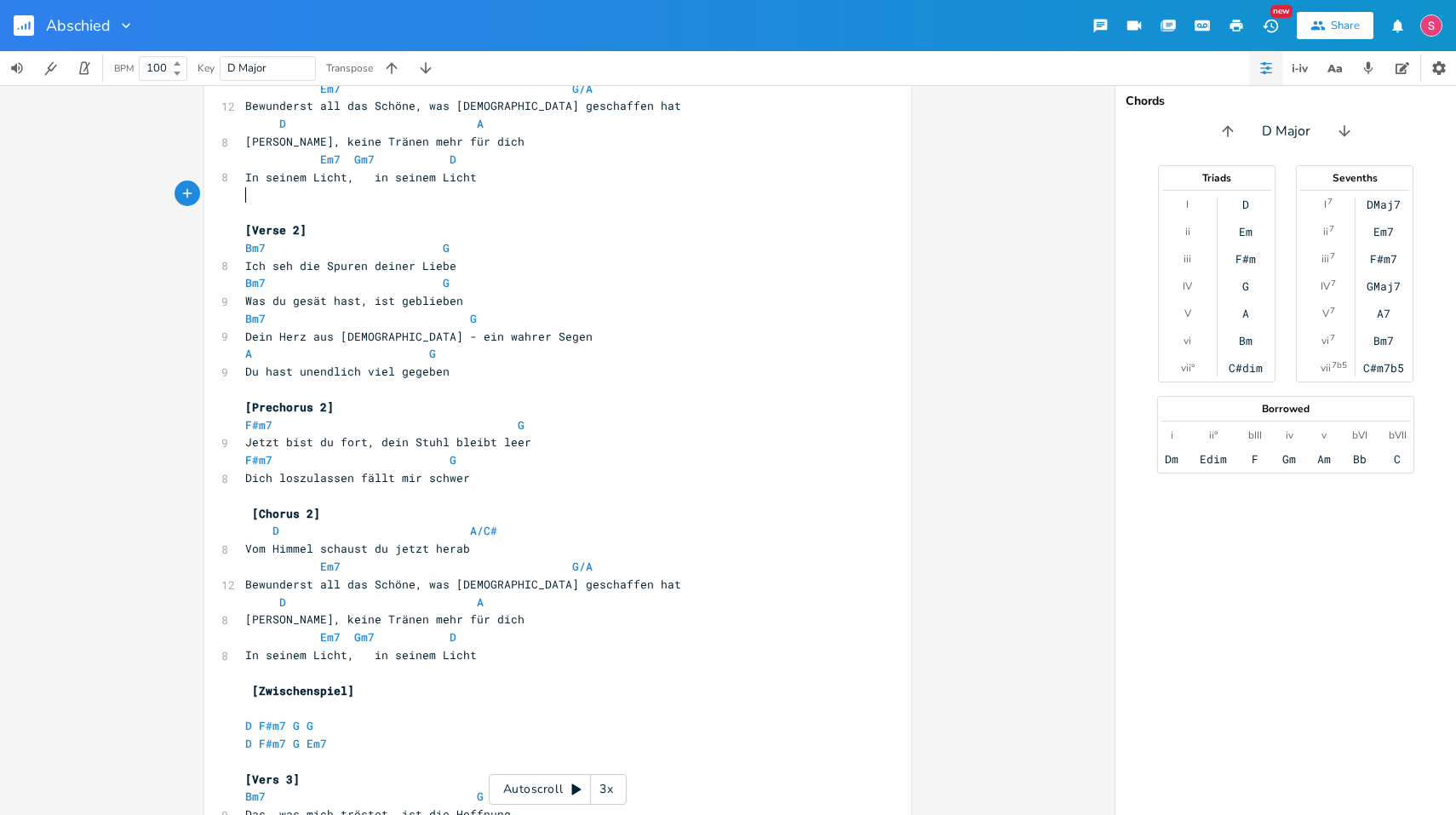 click on "Du hast unendlich viel gegeben" at bounding box center [549, 371] 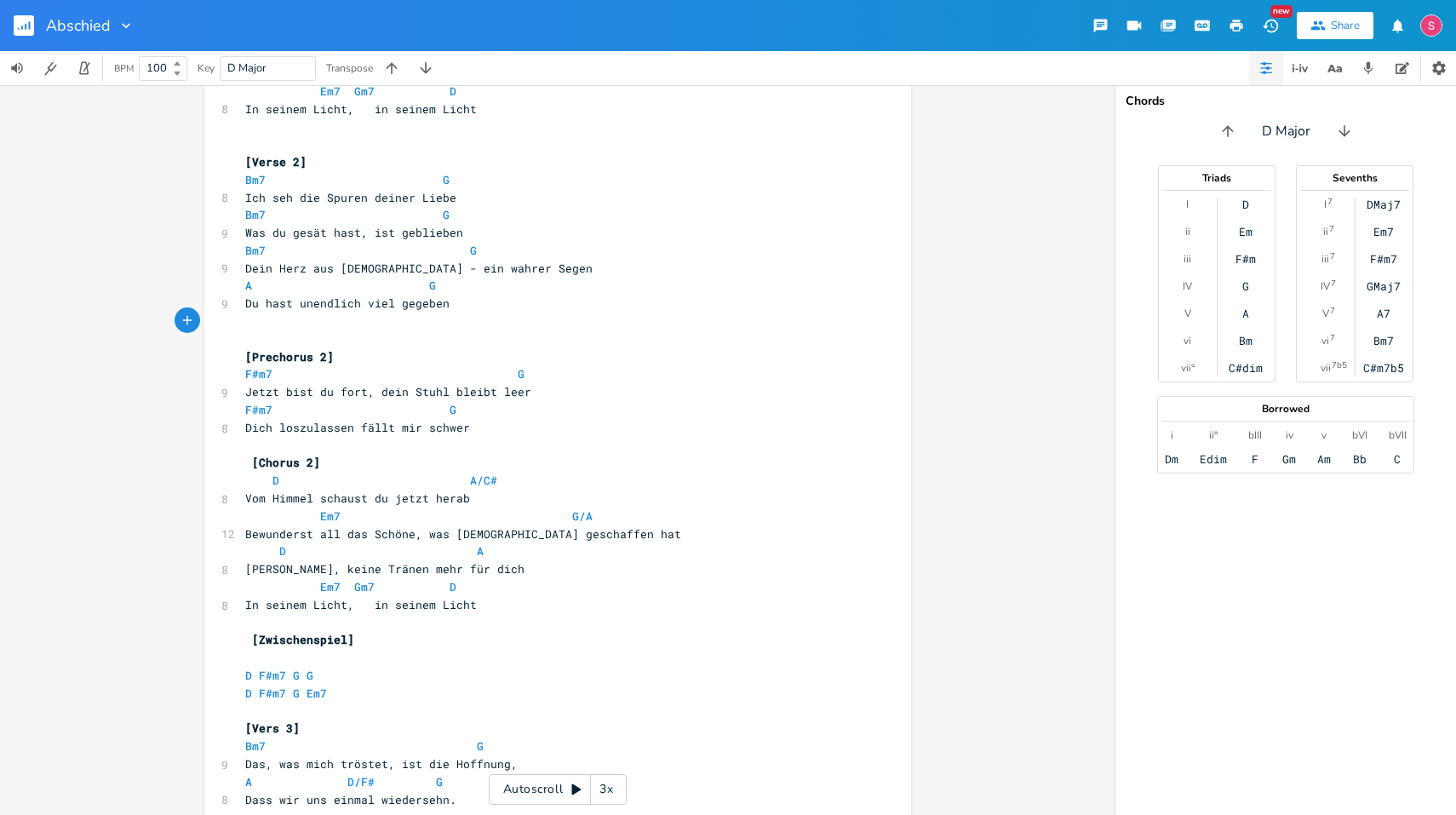 scroll, scrollTop: 532, scrollLeft: 0, axis: vertical 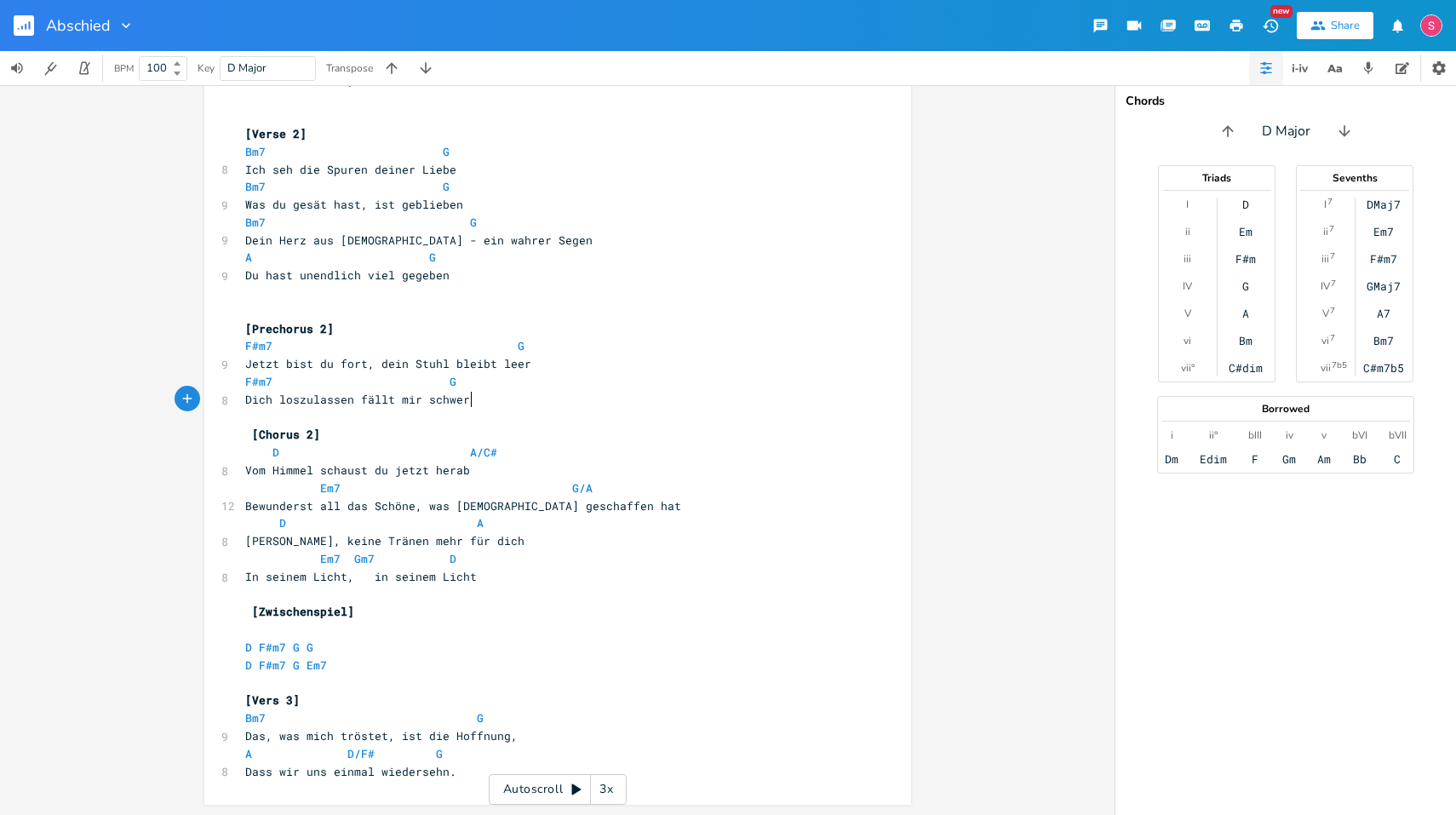 click on "Dich loszulassen fällt mir schwer" at bounding box center [549, 399] 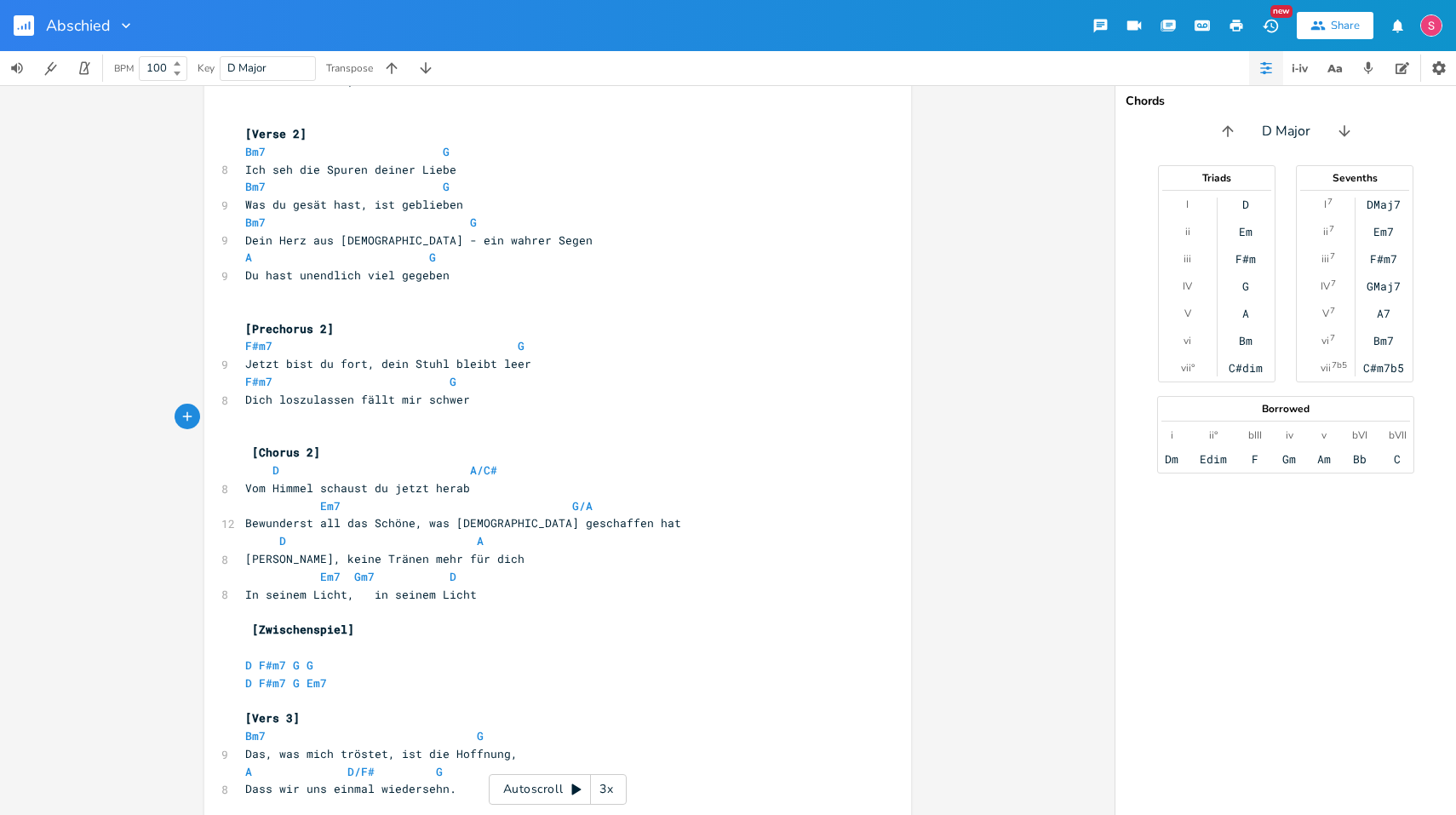 scroll, scrollTop: 550, scrollLeft: 0, axis: vertical 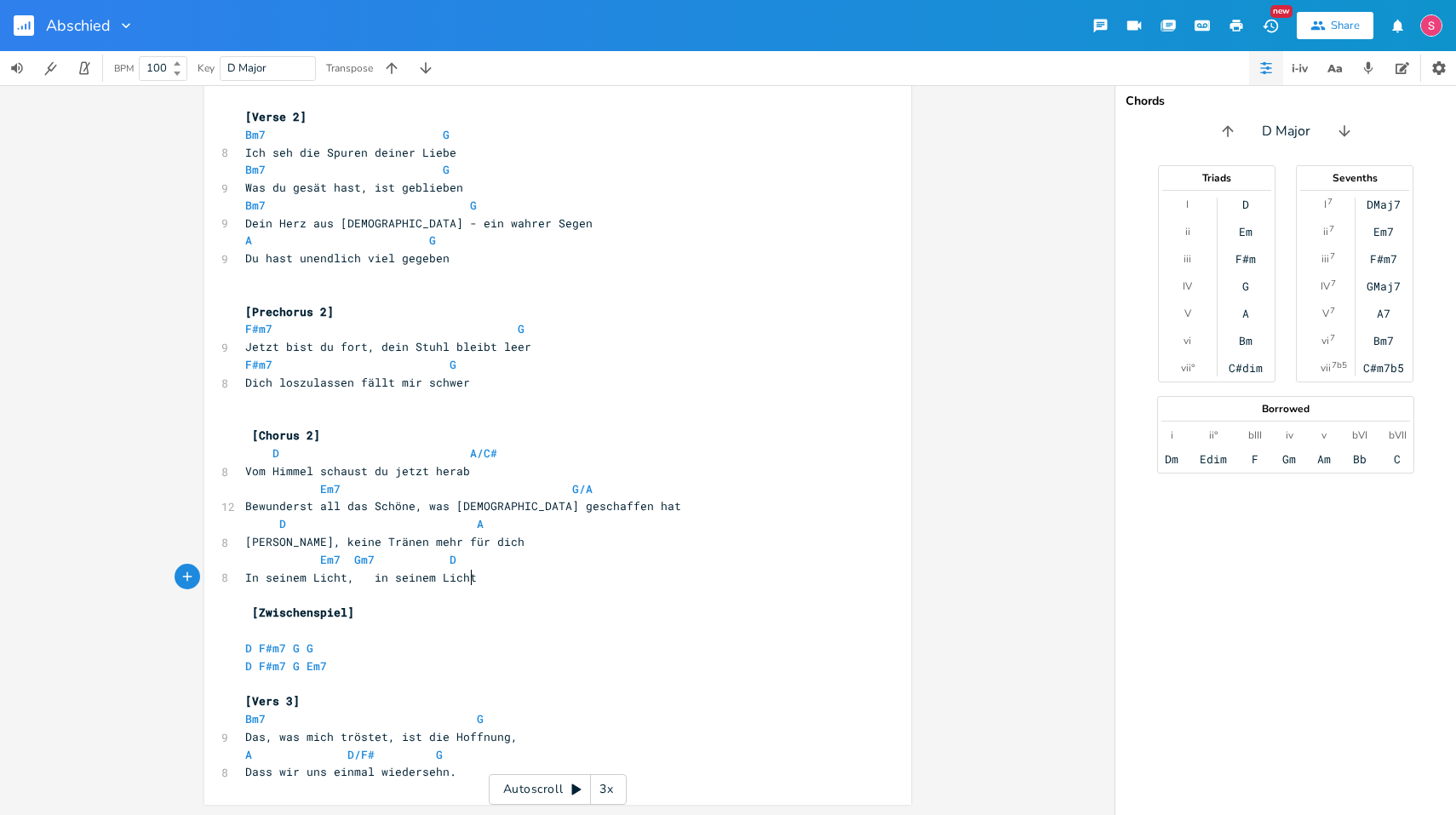 click on "In seinem Licht,   in seinem Licht" at bounding box center [549, 577] 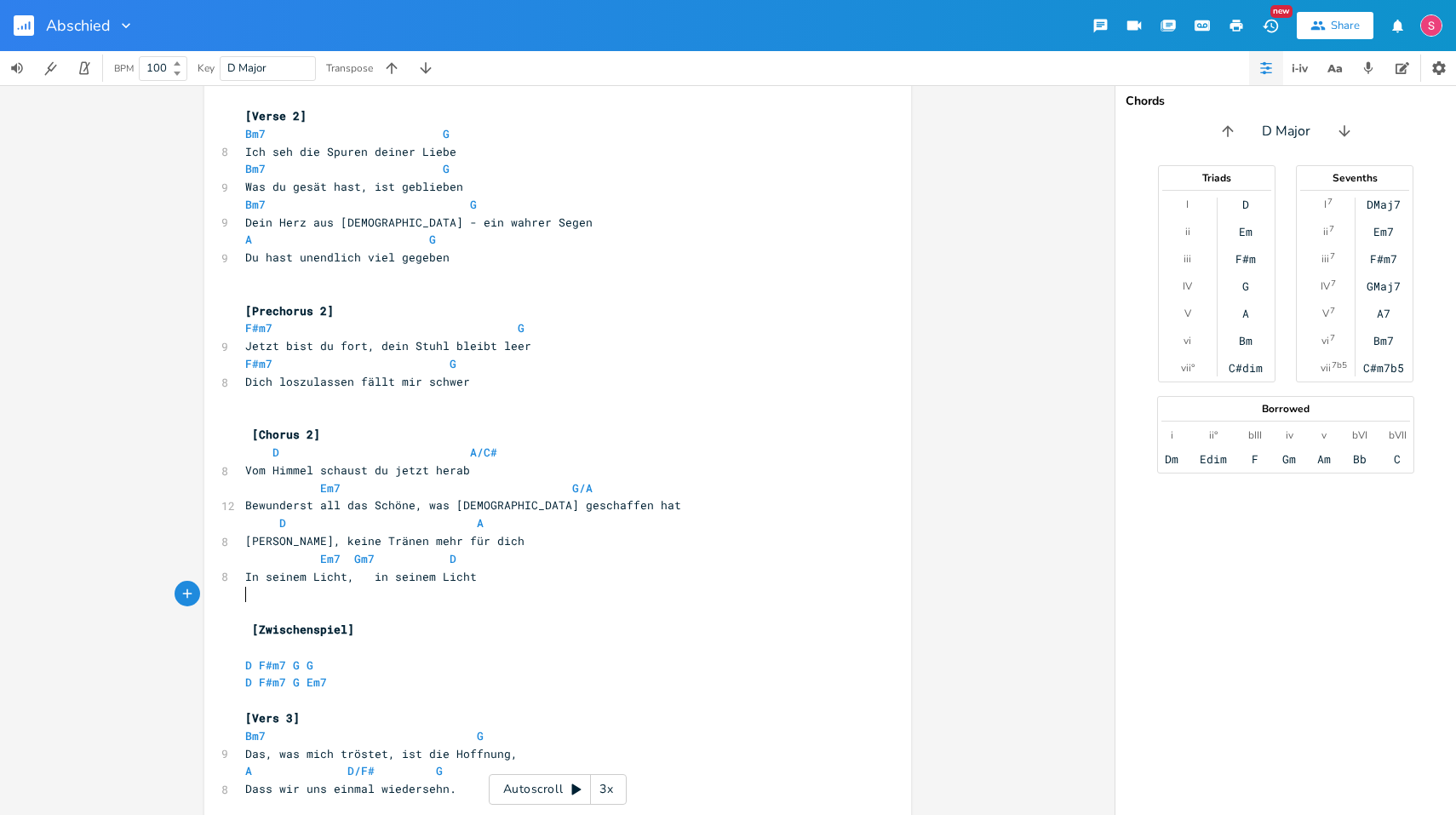 scroll, scrollTop: 567, scrollLeft: 0, axis: vertical 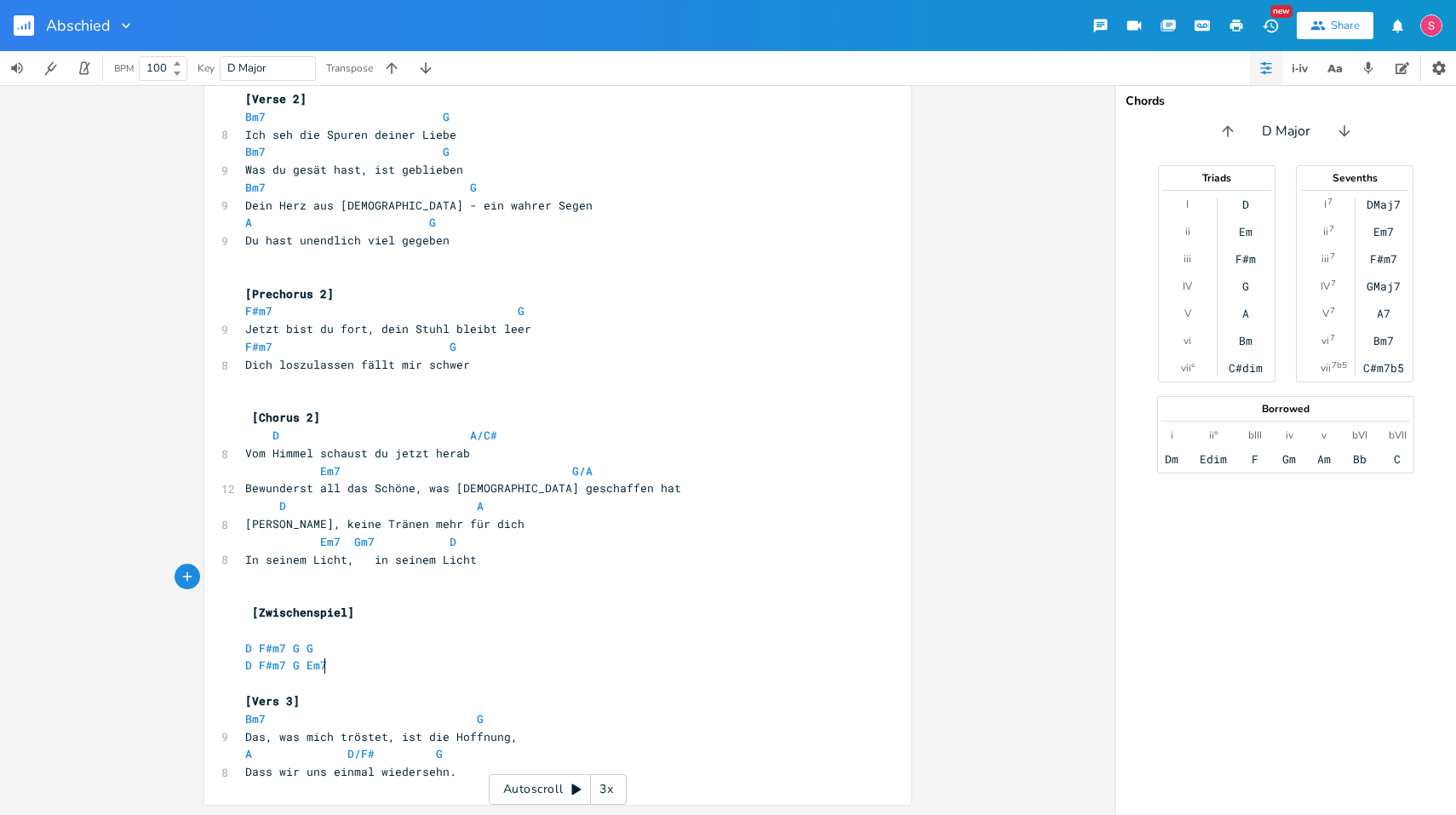 click on "D   F#m7   G   Em7" at bounding box center (549, 665) 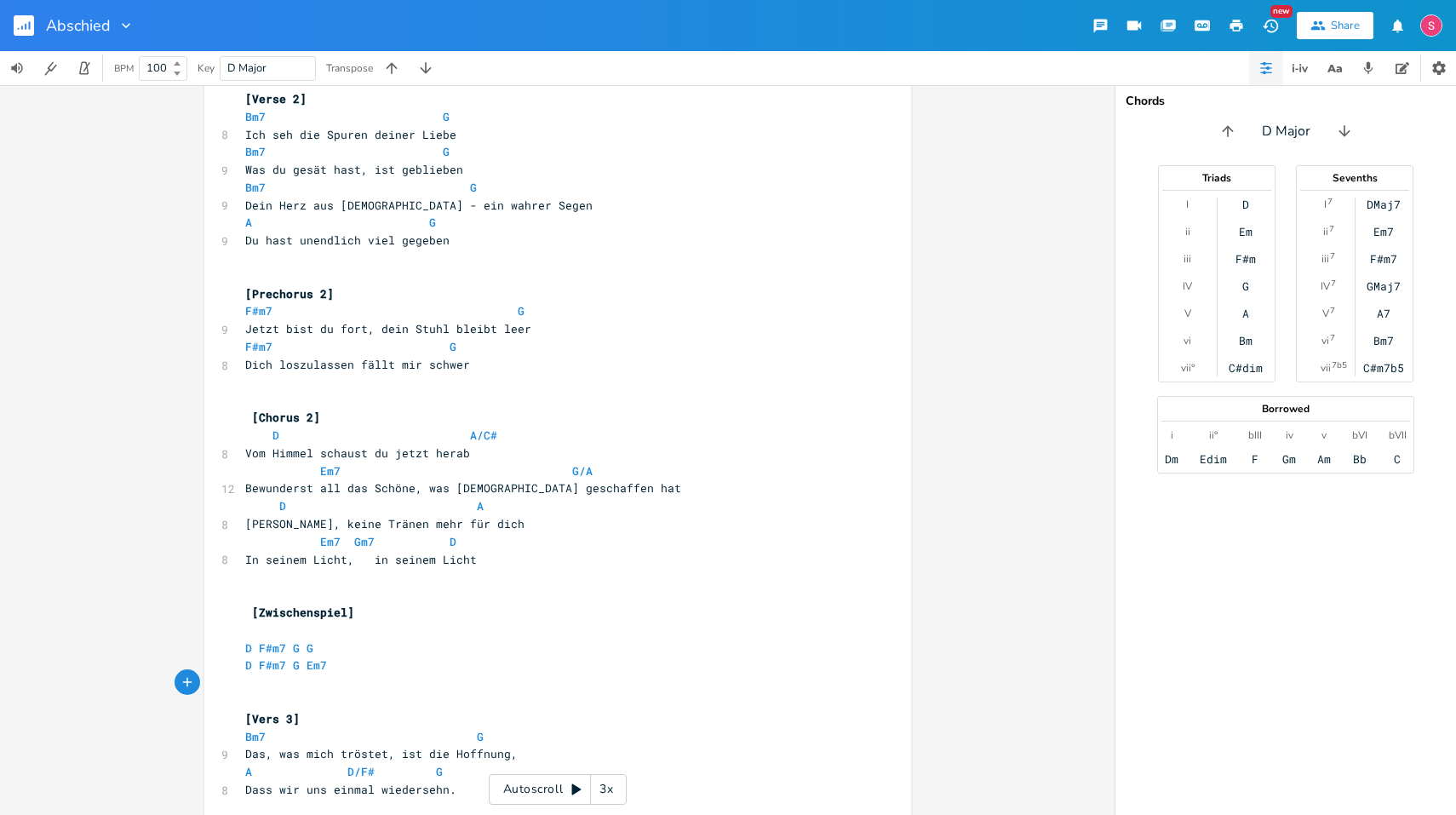 click 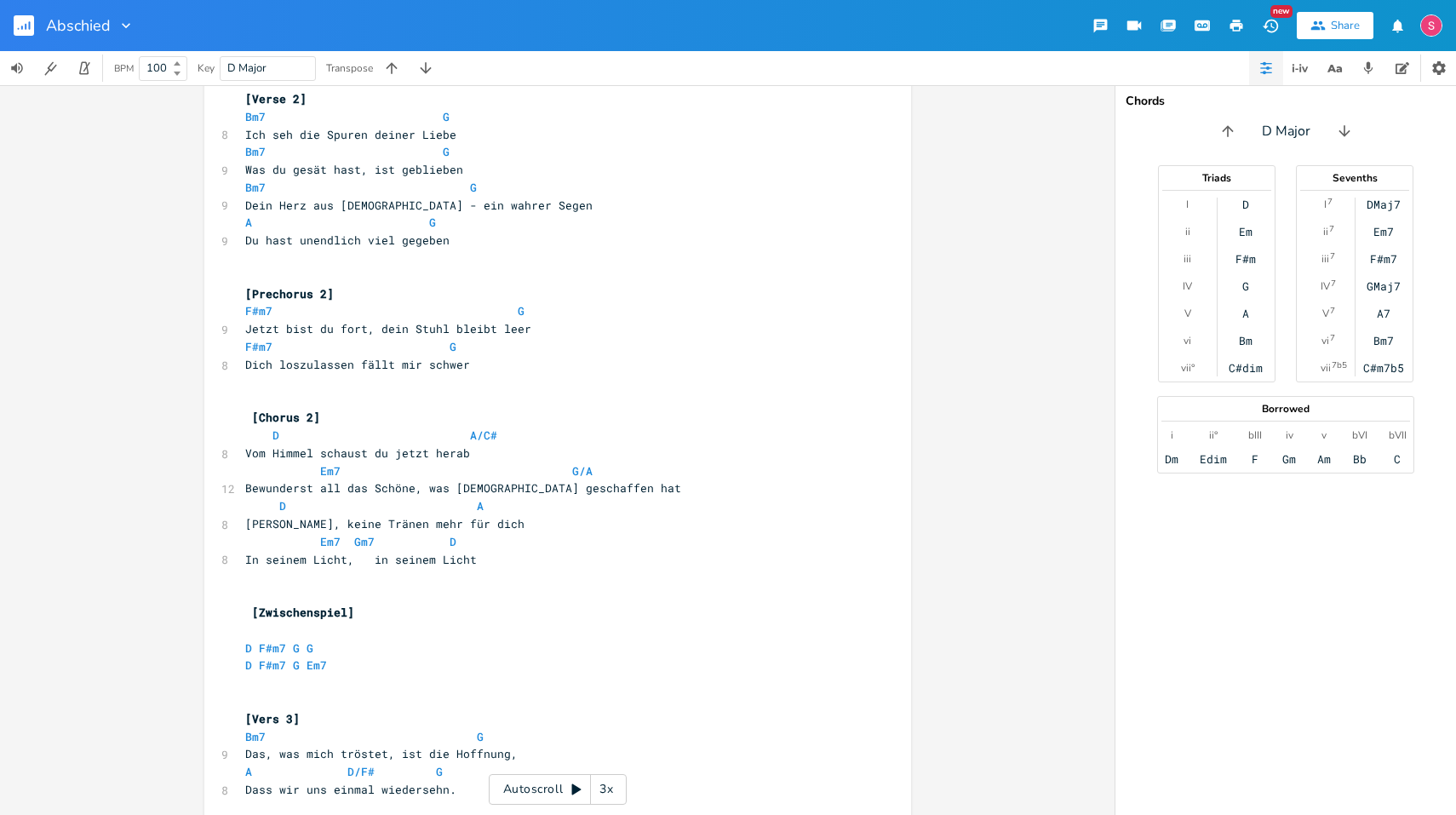 scroll, scrollTop: 0, scrollLeft: 0, axis: both 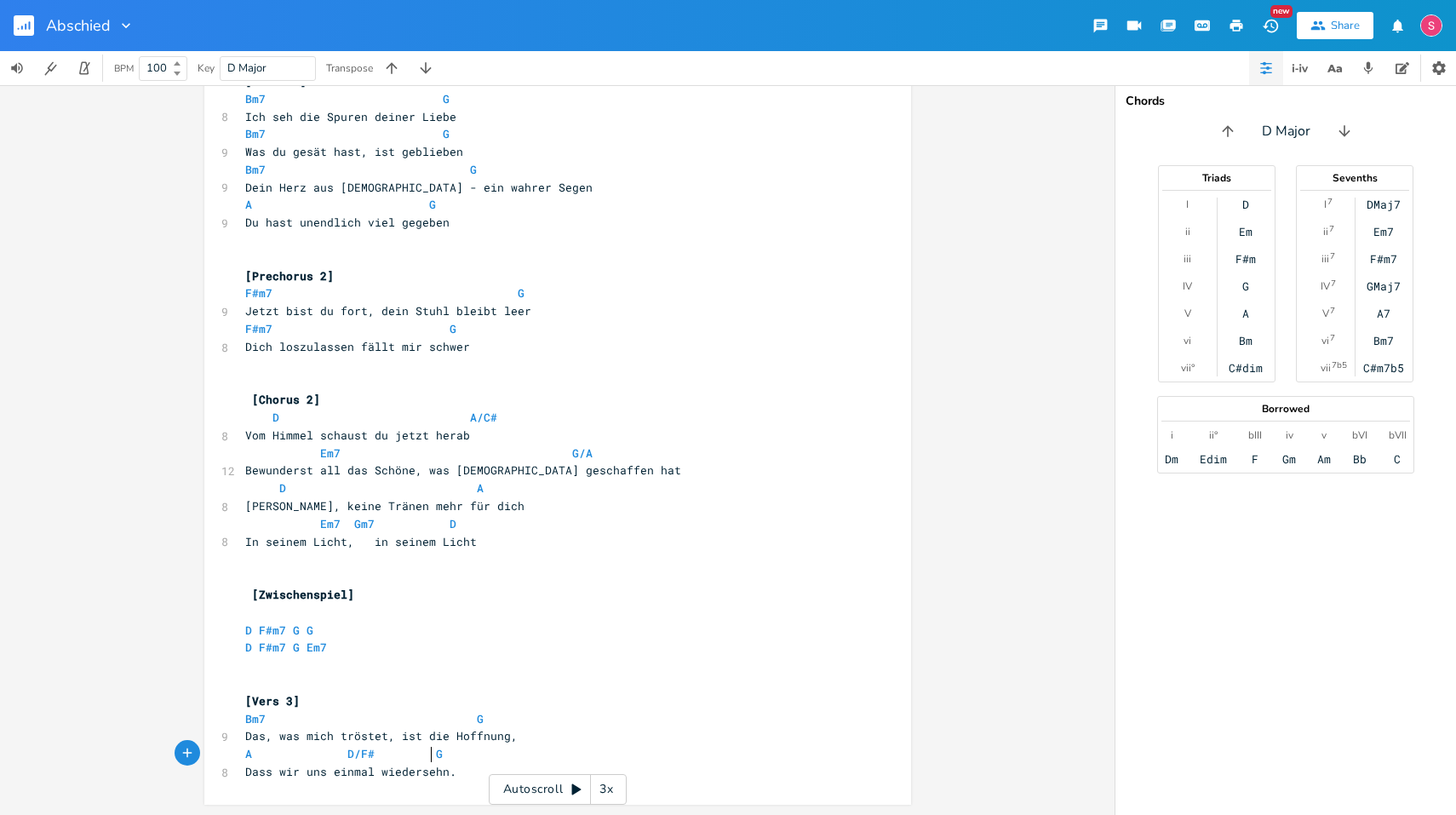 click on "A                D/F#           G" at bounding box center (344, 754) 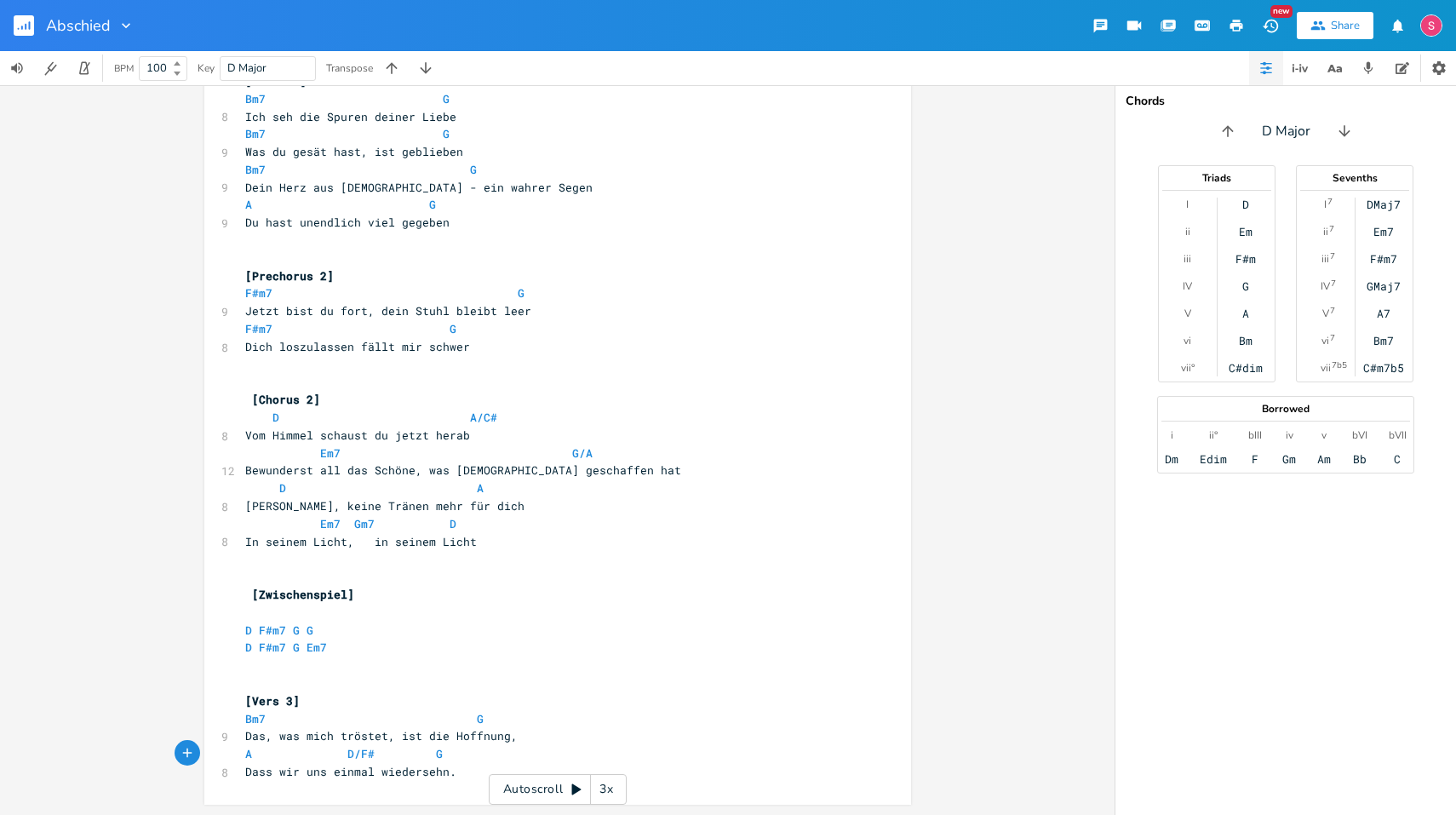 click on "A                D/F#           G" at bounding box center (549, 754) 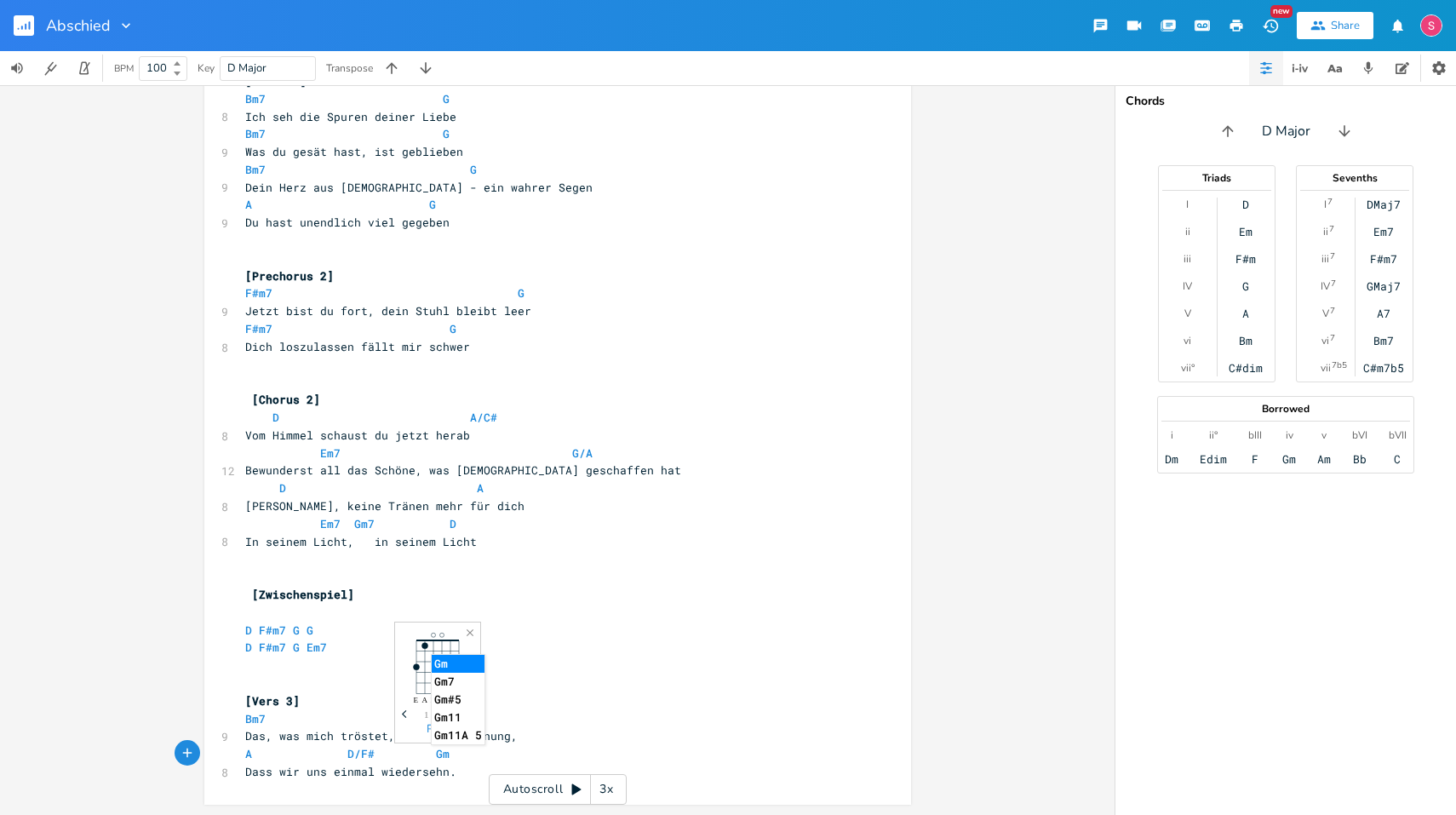 type on "m7" 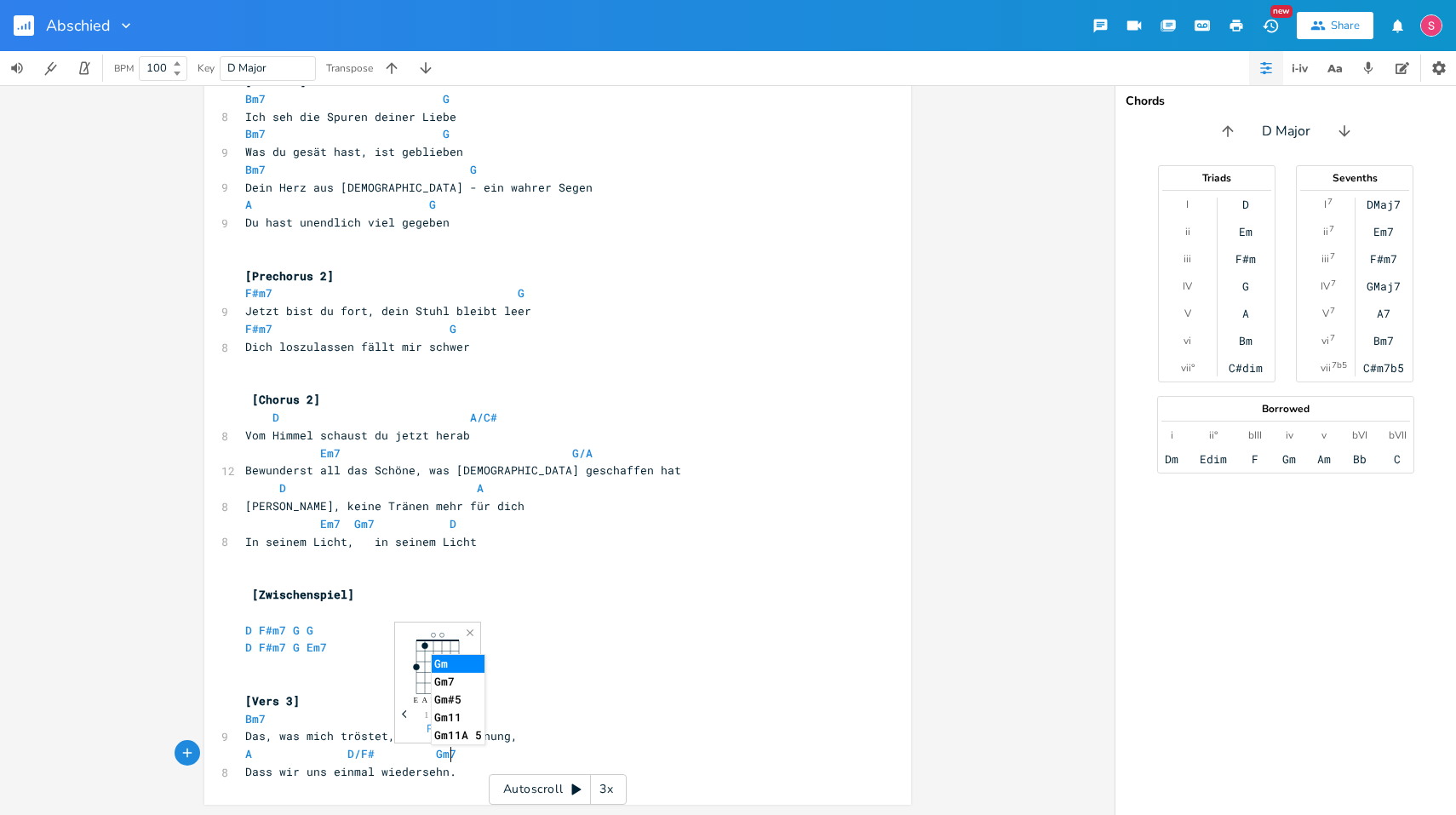 scroll, scrollTop: 6, scrollLeft: 19, axis: both 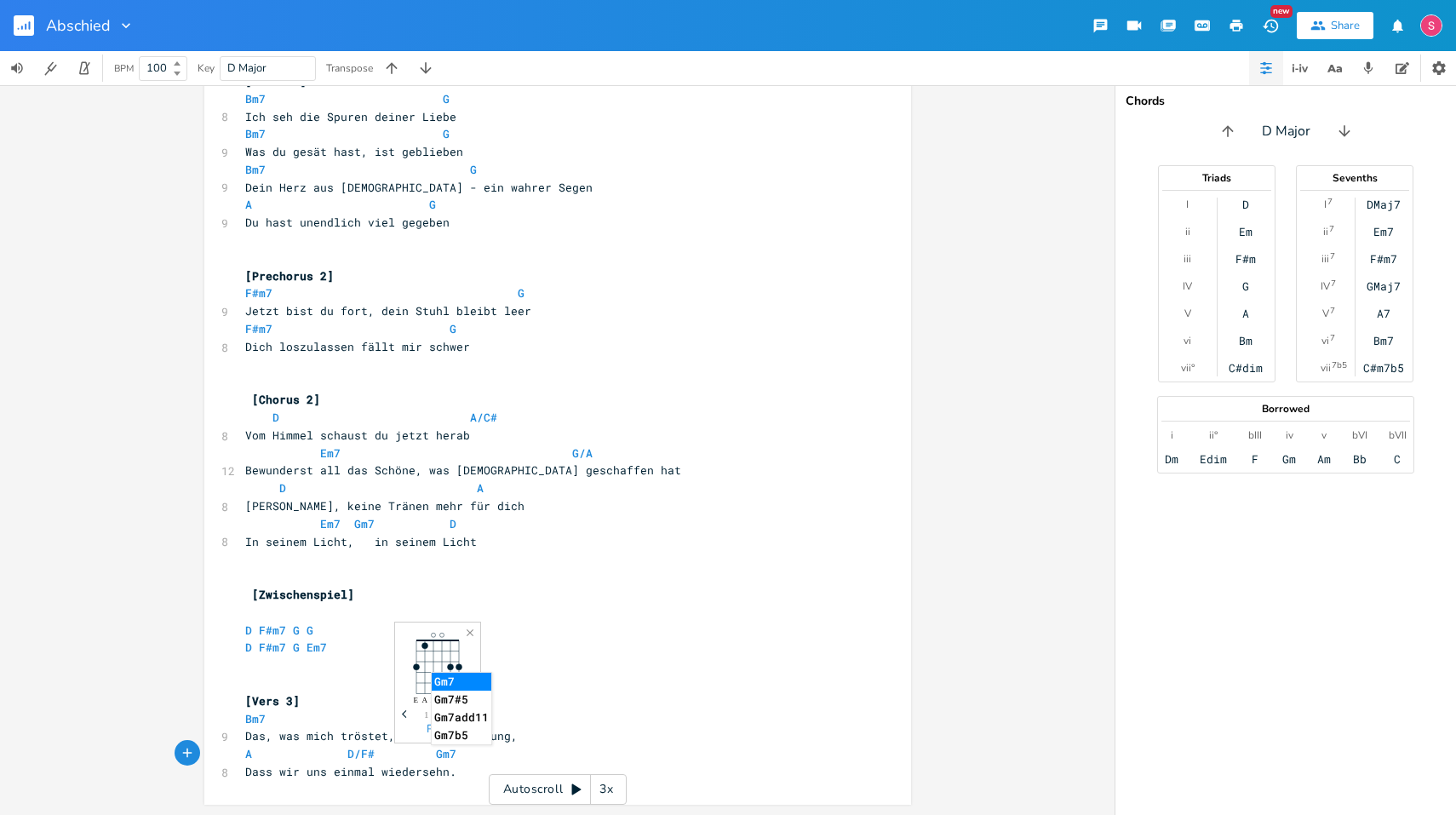 click on "Dass wir uns einmal wiedersehn." at bounding box center [351, 772] 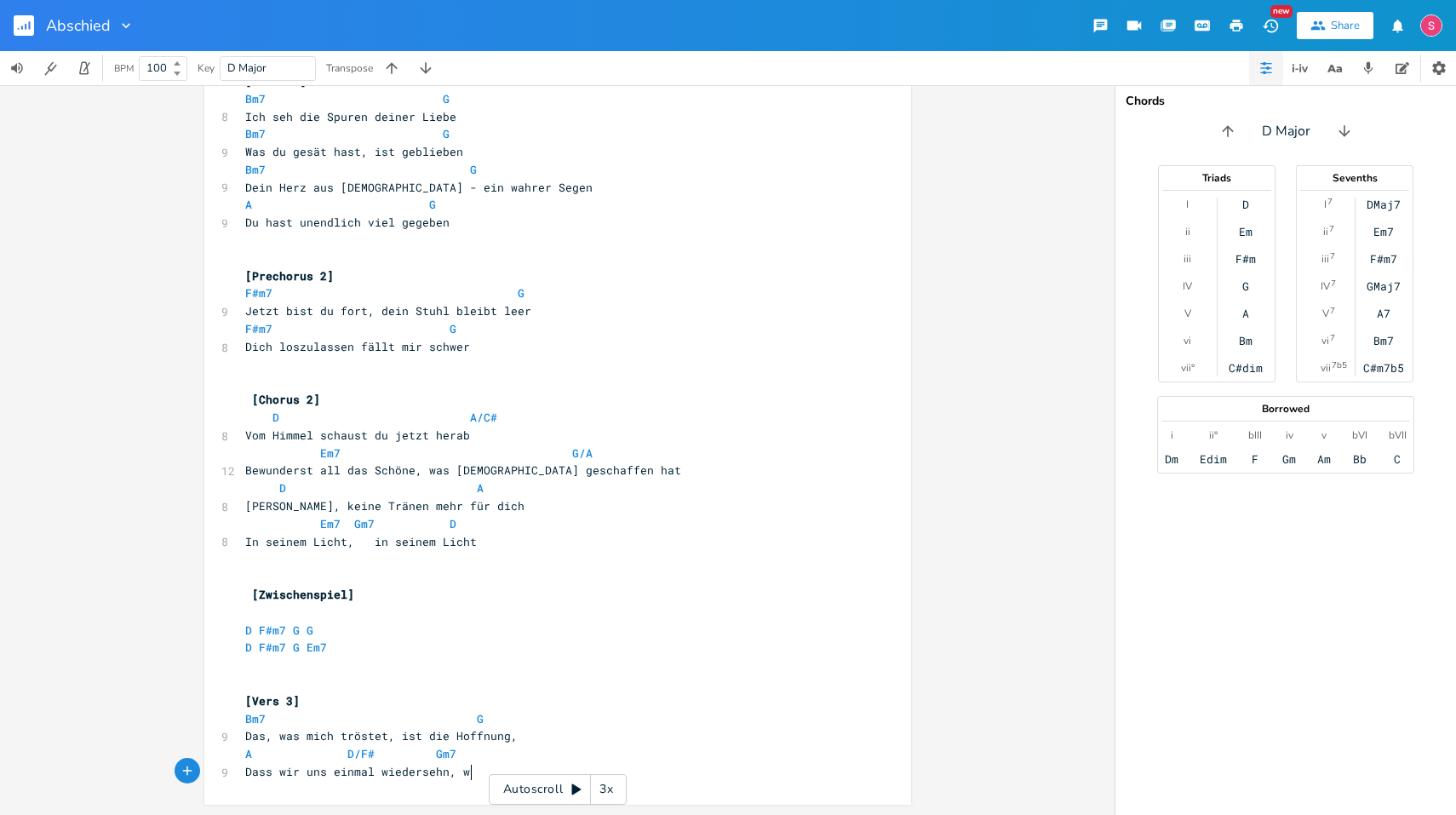 type on ", wei" 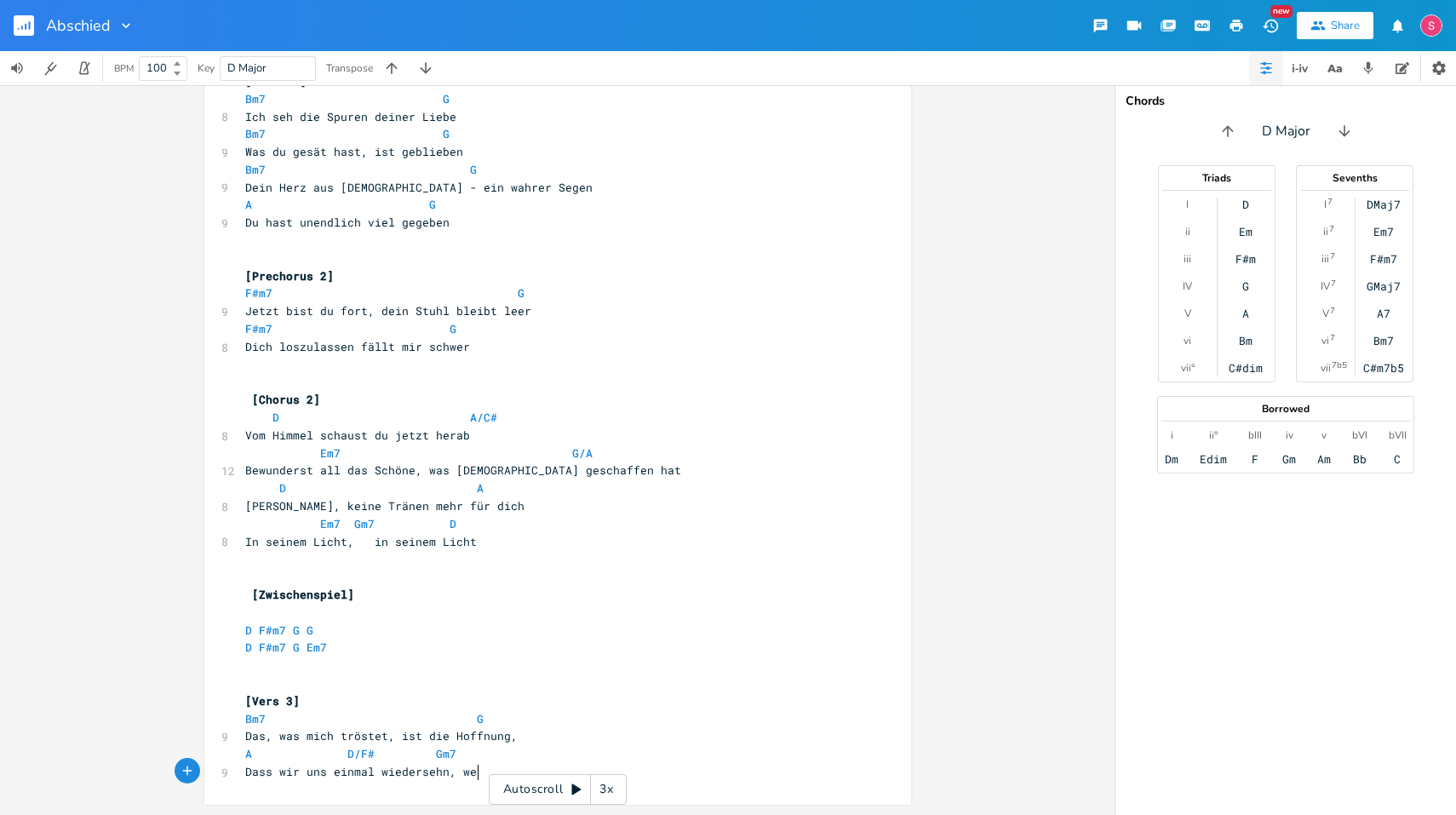 scroll, scrollTop: 6, scrollLeft: 0, axis: vertical 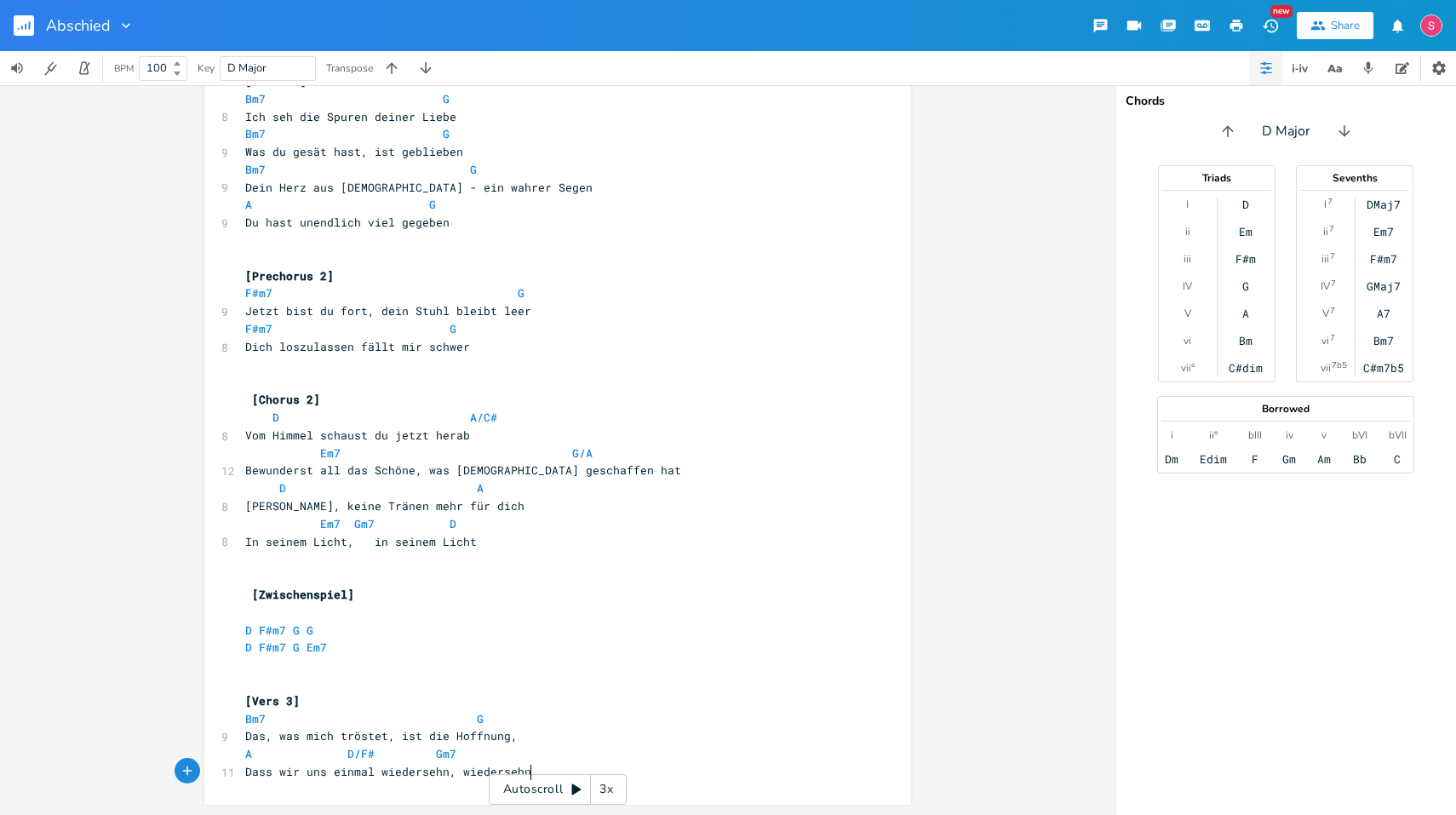 type on "iedersehn." 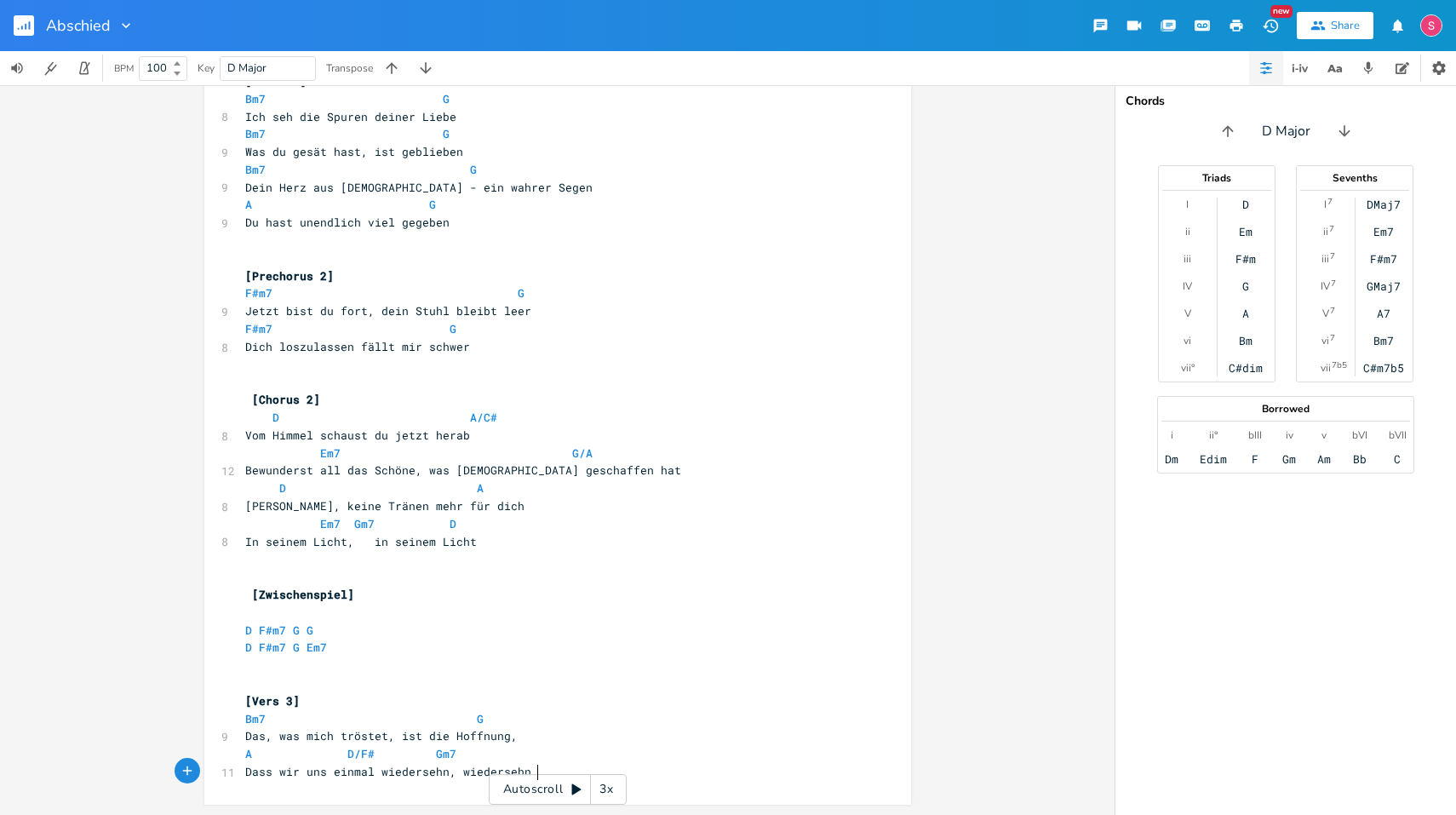 click on "A                D/F#           Gm7" at bounding box center [549, 754] 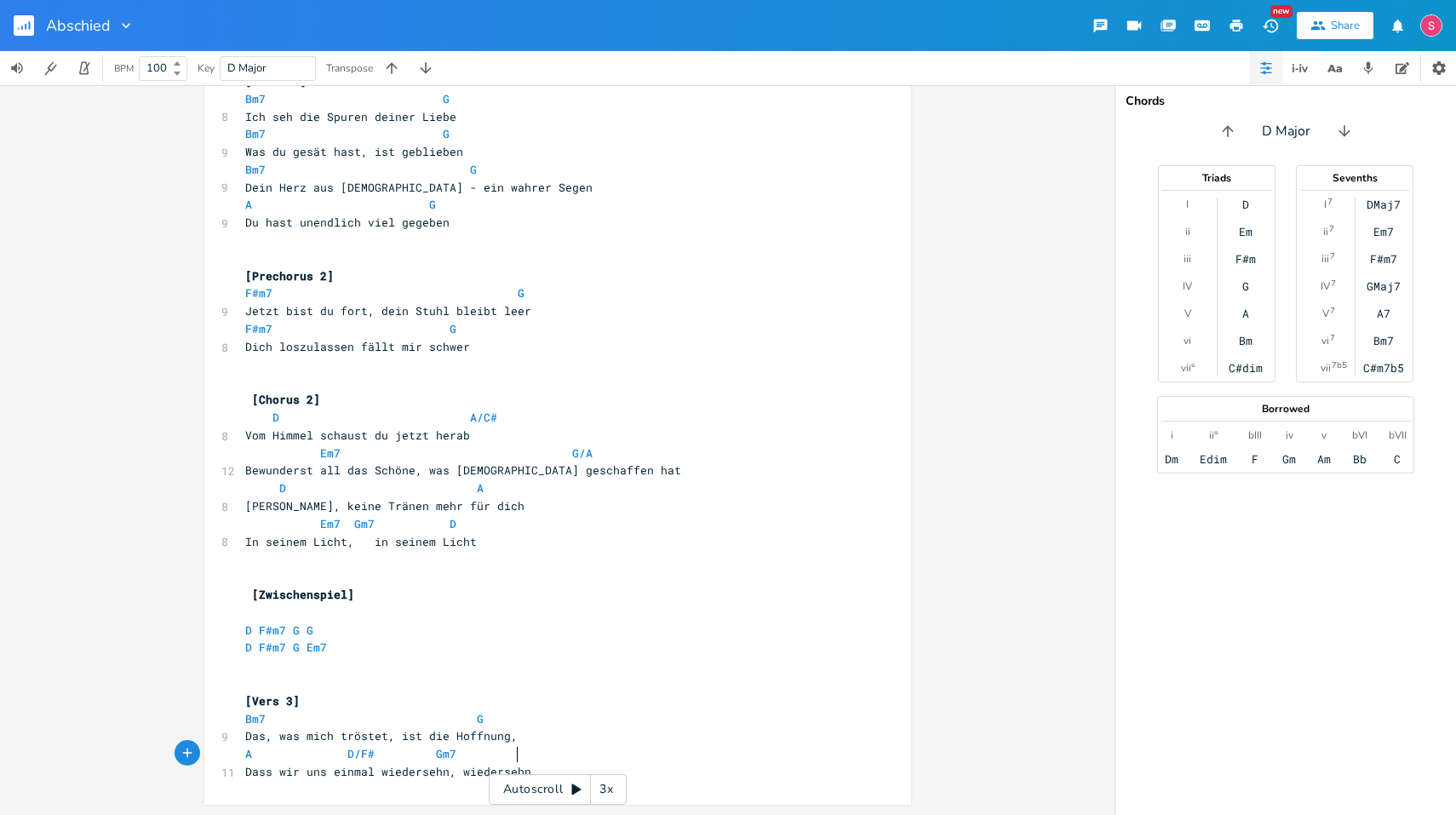 type on "d" 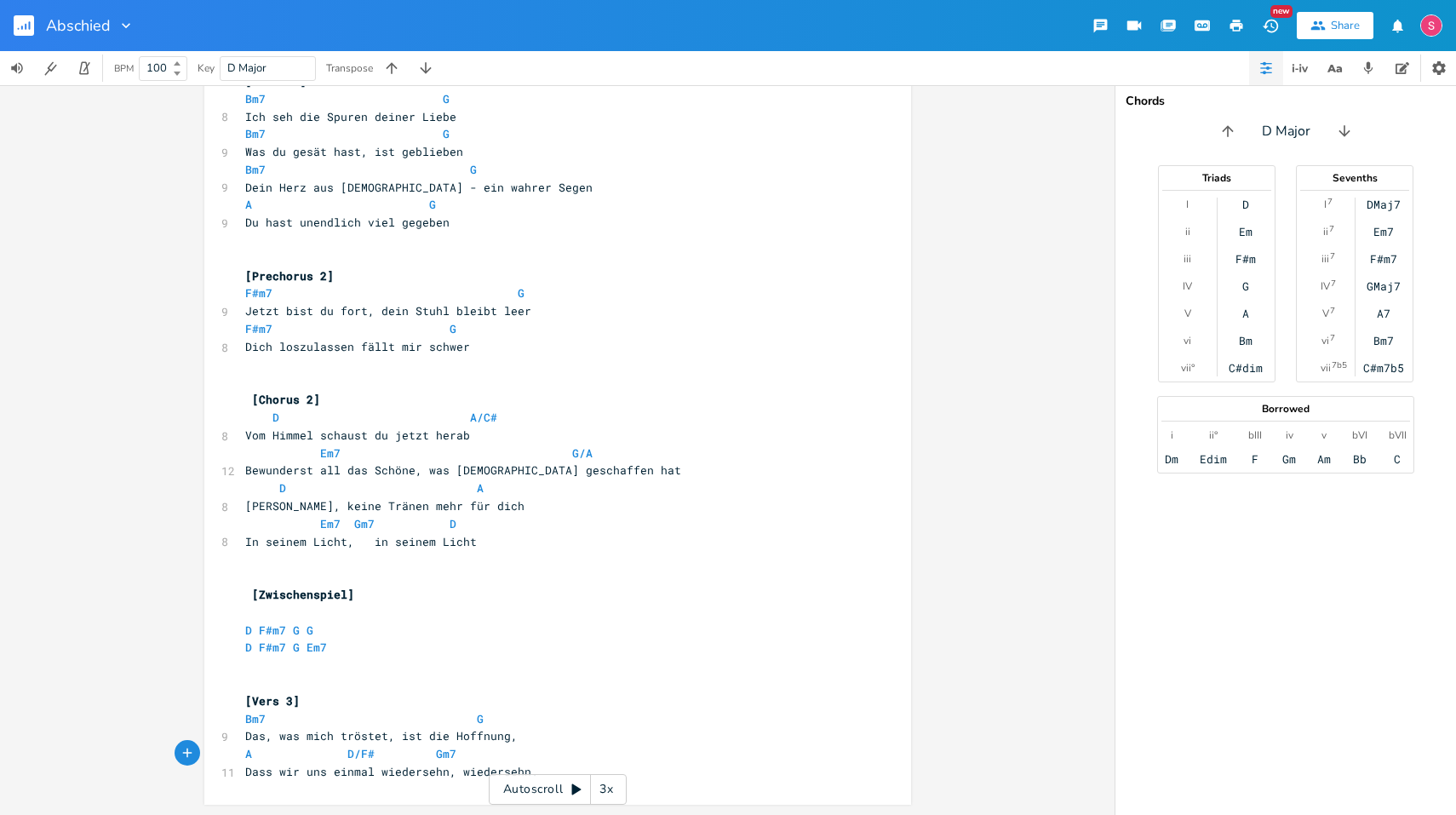 type on "D" 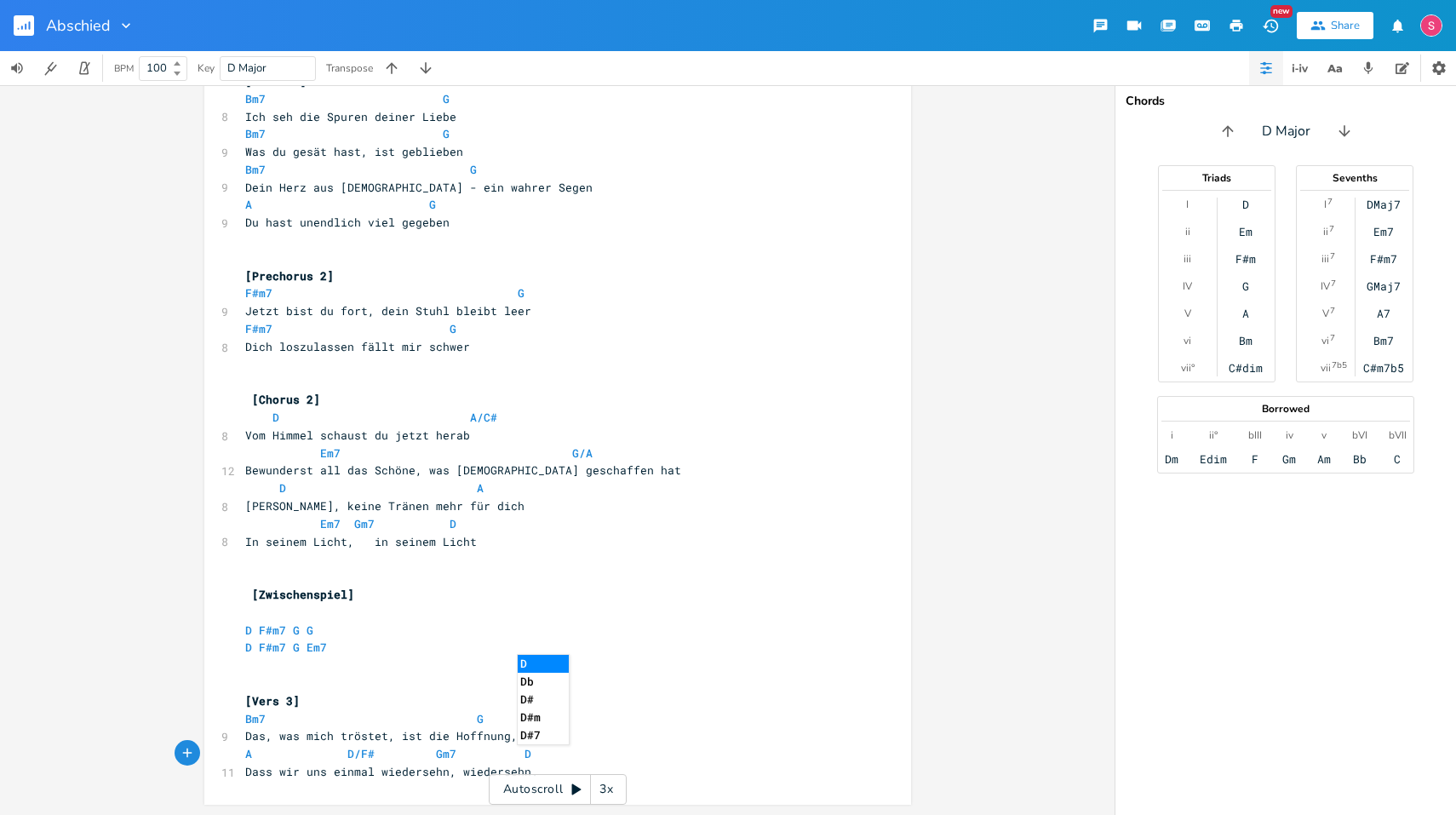 type 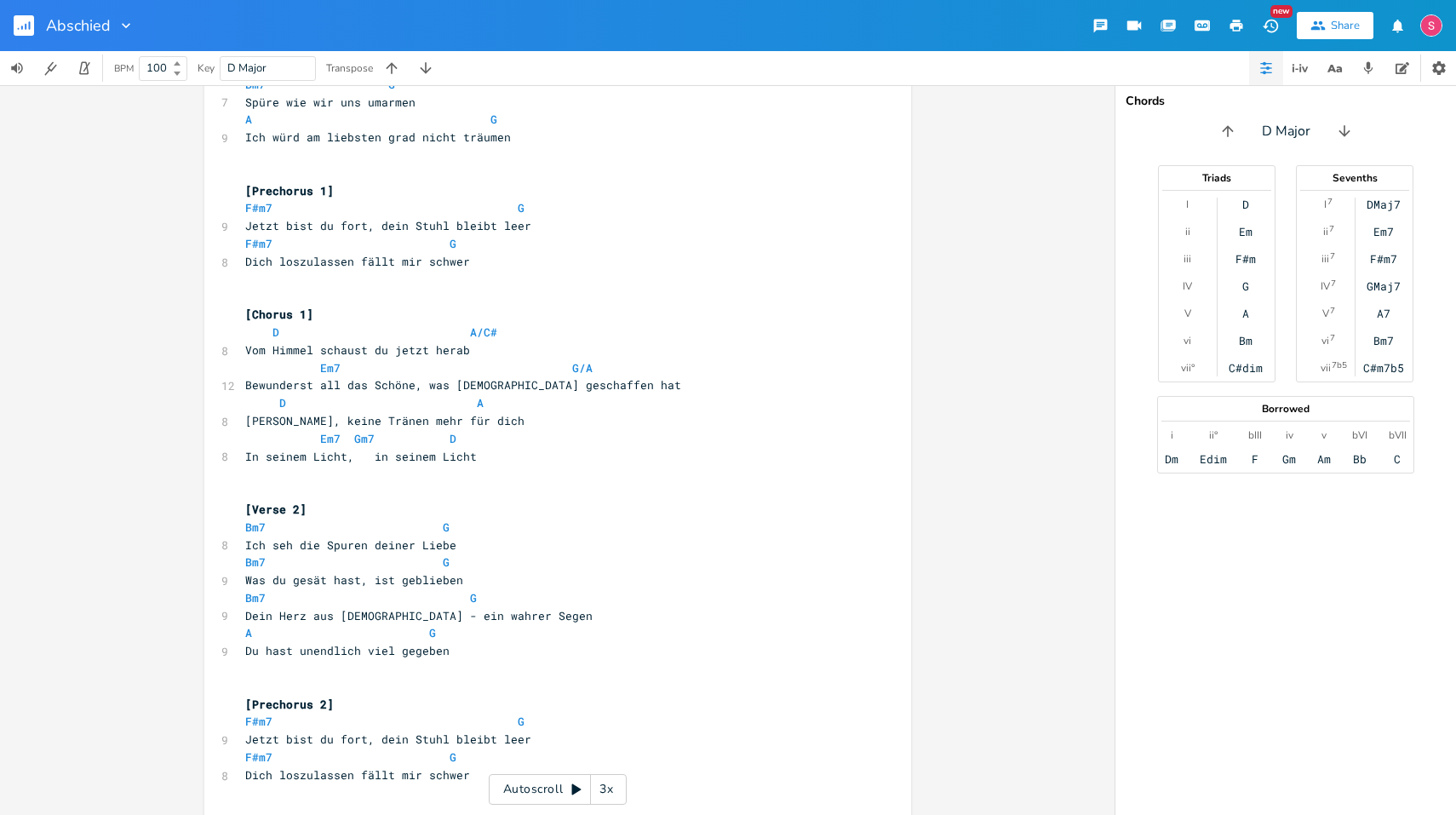 scroll, scrollTop: 0, scrollLeft: 0, axis: both 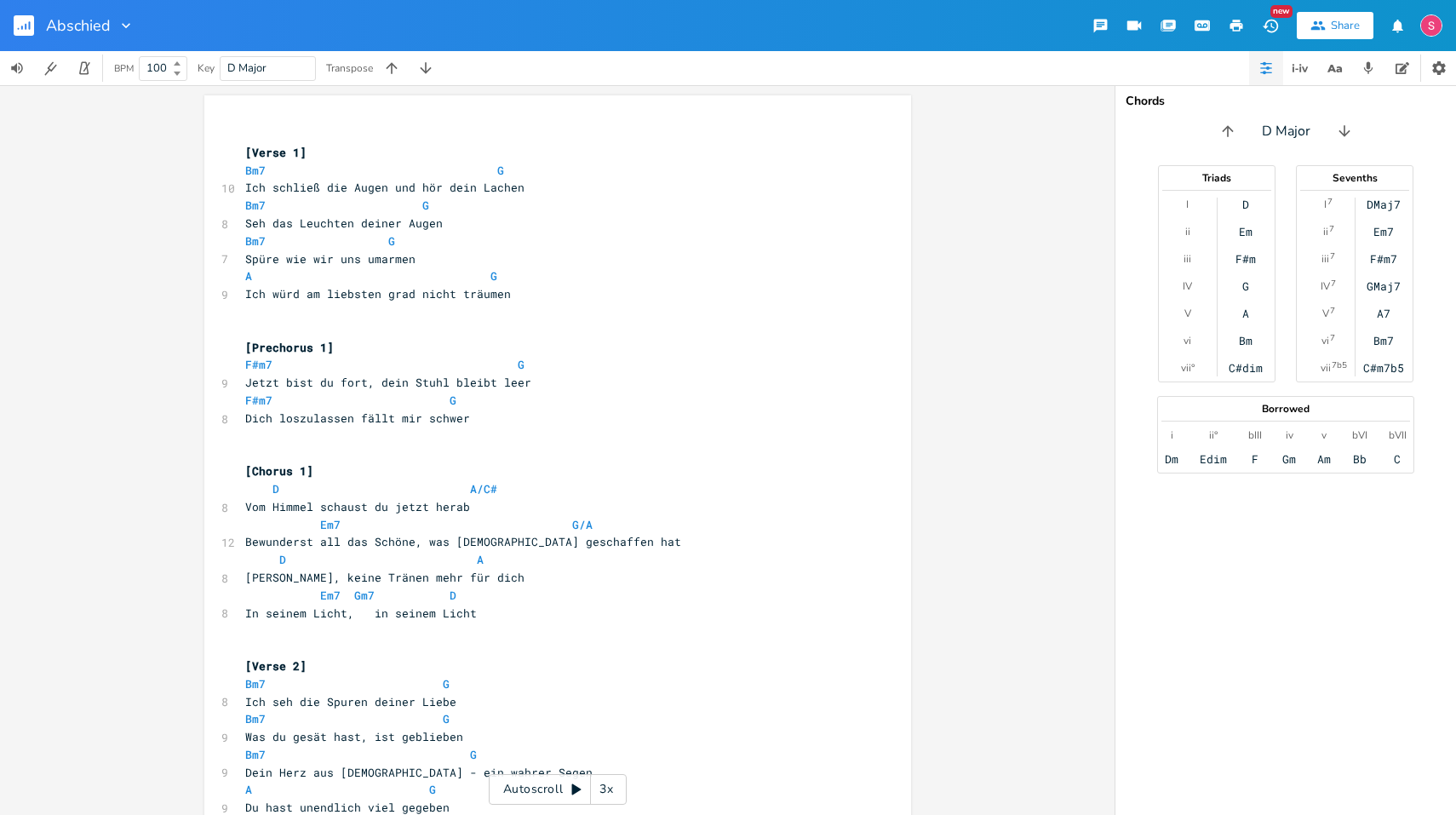 click at bounding box center [123, 26] 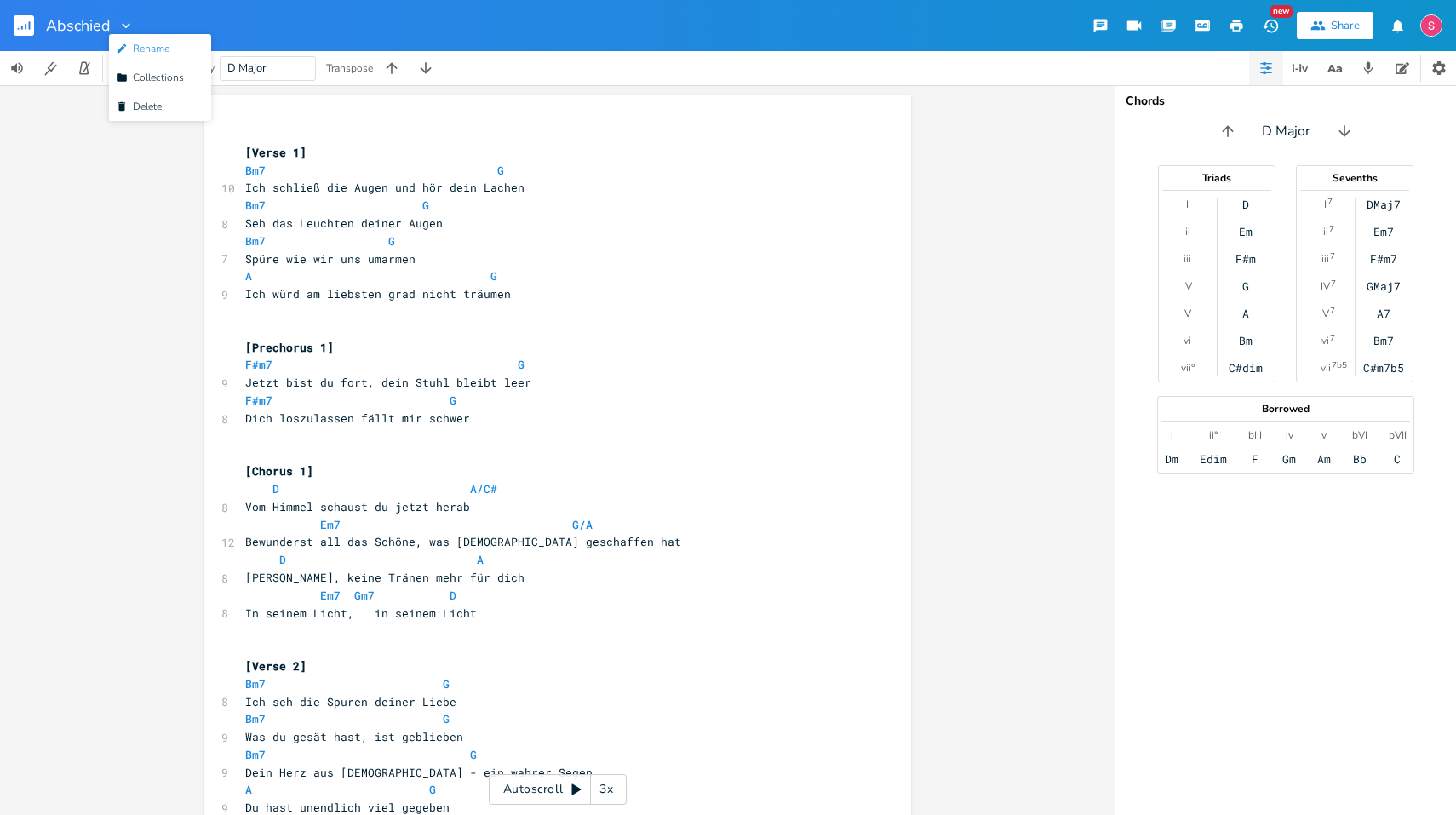click on "Edit Rename" at bounding box center [142, 49] 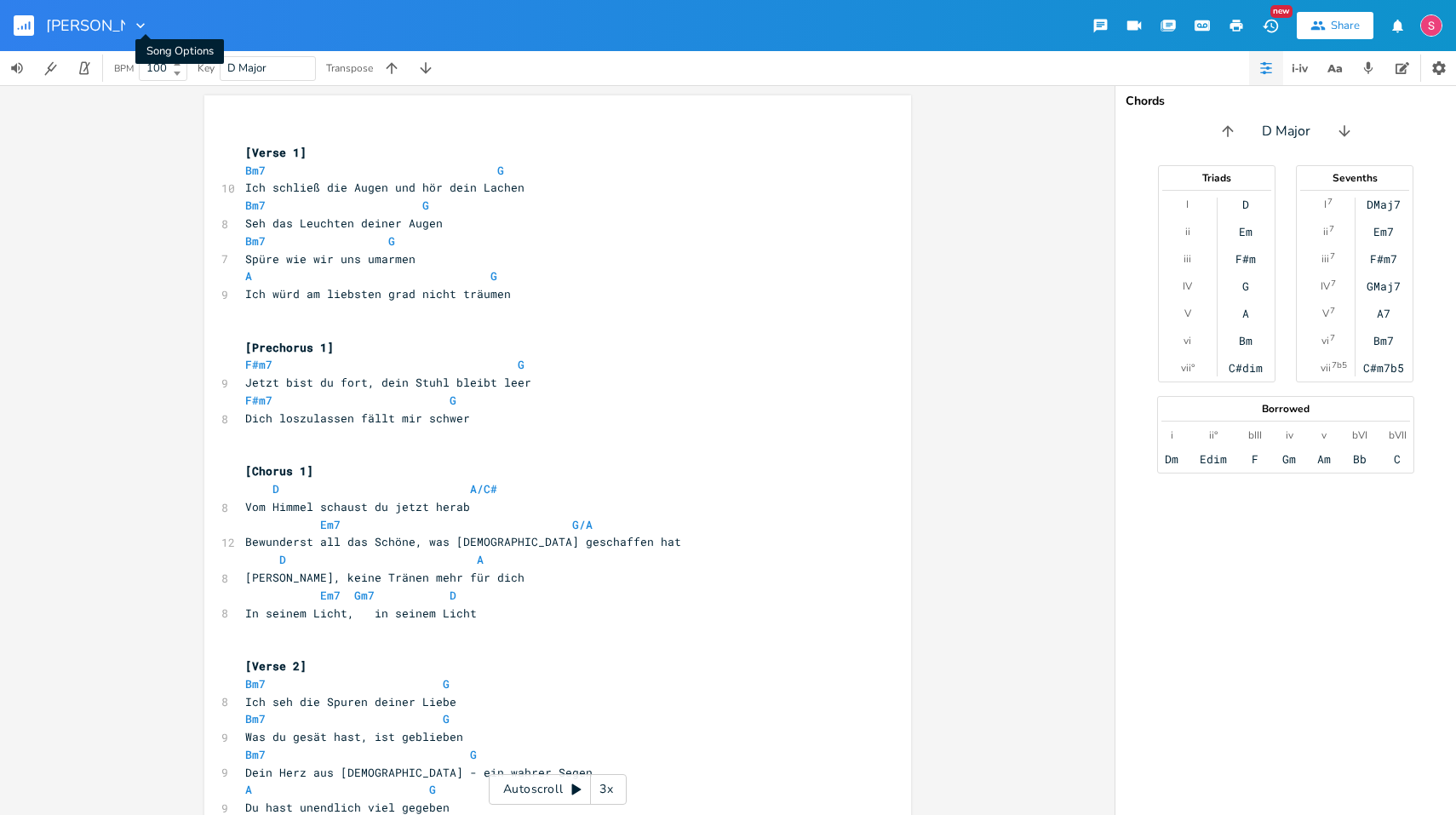 type on "[PERSON_NAME]'n" 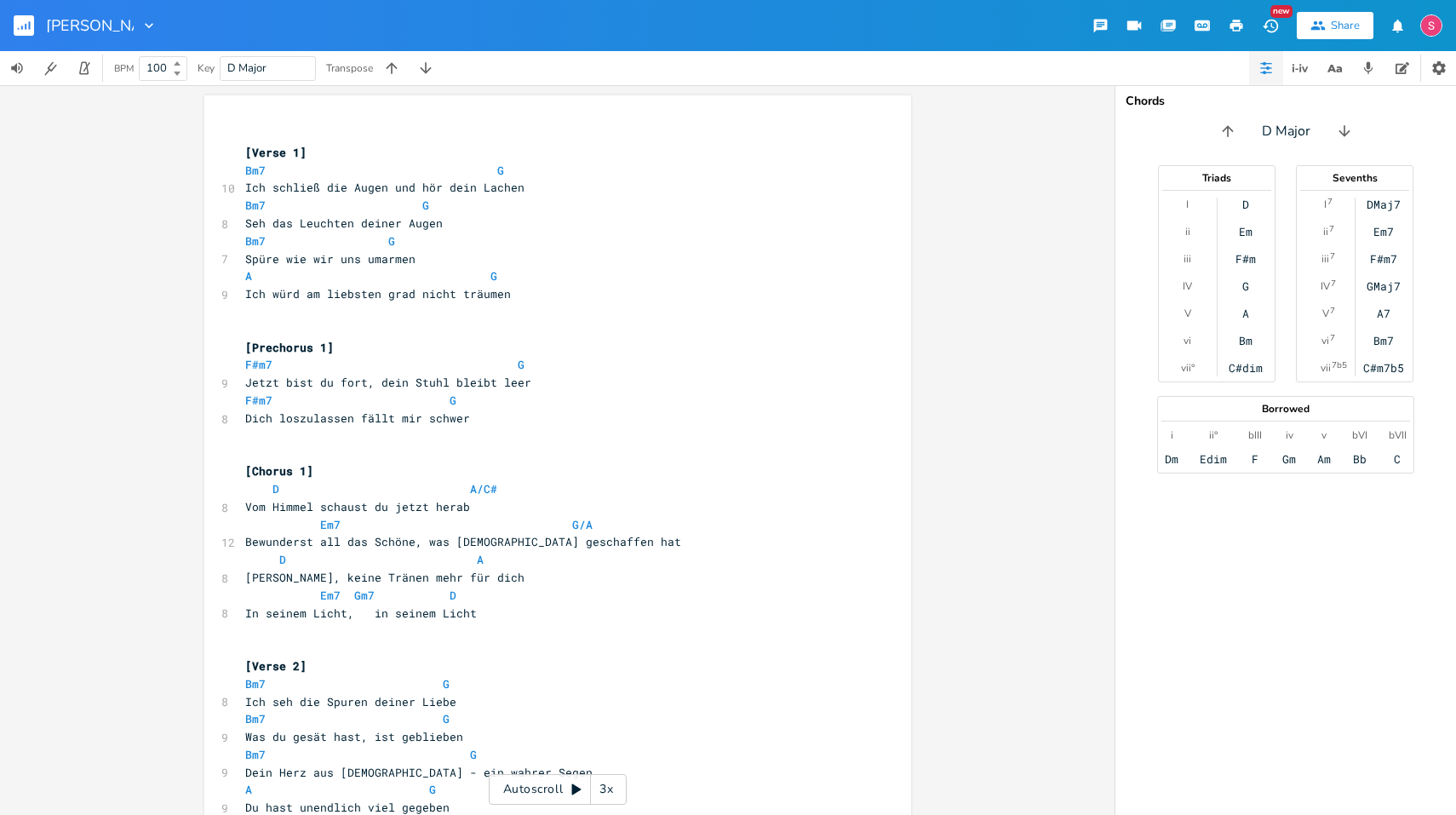 click on "xxxxxxxxxx   ​ [Verse 1] Bm7                                    G 10  Ich schließ die Augen und hör dein Lachen Bm7                         G 8  Seh das Leuchten deiner Augen Bm7                    G 7  Spüre wie wir uns umarmen A                                     G 9  Ich würd am liebsten grad nicht träumen   ​ [Prechorus 1] F#m7                                      G 9  Jetzt bist du fort, dein Stuhl bleibt leer F#m7                            G 8  Dich loszulassen fällt mir schwer   ​ [Chorus 1]      D                              A/C# 8 Vom Himmel schaust du jetzt herab             Em7                                    G/A 12 Bewunderst all das Schöne, was [DEMOGRAPHIC_DATA] geschaffen hat       D                              A 8 Kein Leid, keine Tränen mehr für dich             Em7    Gm7             D 8 In seinem Licht,   in seinem Licht ​ ​ Bm7" at bounding box center (557, 450) 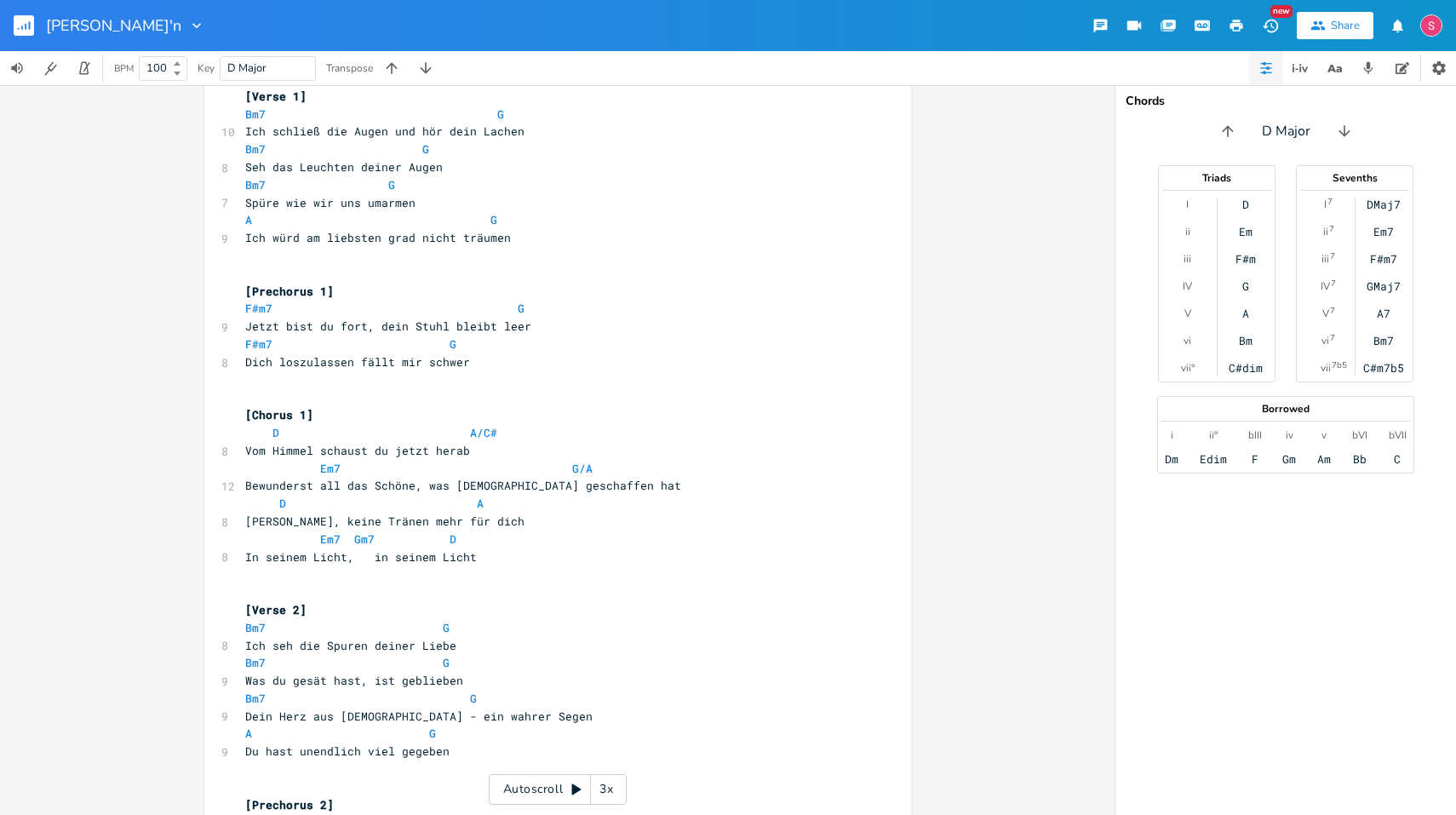 scroll, scrollTop: 0, scrollLeft: 0, axis: both 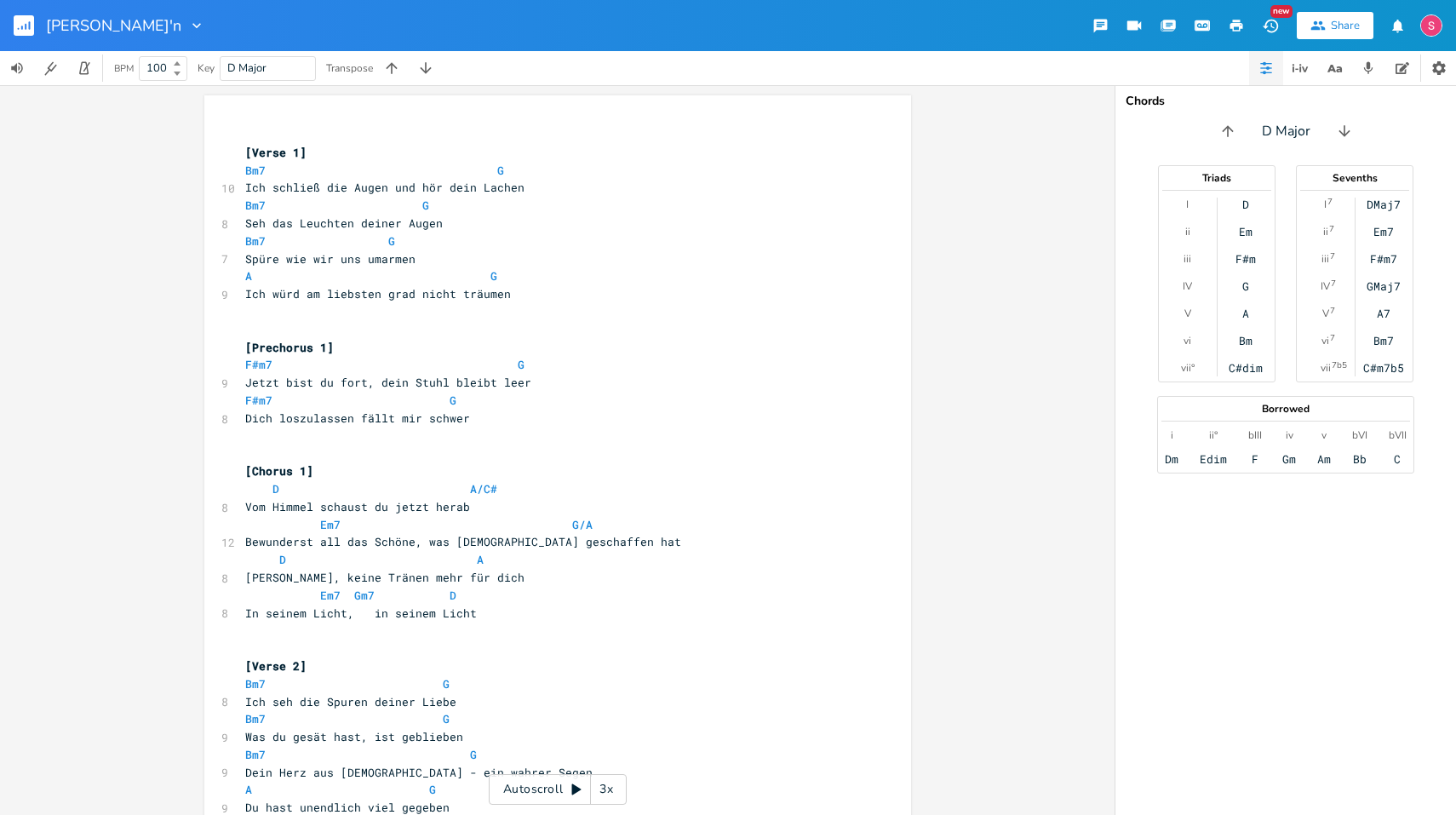 click 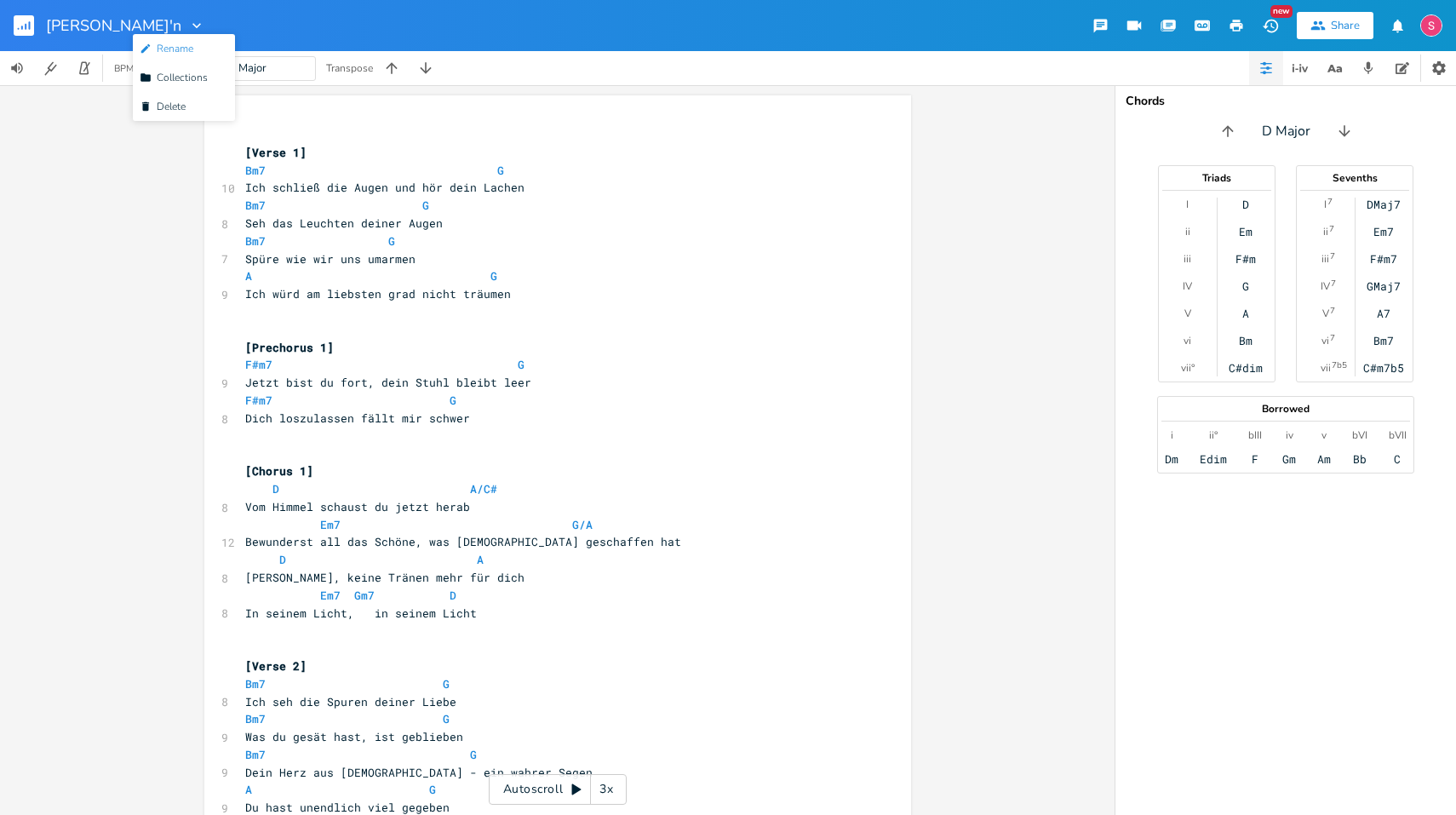 click on "Edit Rename" at bounding box center [166, 49] 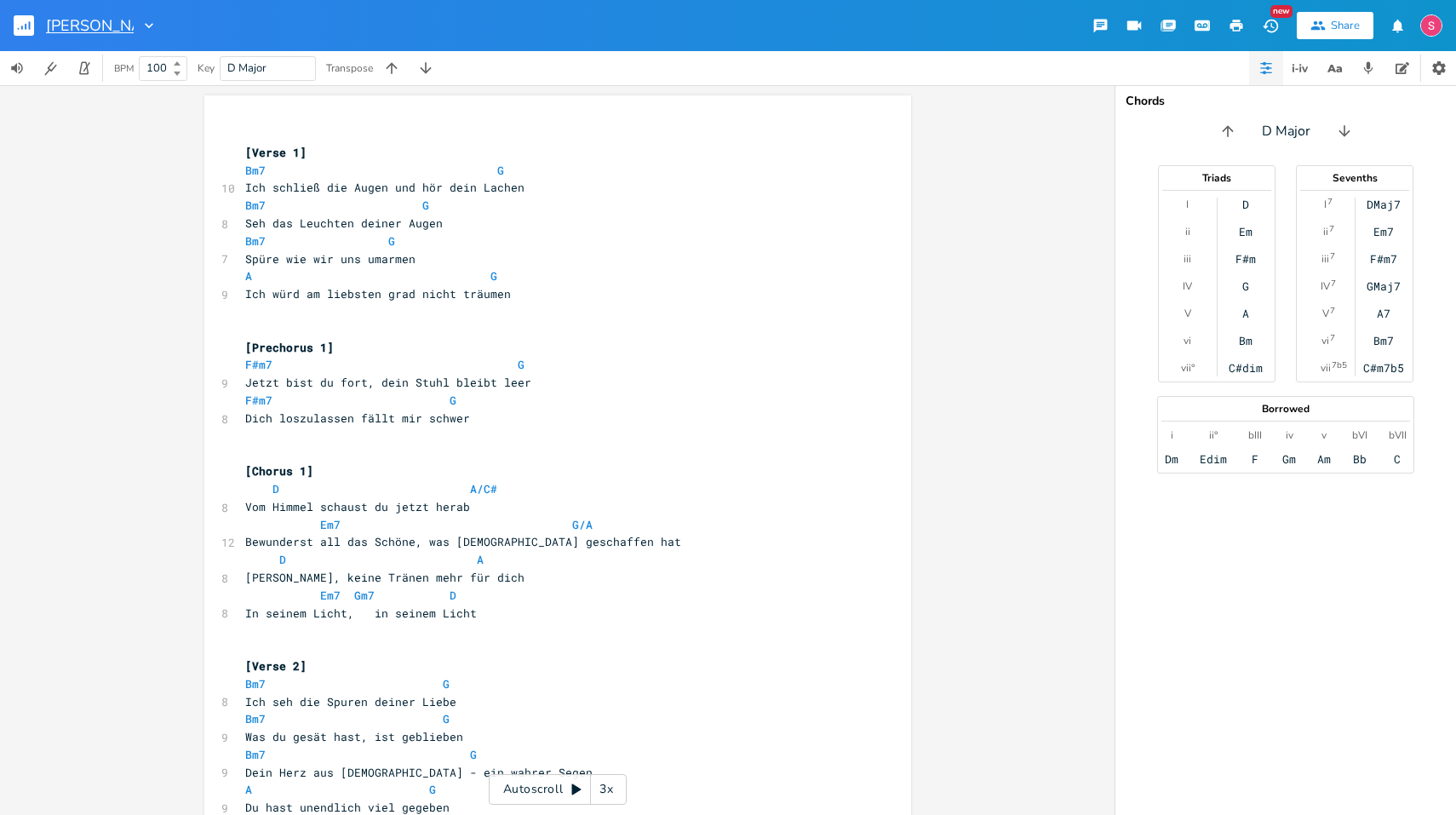click on "[PERSON_NAME]'n" at bounding box center (89, 26) 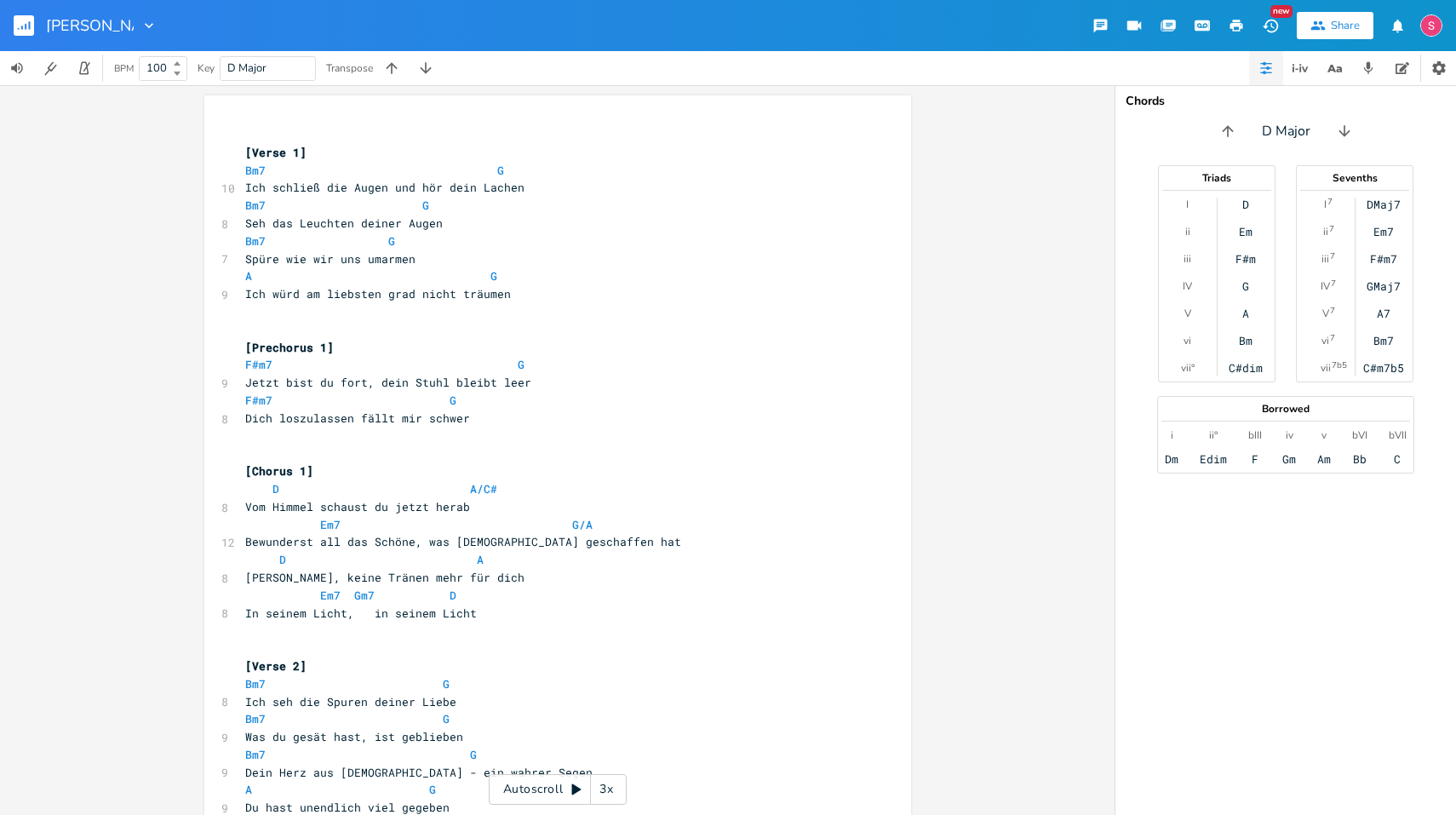 type on "Wiedersehn" 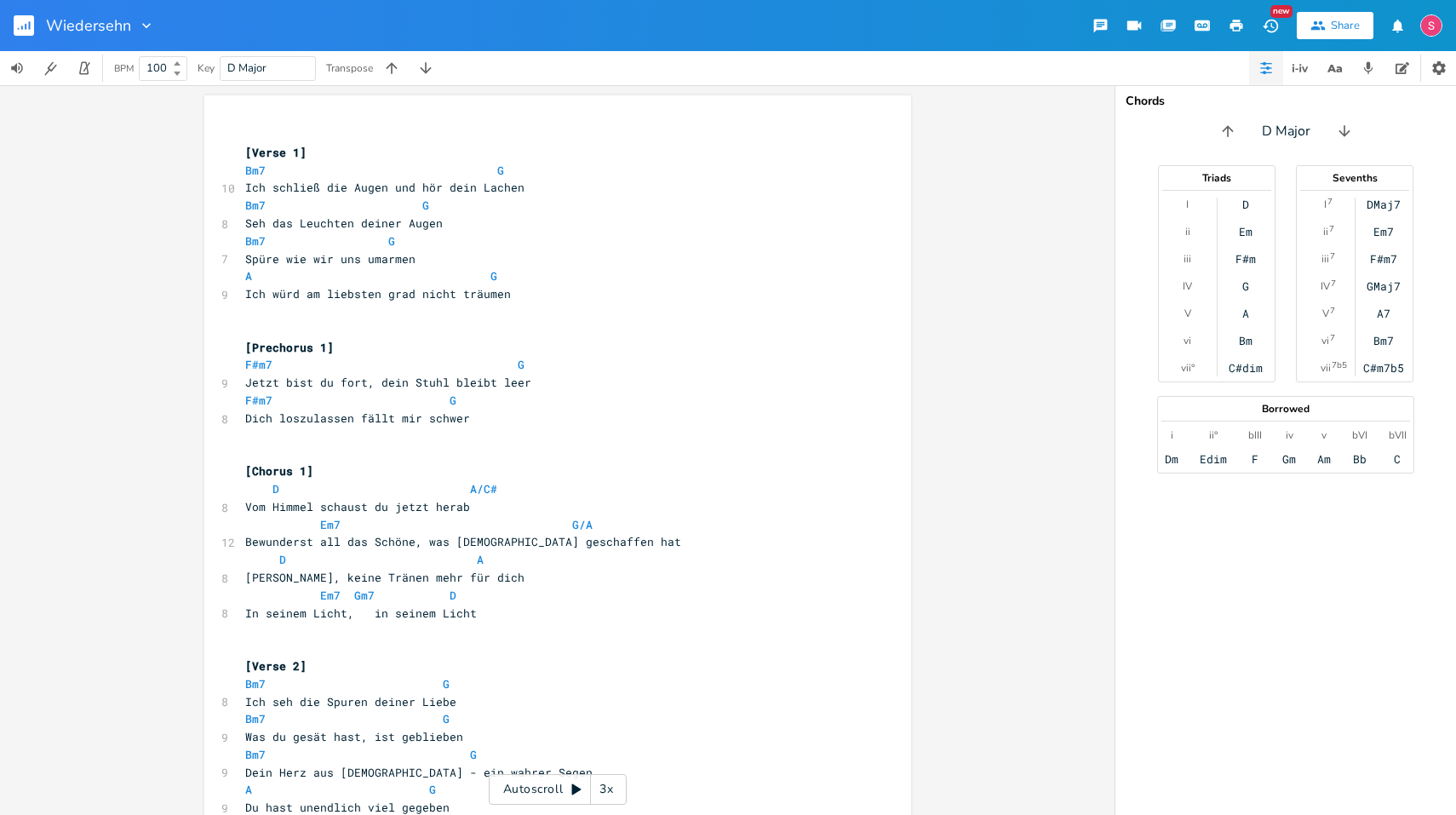 click on "xxxxxxxxxx   ​ [Verse 1] Bm7                                    G 10  Ich schließ die Augen und hör dein Lachen Bm7                         G 8  Seh das Leuchten deiner Augen Bm7                    G 7  Spüre wie wir uns umarmen A                                     G 9  Ich würd am liebsten grad nicht träumen   ​ [Prechorus 1] F#m7                                      G 9  Jetzt bist du fort, dein Stuhl bleibt leer F#m7                            G 8  Dich loszulassen fällt mir schwer   ​ [Chorus 1]      D                              A/C# 8 Vom Himmel schaust du jetzt herab             Em7                                    G/A 12 Bewunderst all das Schöne, was [DEMOGRAPHIC_DATA] geschaffen hat       D                              A 8 Kein Leid, keine Tränen mehr für dich             Em7    Gm7             D 8 In seinem Licht,   in seinem Licht ​ ​ Bm7" at bounding box center [557, 450] 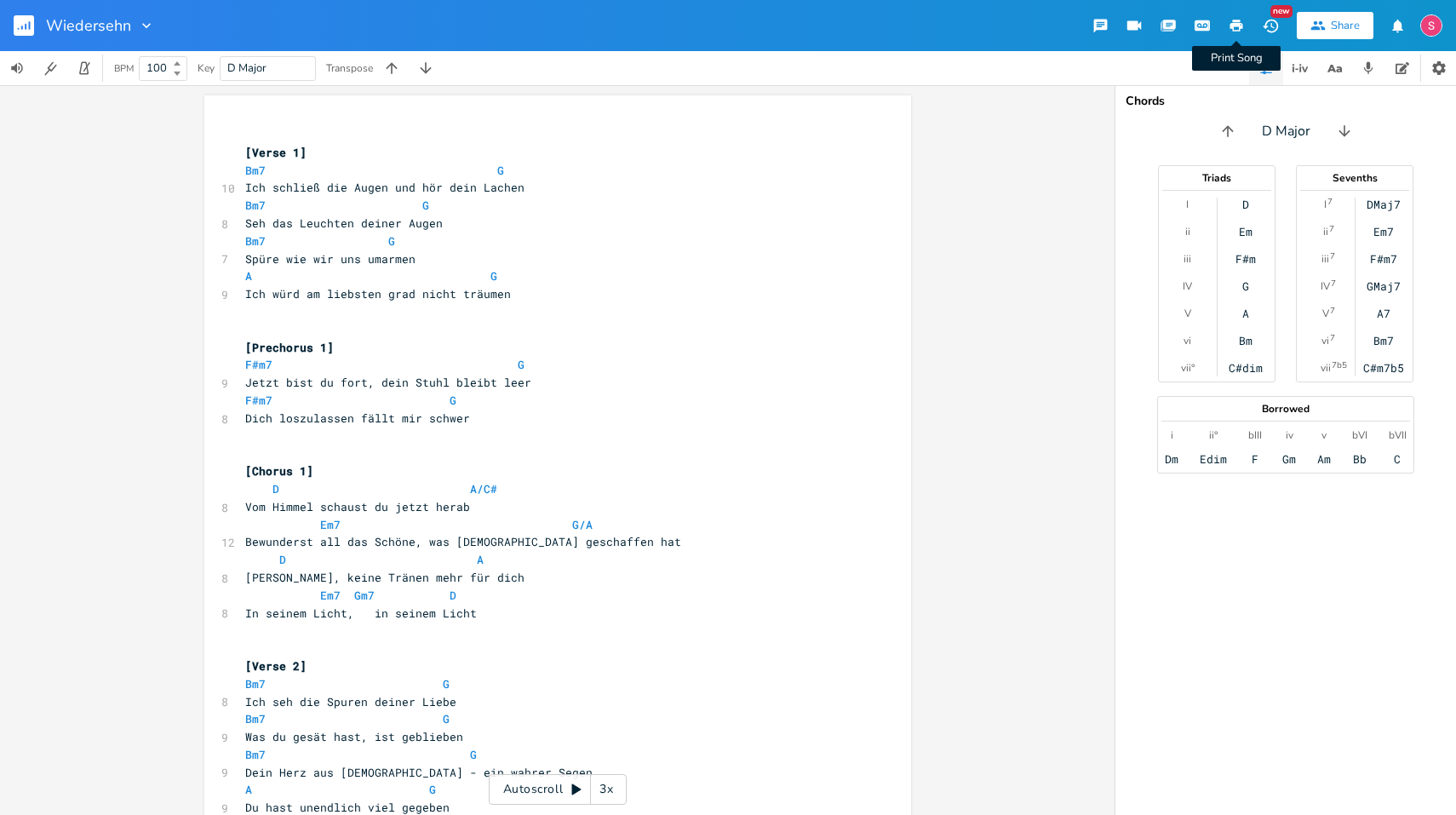 click 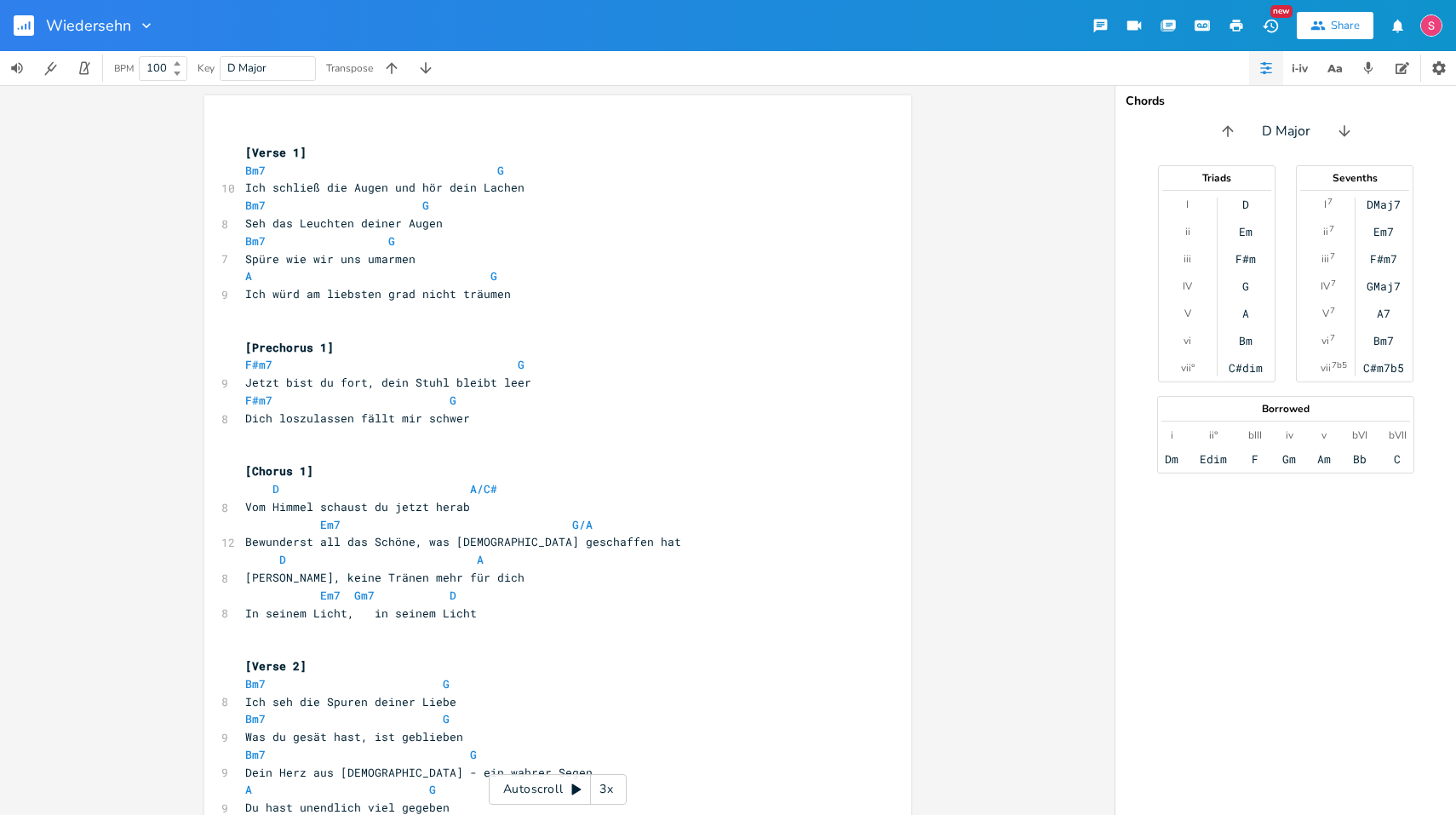 scroll, scrollTop: 0, scrollLeft: 0, axis: both 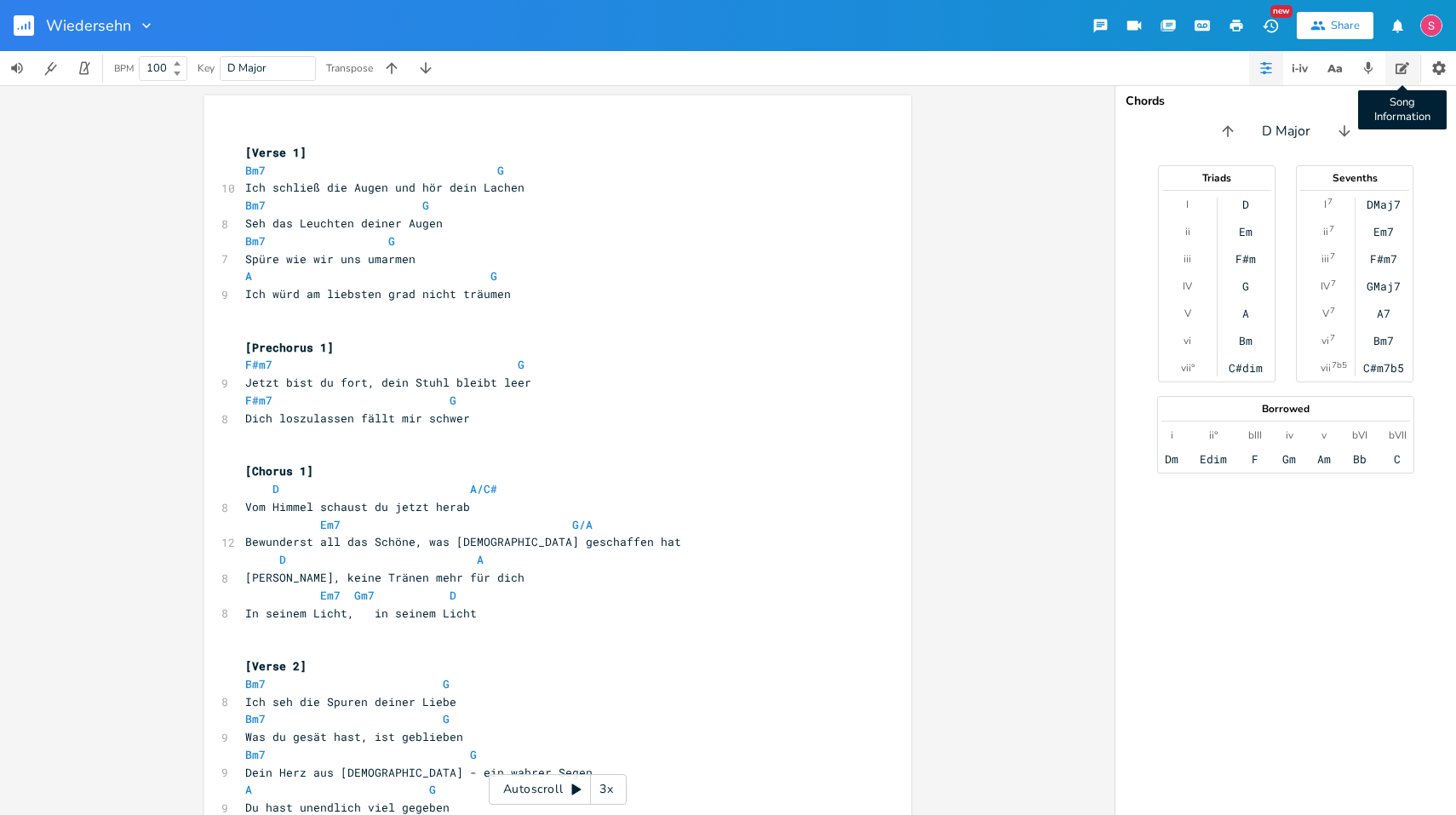 click 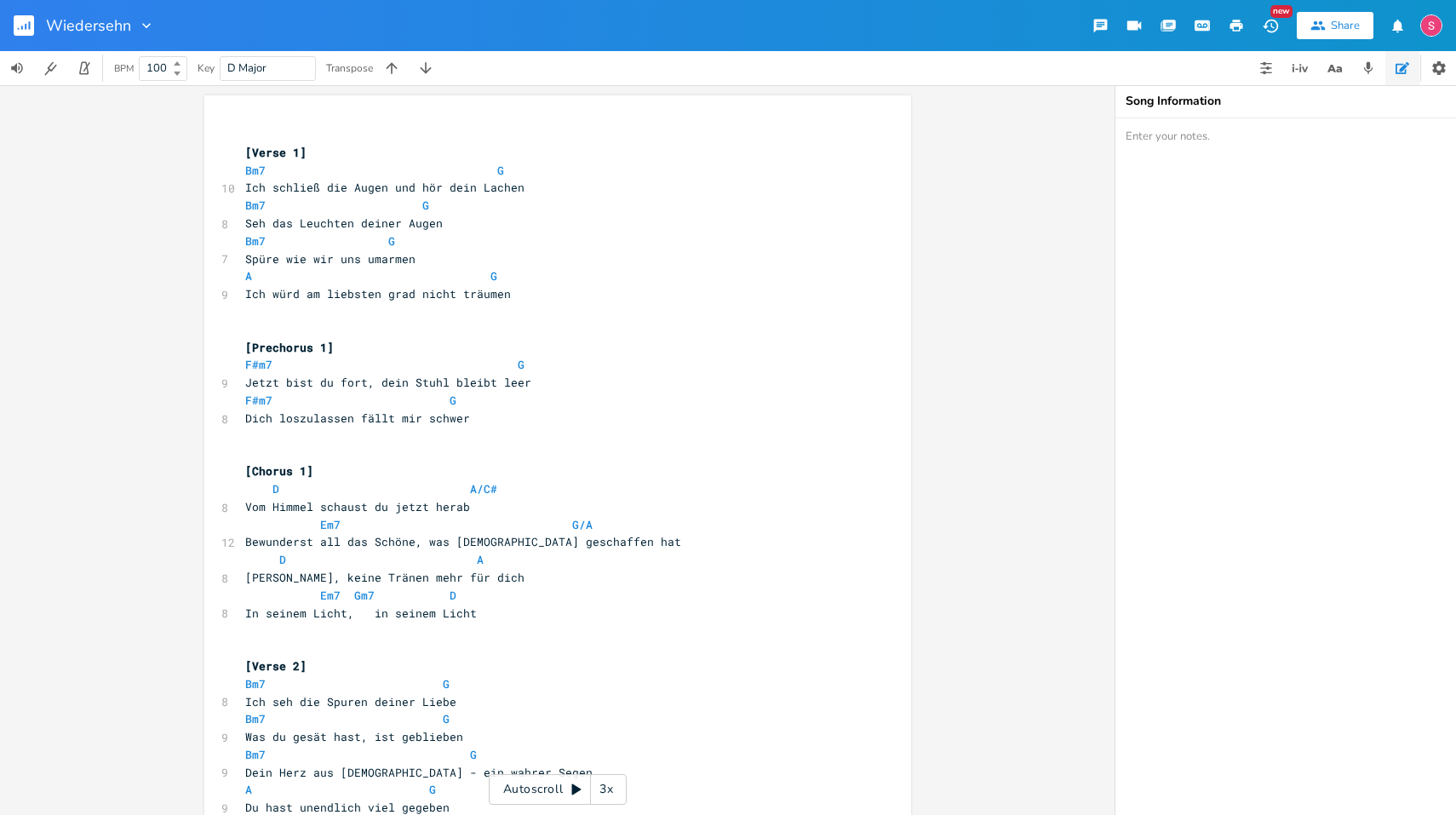 click at bounding box center (1286, 467) 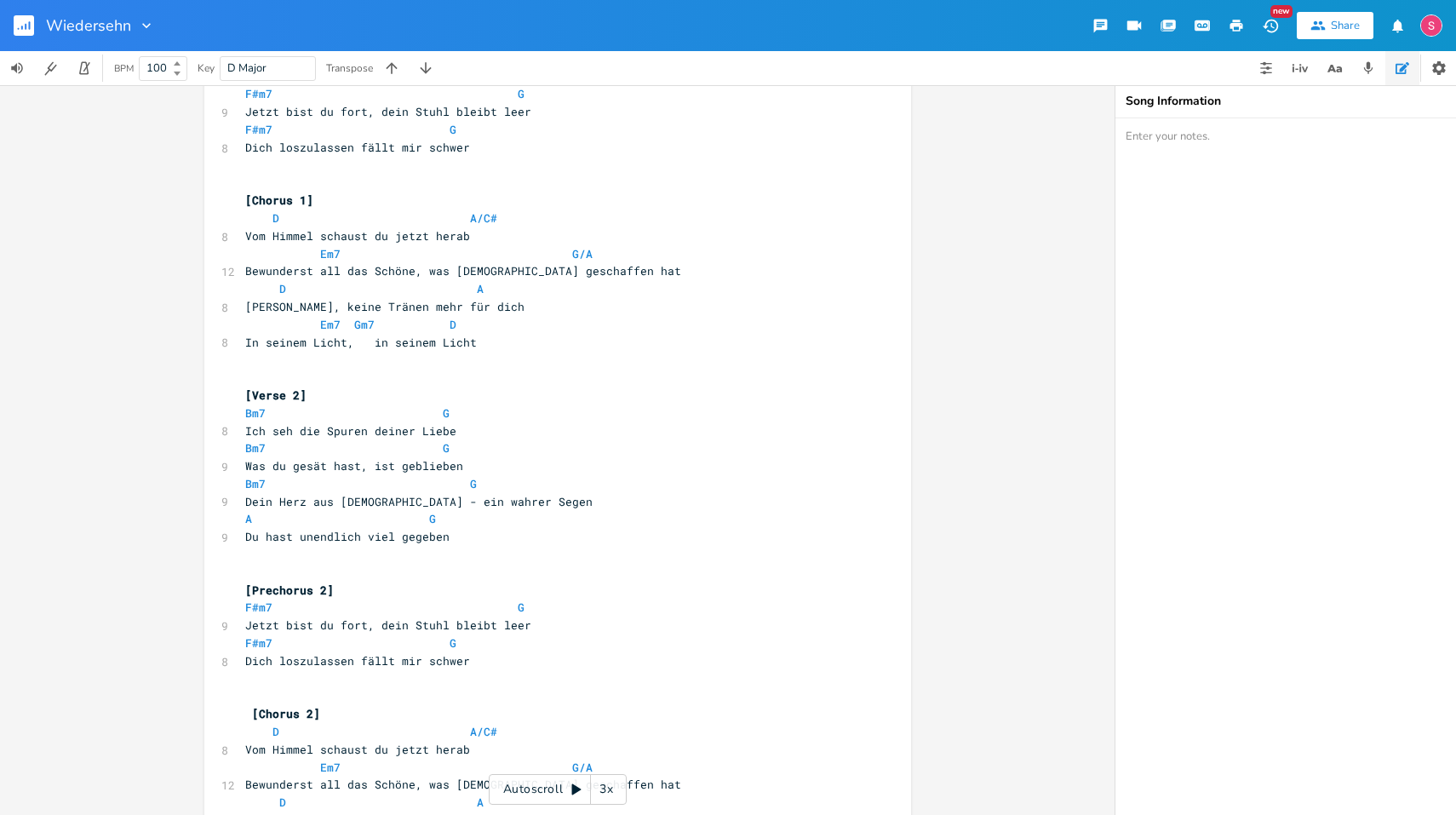 scroll, scrollTop: 585, scrollLeft: 0, axis: vertical 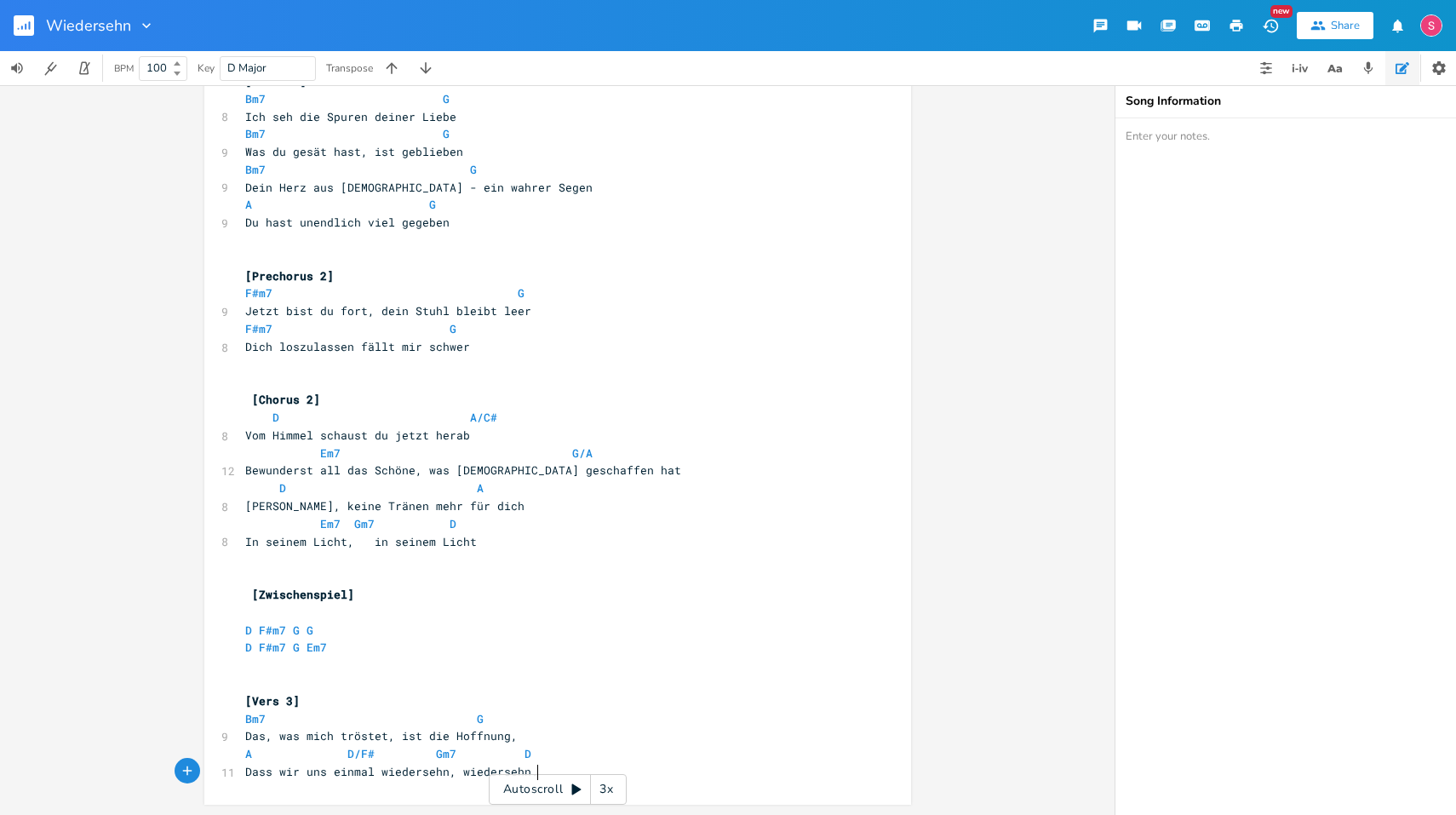 click on "Dass wir uns einmal wiedersehn, wiedersehn." at bounding box center (549, 772) 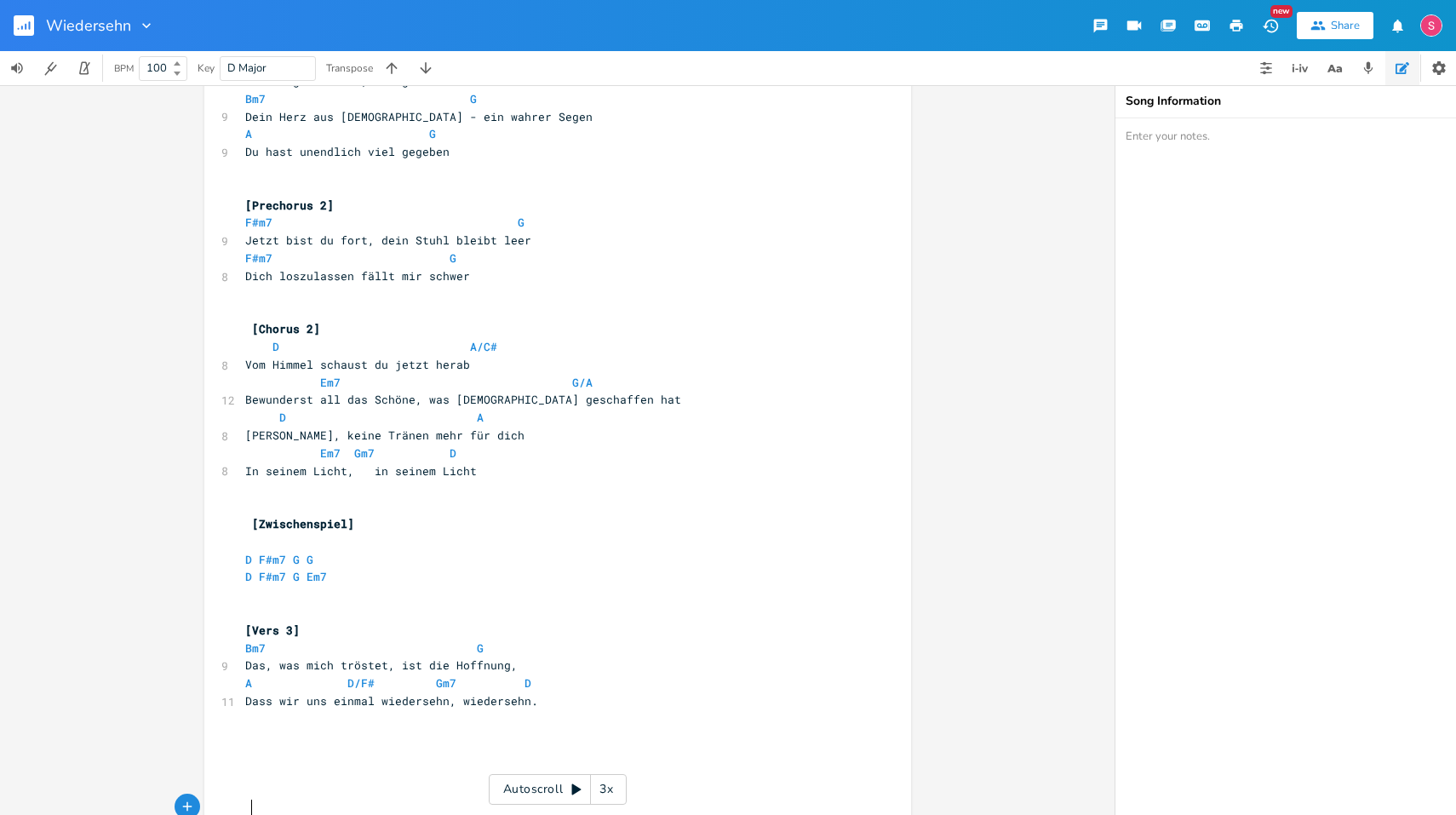scroll, scrollTop: 692, scrollLeft: 0, axis: vertical 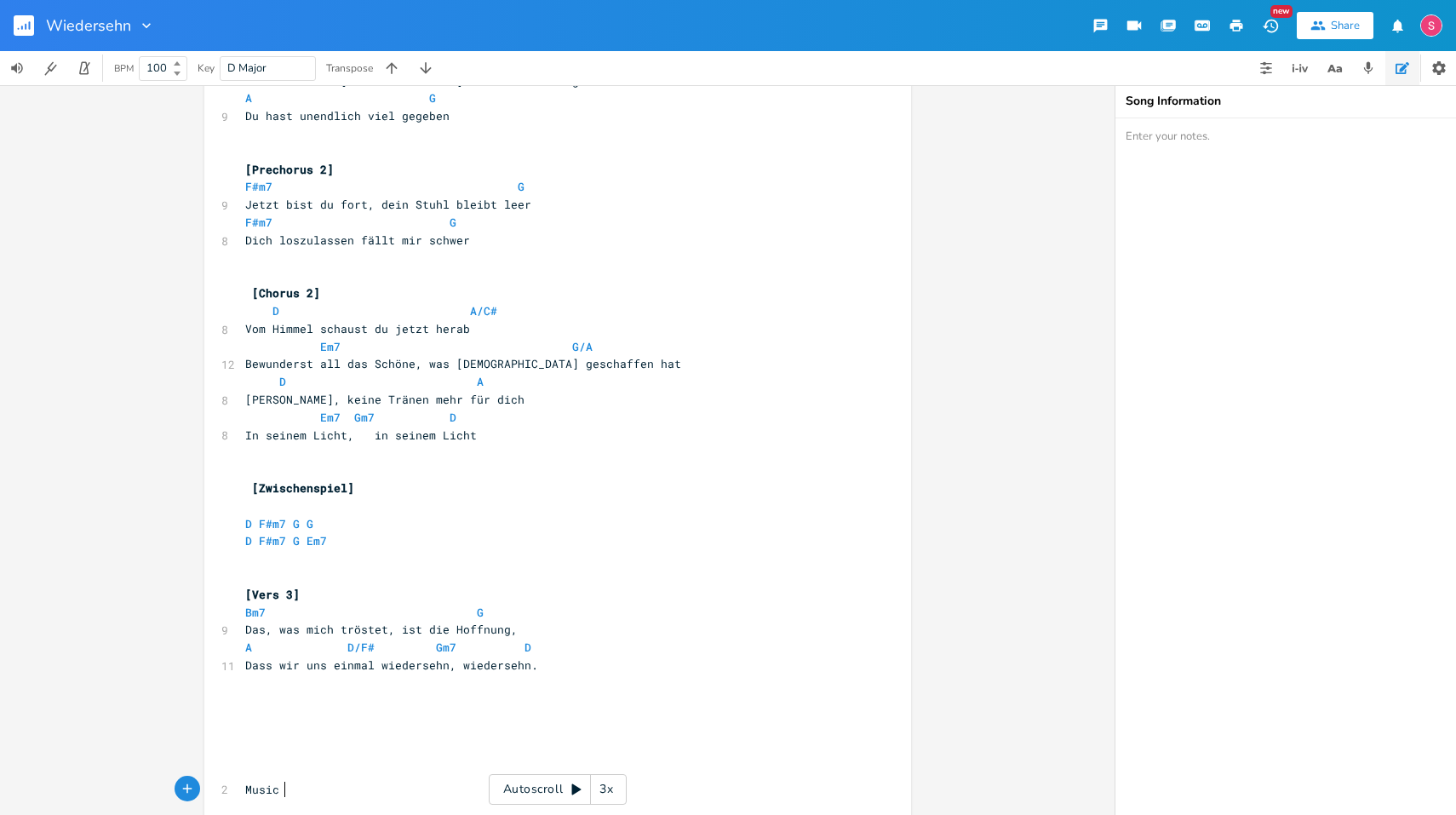 type on "Musick" 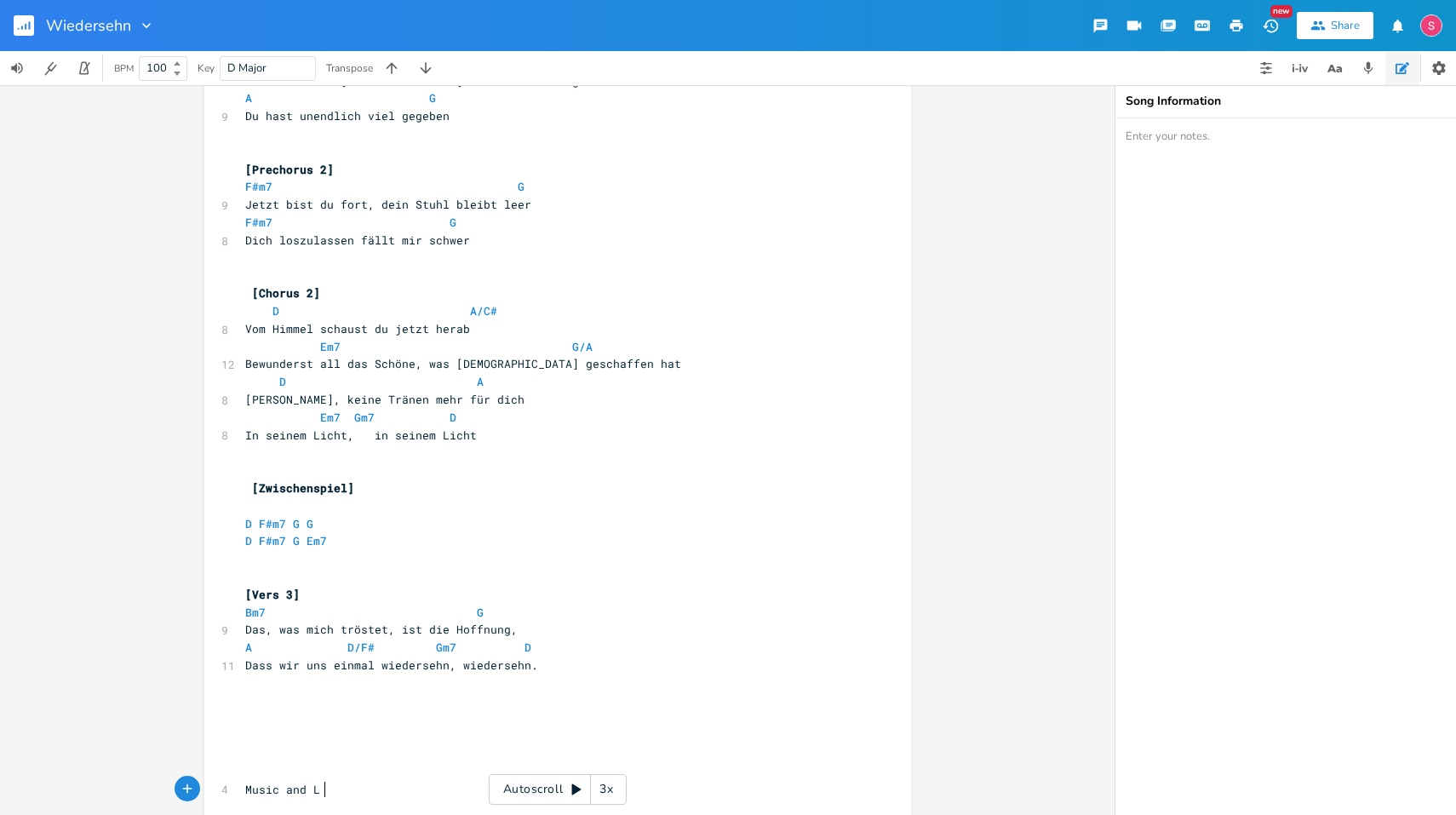 scroll, scrollTop: 6, scrollLeft: 43, axis: both 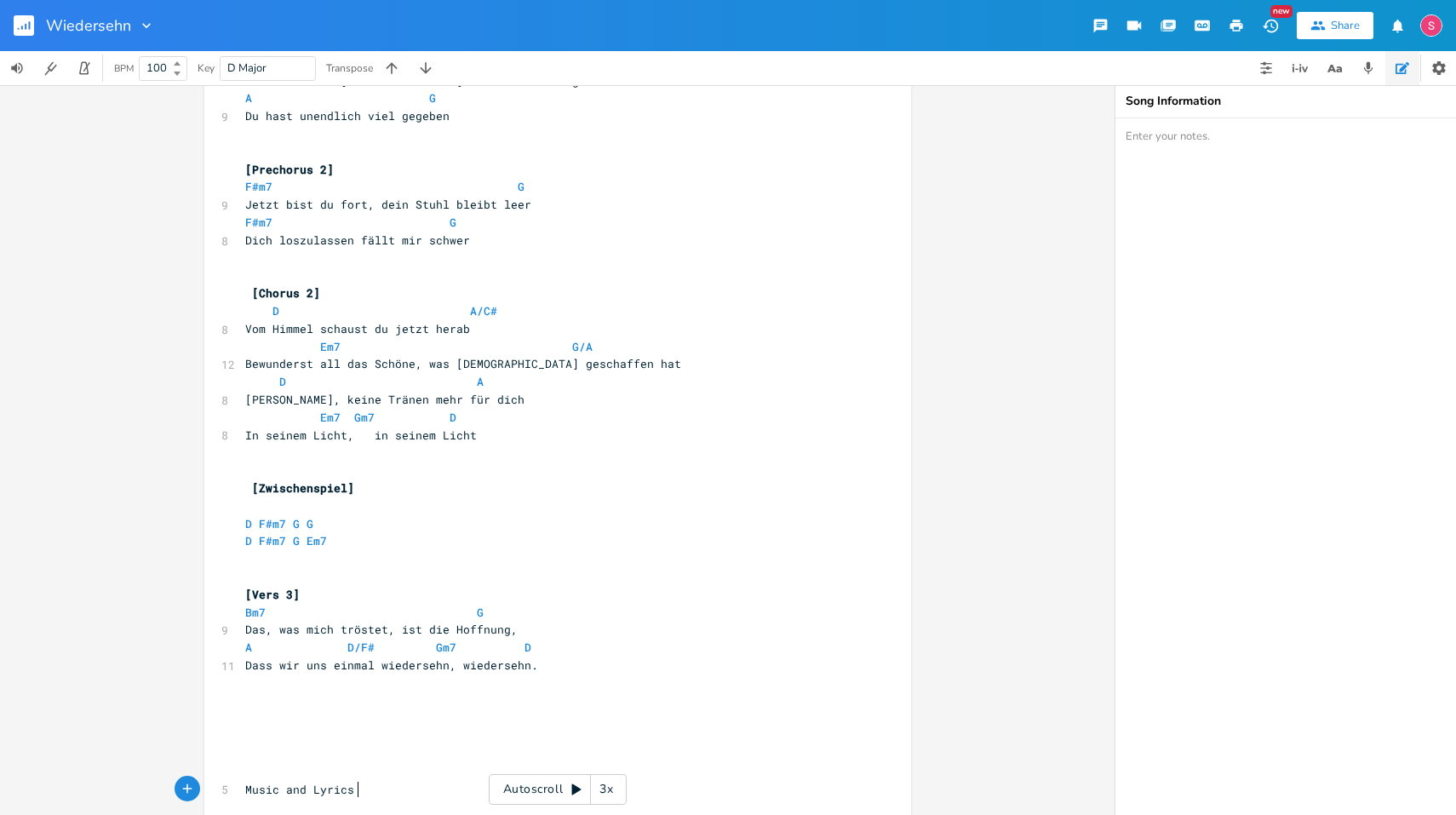 type on "and Lyrics." 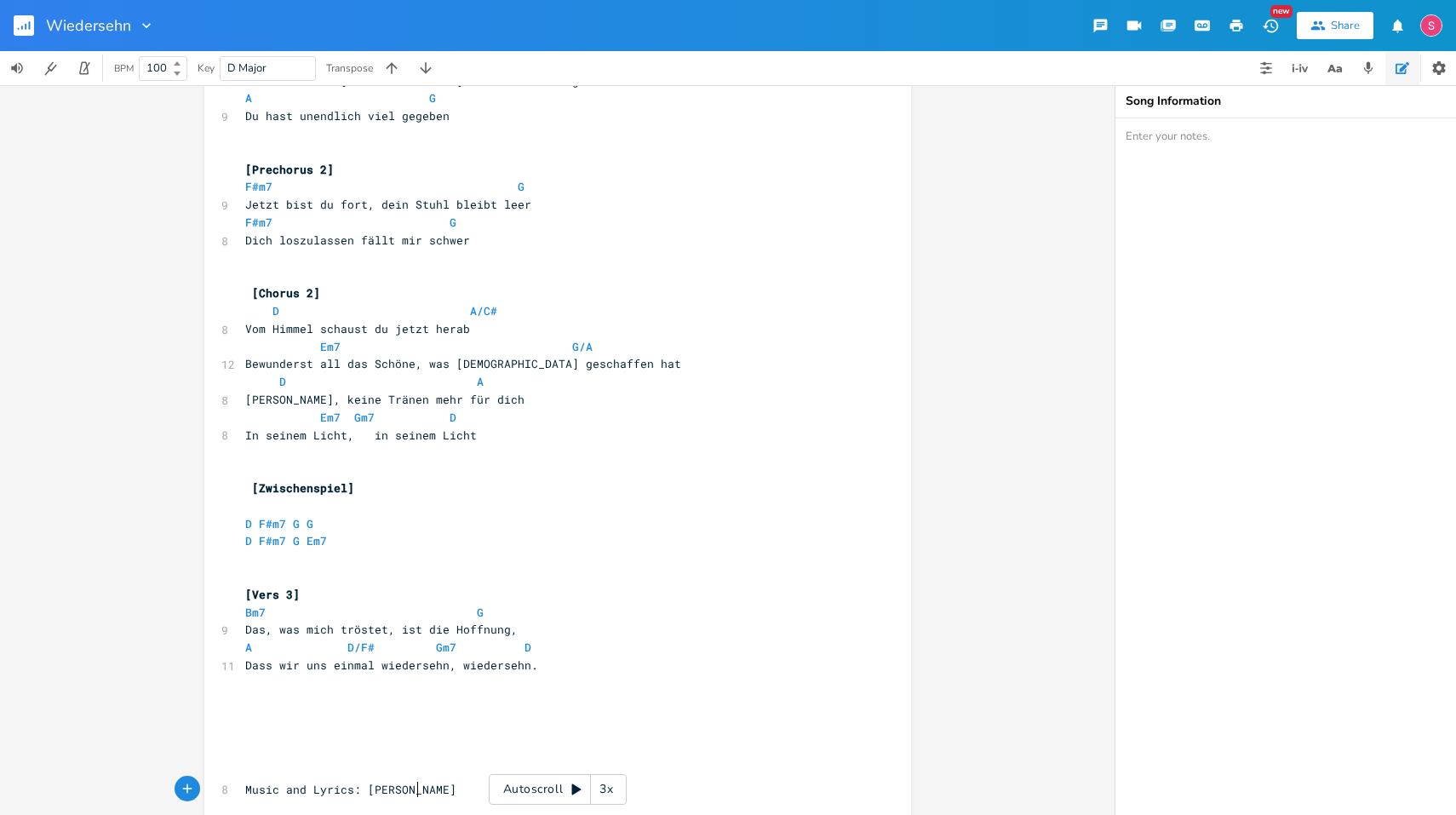 type on ": [PERSON_NAME]" 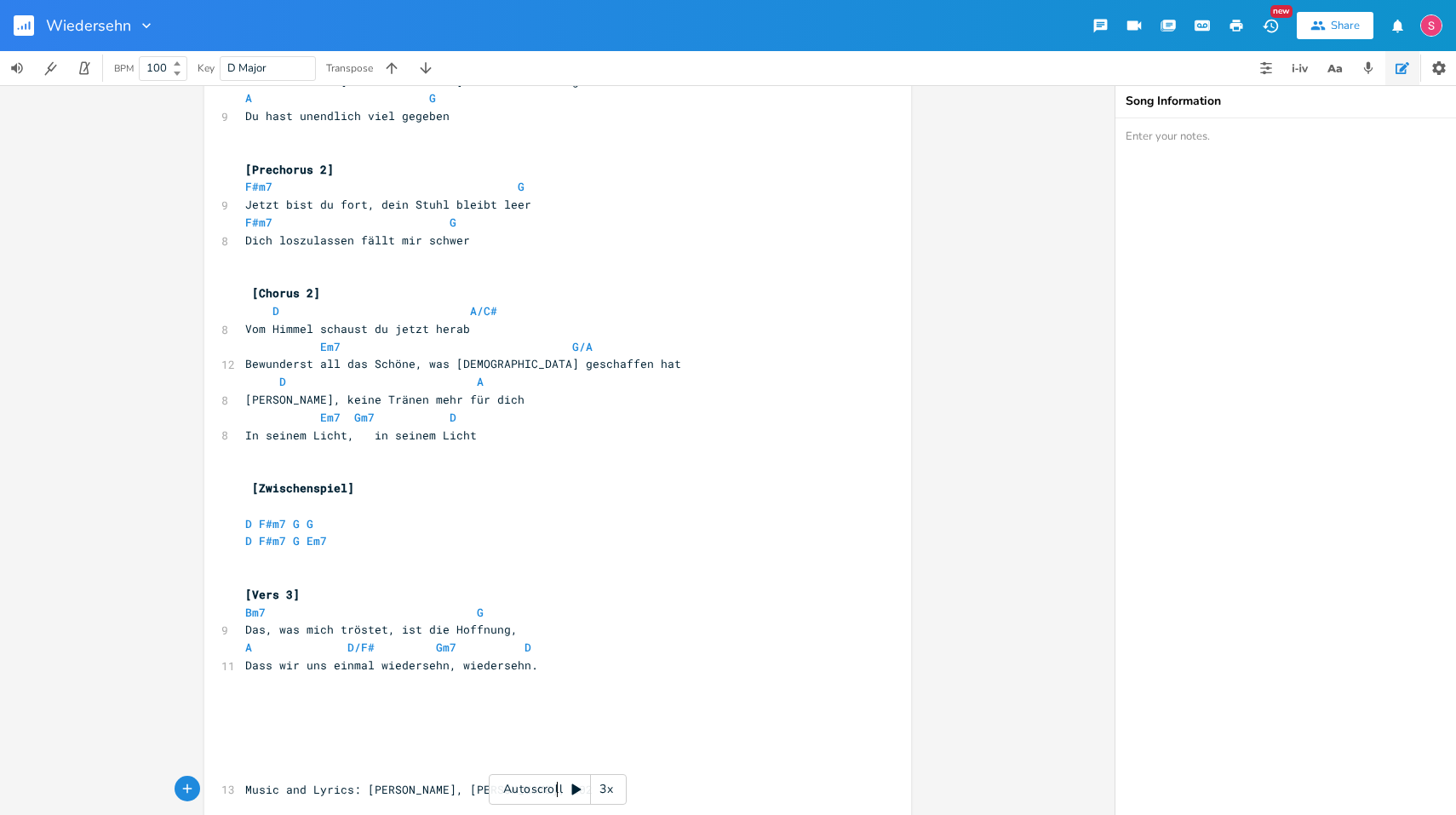 type on "akobi, [PERSON_NAME], 2025" 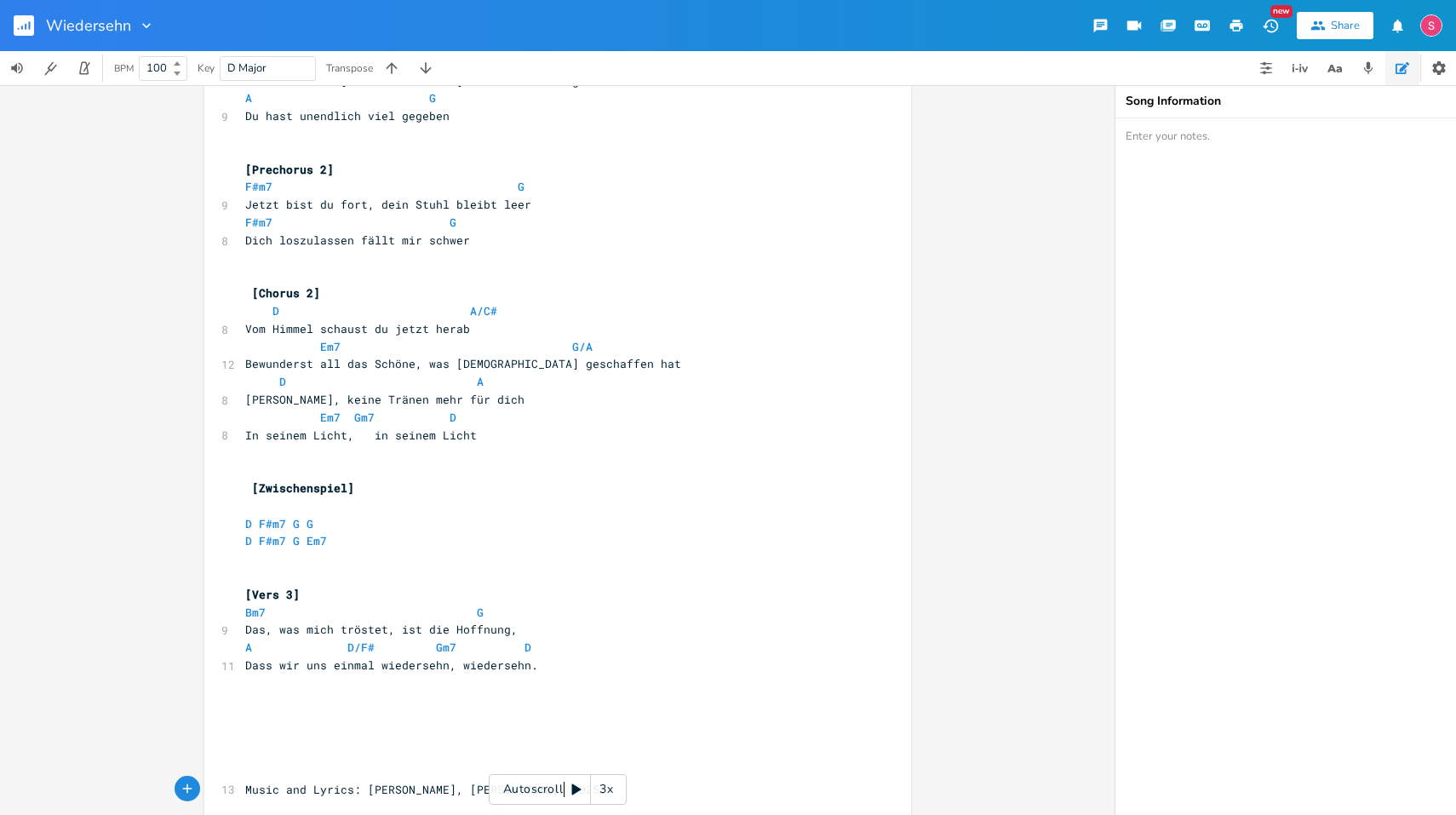 scroll, scrollTop: 6, scrollLeft: 151, axis: both 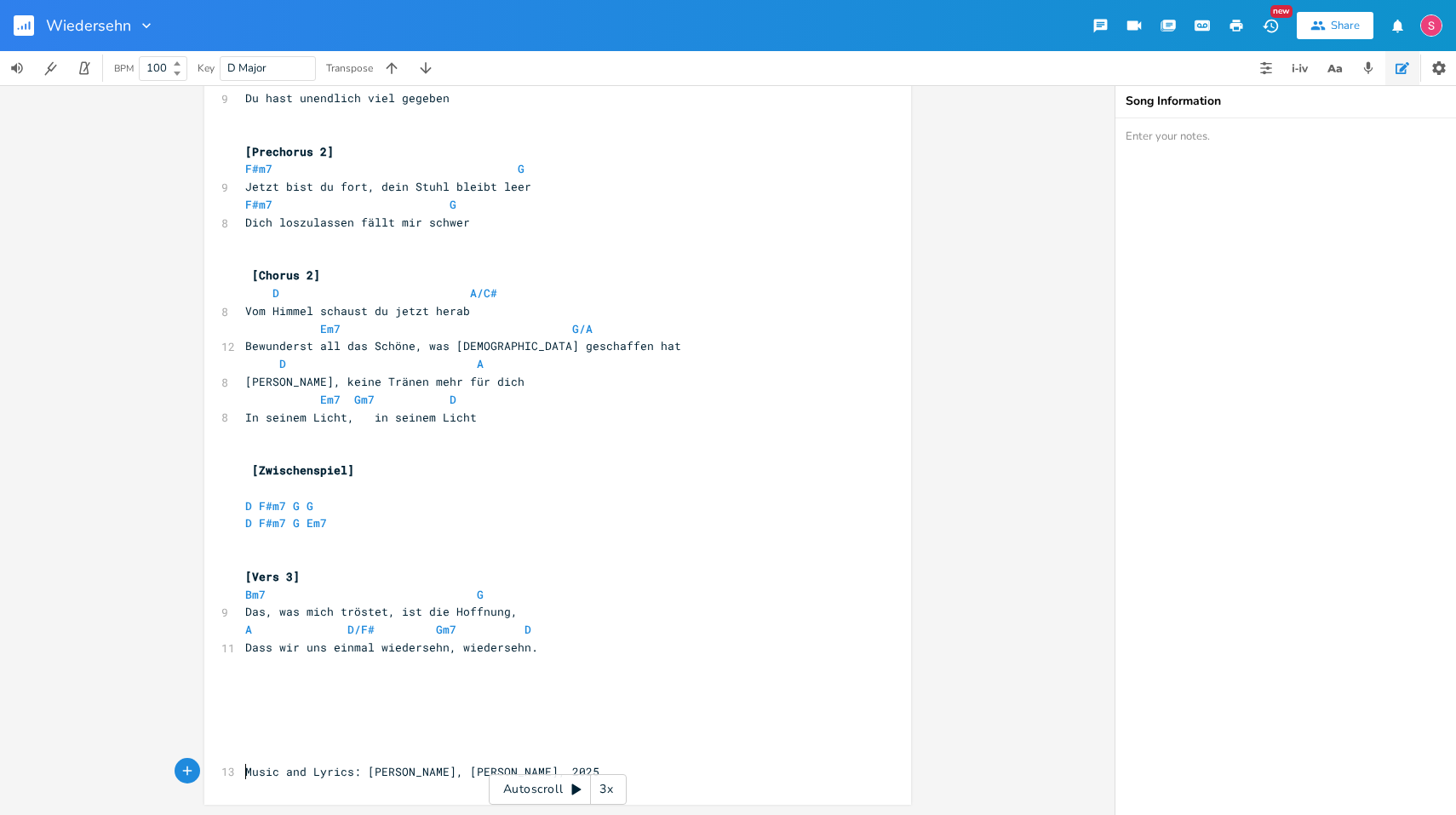 click on "Music and Lyrics: [PERSON_NAME], [PERSON_NAME], 2025" at bounding box center (422, 772) 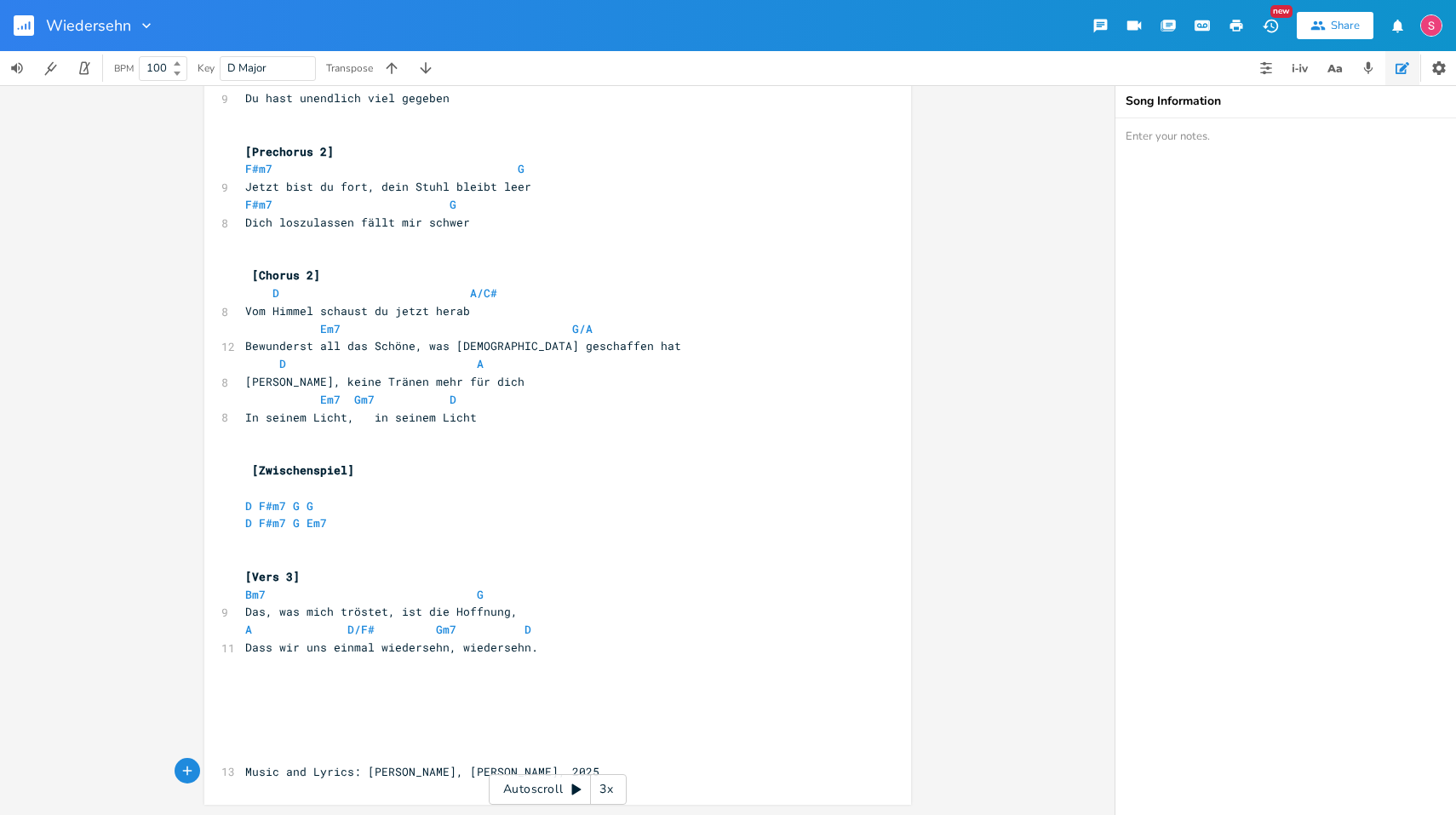 scroll, scrollTop: 709, scrollLeft: 0, axis: vertical 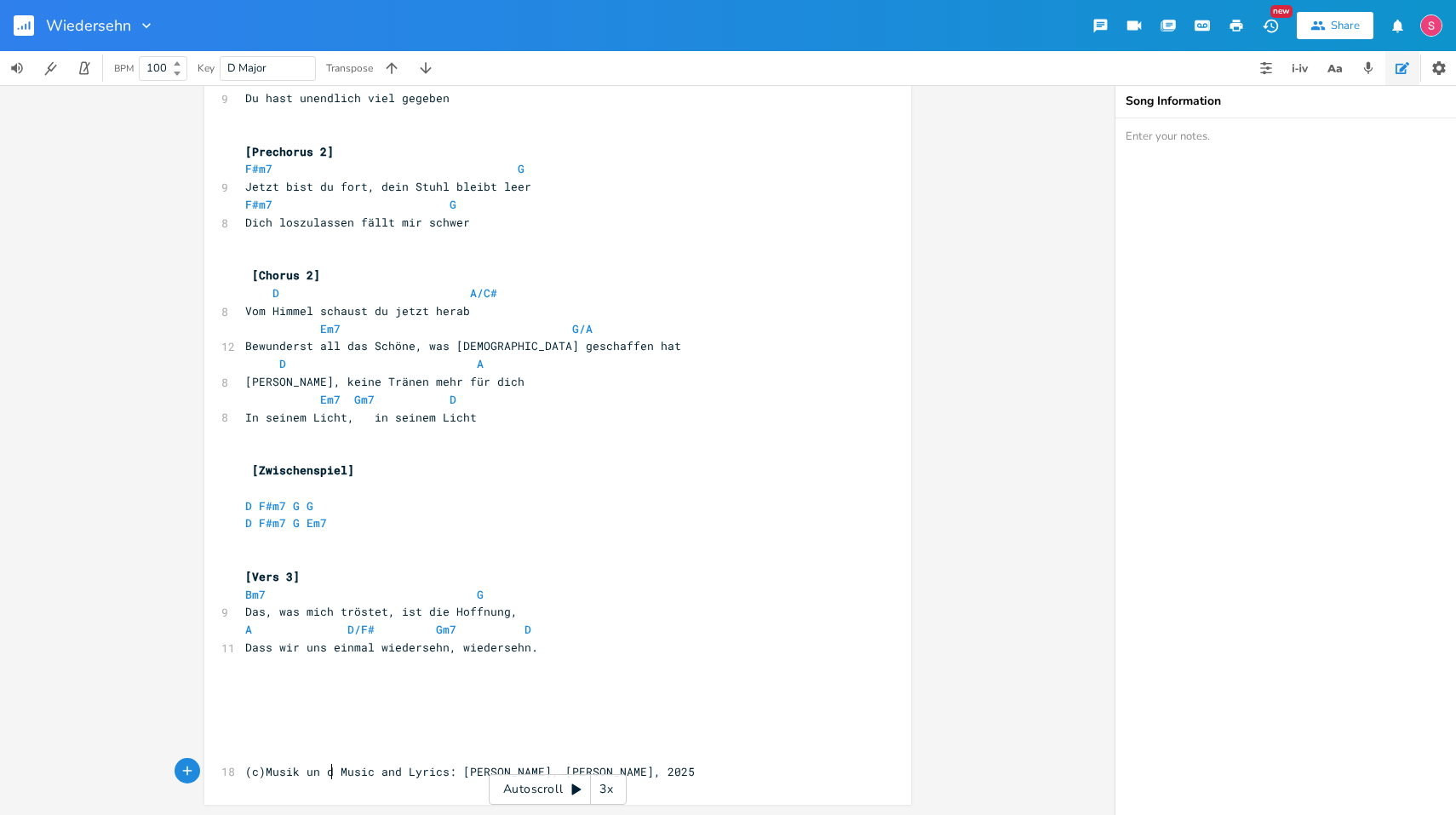 type on "(c)Musik un dTe" 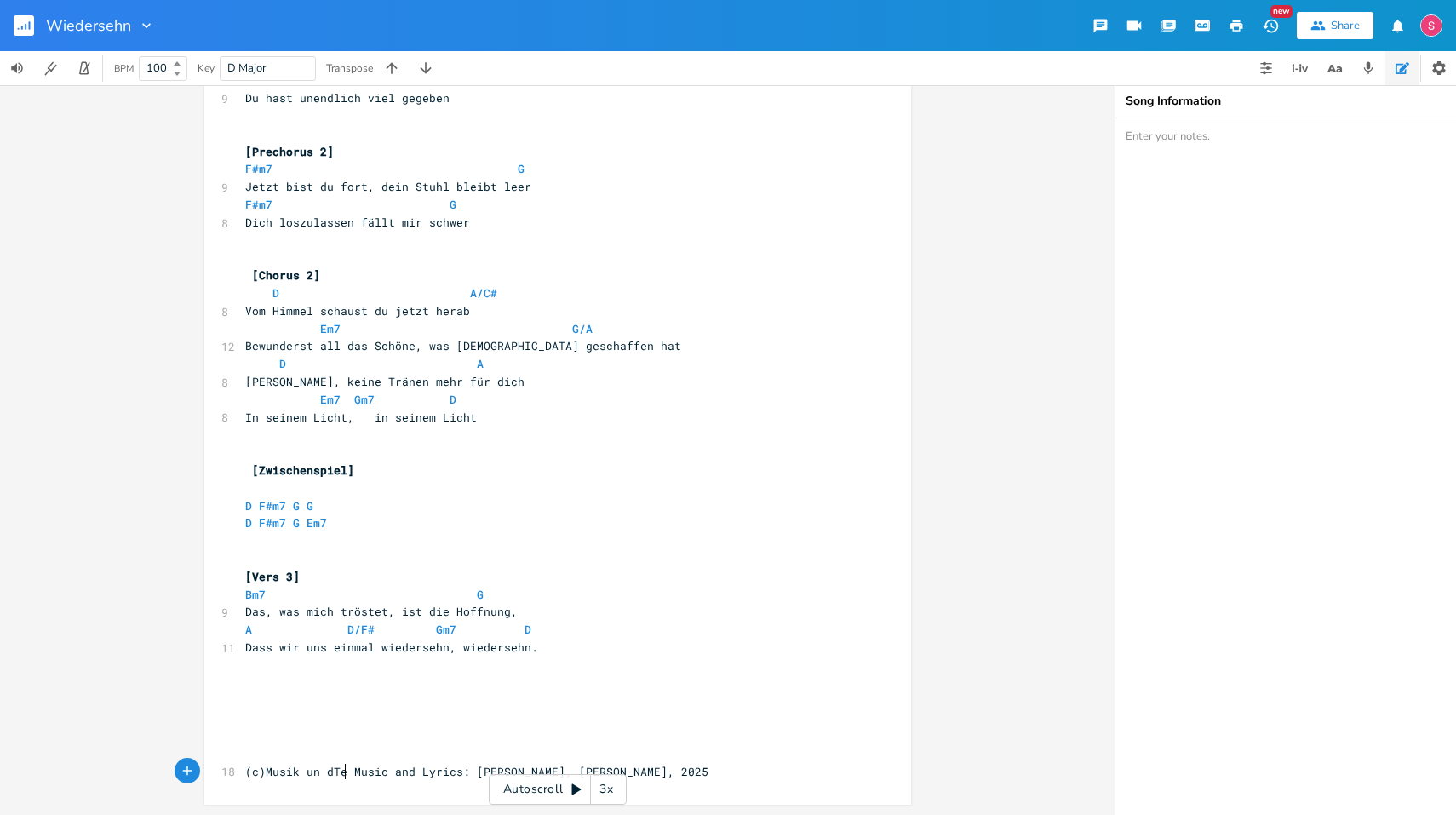 scroll, scrollTop: 6, scrollLeft: 0, axis: vertical 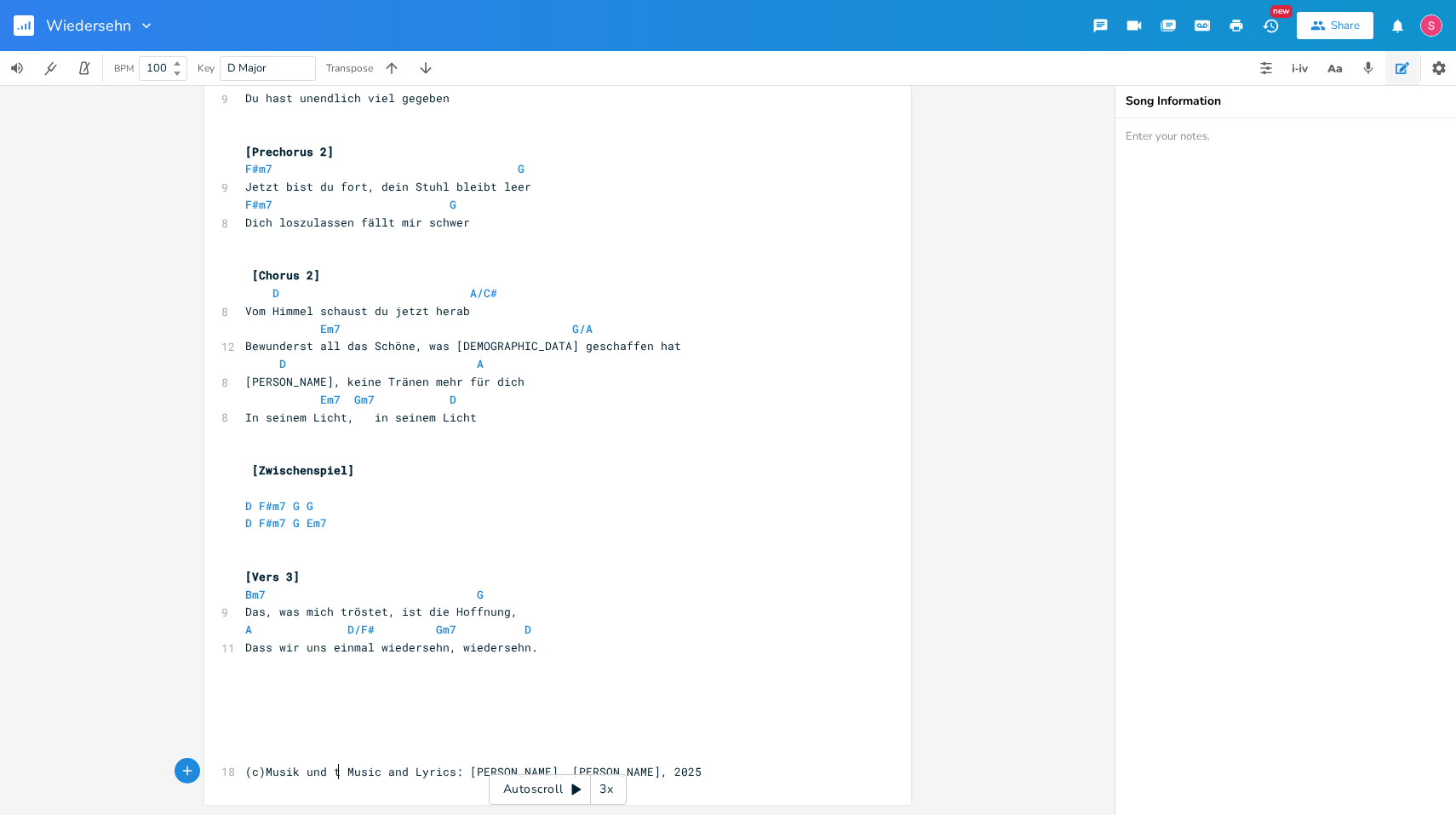 type on "d tex" 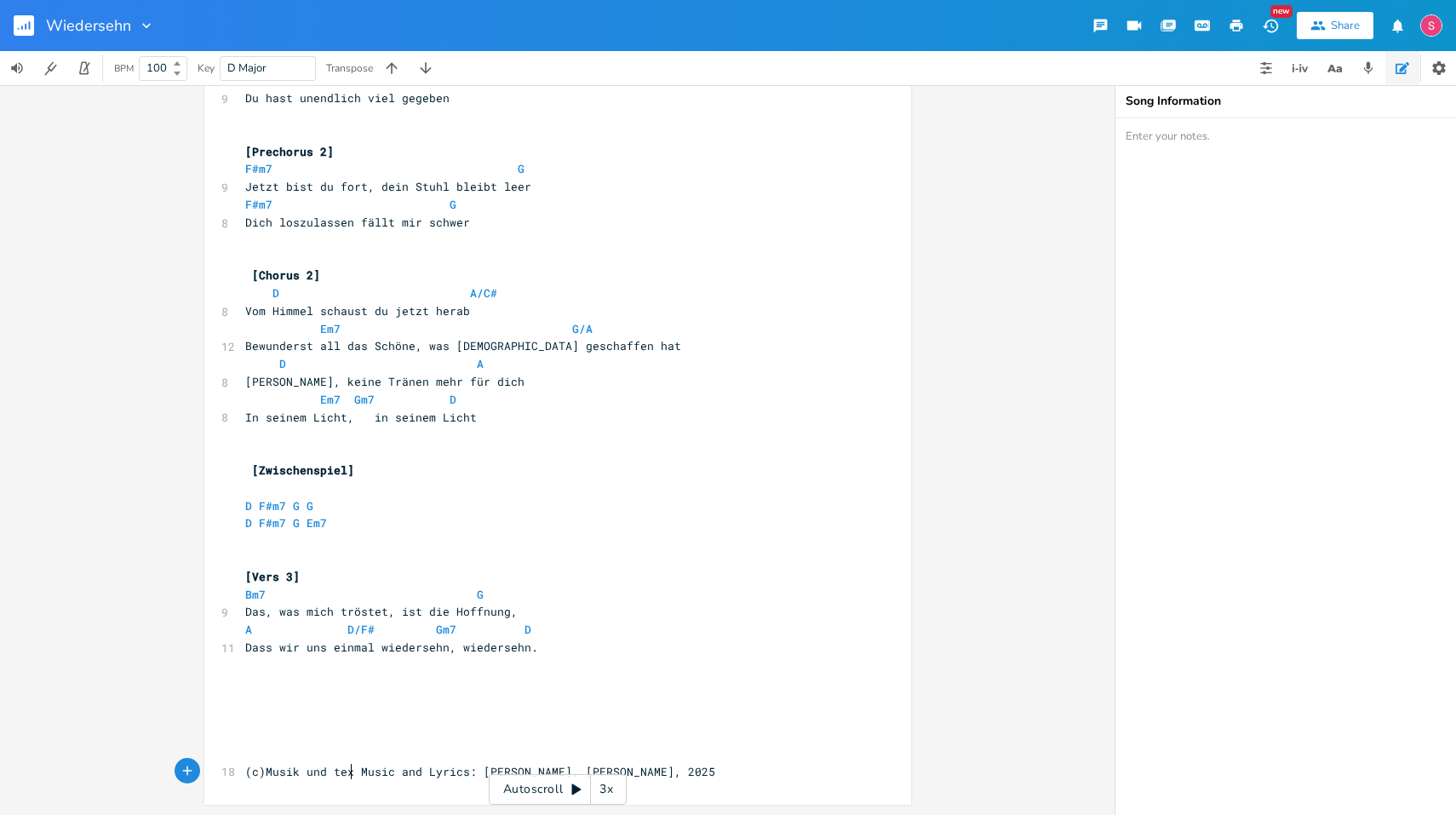 scroll, scrollTop: 6, scrollLeft: 0, axis: vertical 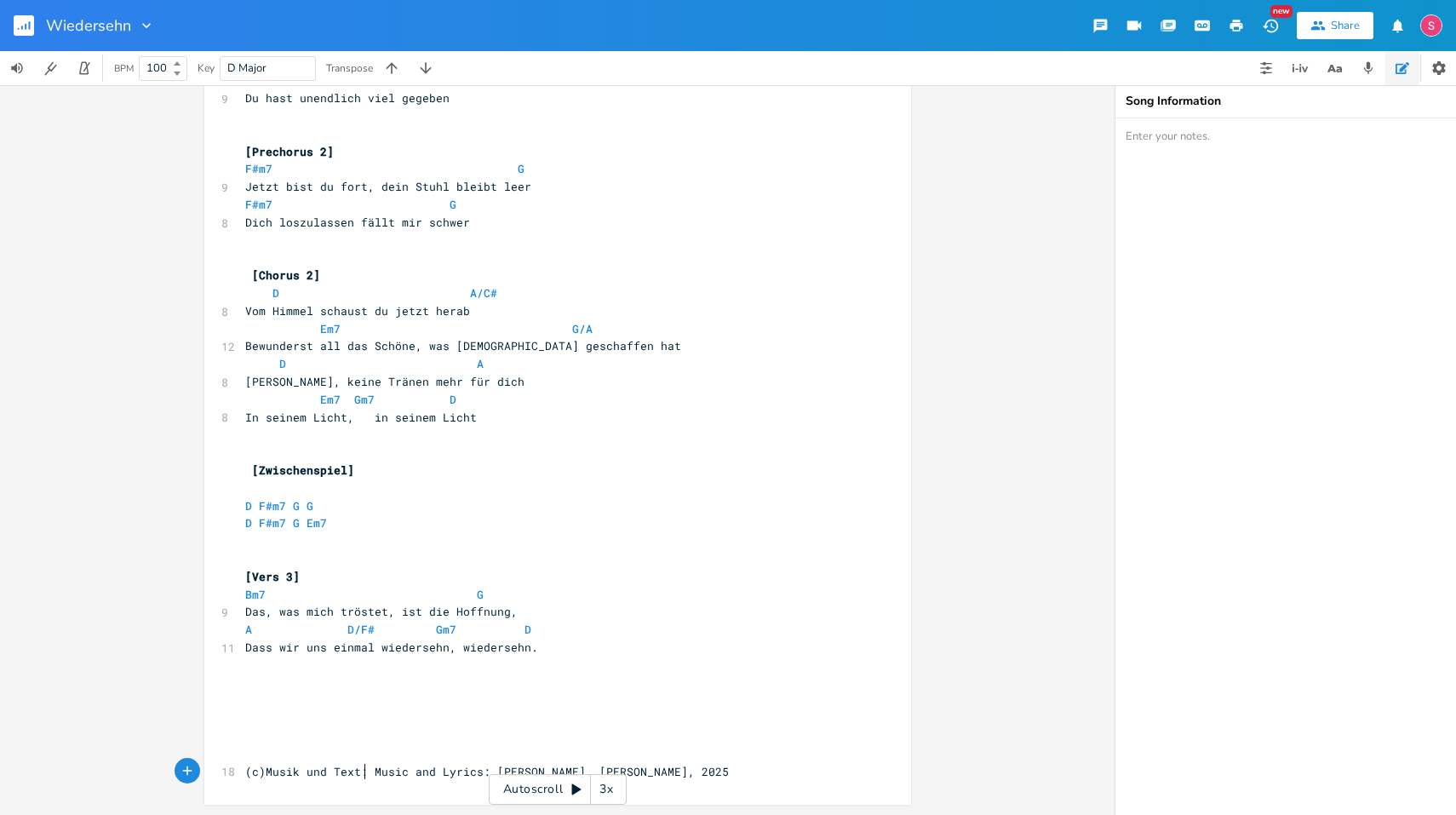 type on "Text:" 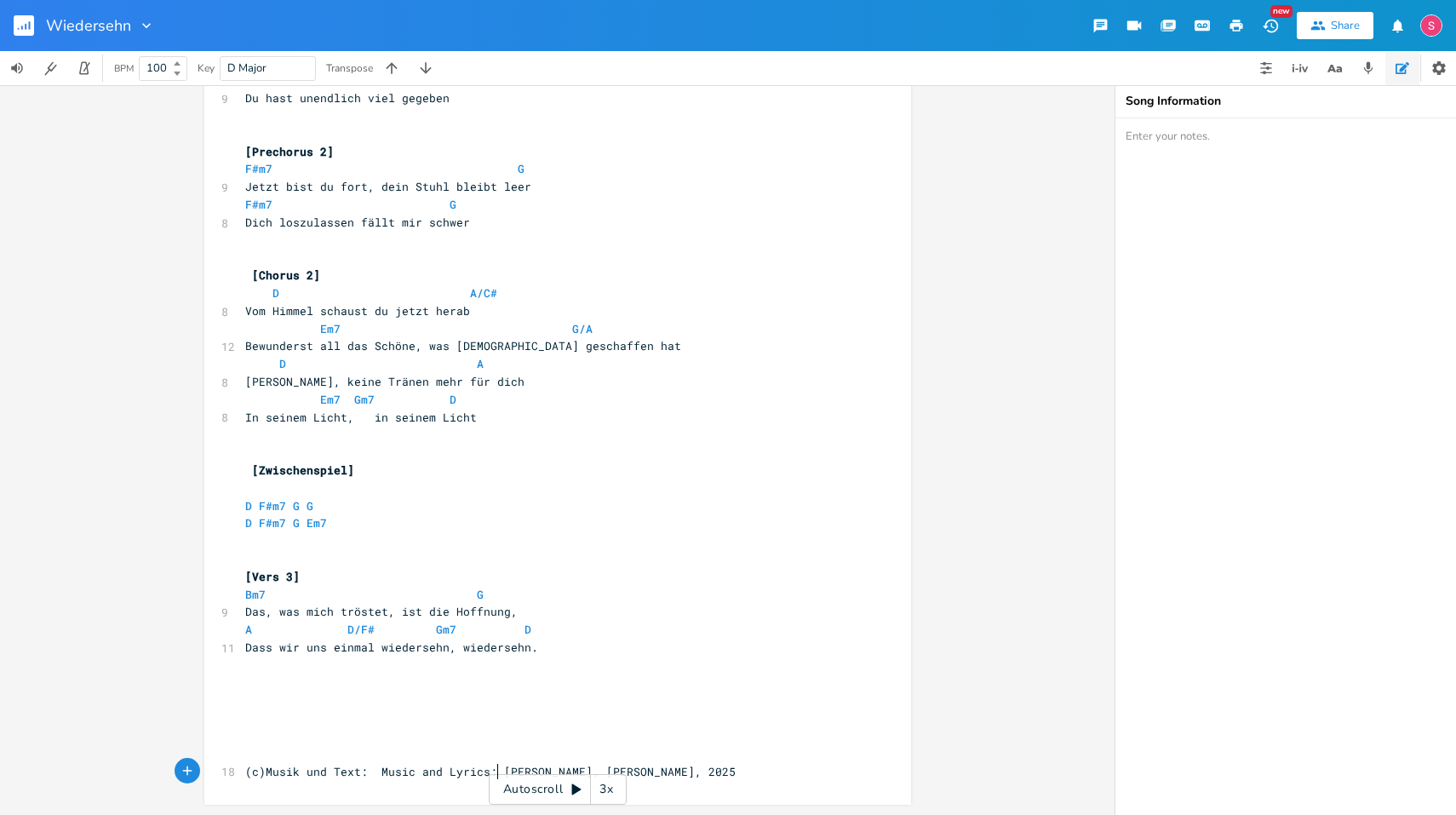 scroll, scrollTop: 6, scrollLeft: 0, axis: vertical 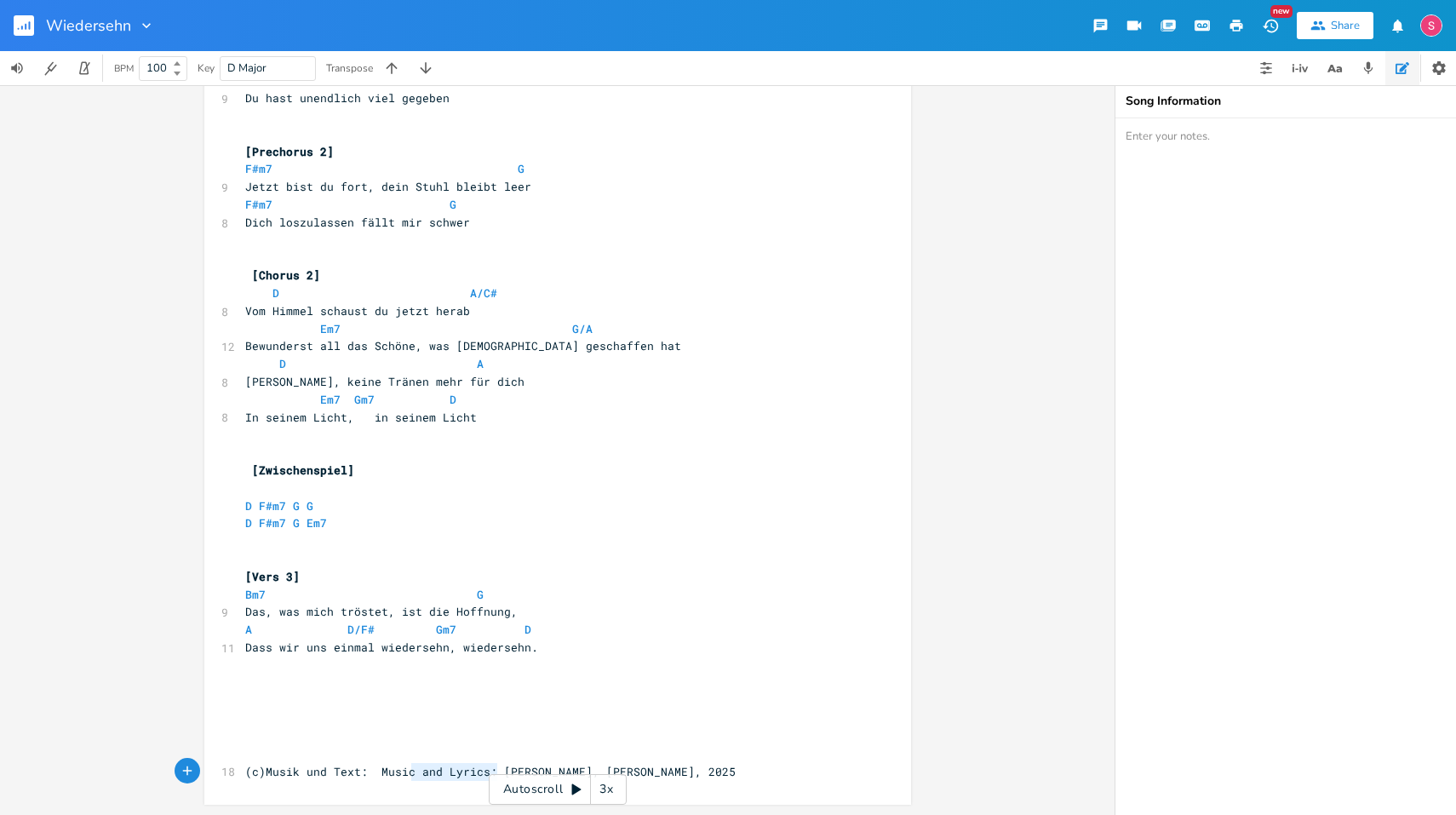 type on "Music and Lyrics:" 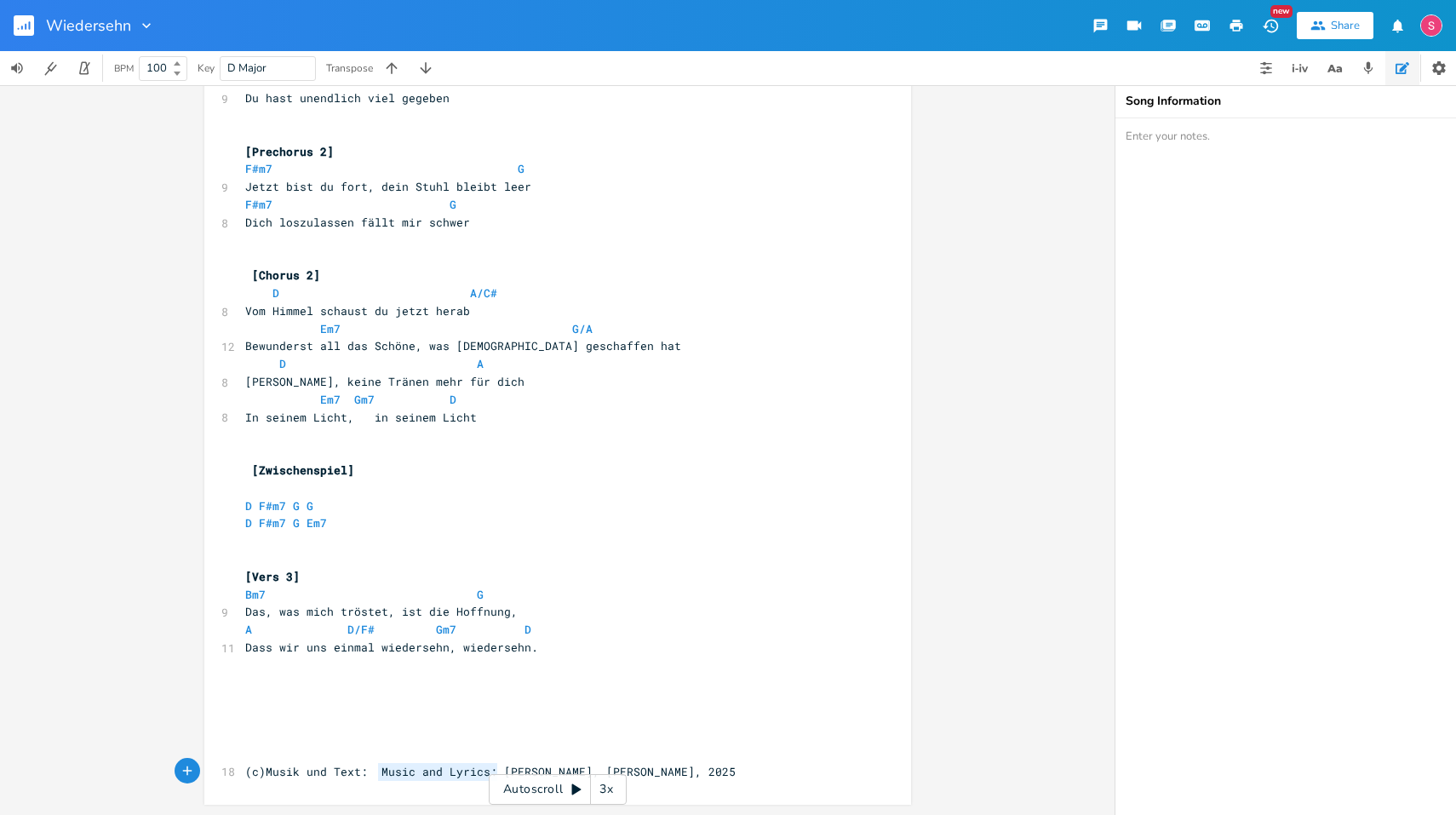 drag, startPoint x: 498, startPoint y: 773, endPoint x: 376, endPoint y: 775, distance: 122.01639 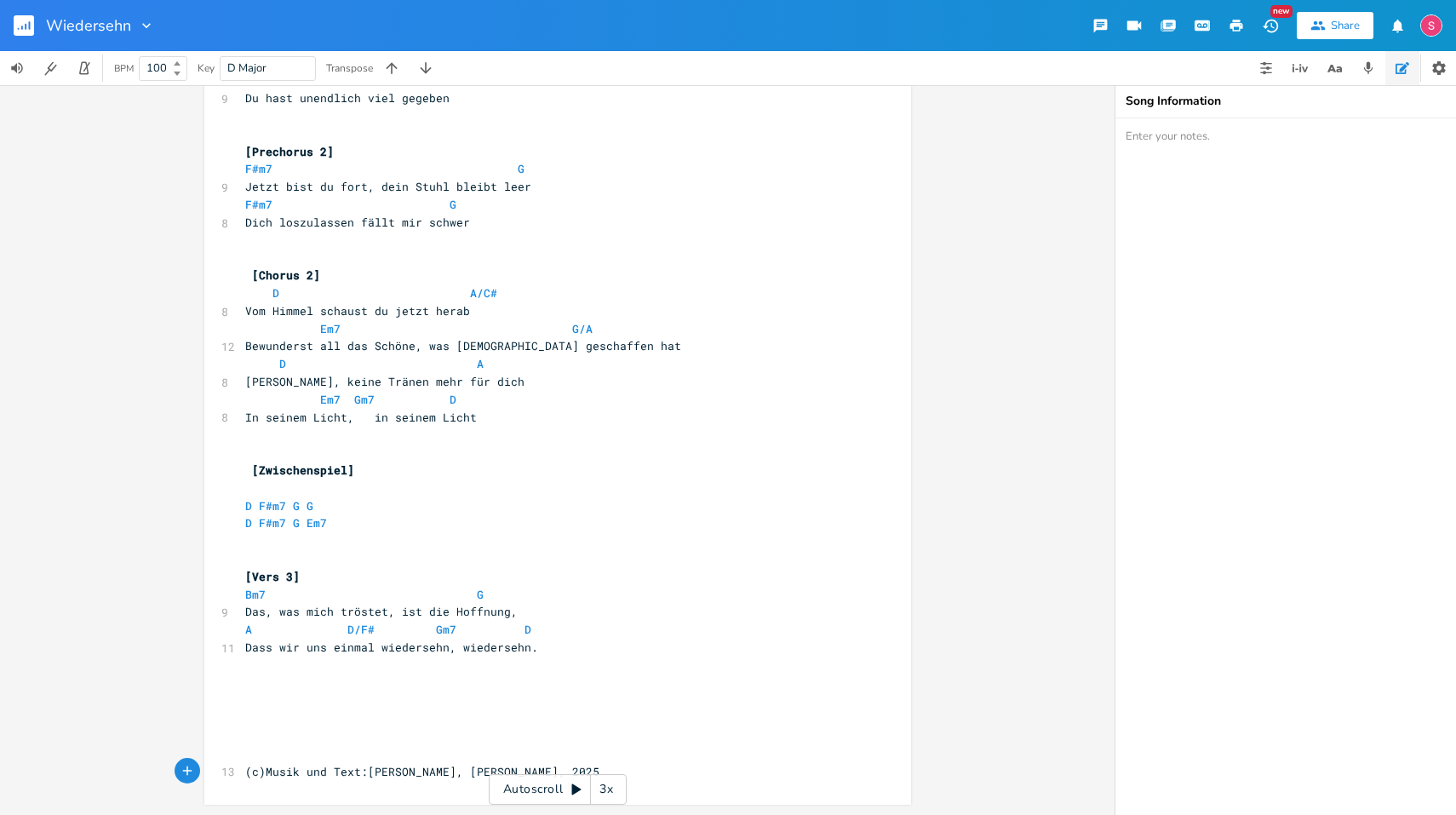 scroll, scrollTop: 6, scrollLeft: 3, axis: both 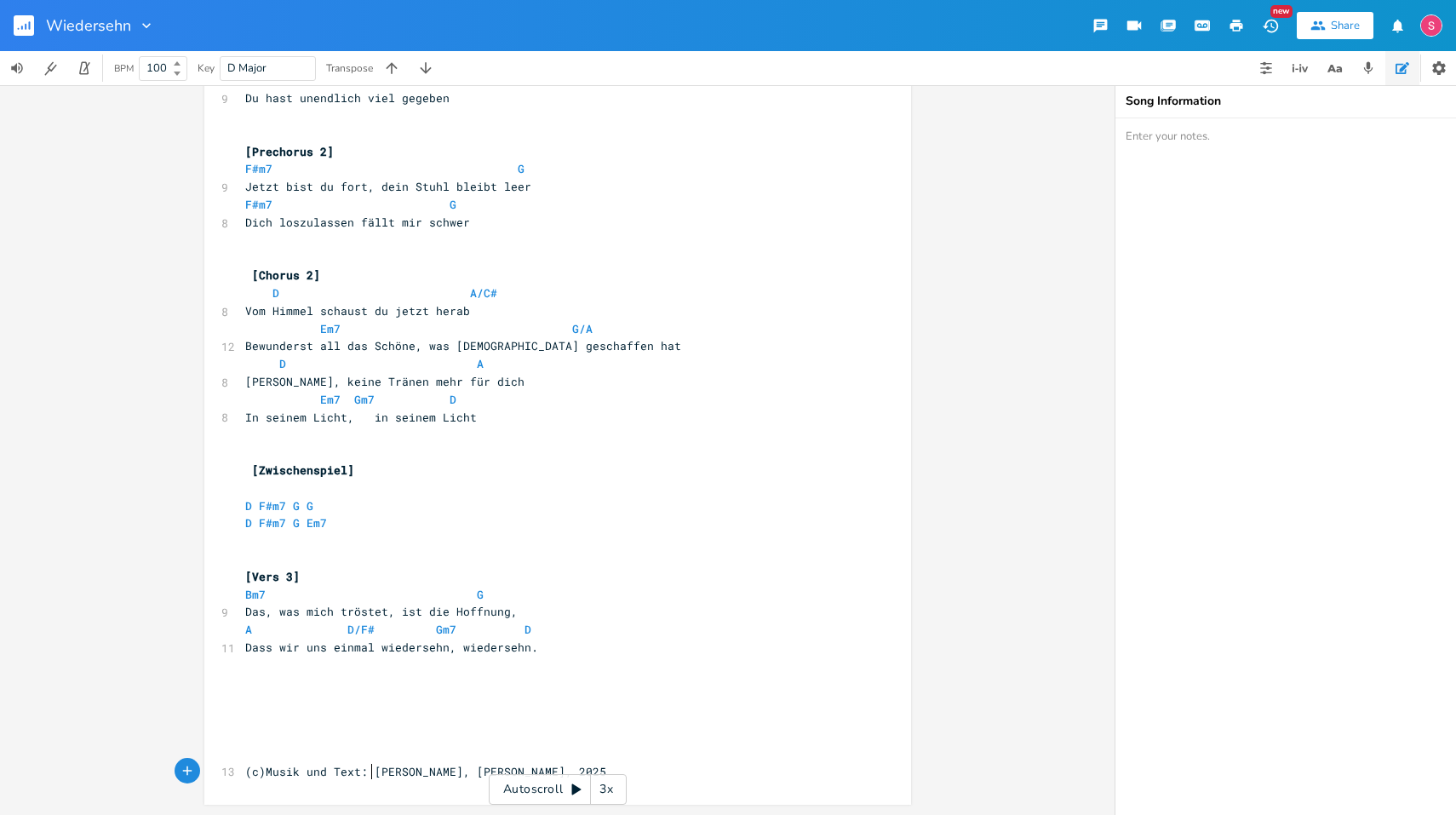 click on "(c)Musik und Text: [PERSON_NAME], [PERSON_NAME], 2025" at bounding box center (426, 772) 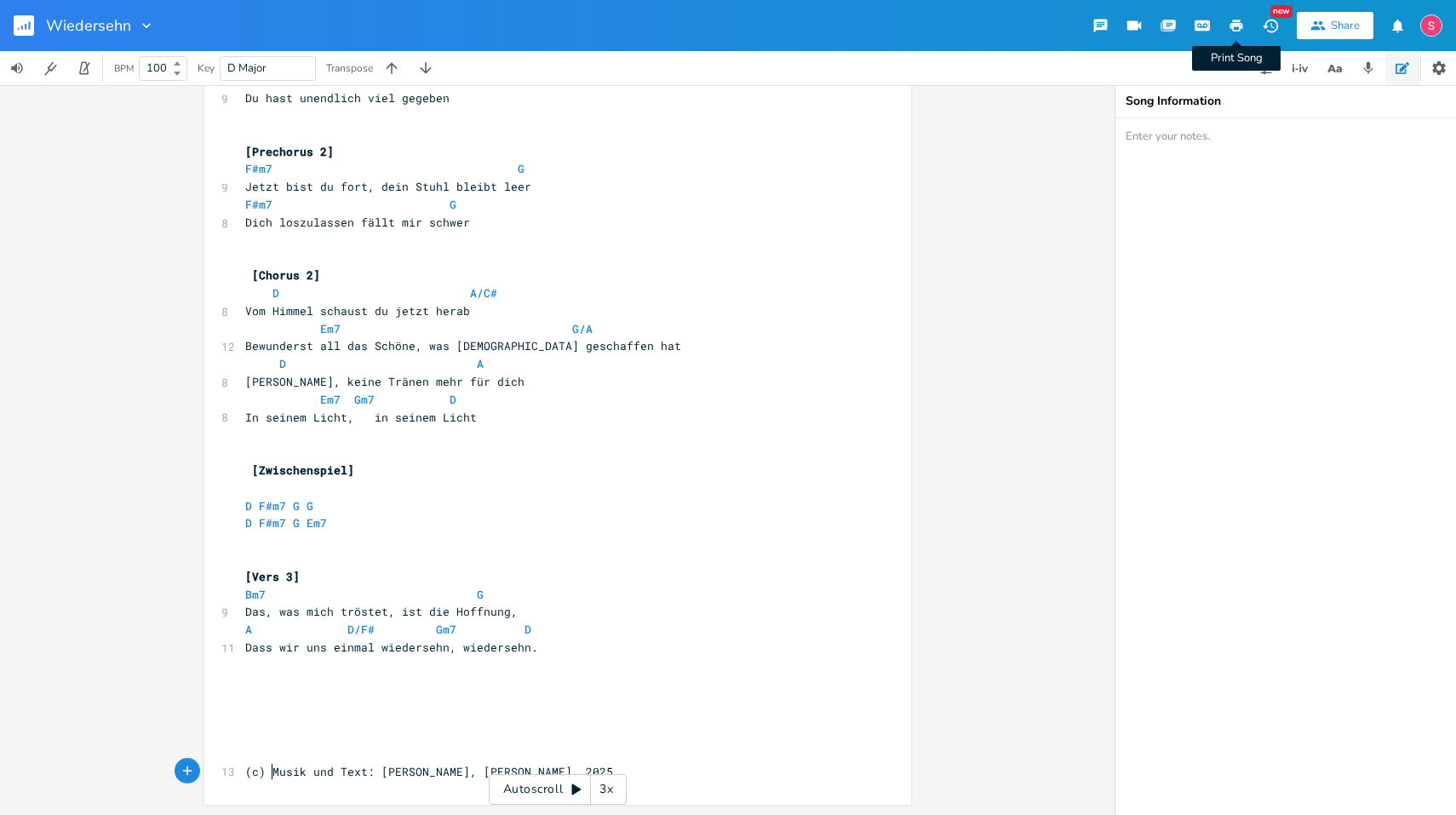 click 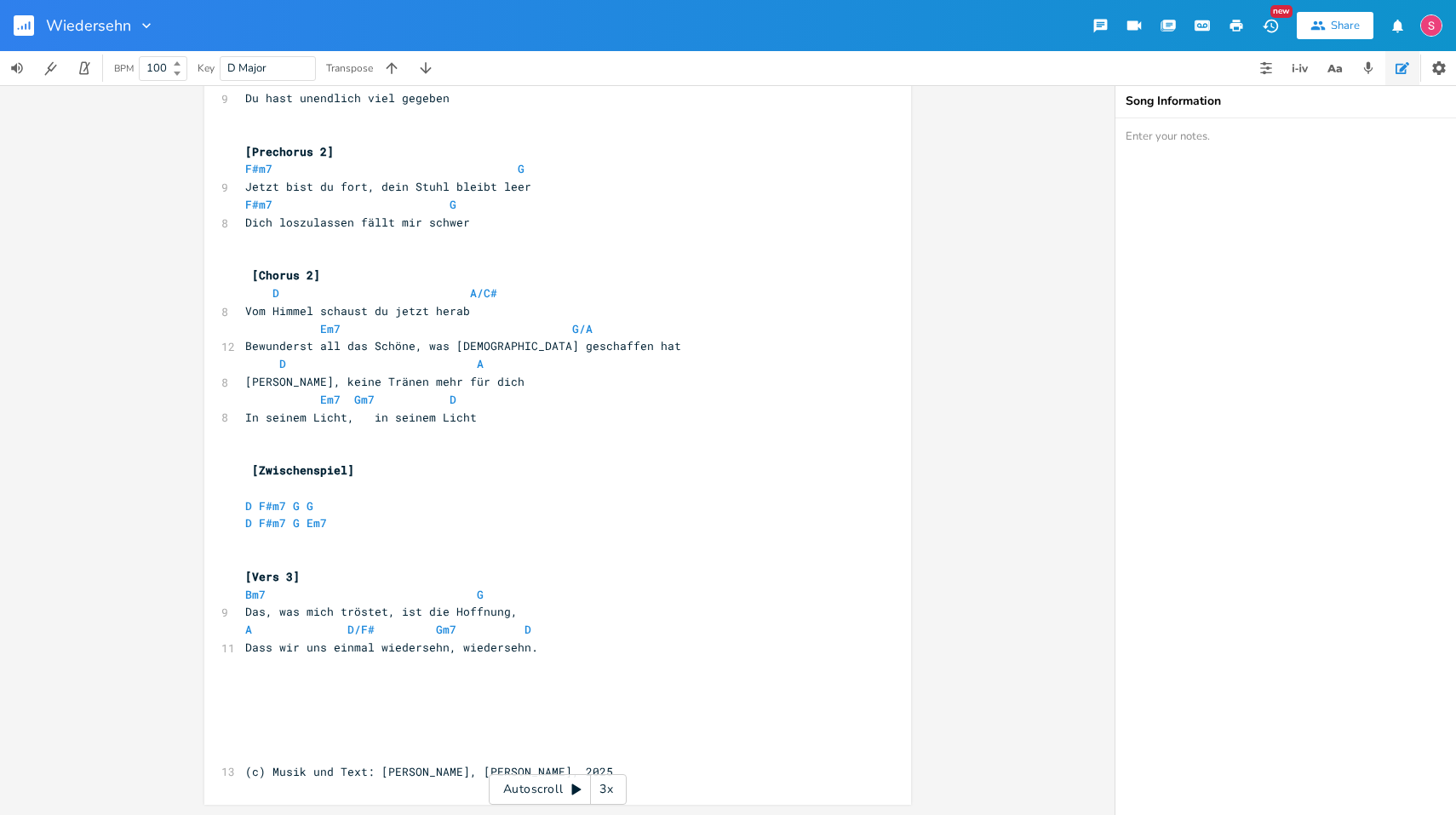 scroll, scrollTop: 0, scrollLeft: 0, axis: both 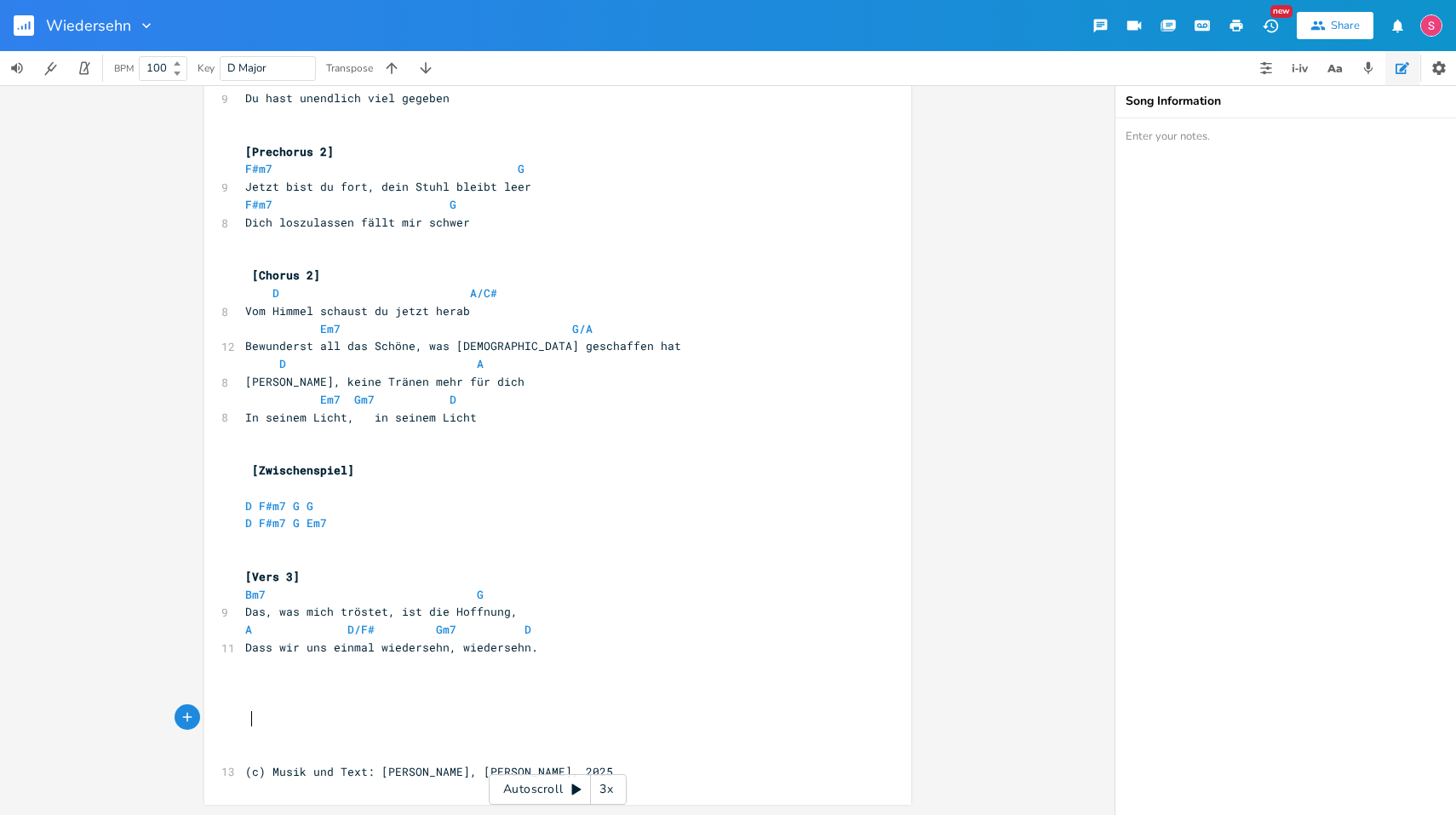 click at bounding box center (549, 718) 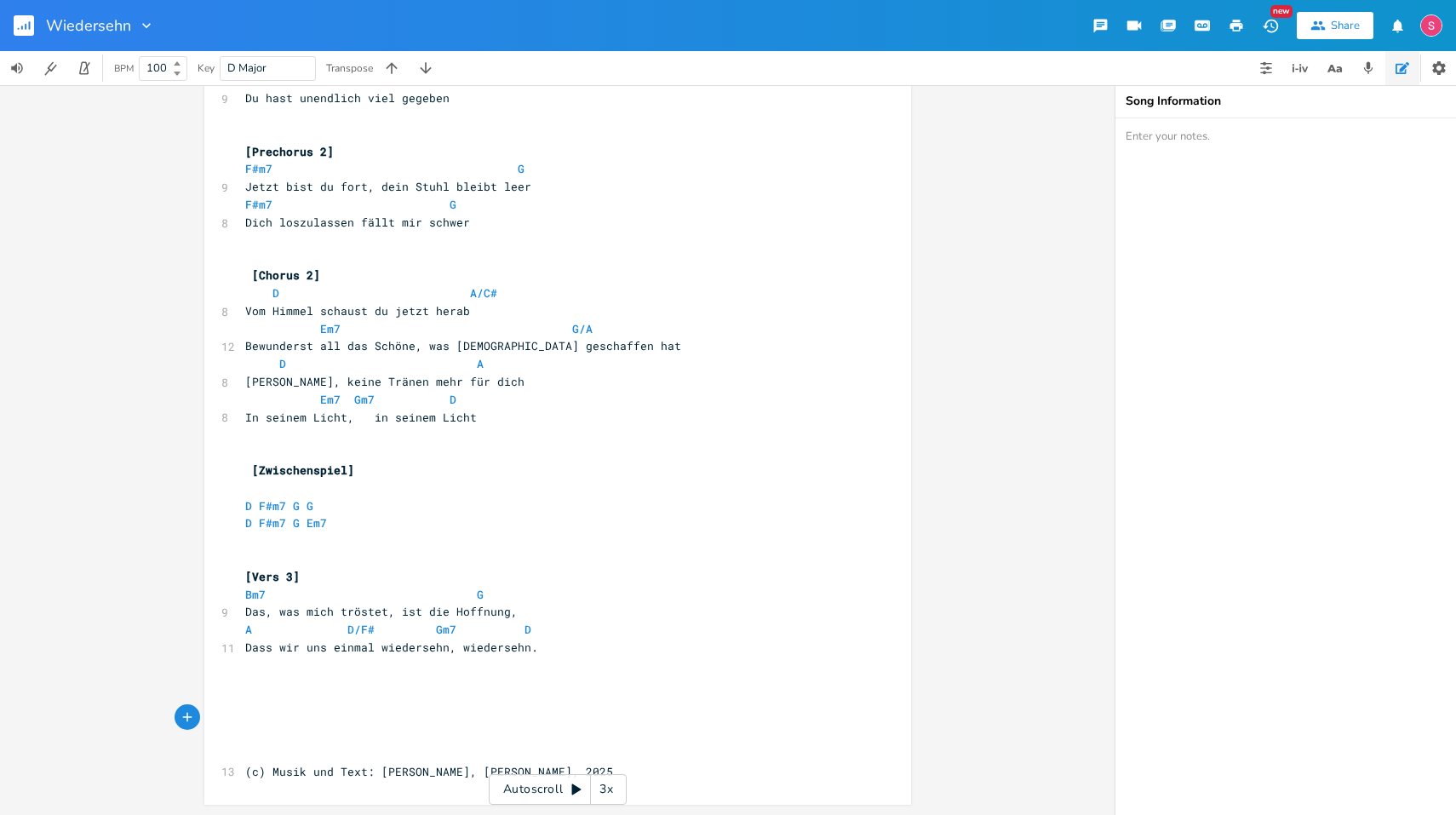 click at bounding box center (549, 736) 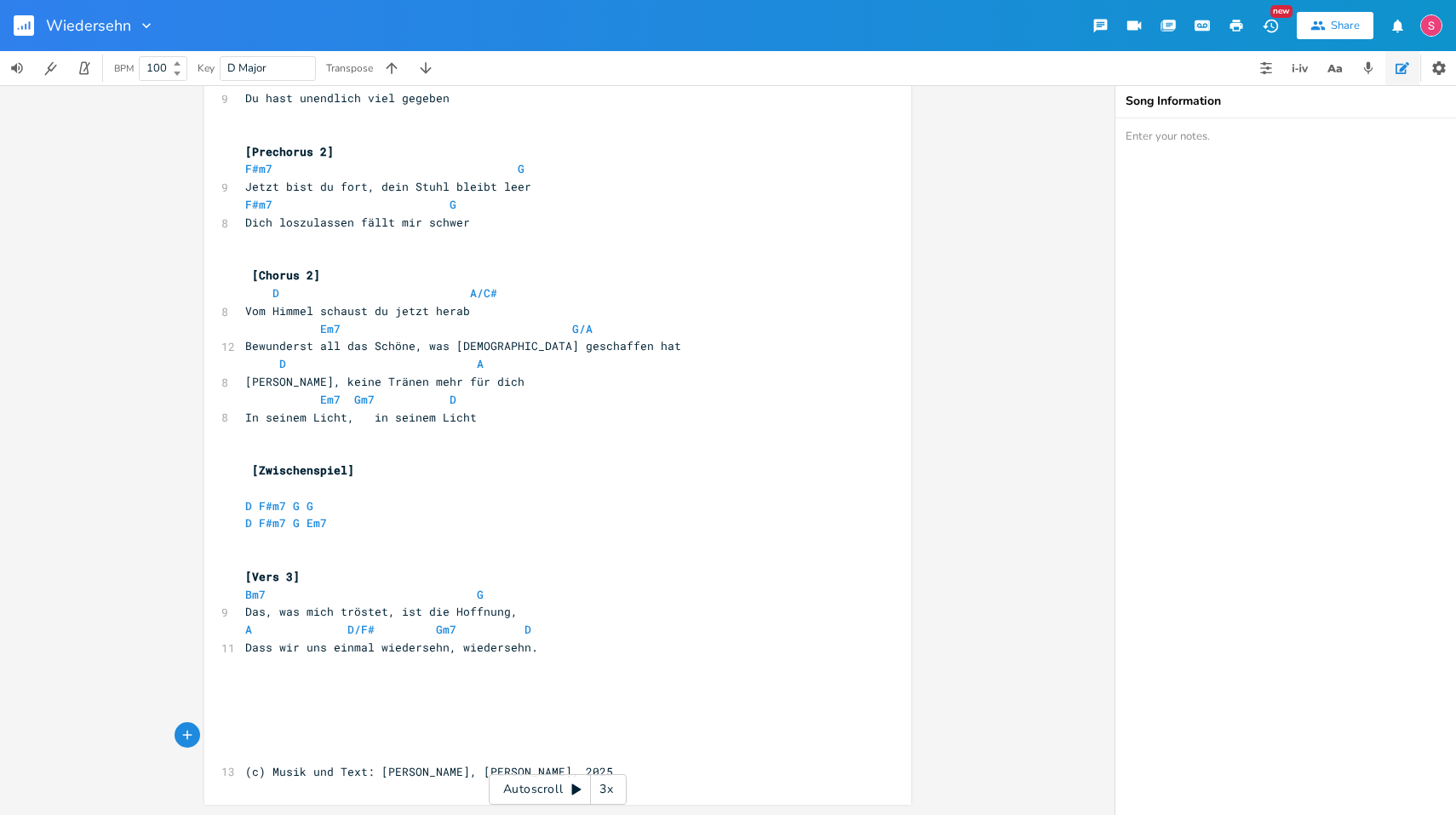 click at bounding box center [549, 754] 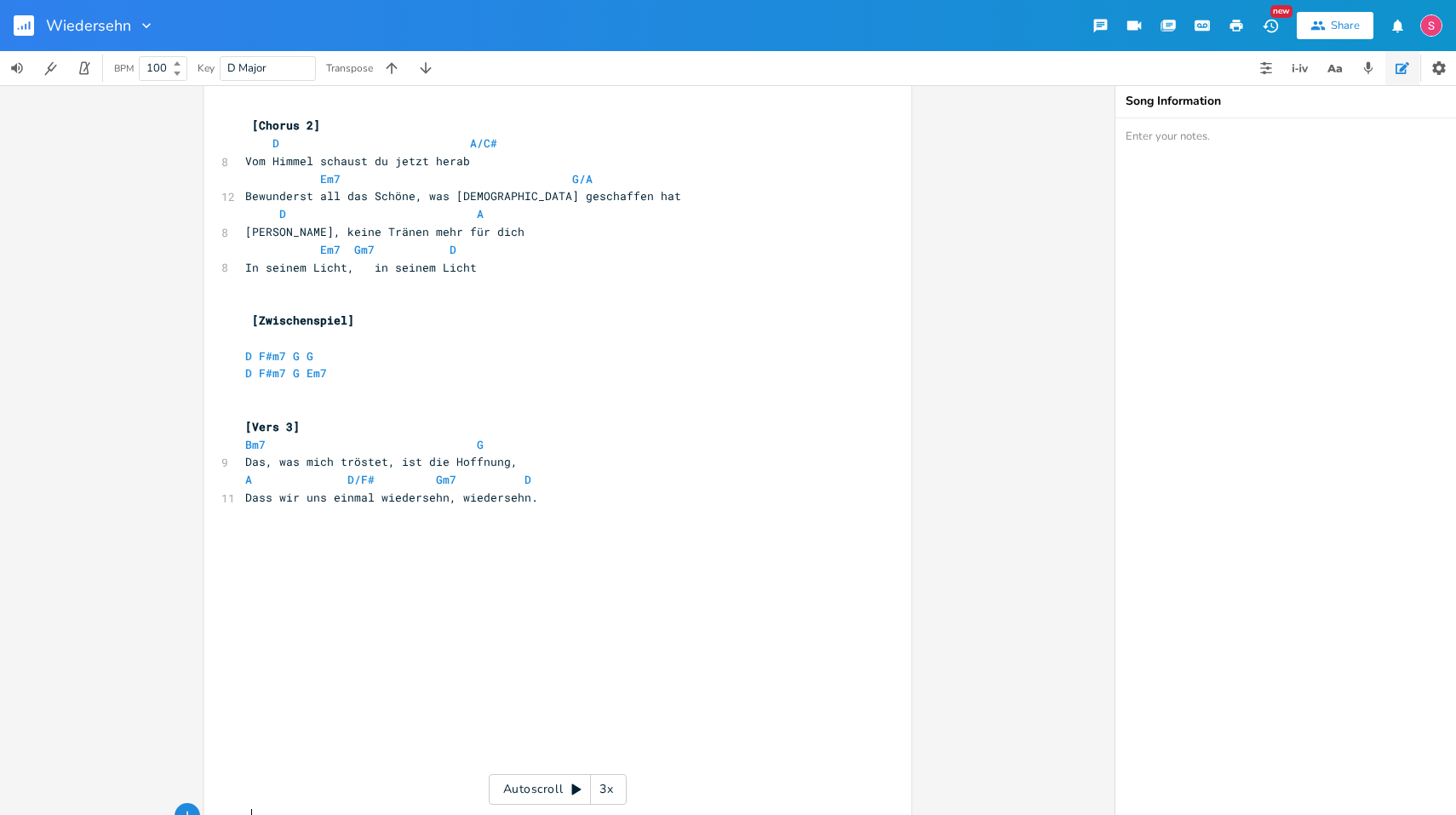 scroll, scrollTop: 913, scrollLeft: 0, axis: vertical 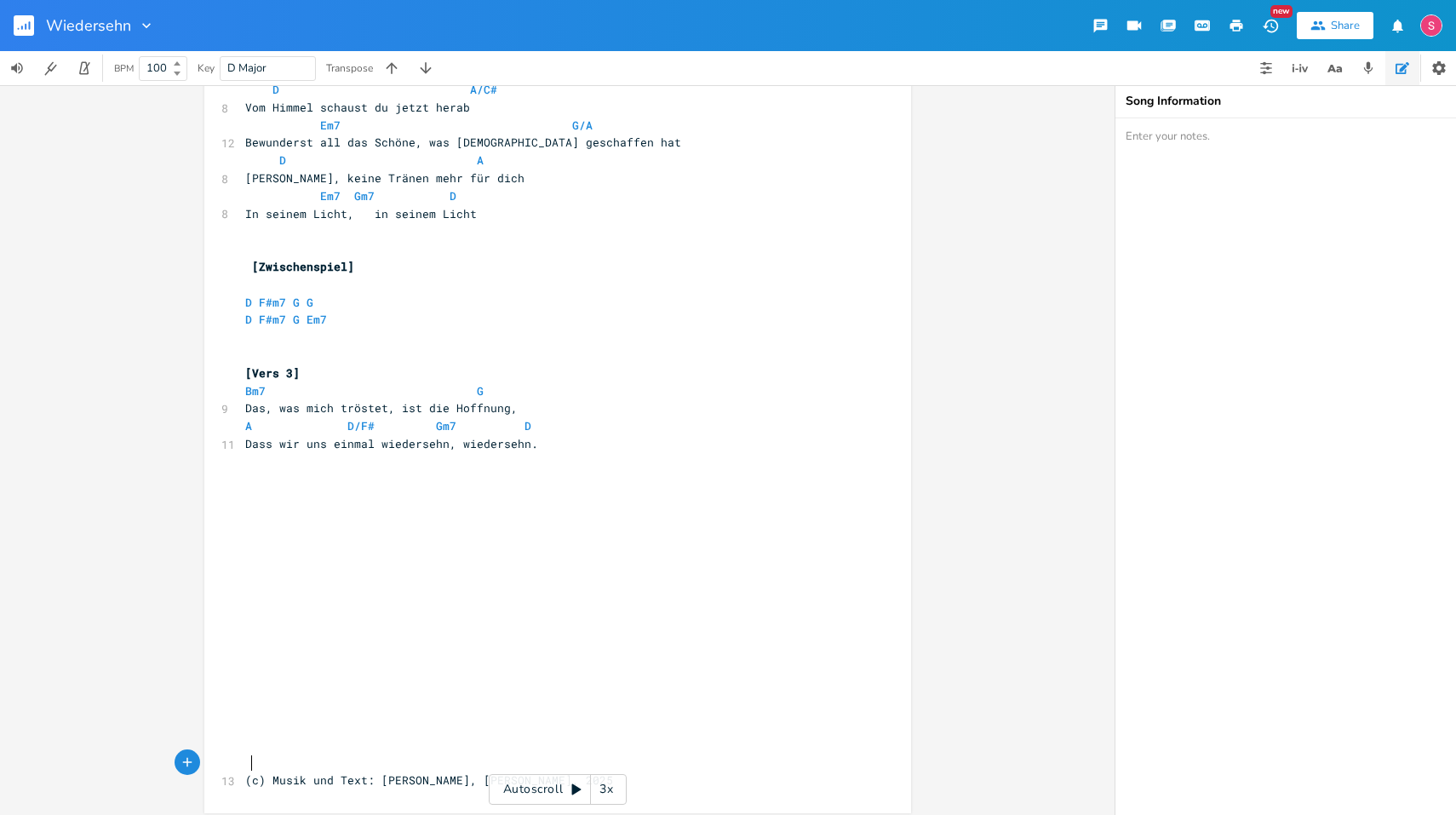 click 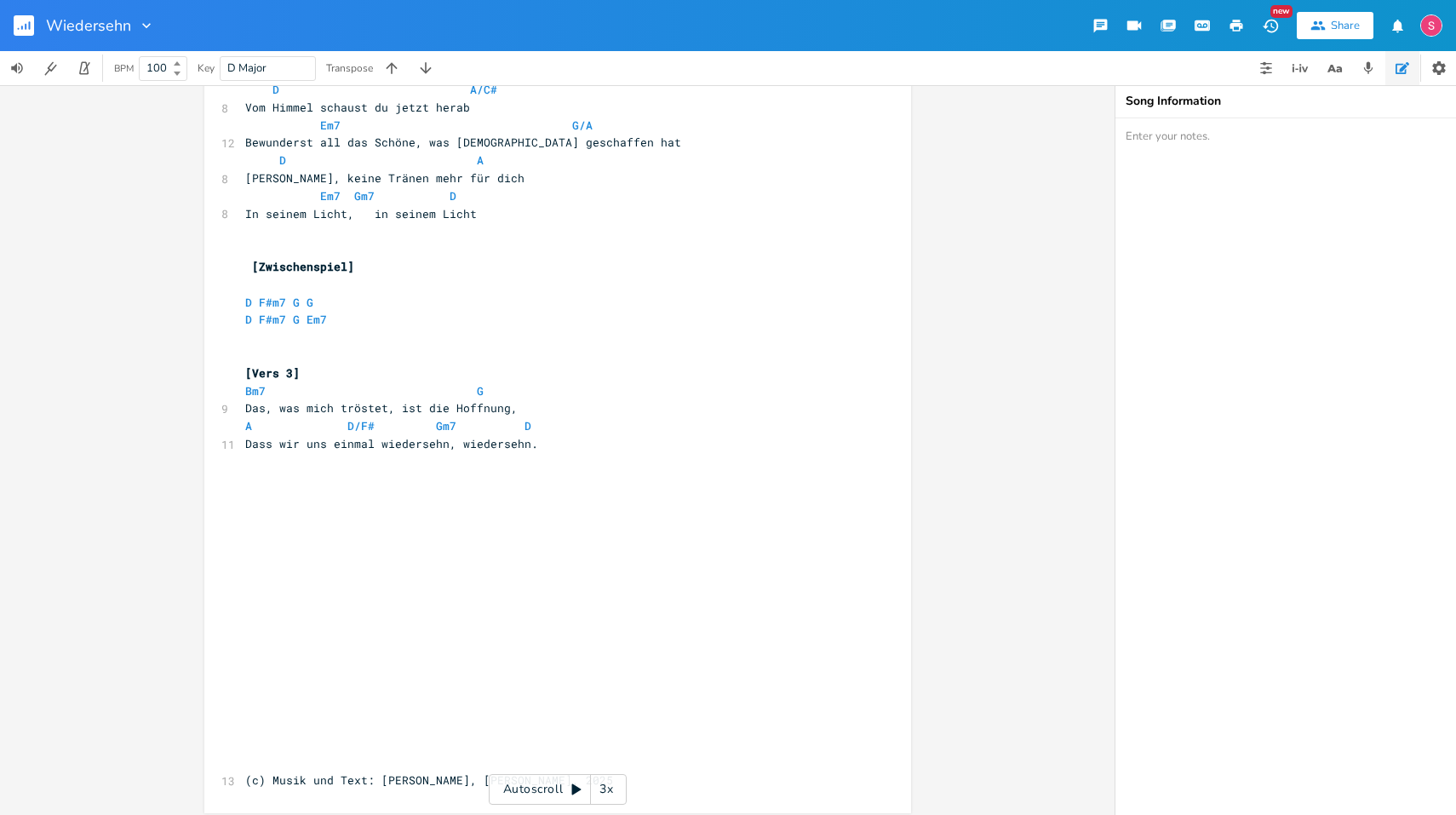 scroll, scrollTop: 0, scrollLeft: 0, axis: both 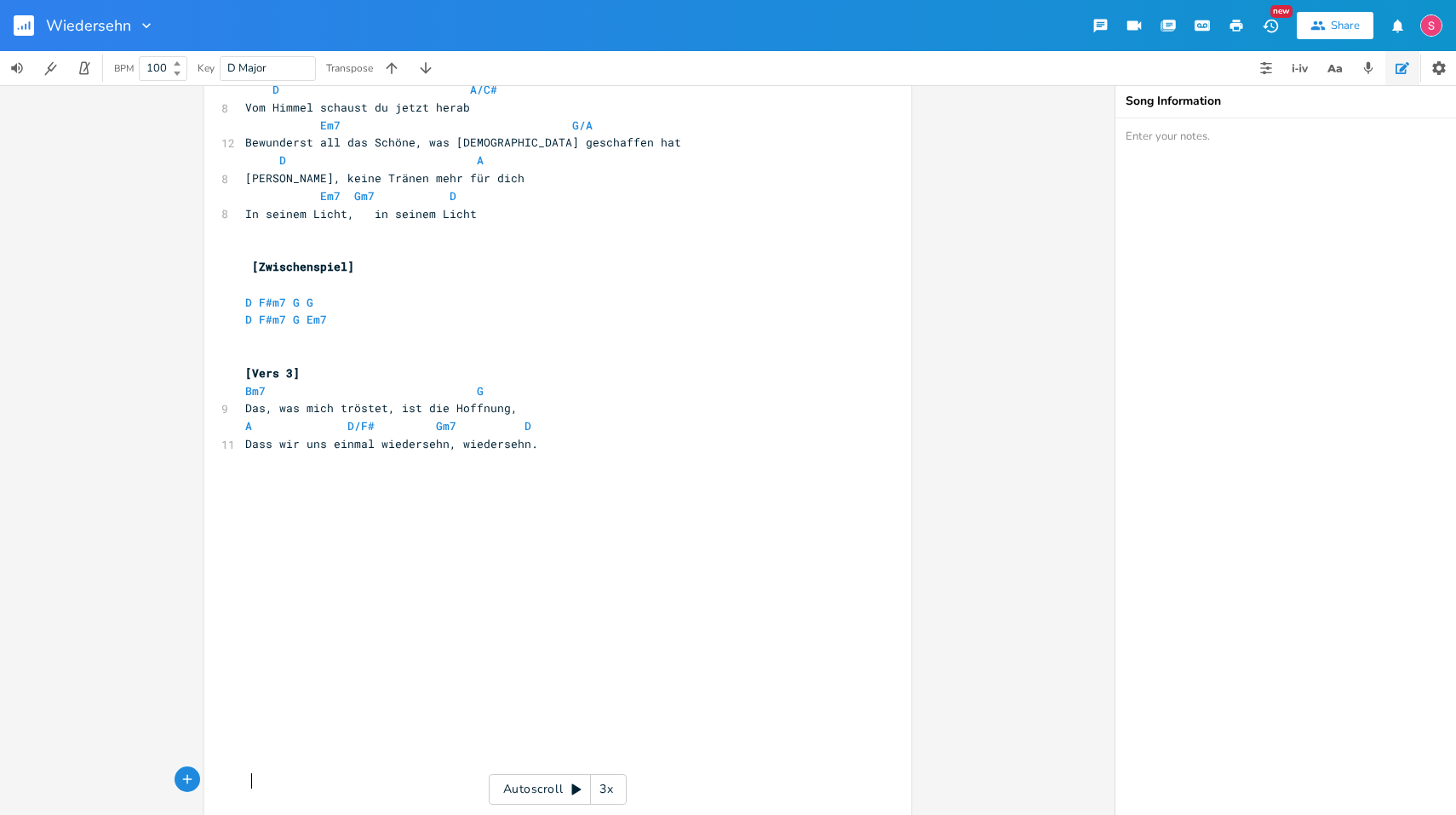 click 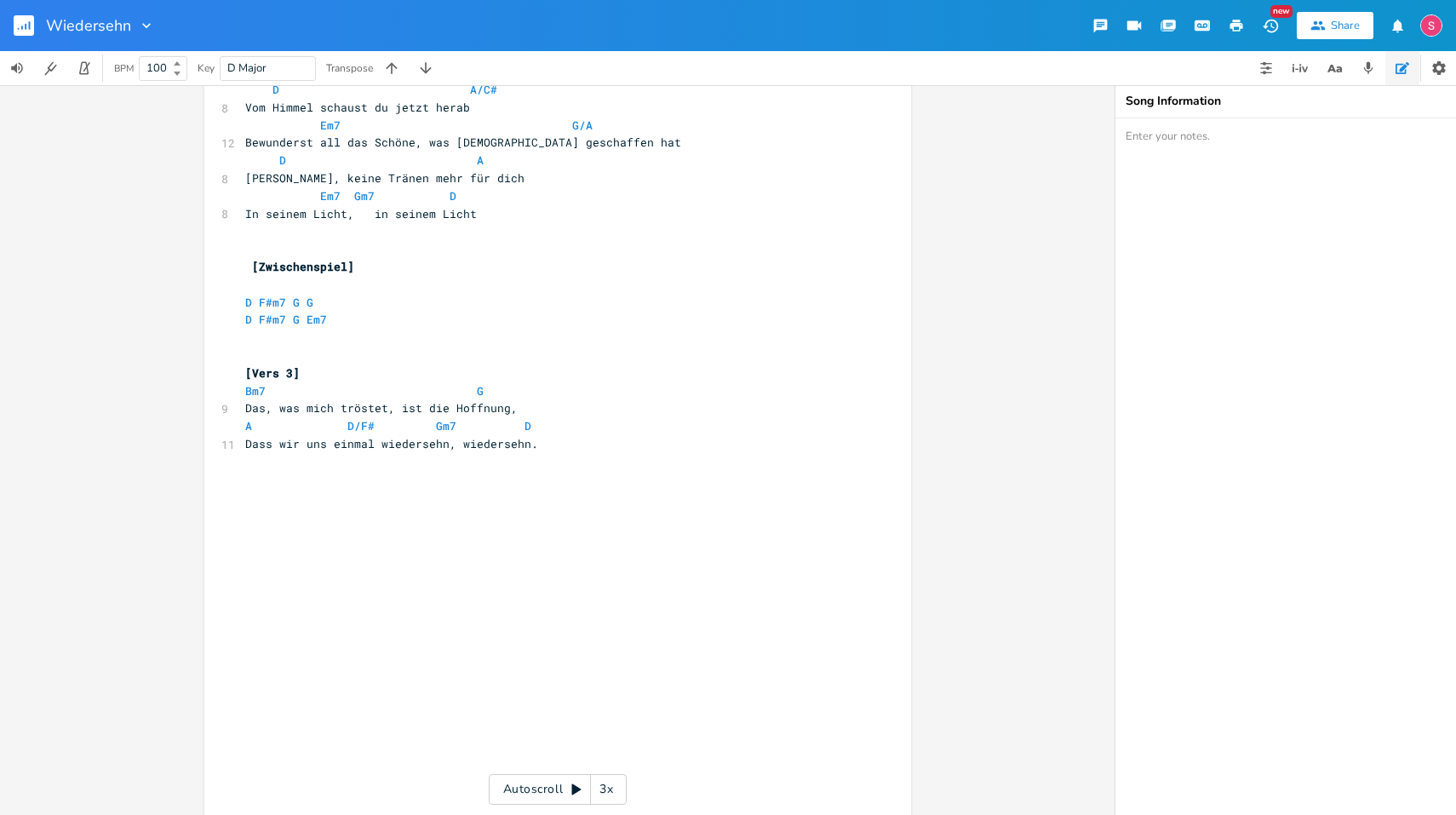 scroll, scrollTop: 0, scrollLeft: 0, axis: both 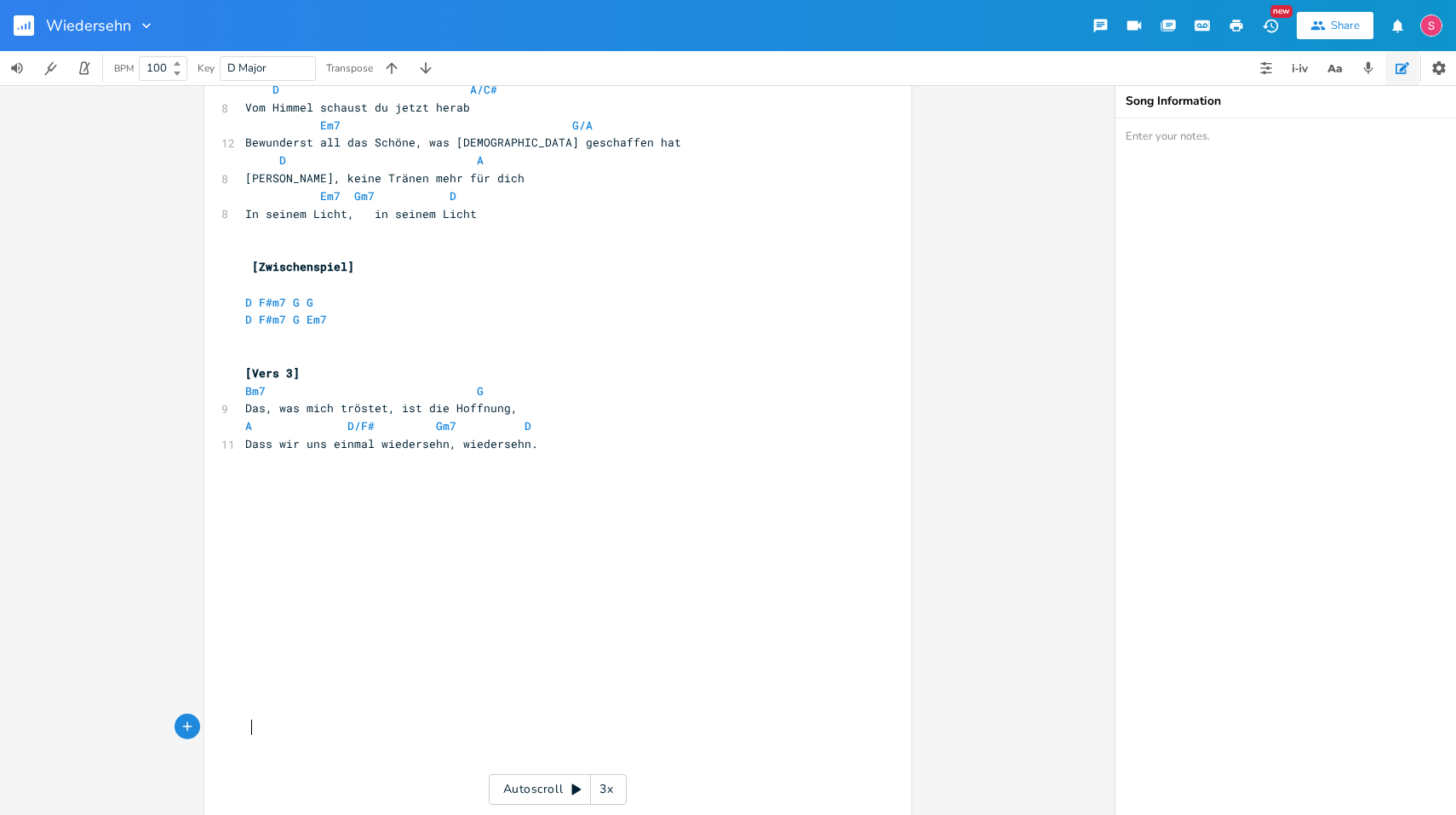 click at bounding box center [549, 727] 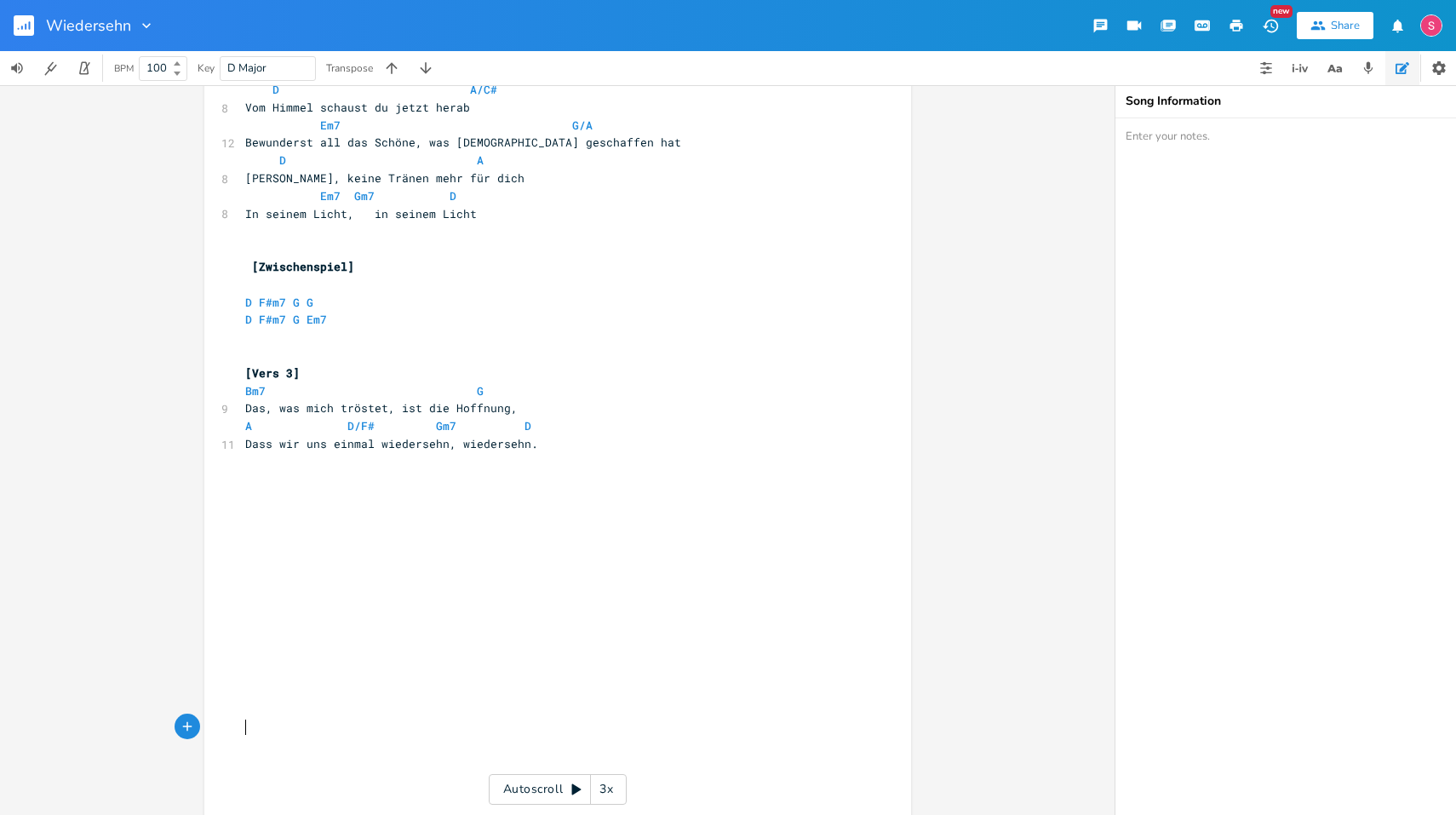 click 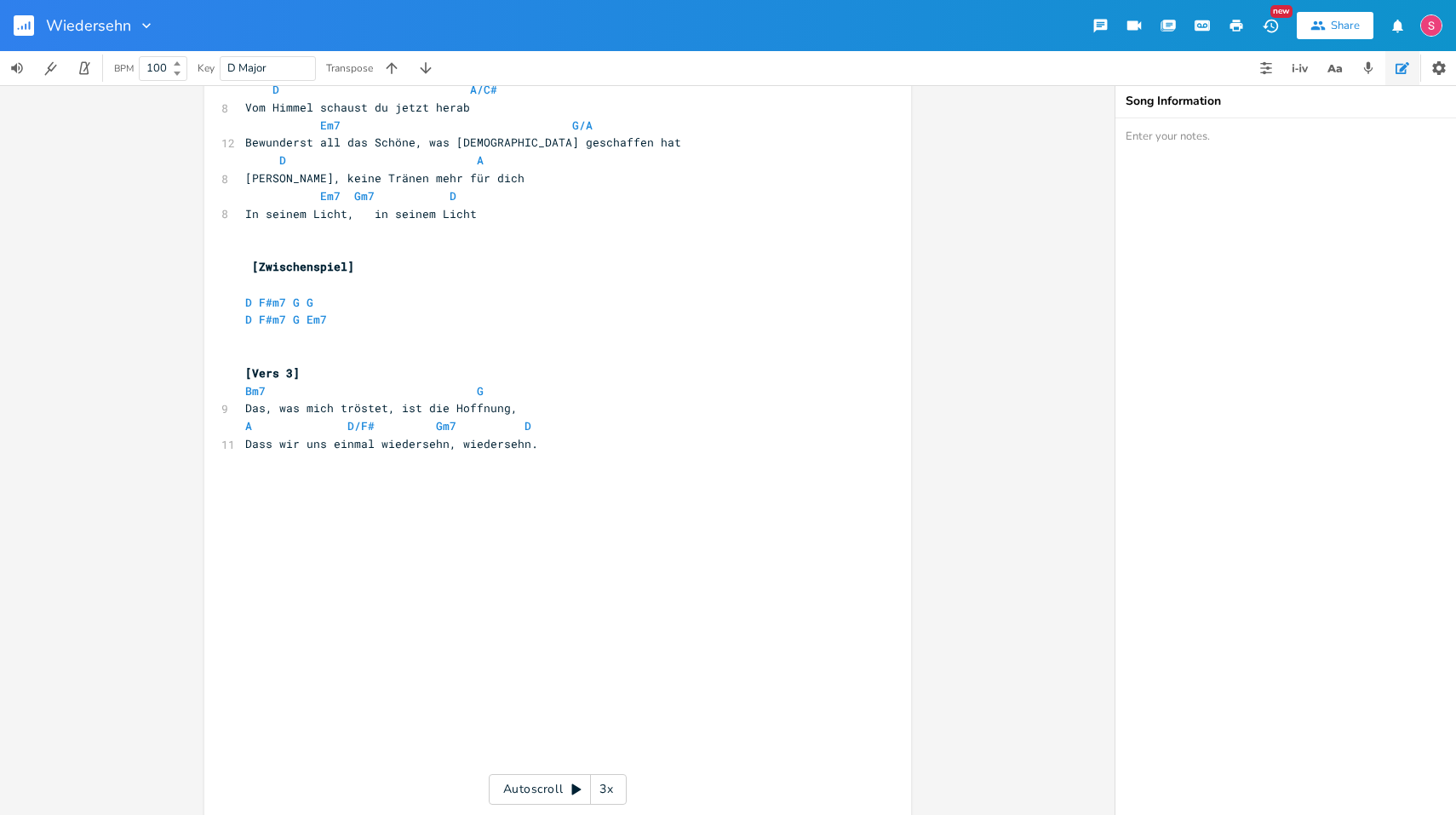 scroll, scrollTop: 0, scrollLeft: 0, axis: both 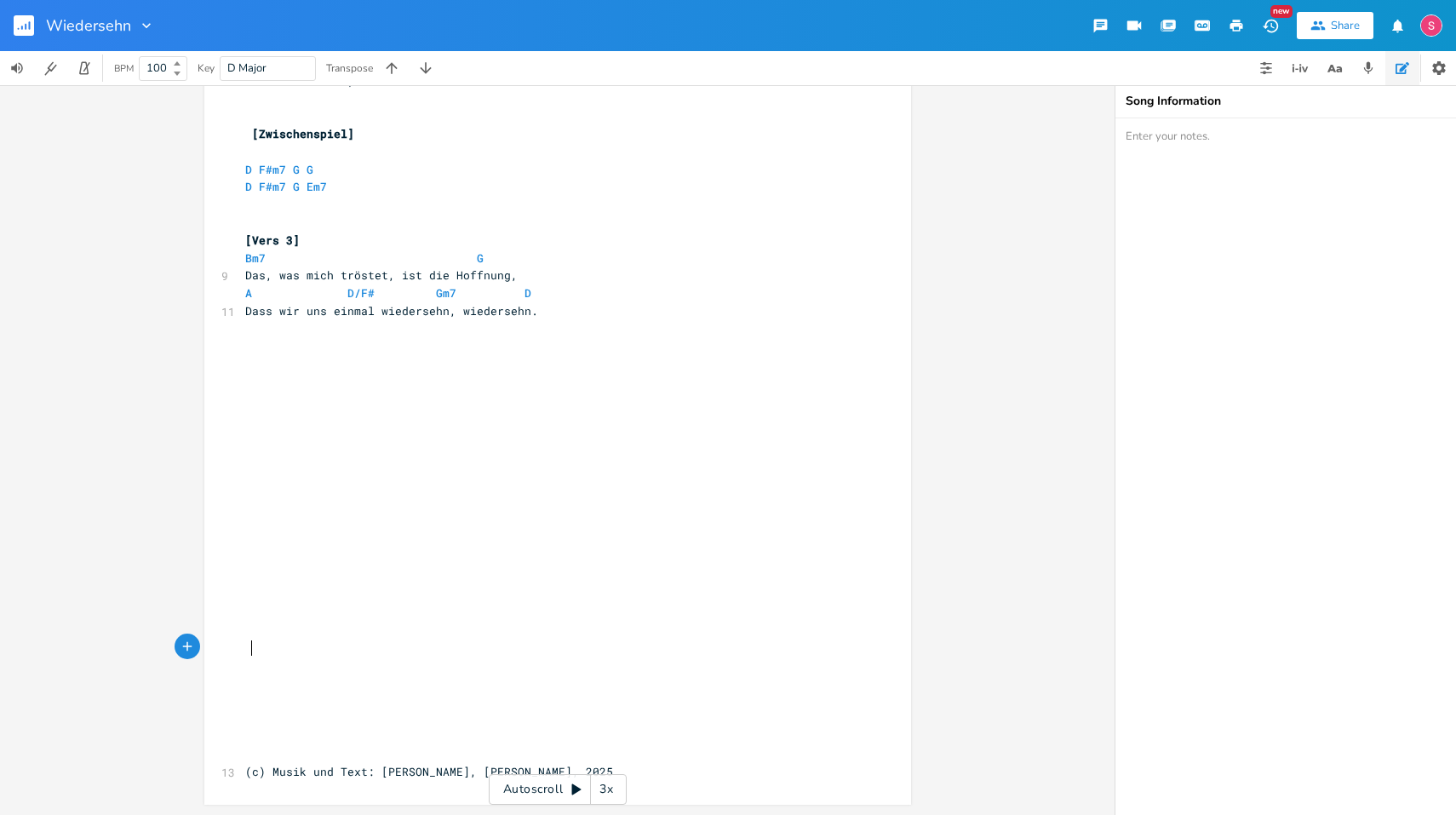 click at bounding box center (549, 647) 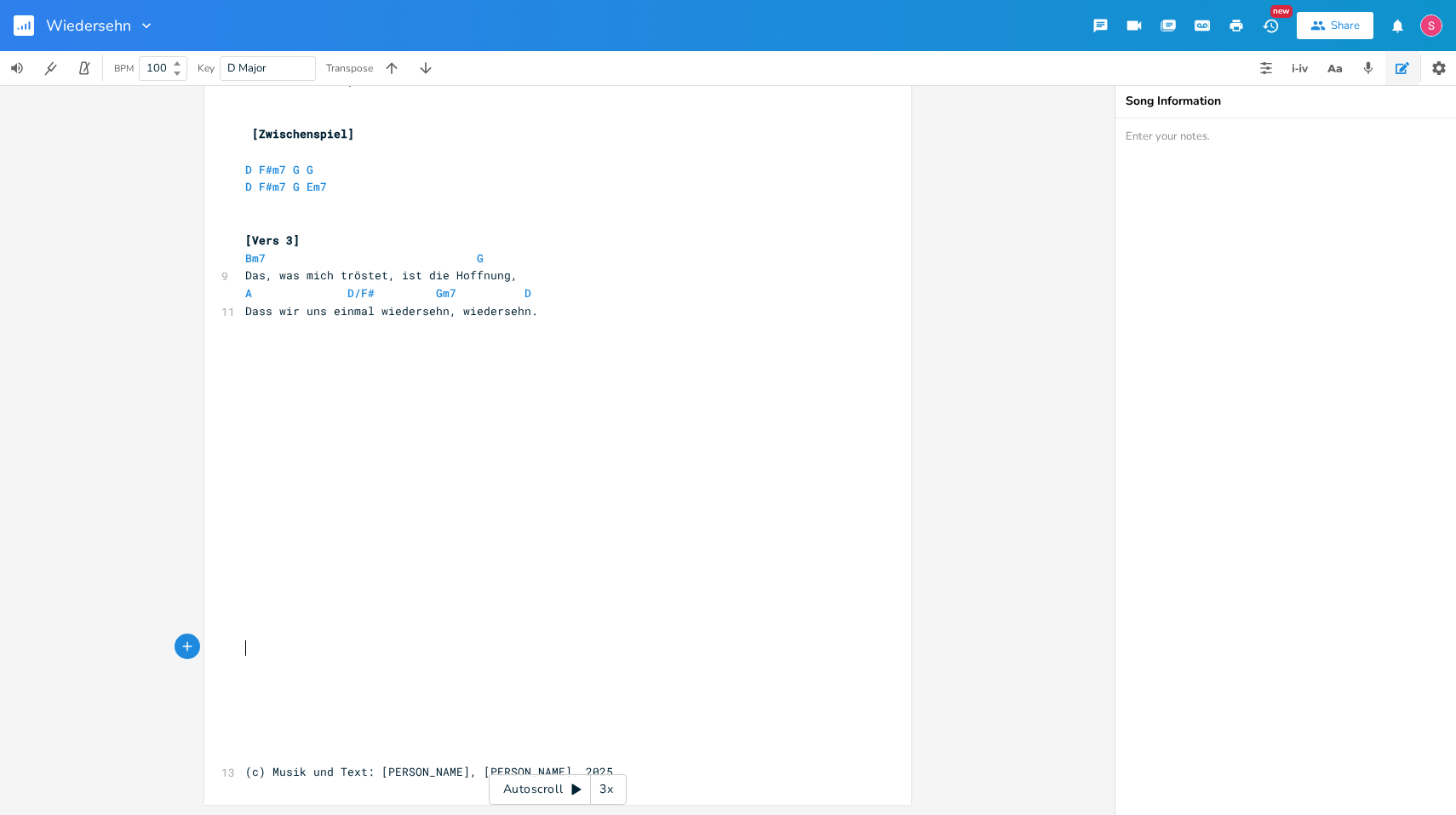 scroll, scrollTop: 1028, scrollLeft: 0, axis: vertical 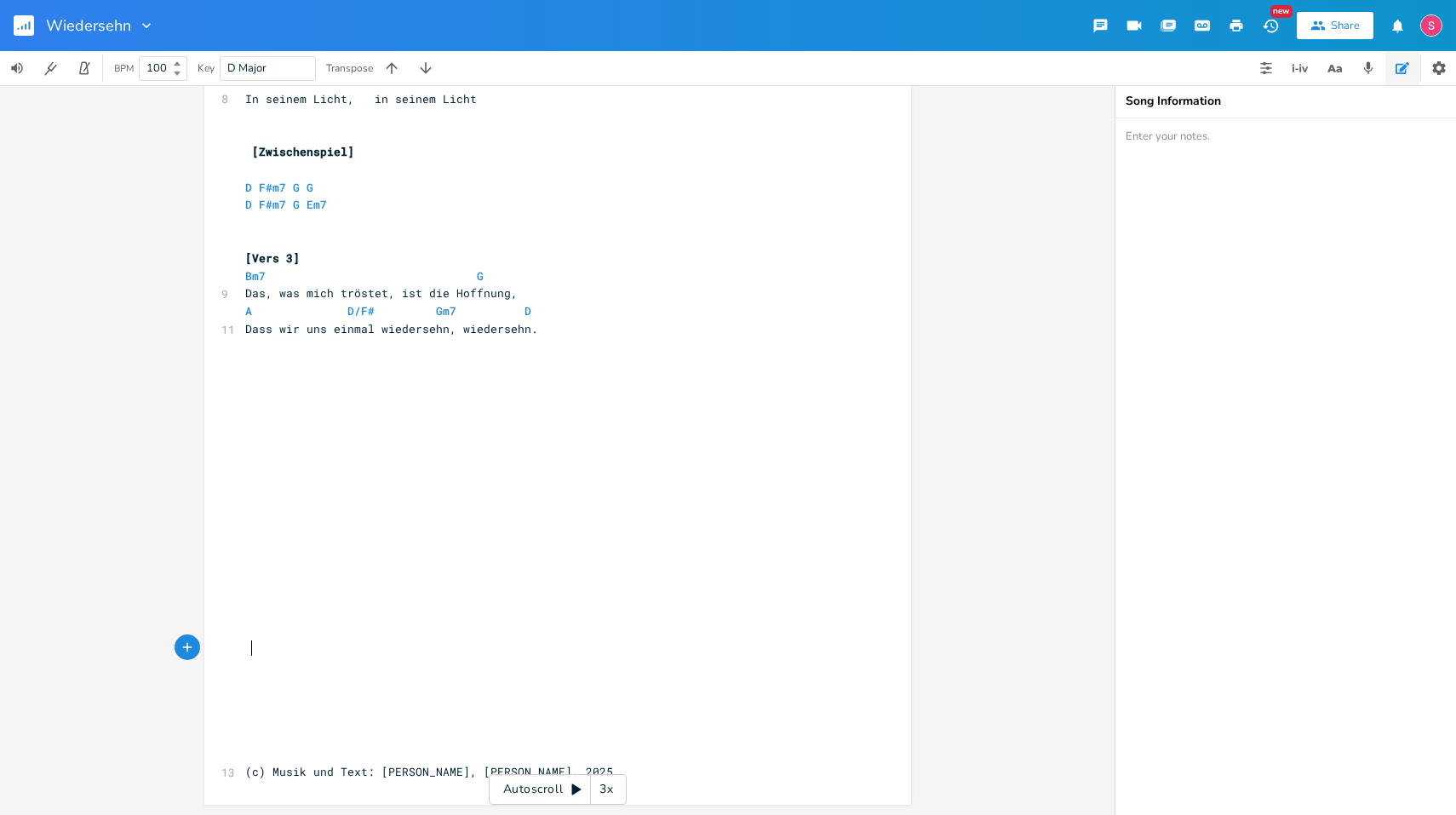 click 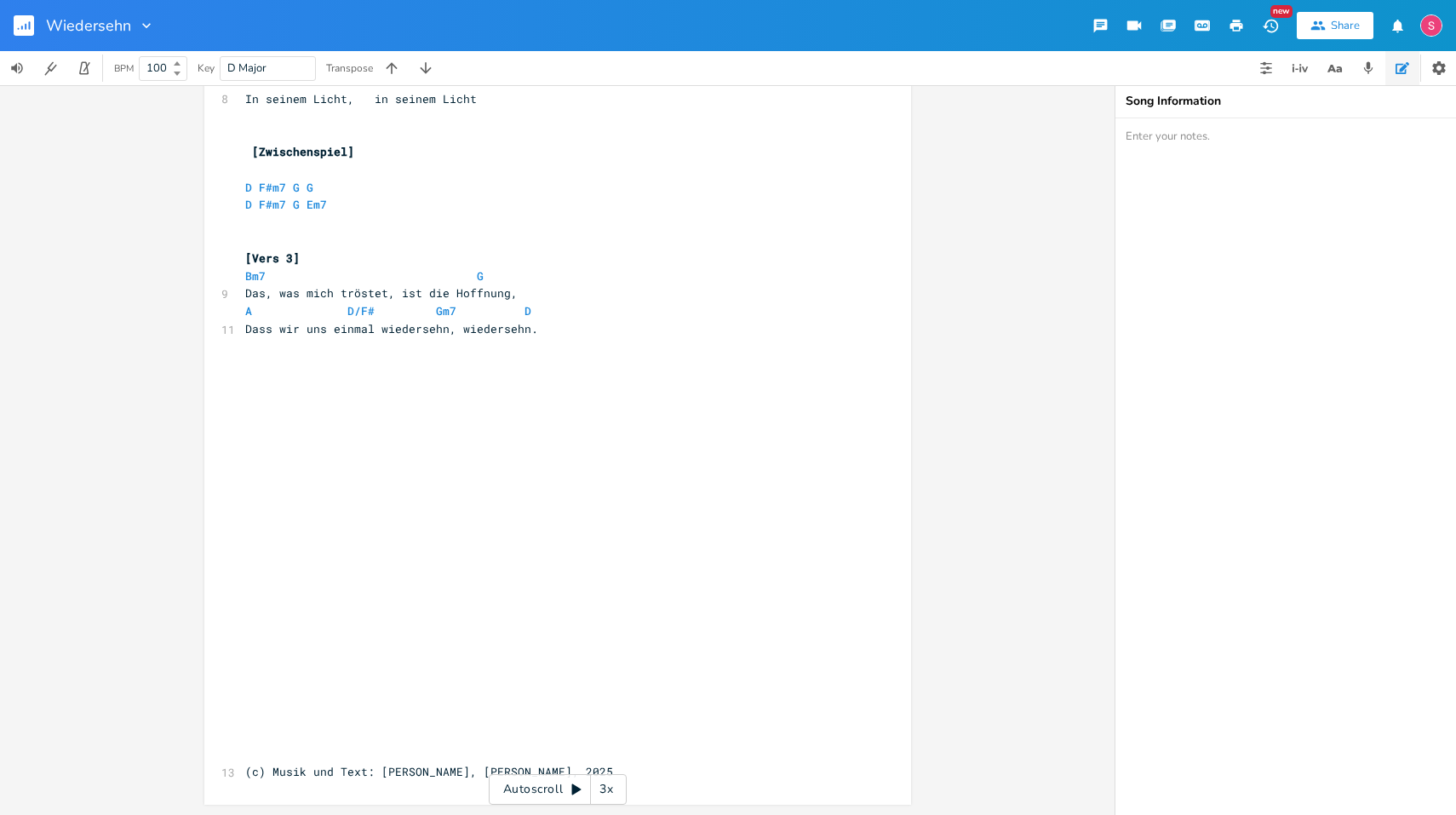 scroll, scrollTop: 0, scrollLeft: 0, axis: both 